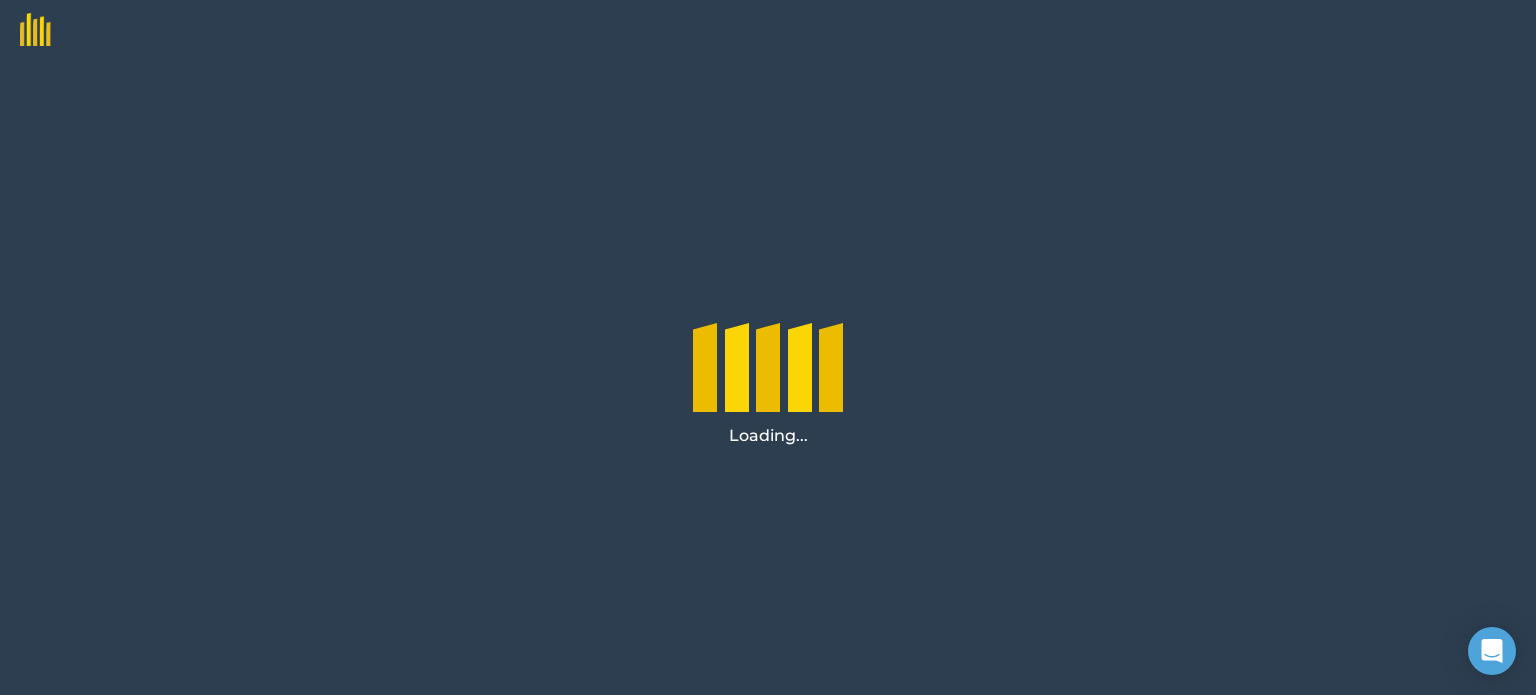 scroll, scrollTop: 0, scrollLeft: 0, axis: both 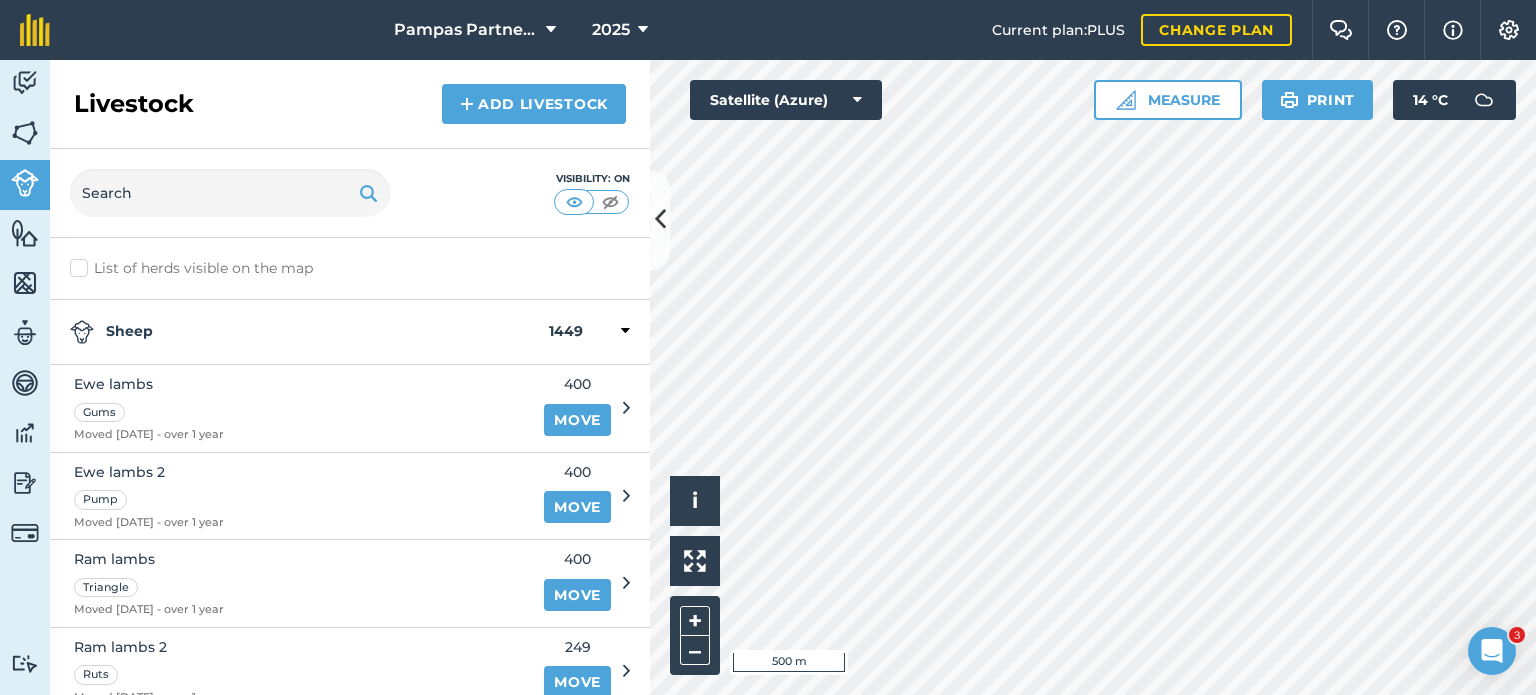 click on "Sheep" at bounding box center (309, 332) 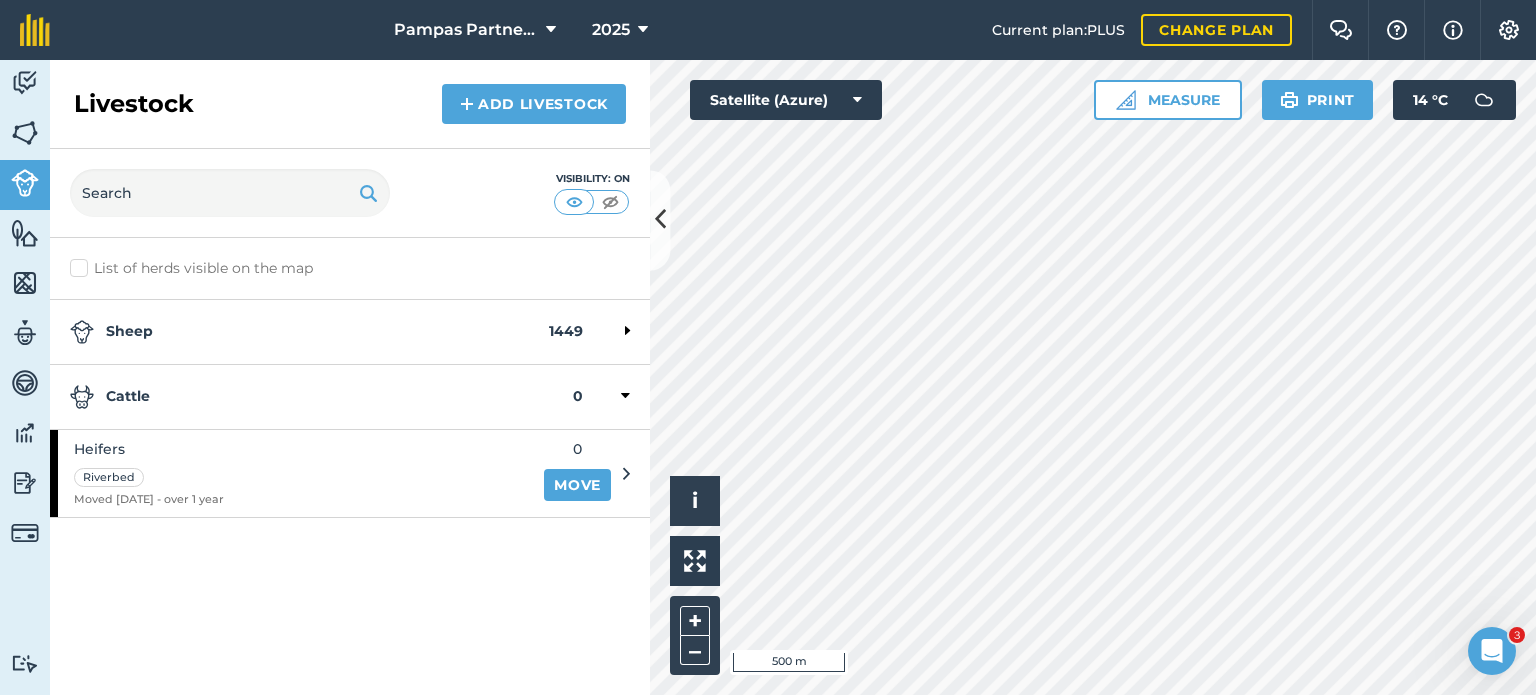 click at bounding box center [626, 474] 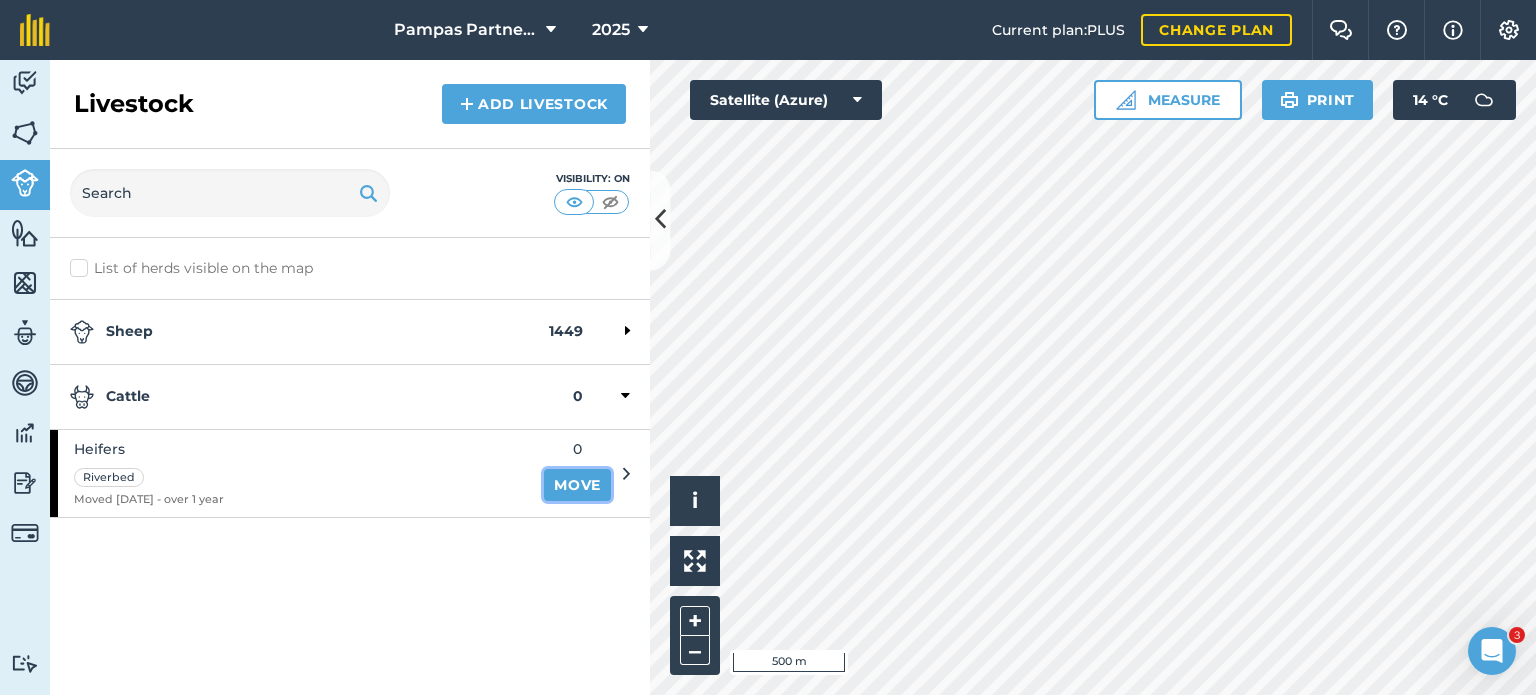 click on "Move" at bounding box center [577, 485] 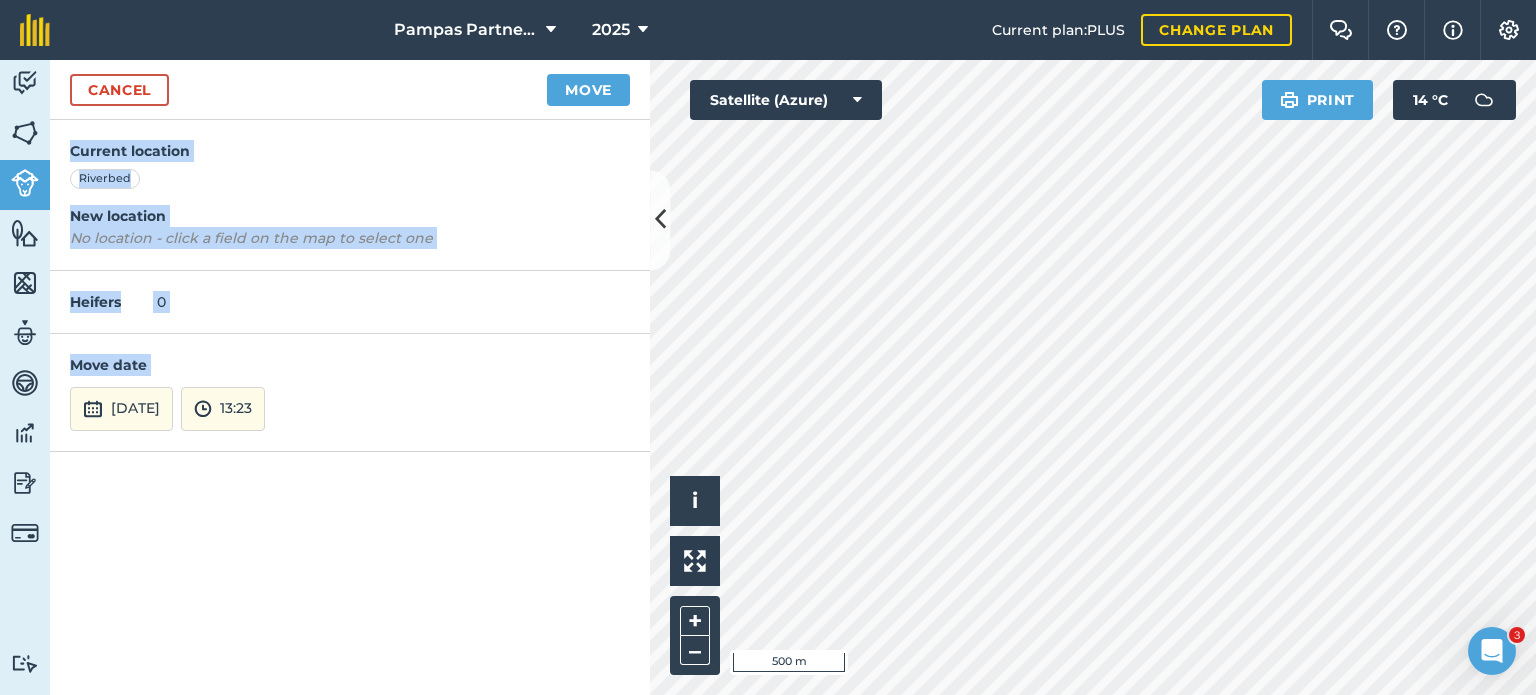 click on "Current location Riverbed New location No location - click a field on the map to select one Heifers   0 Move date   12th Jul 2025   13:23" at bounding box center (350, 407) 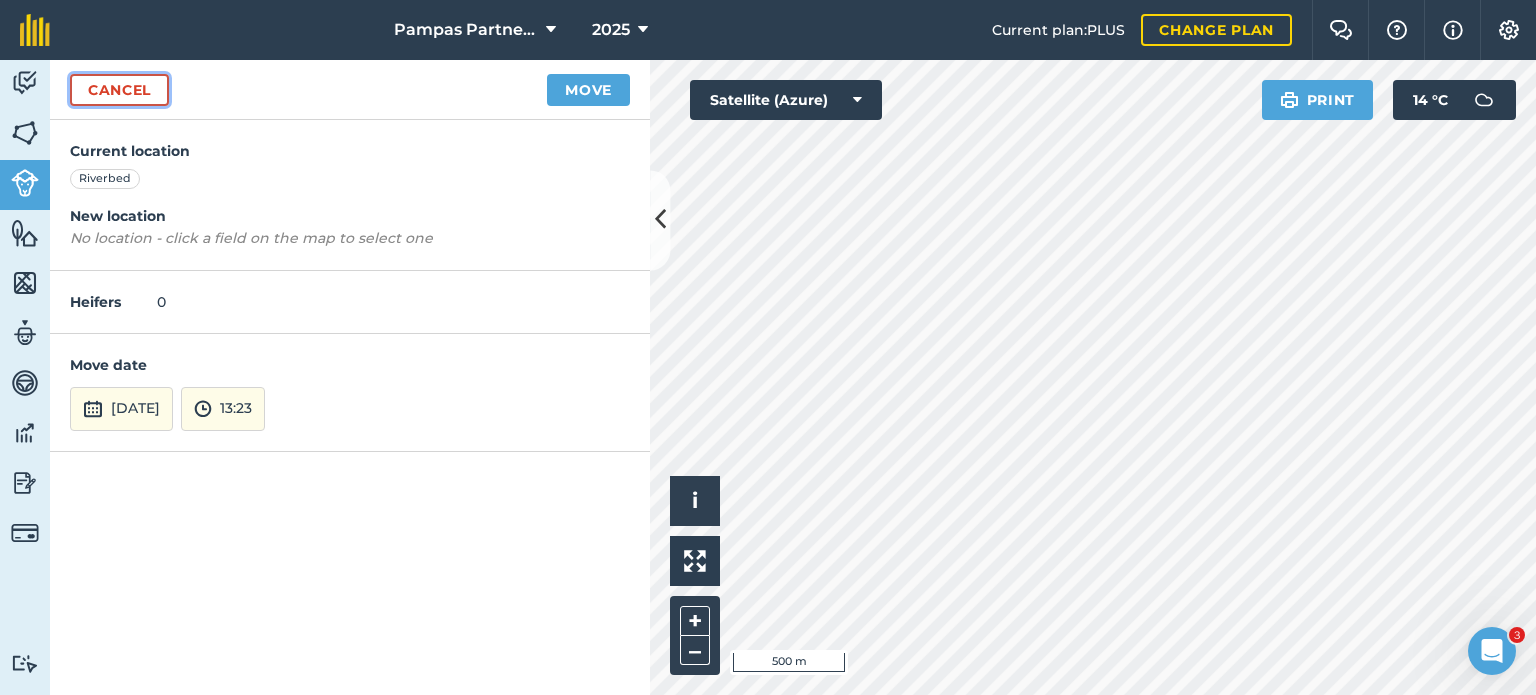 click on "Cancel" at bounding box center [119, 90] 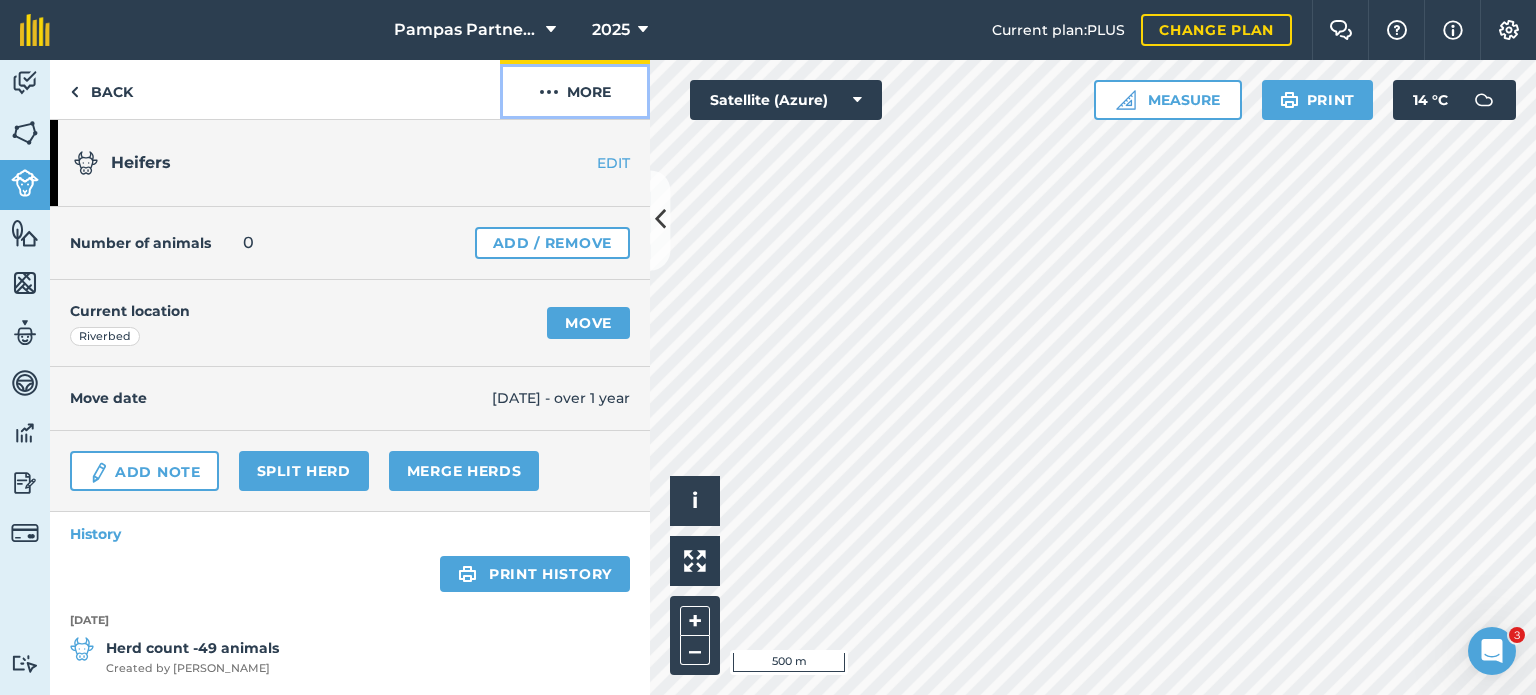 click at bounding box center (549, 92) 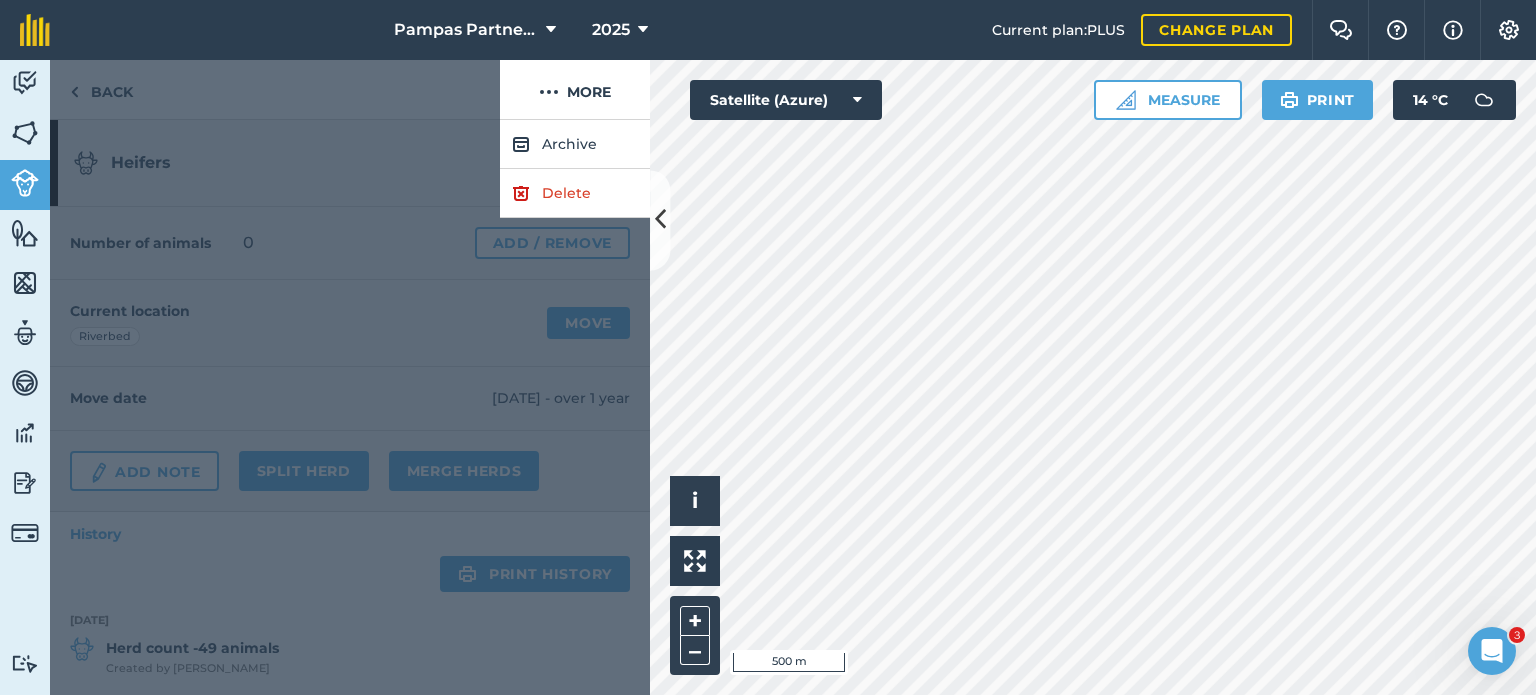 click at bounding box center [350, 407] 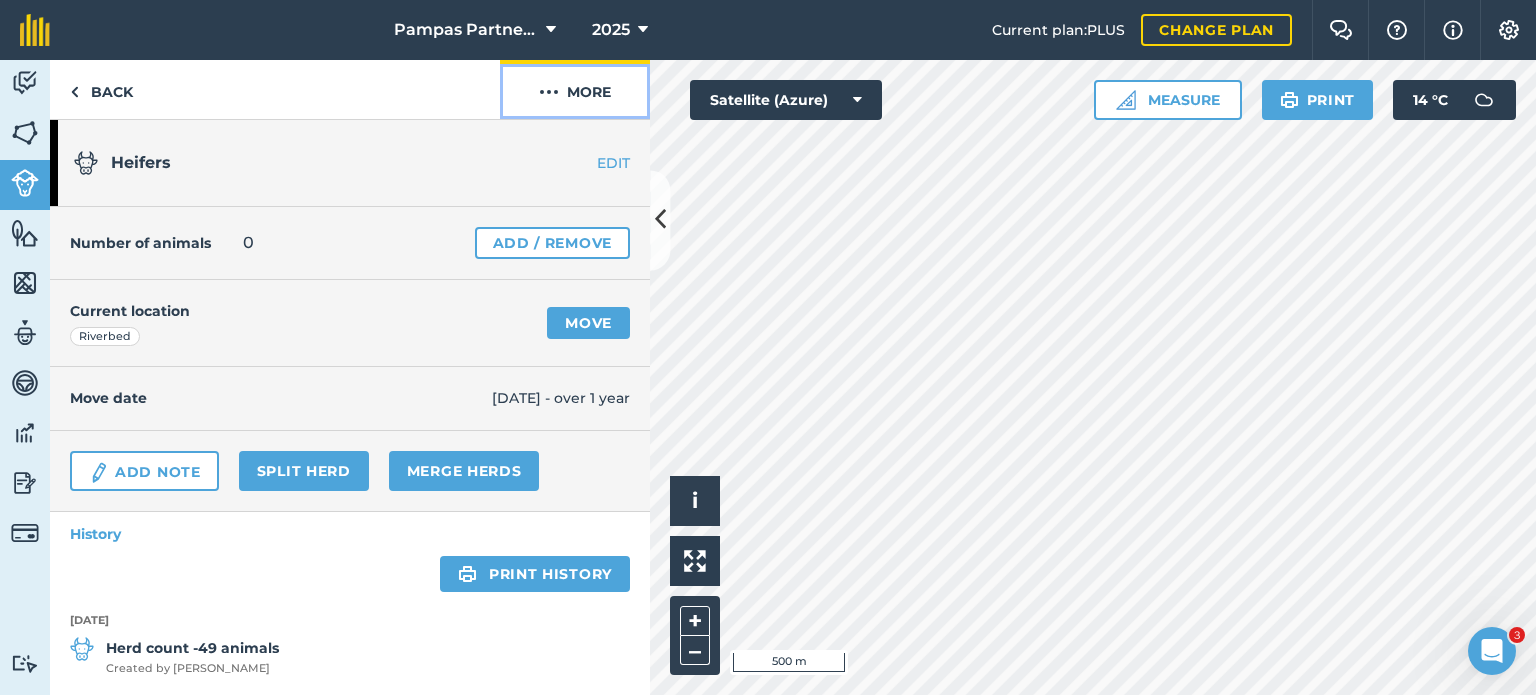 click on "More" at bounding box center (575, 89) 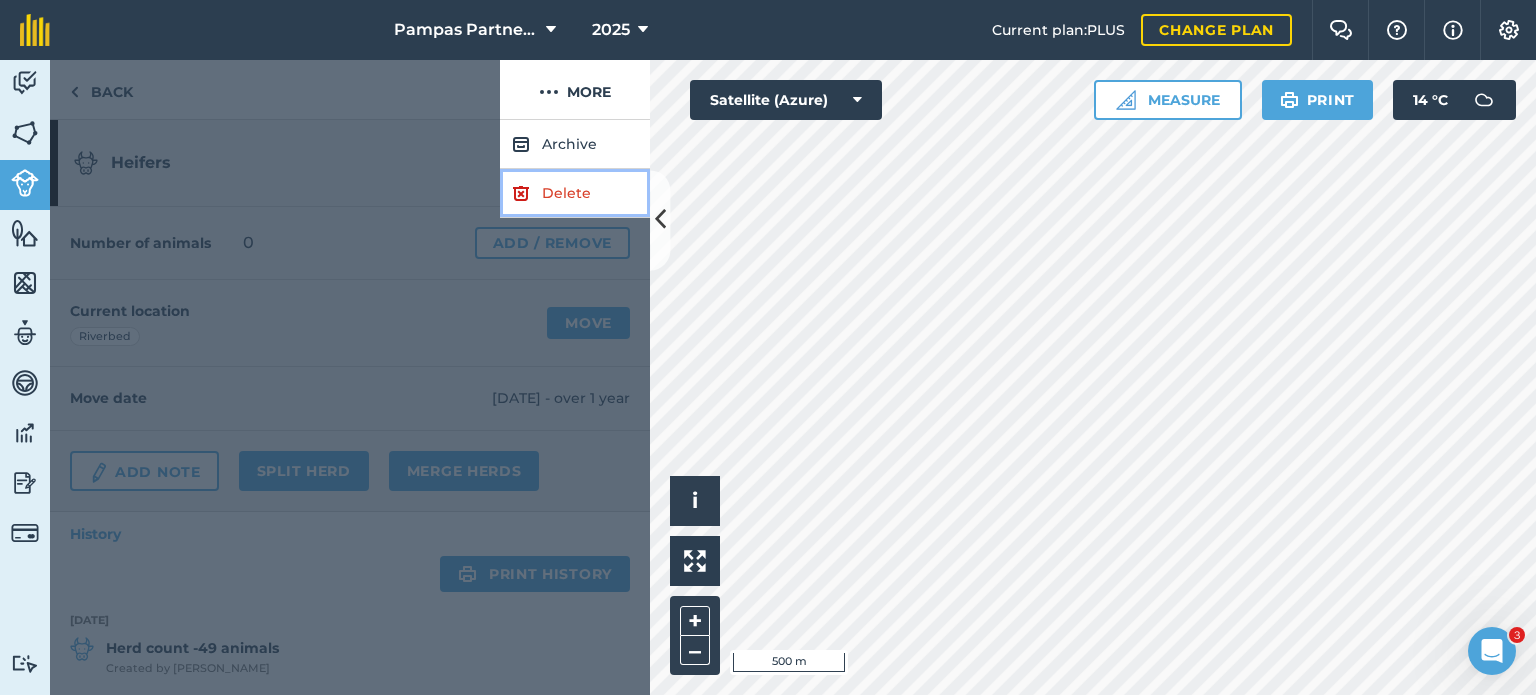 click on "Delete" at bounding box center [575, 193] 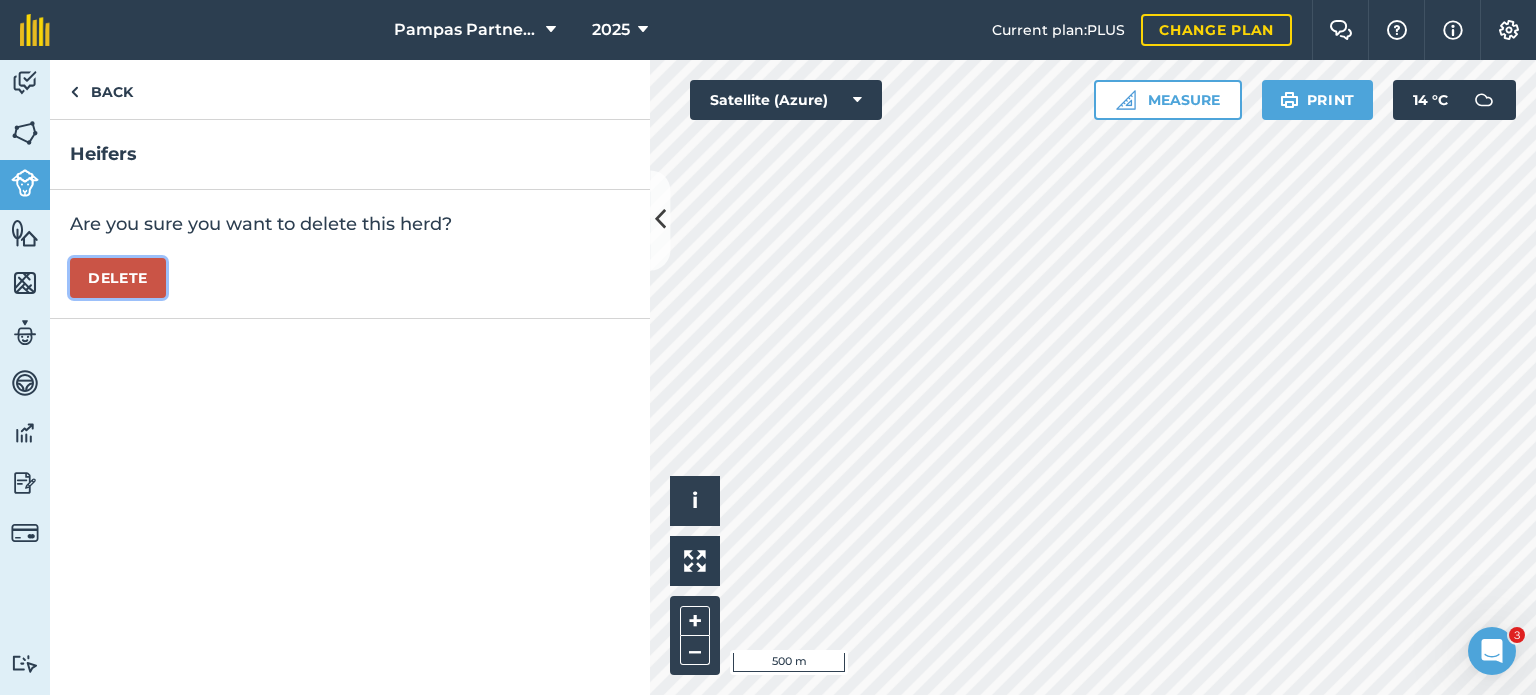 click on "Delete" at bounding box center (118, 278) 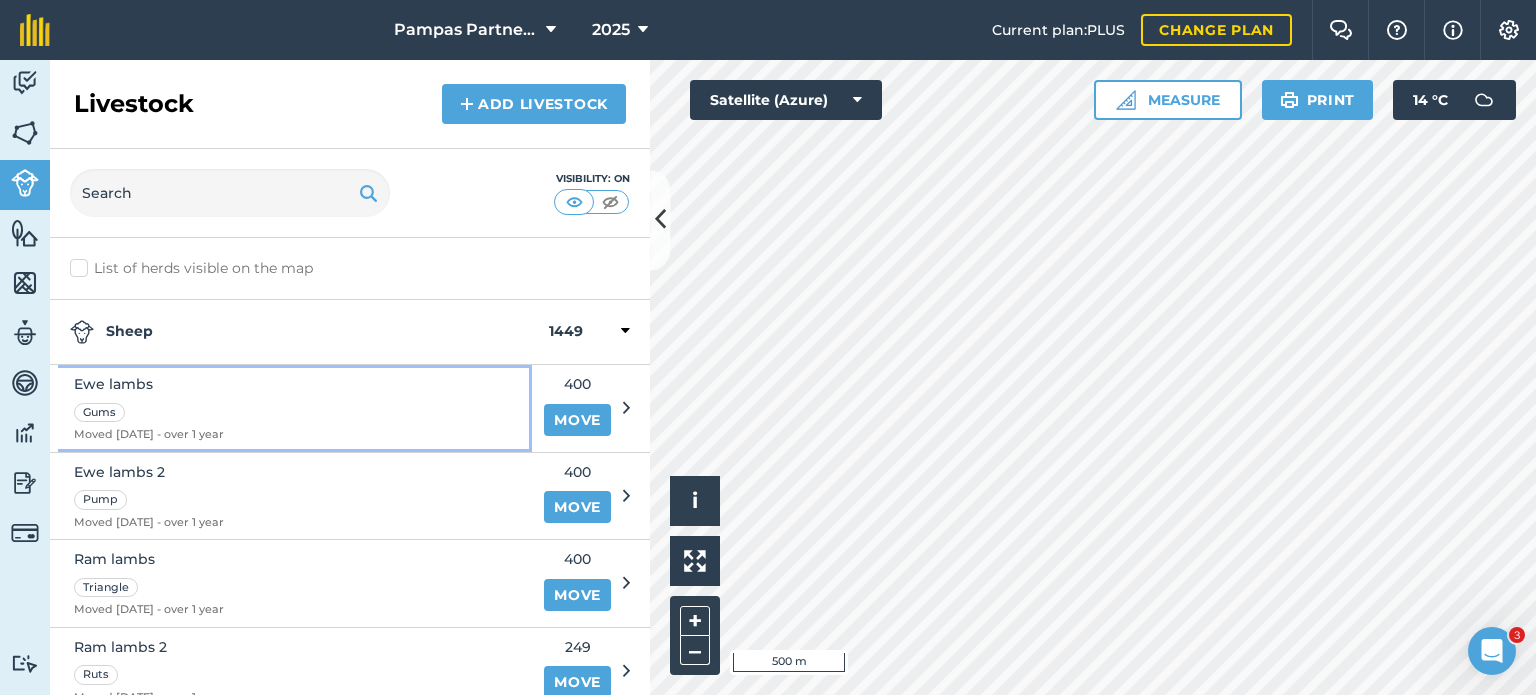 click on "Ewe lambs" at bounding box center [149, 384] 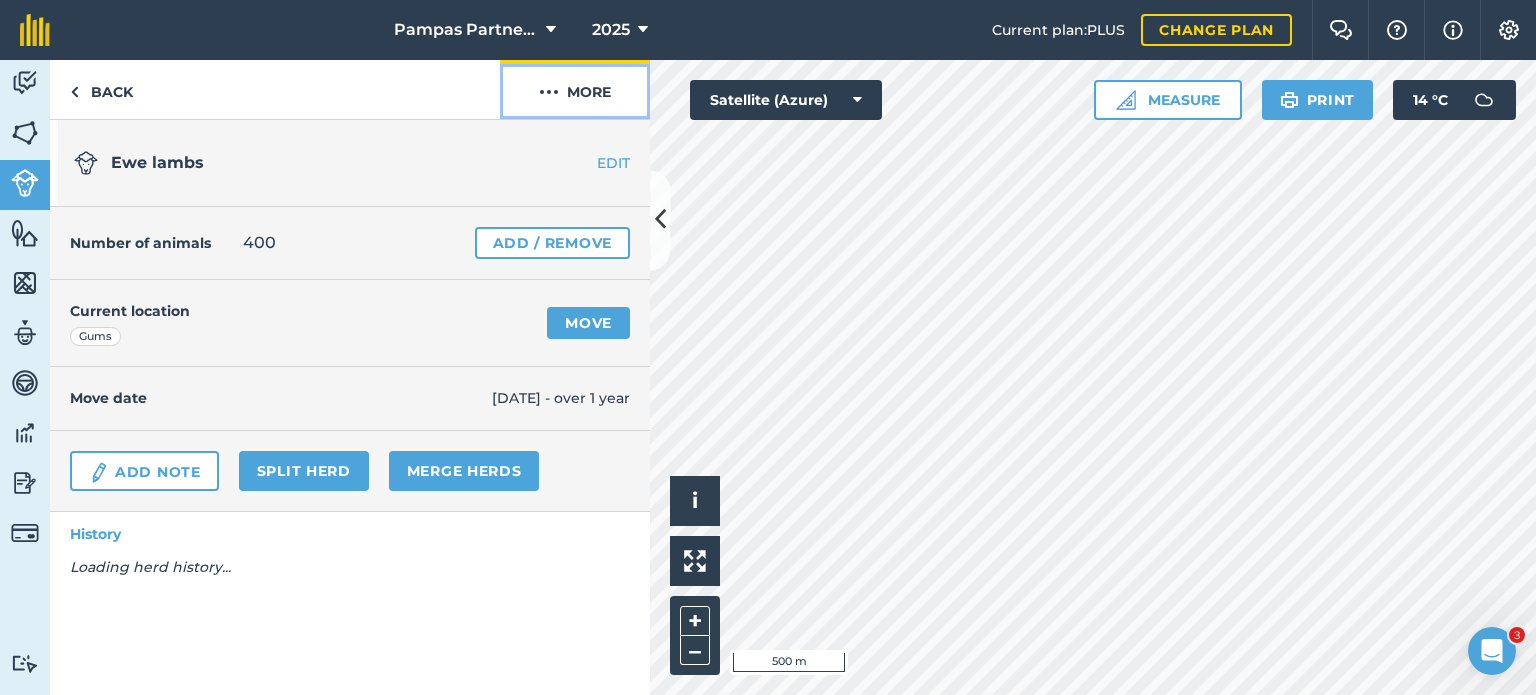 click on "More" at bounding box center [575, 89] 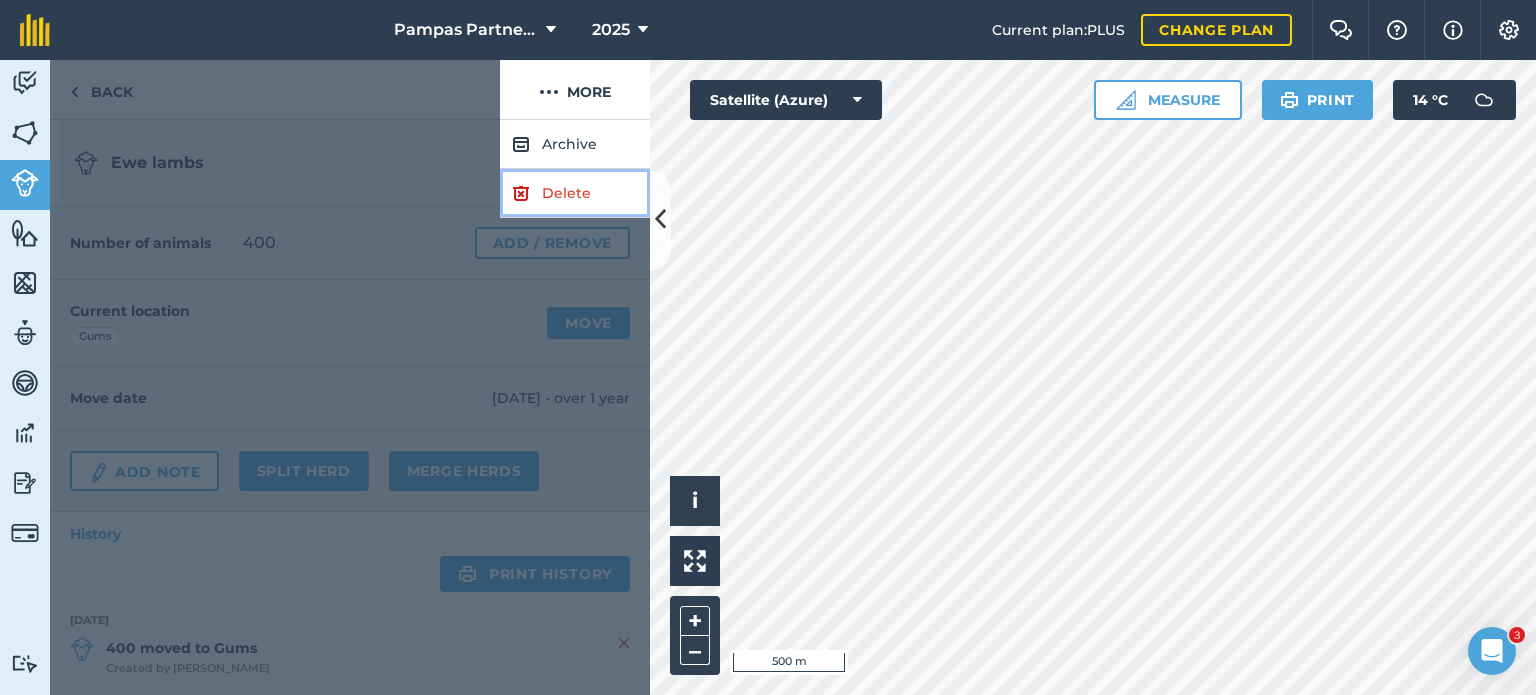 click on "Delete" at bounding box center [575, 193] 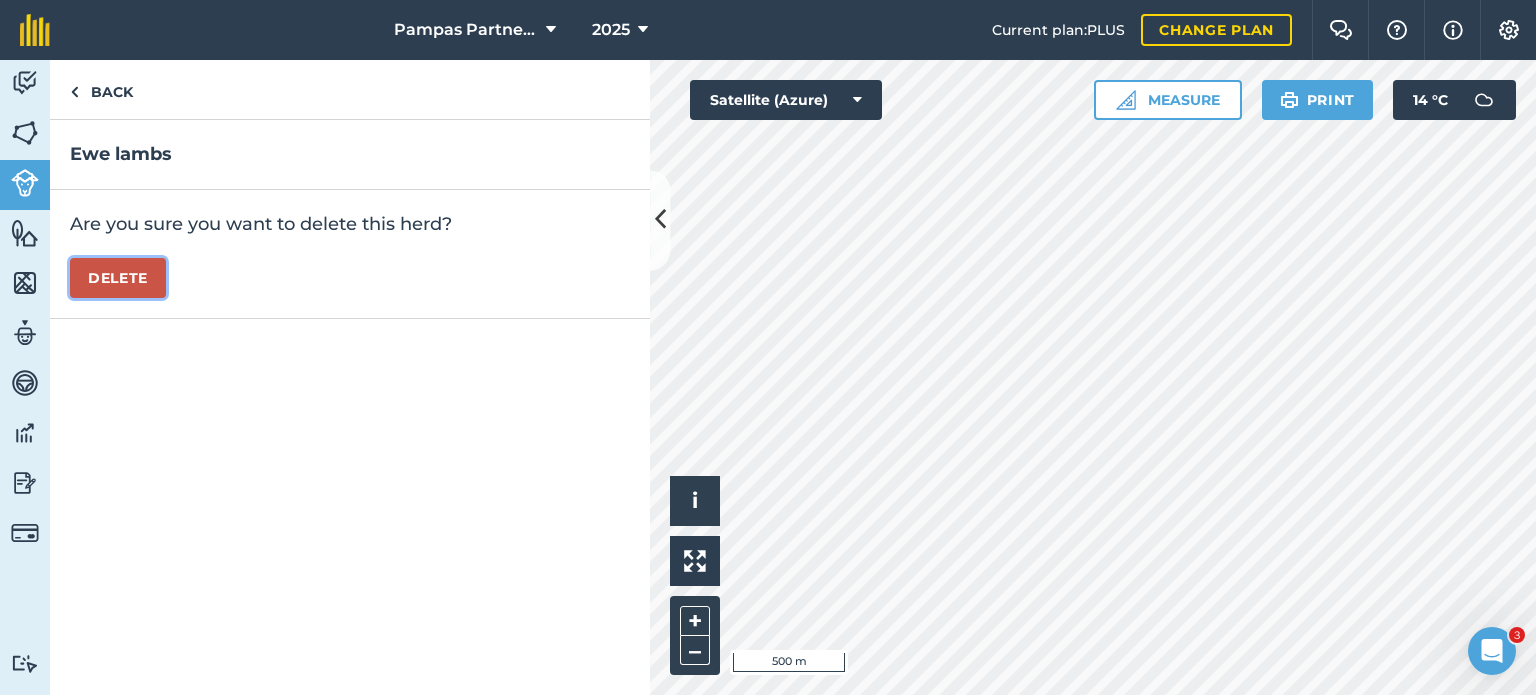 click on "Delete" at bounding box center (118, 278) 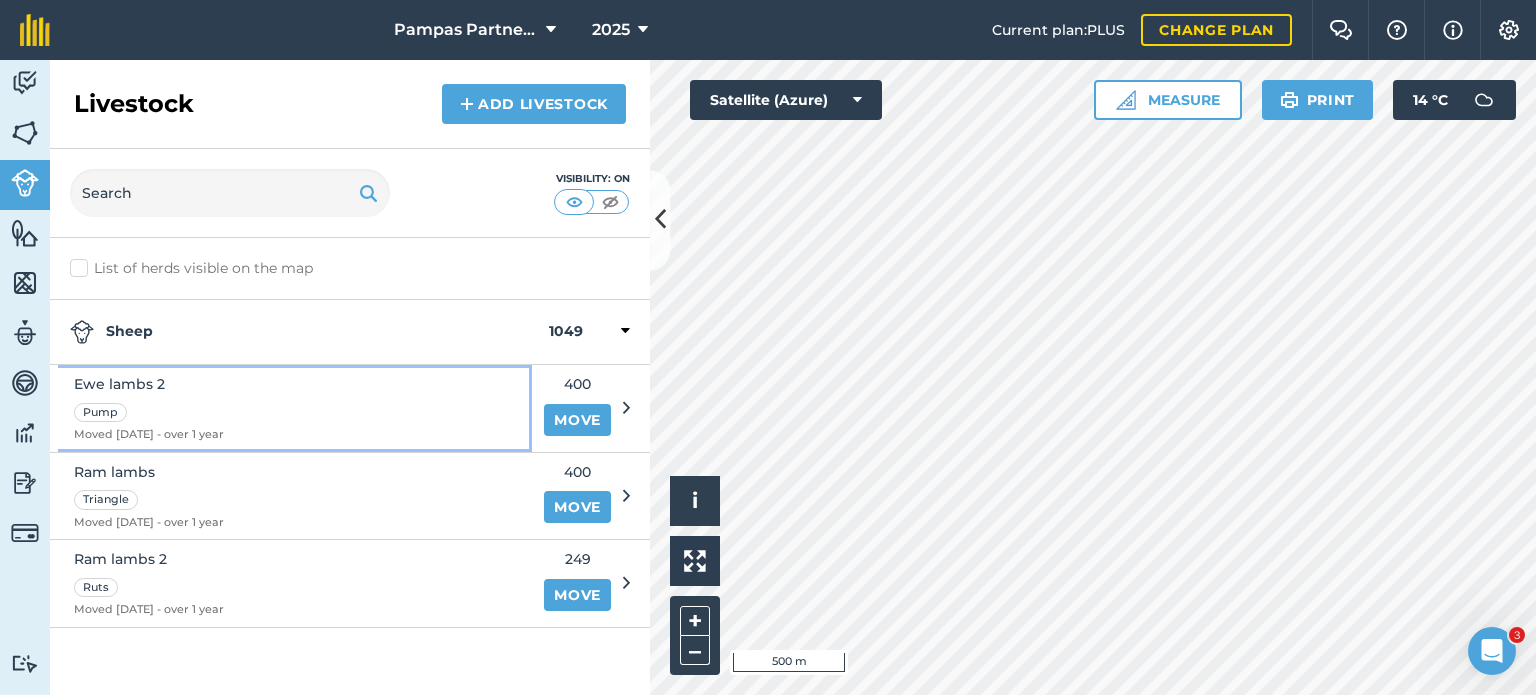 click on "Ewe lambs 2 Pump Moved 08/03/24 - over 1 year" at bounding box center (291, 408) 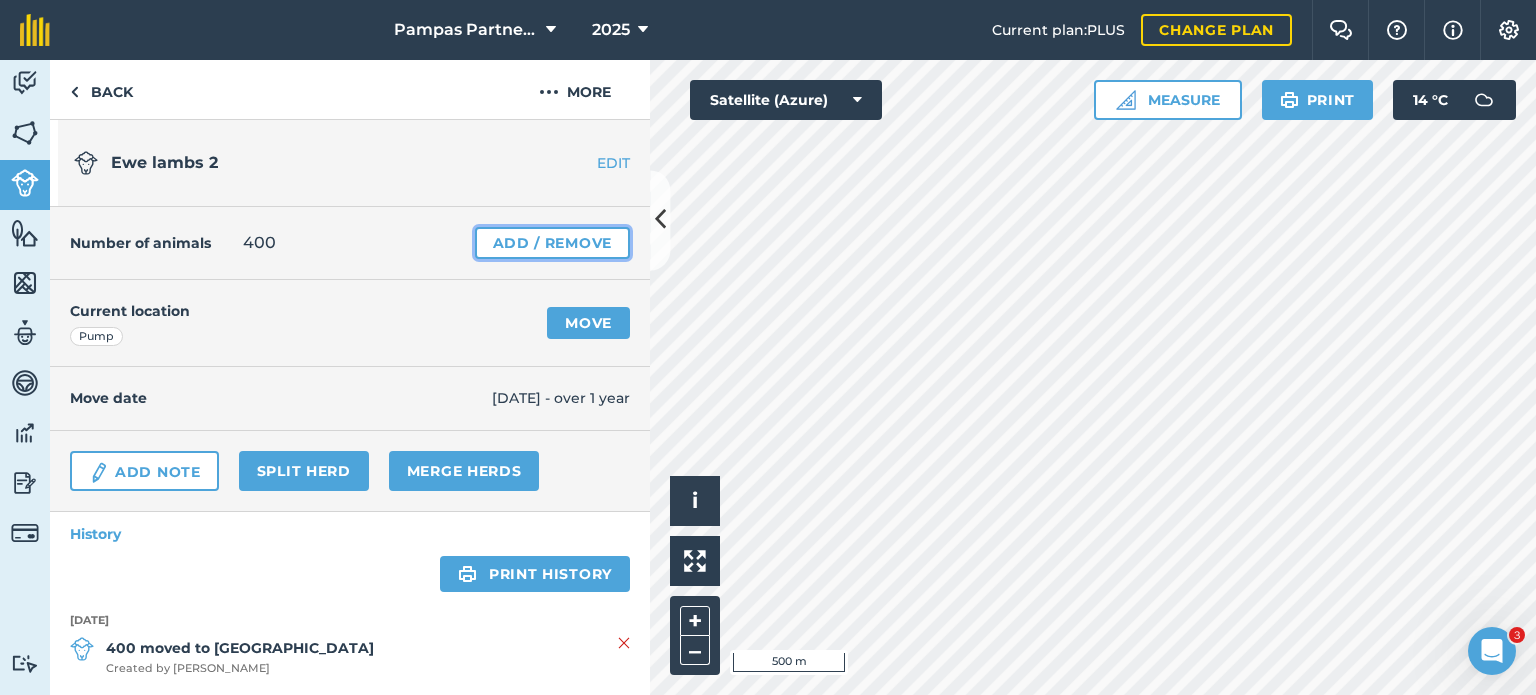 click on "Add / Remove" at bounding box center (552, 243) 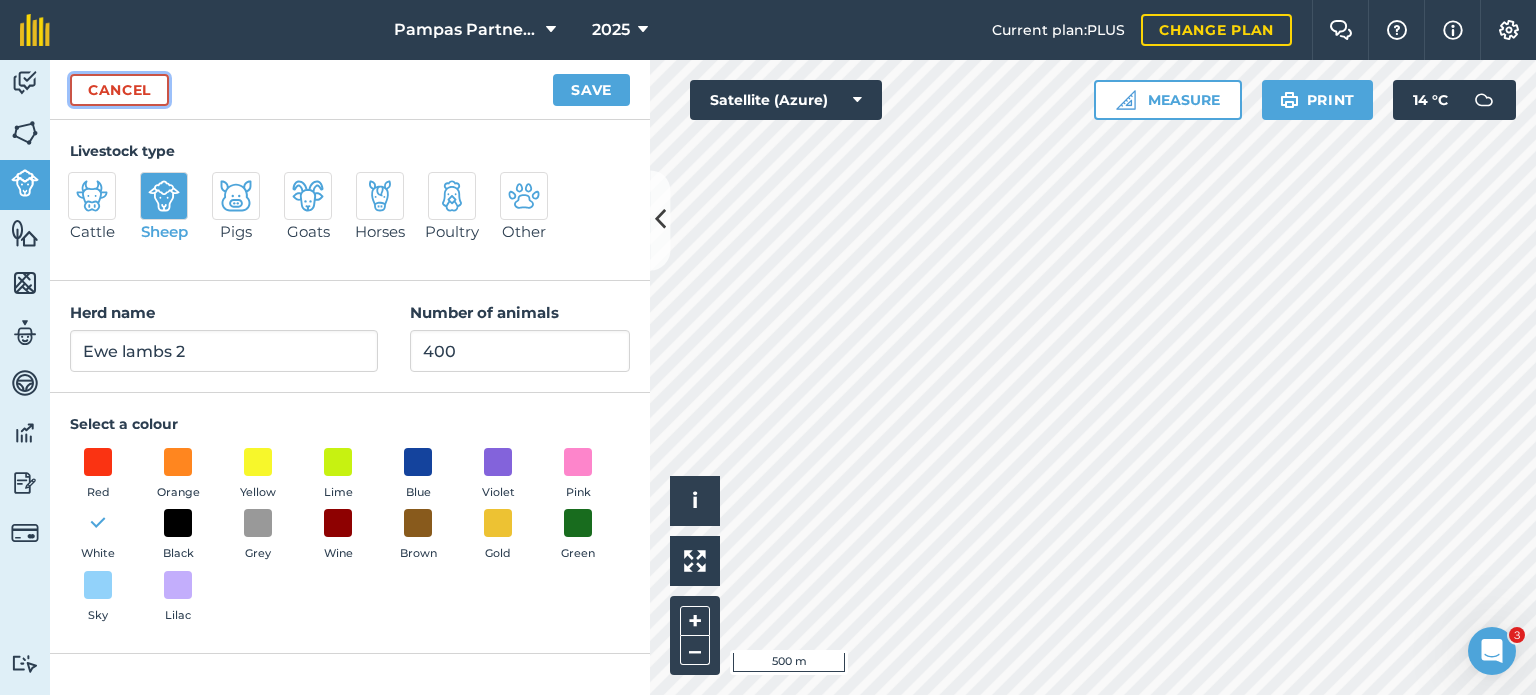 click on "Cancel" at bounding box center [119, 90] 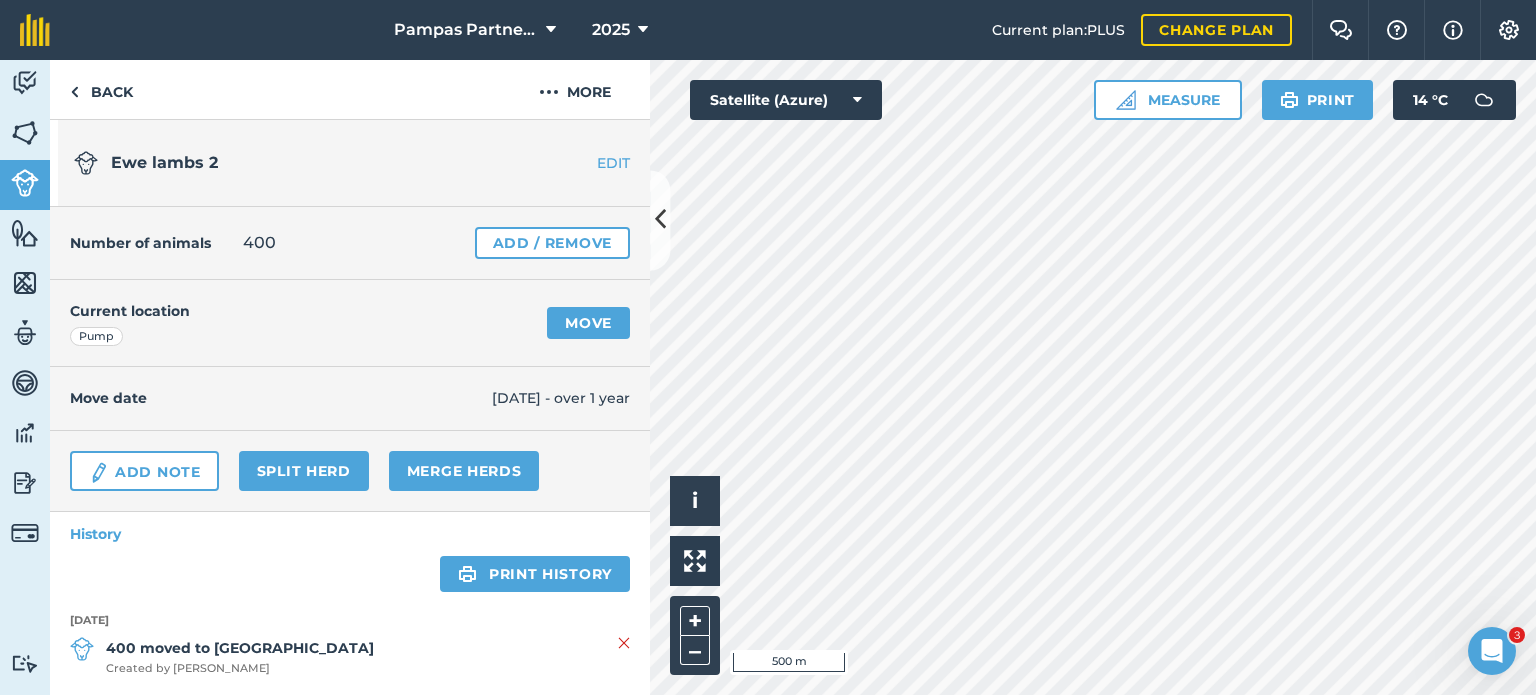 scroll, scrollTop: 19, scrollLeft: 0, axis: vertical 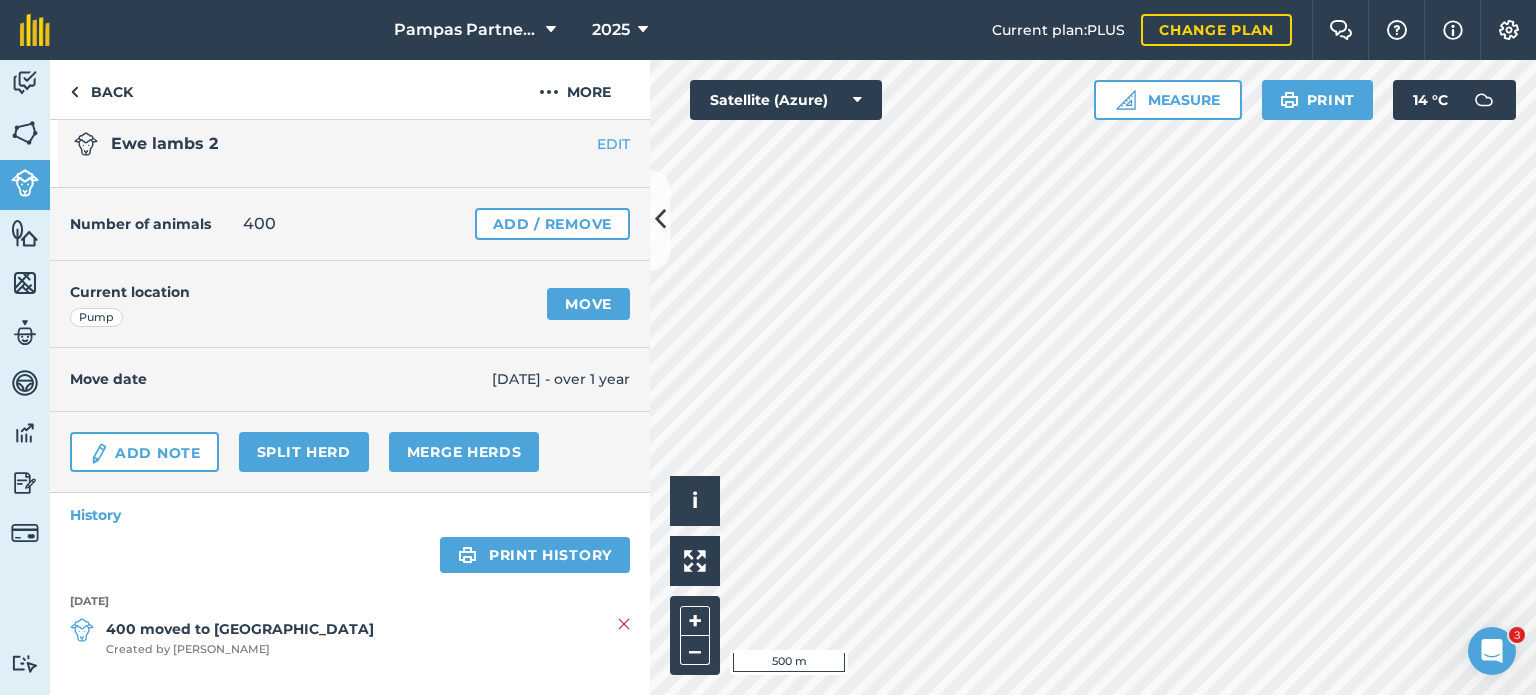 click on "EDIT" at bounding box center (587, 144) 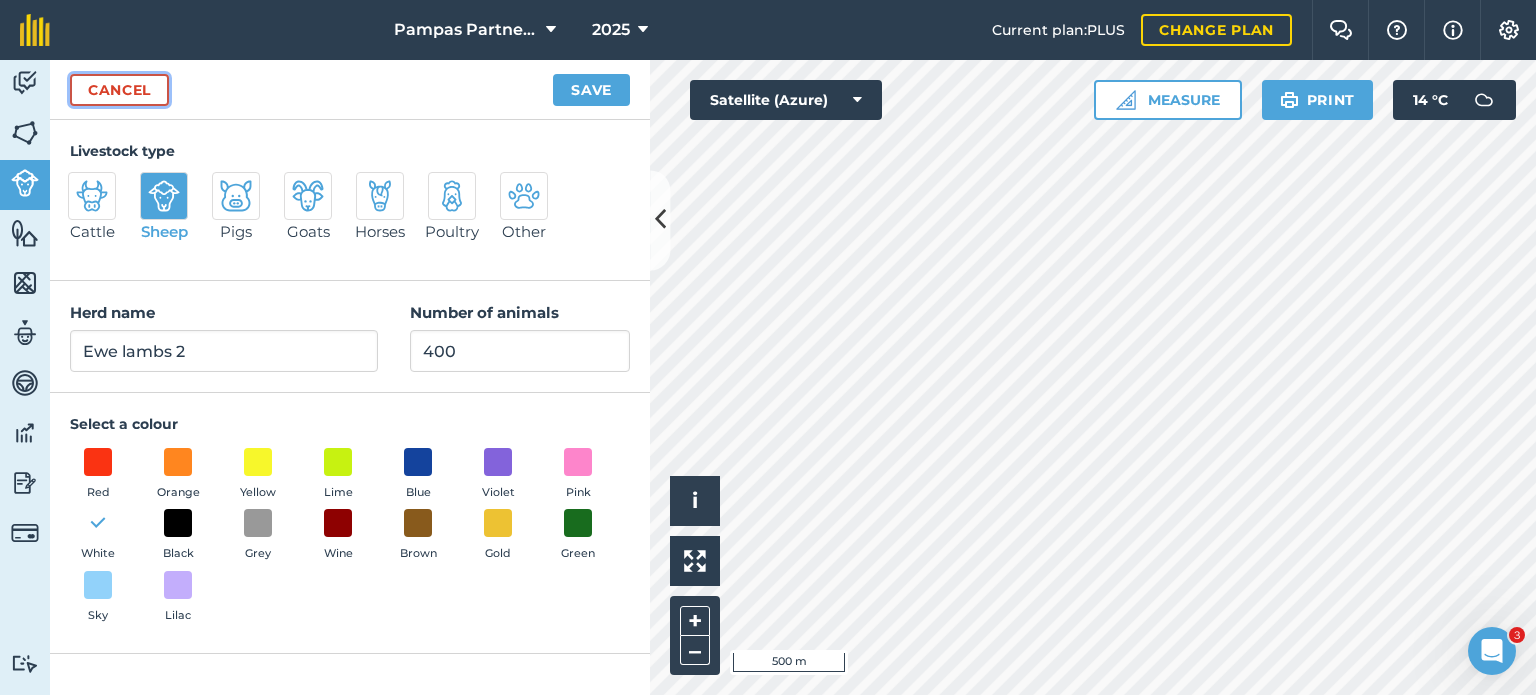 click on "Cancel" at bounding box center (119, 90) 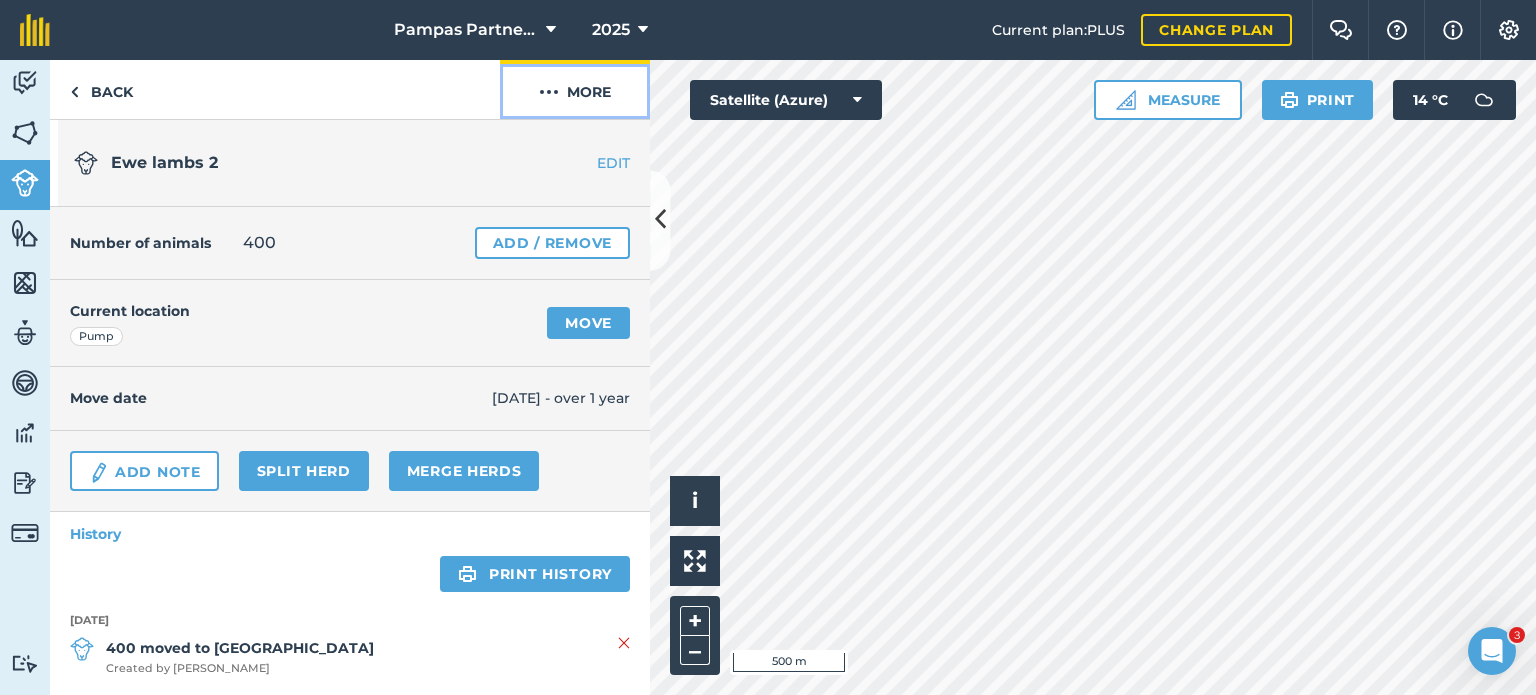click on "More" at bounding box center [575, 89] 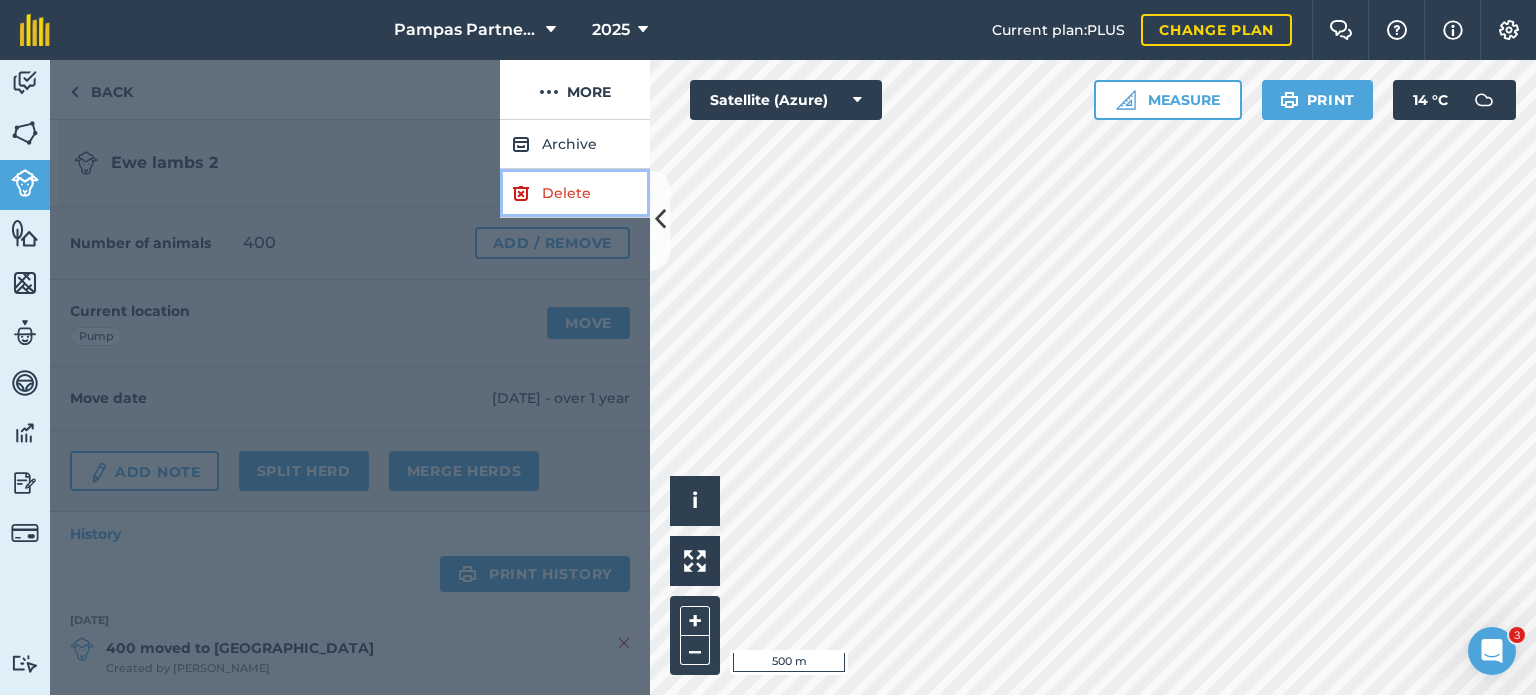 click on "Delete" at bounding box center (575, 193) 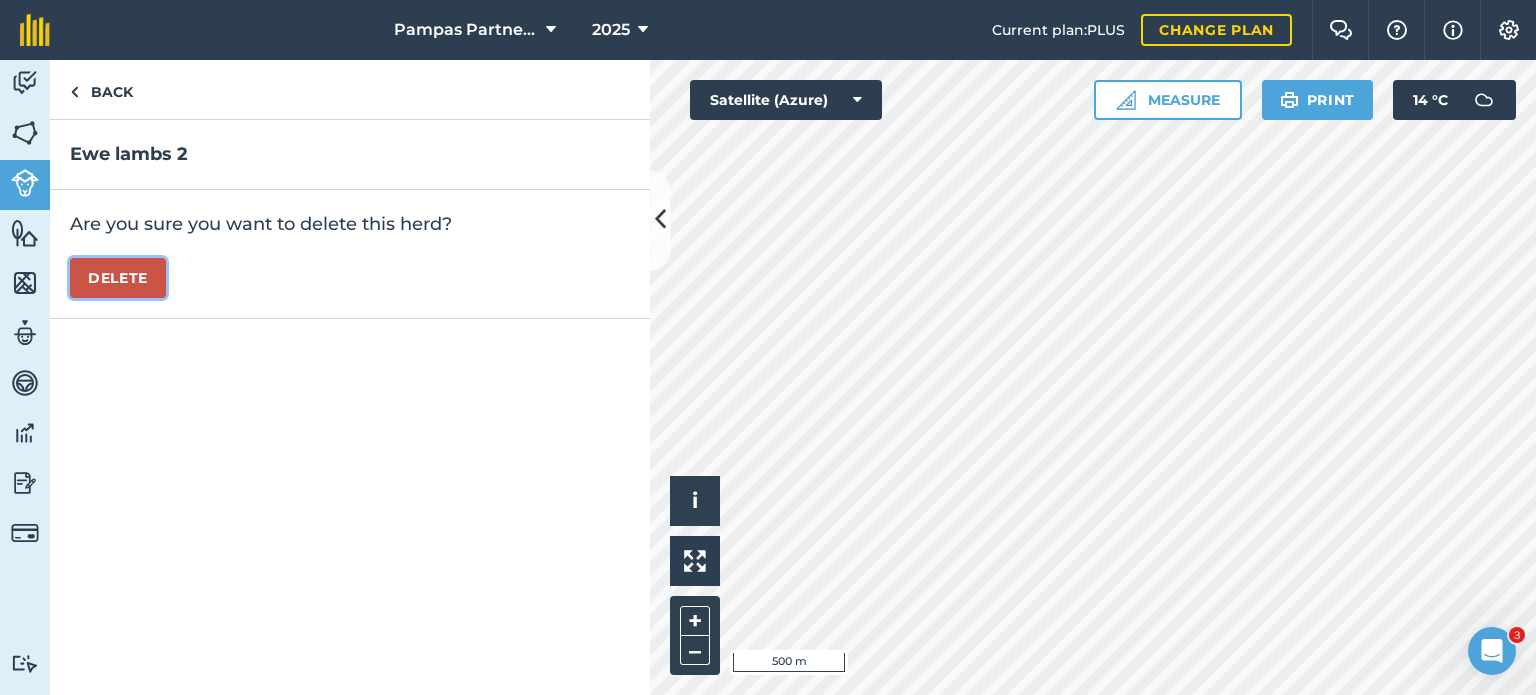 click on "Delete" at bounding box center (118, 278) 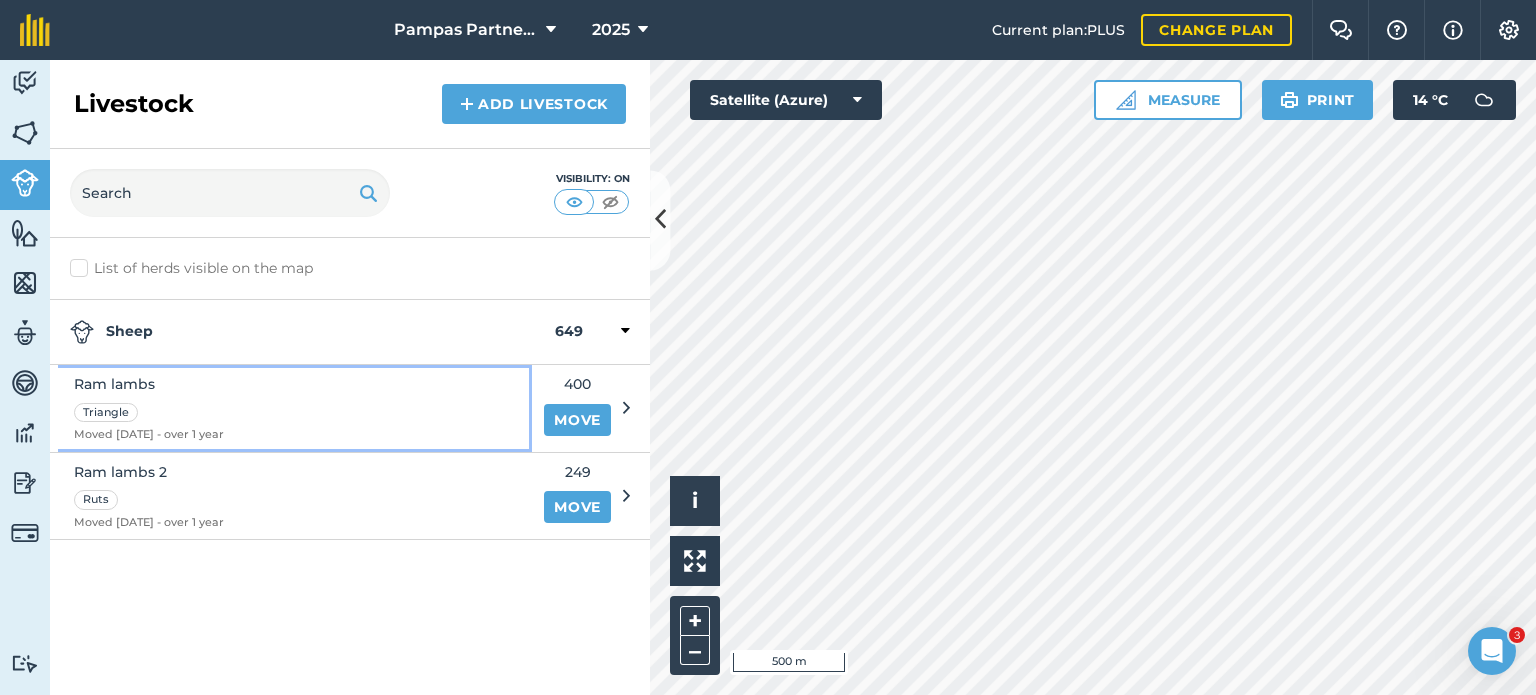 click on "Ram lambs Triangle Moved 13/03/24 - over 1 year" at bounding box center (291, 408) 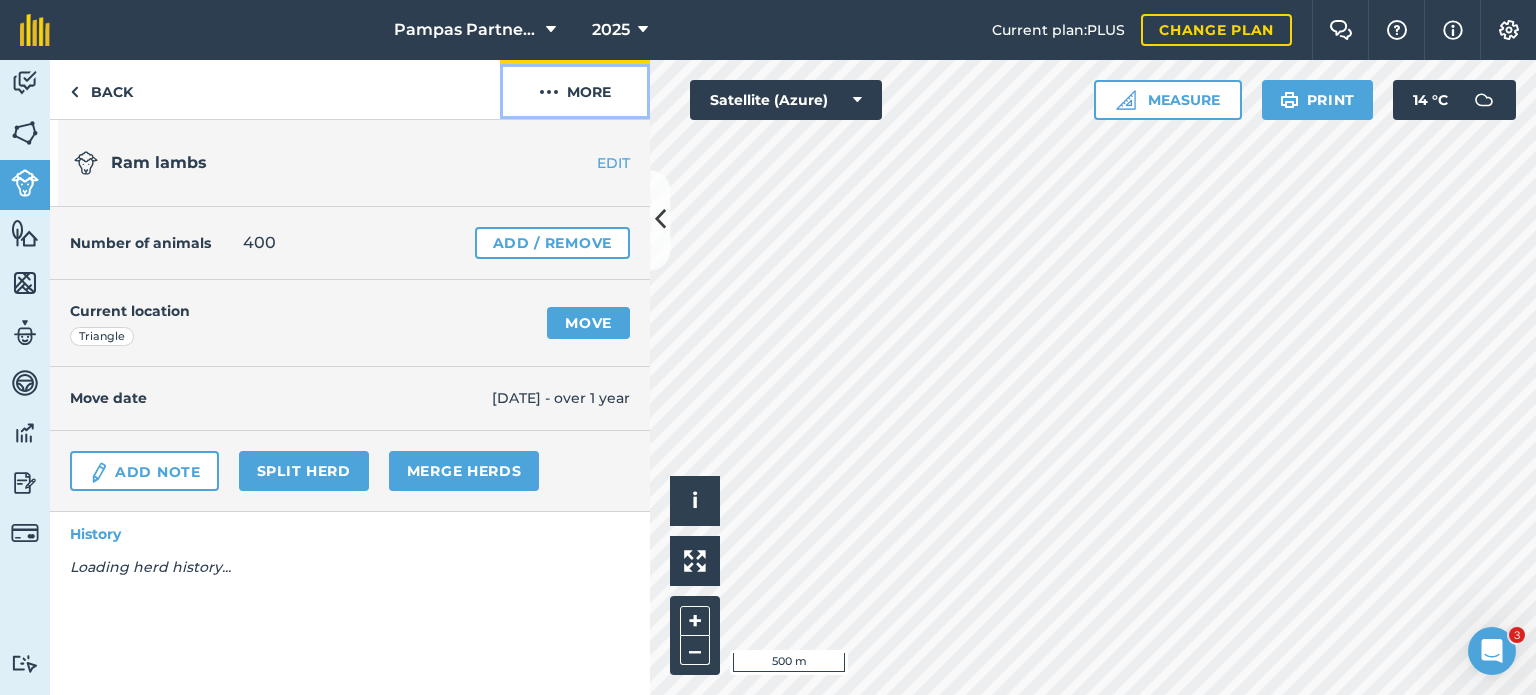 click on "More" at bounding box center (575, 89) 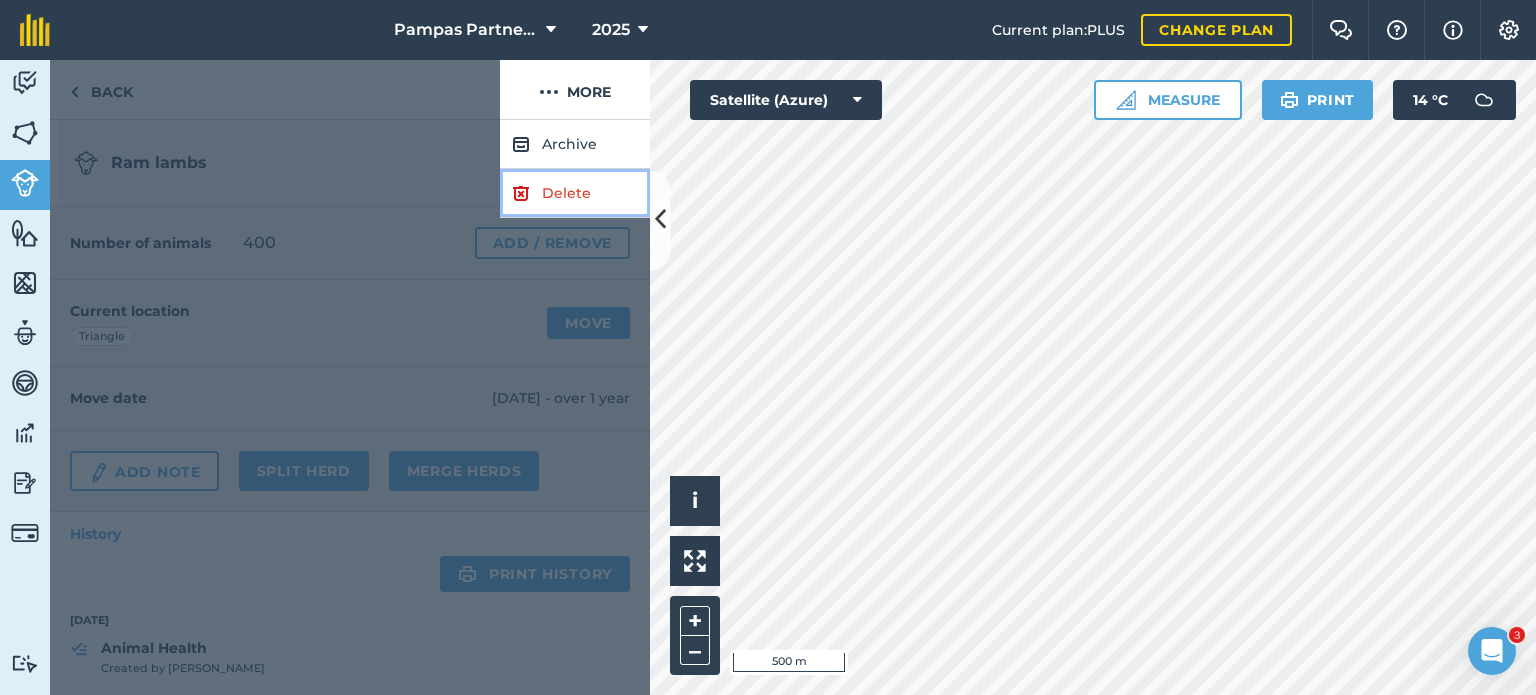 click on "Delete" at bounding box center (575, 193) 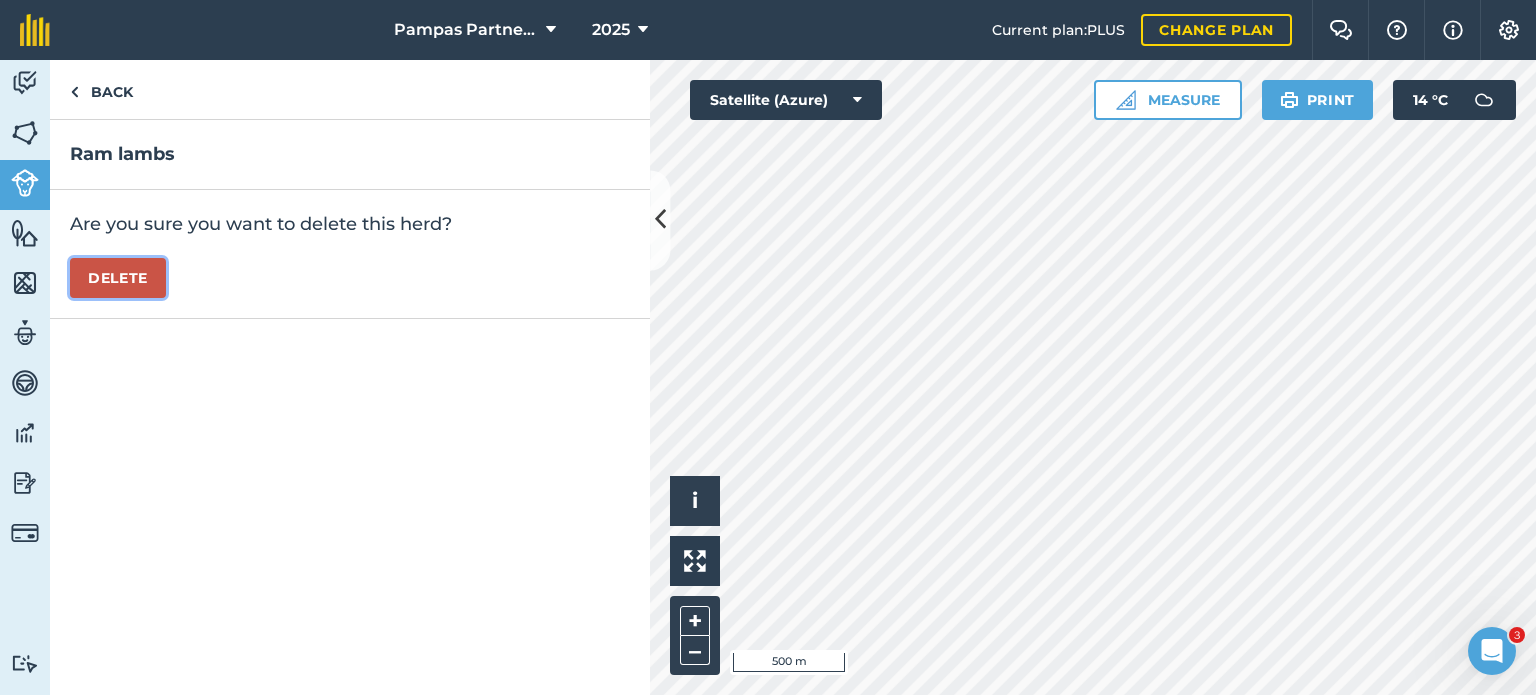 click on "Delete" at bounding box center [118, 278] 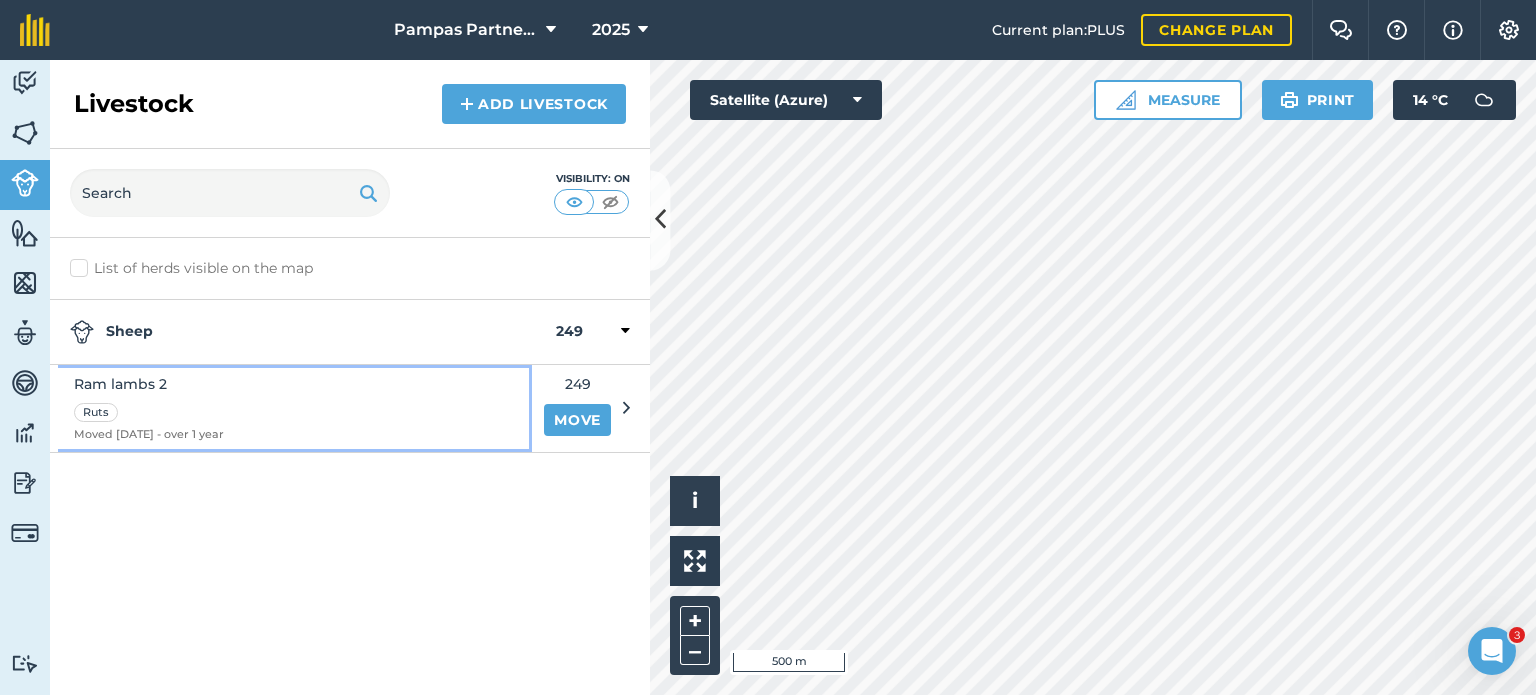 click on "Ram lambs 2 Ruts Moved 19/03/24 - over 1 year" at bounding box center [291, 408] 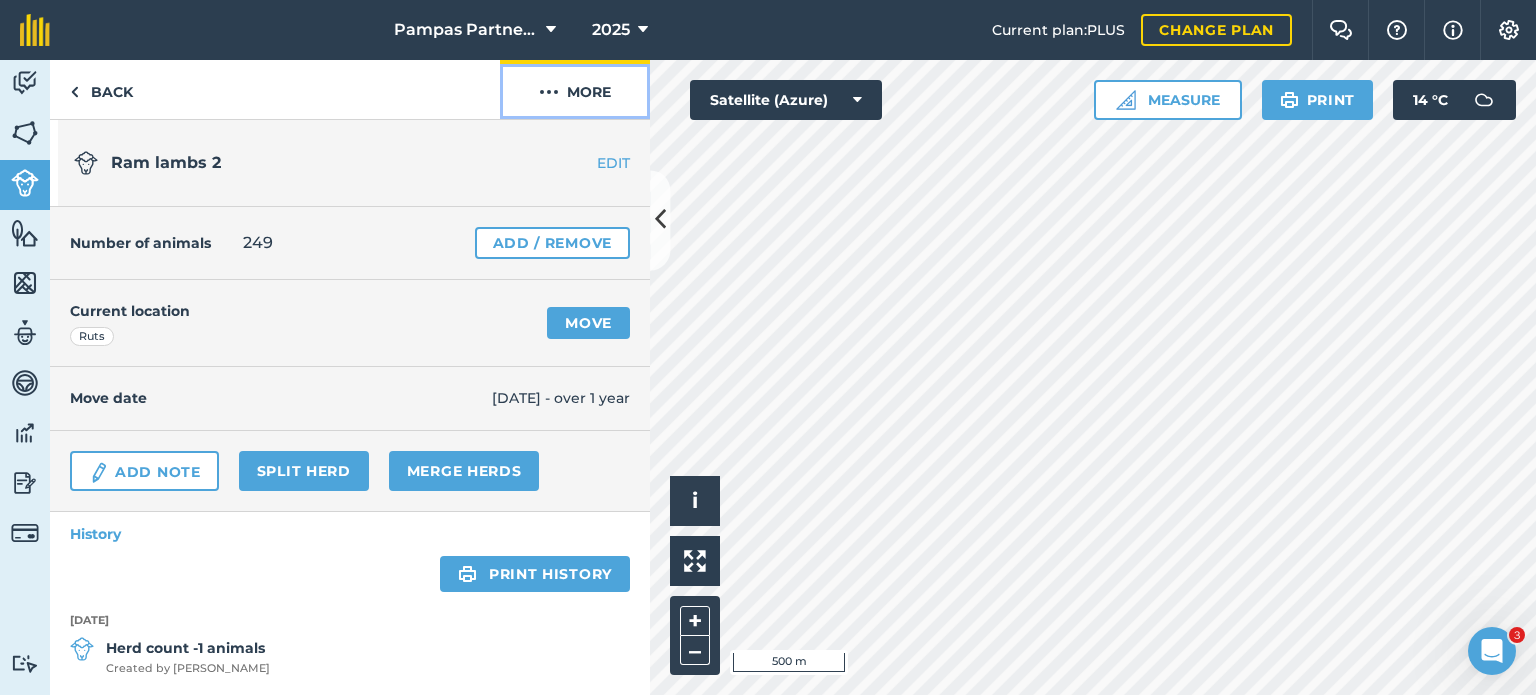 click on "More" at bounding box center [575, 89] 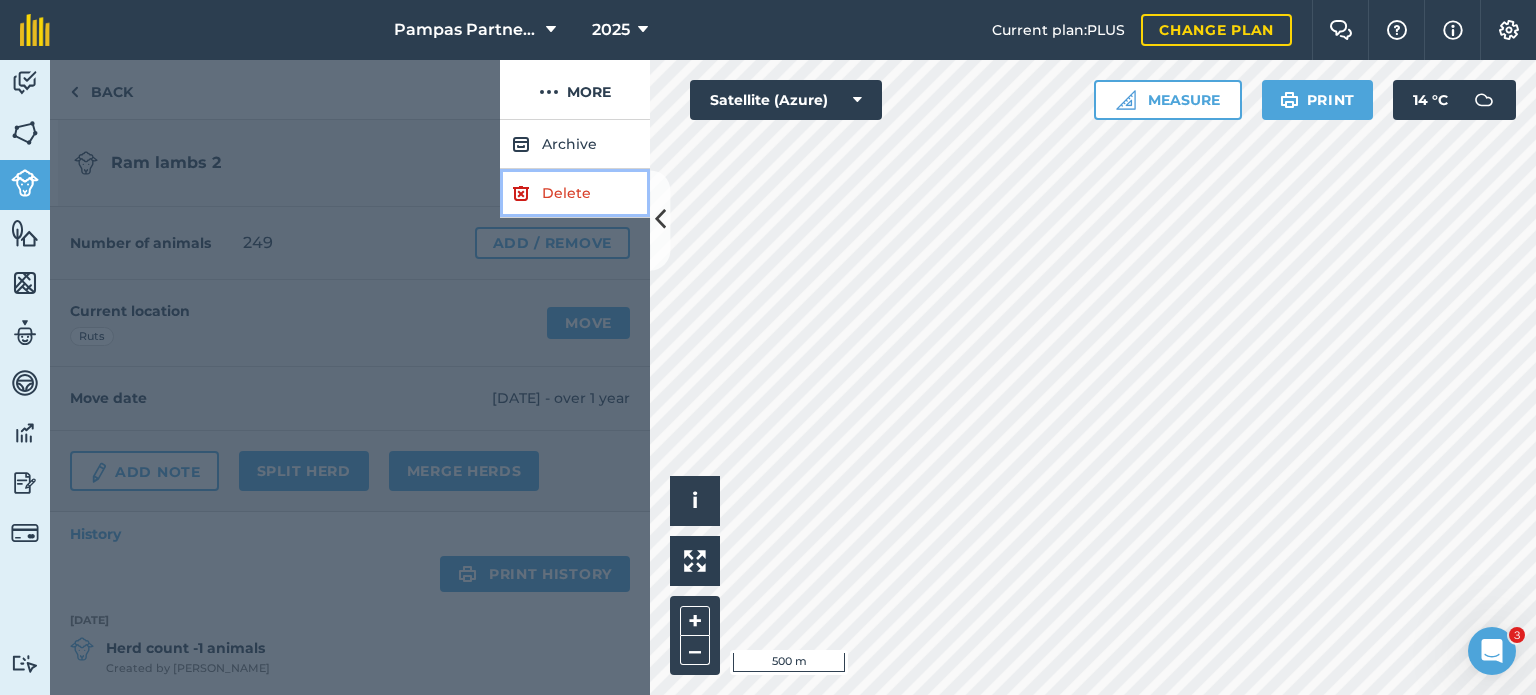 click on "Delete" at bounding box center (575, 193) 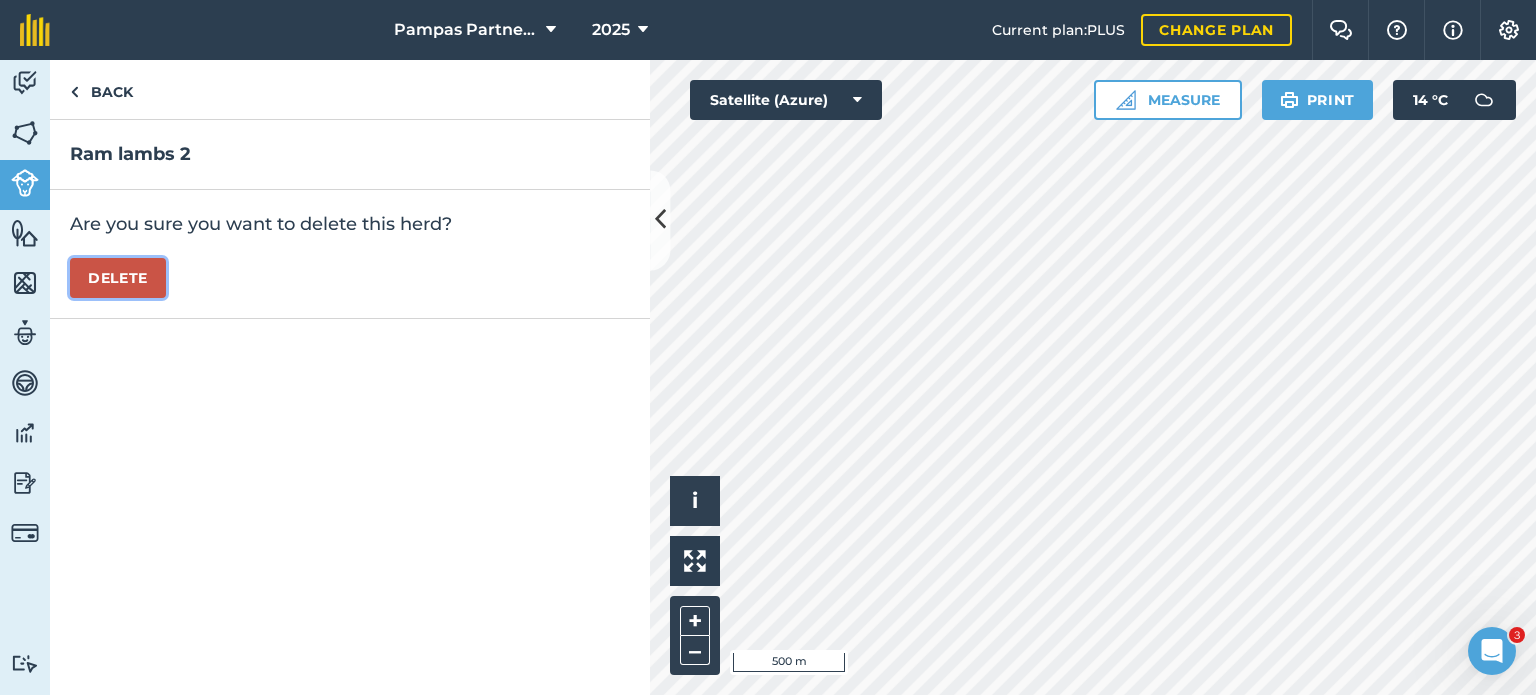 click on "Delete" at bounding box center (118, 278) 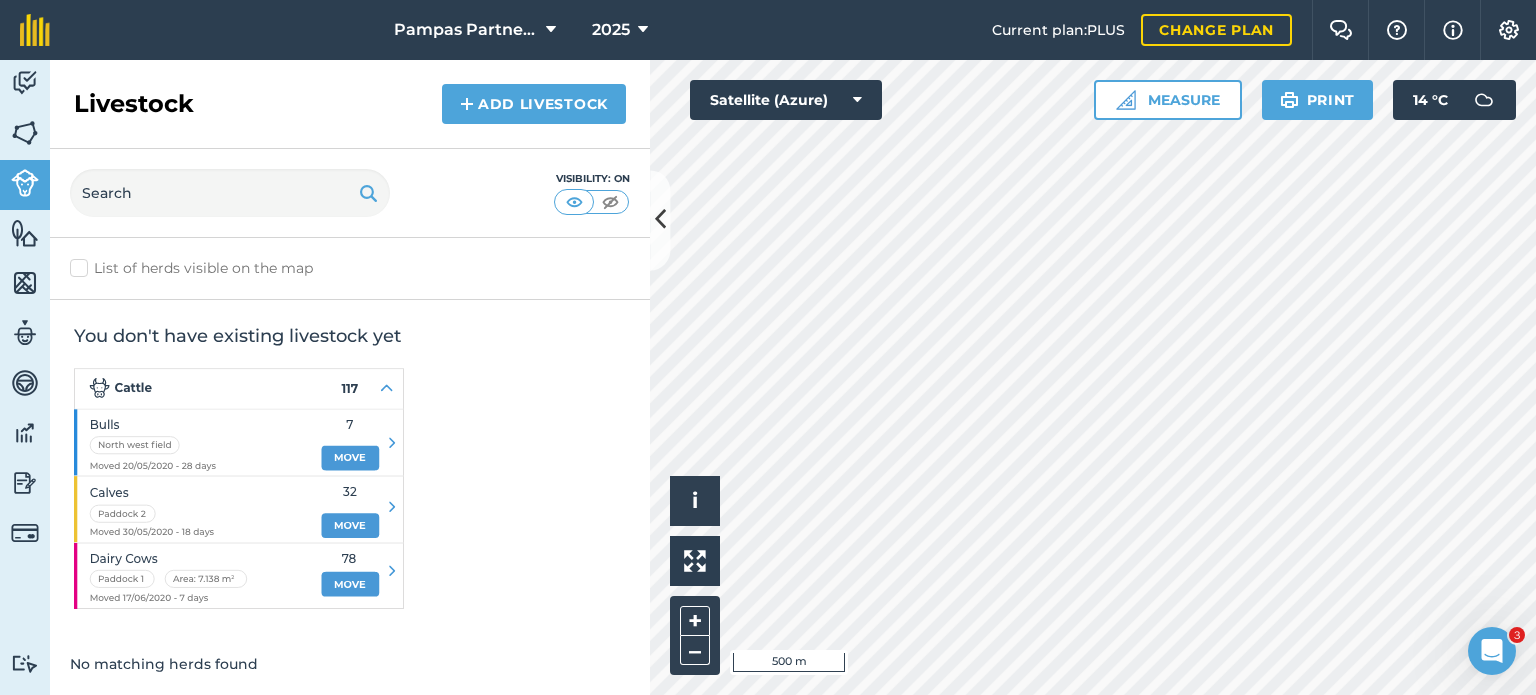 click at bounding box center [239, 488] 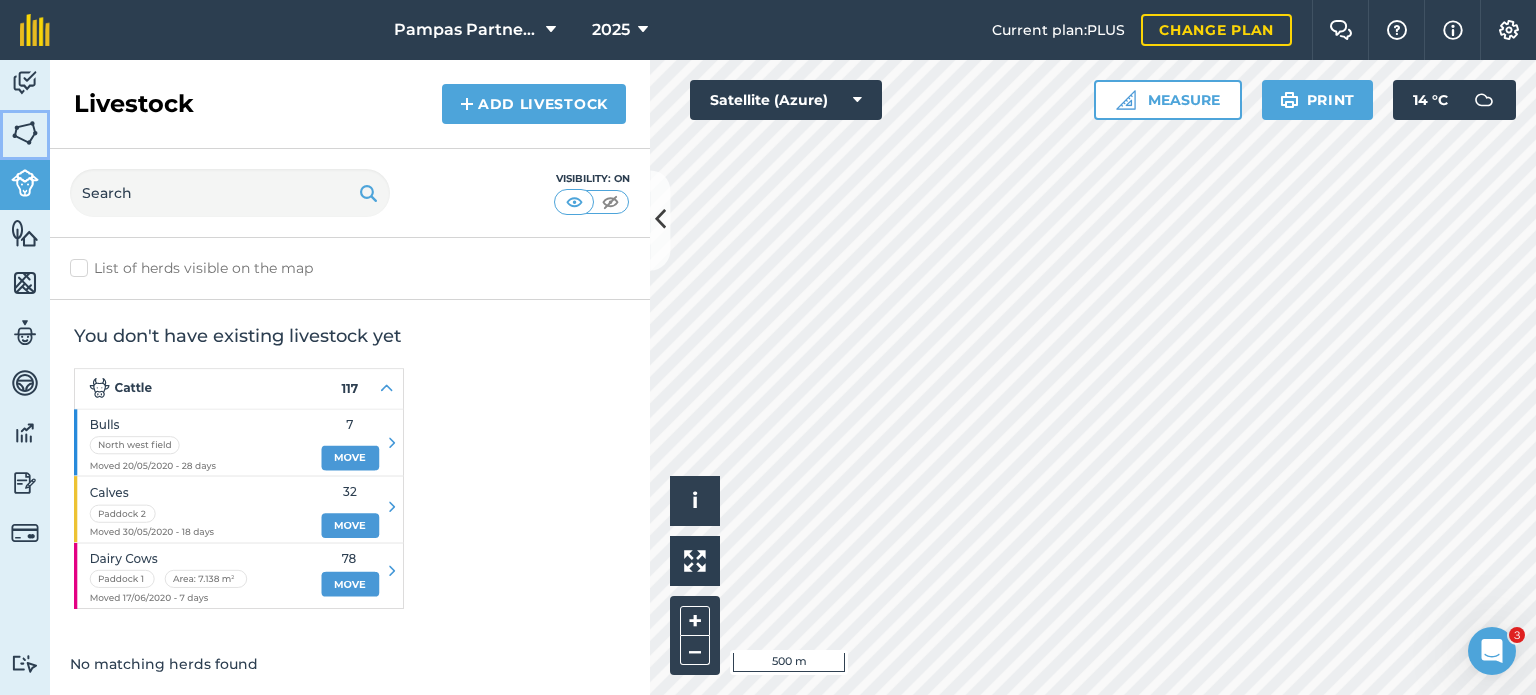 click at bounding box center [25, 133] 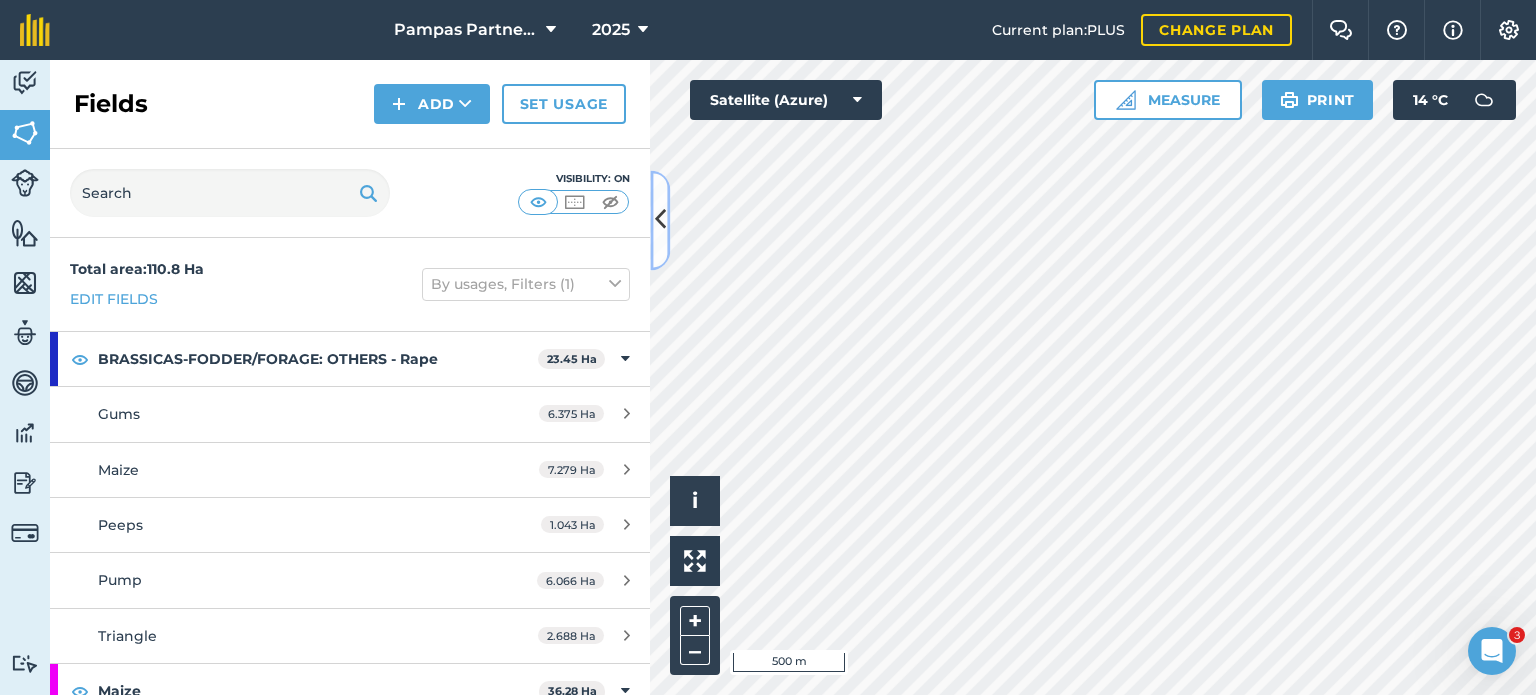 click at bounding box center (660, 220) 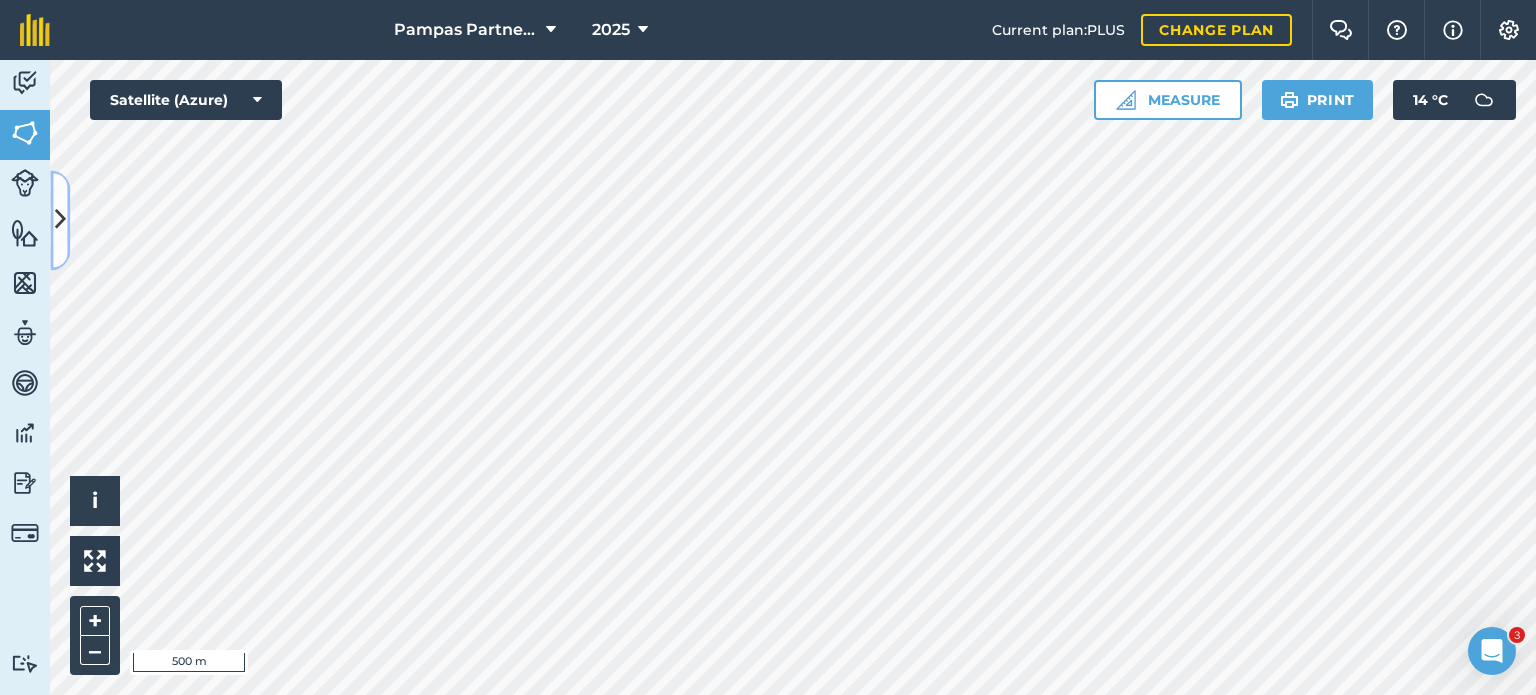 click at bounding box center [60, 220] 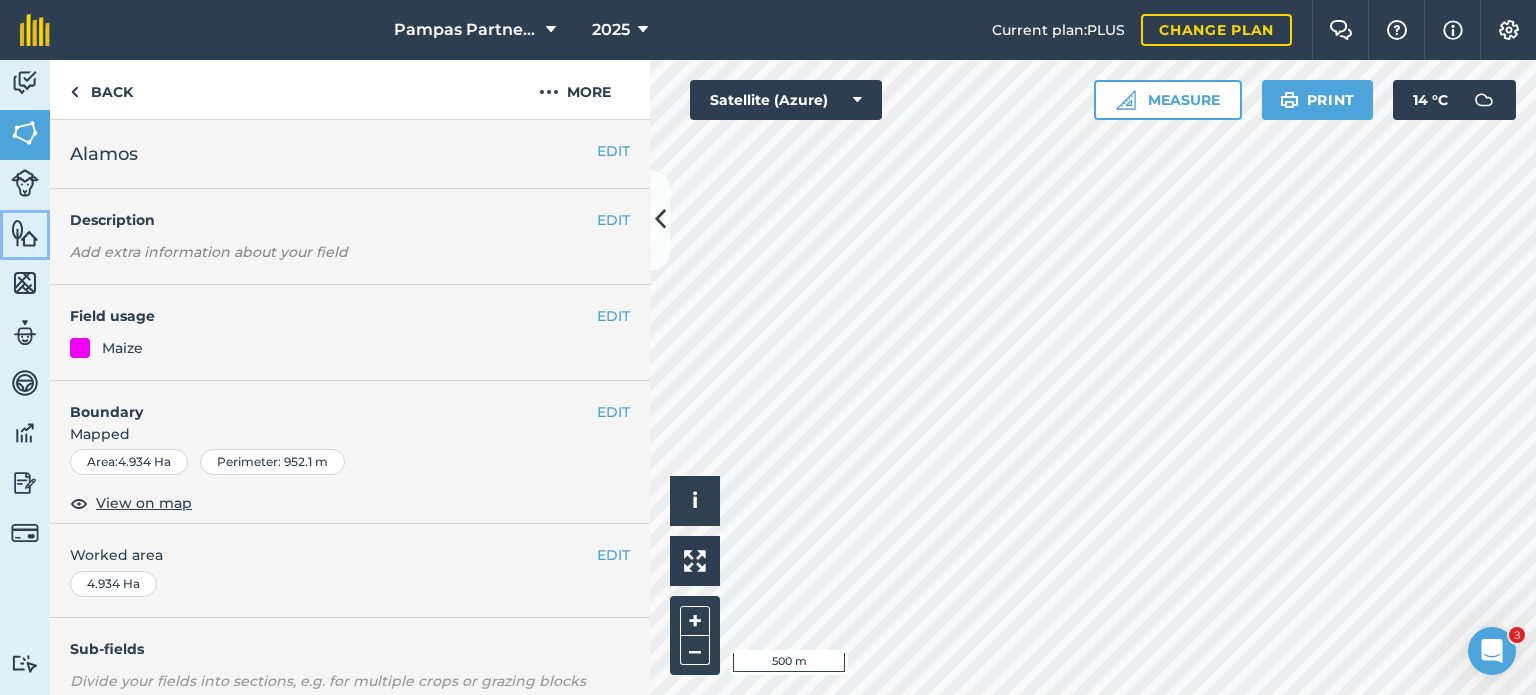 click at bounding box center [25, 233] 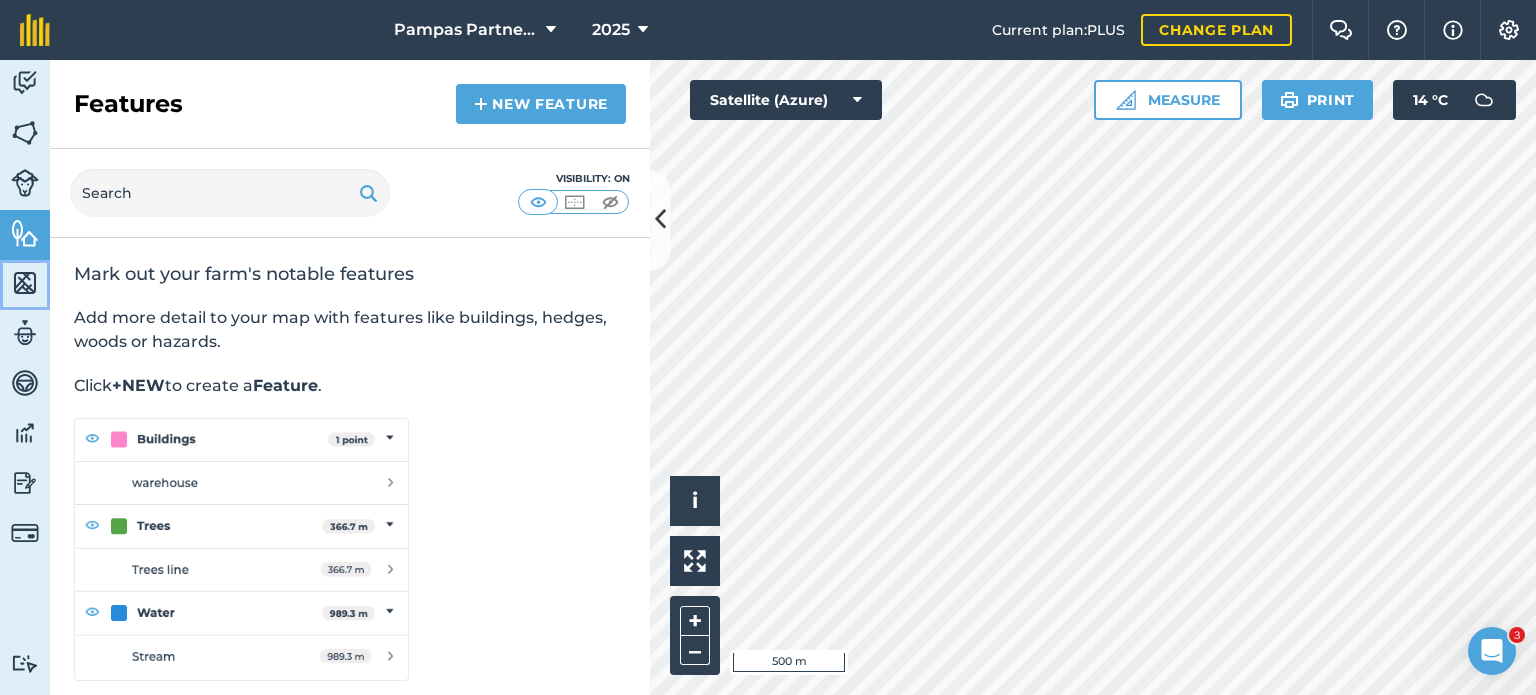 click at bounding box center [25, 283] 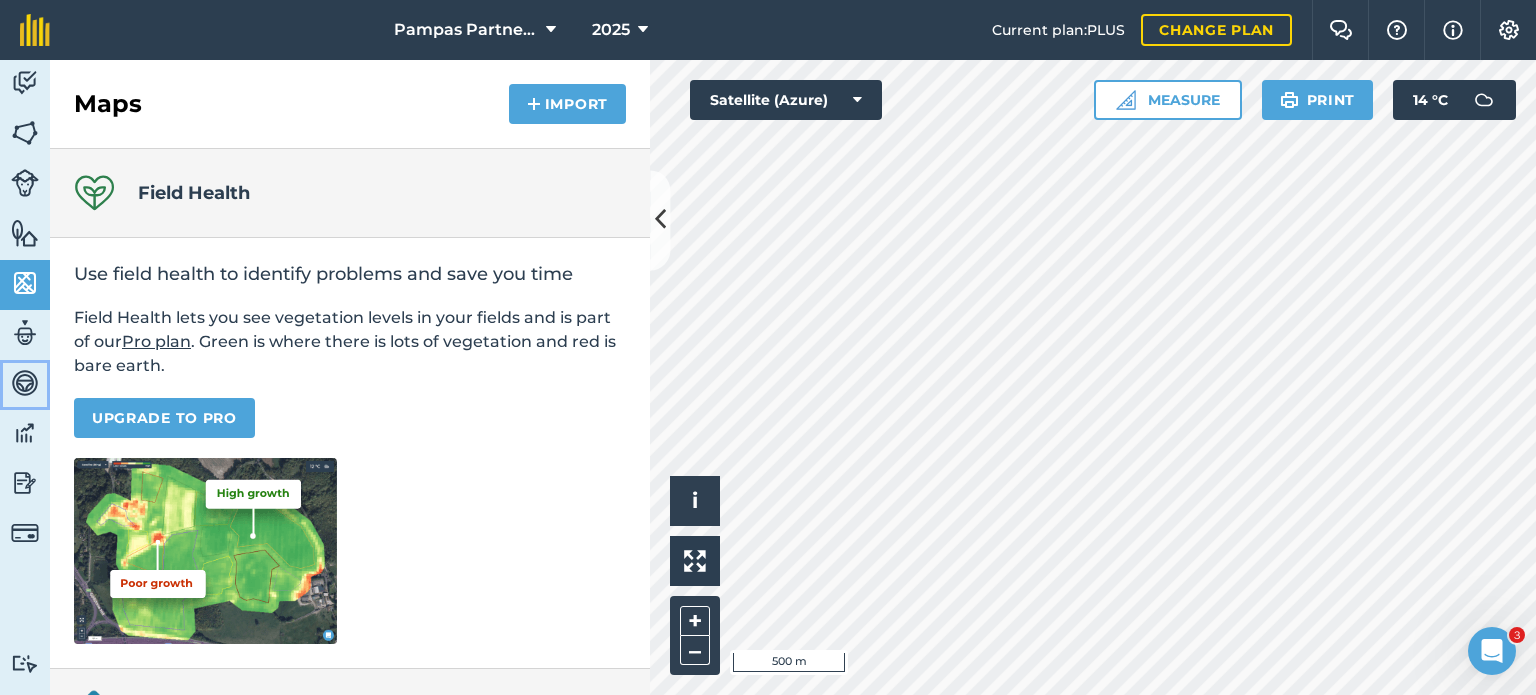 click at bounding box center [25, 383] 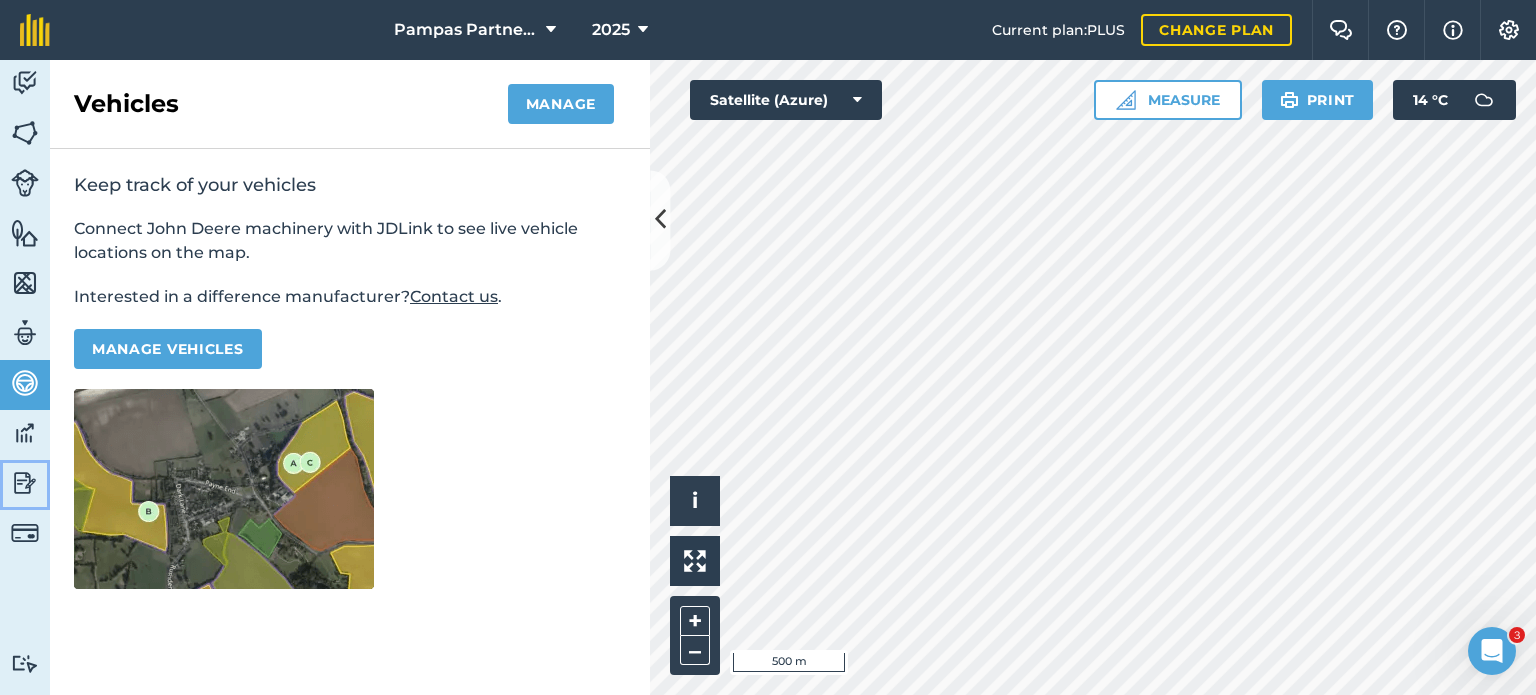 click at bounding box center (25, 483) 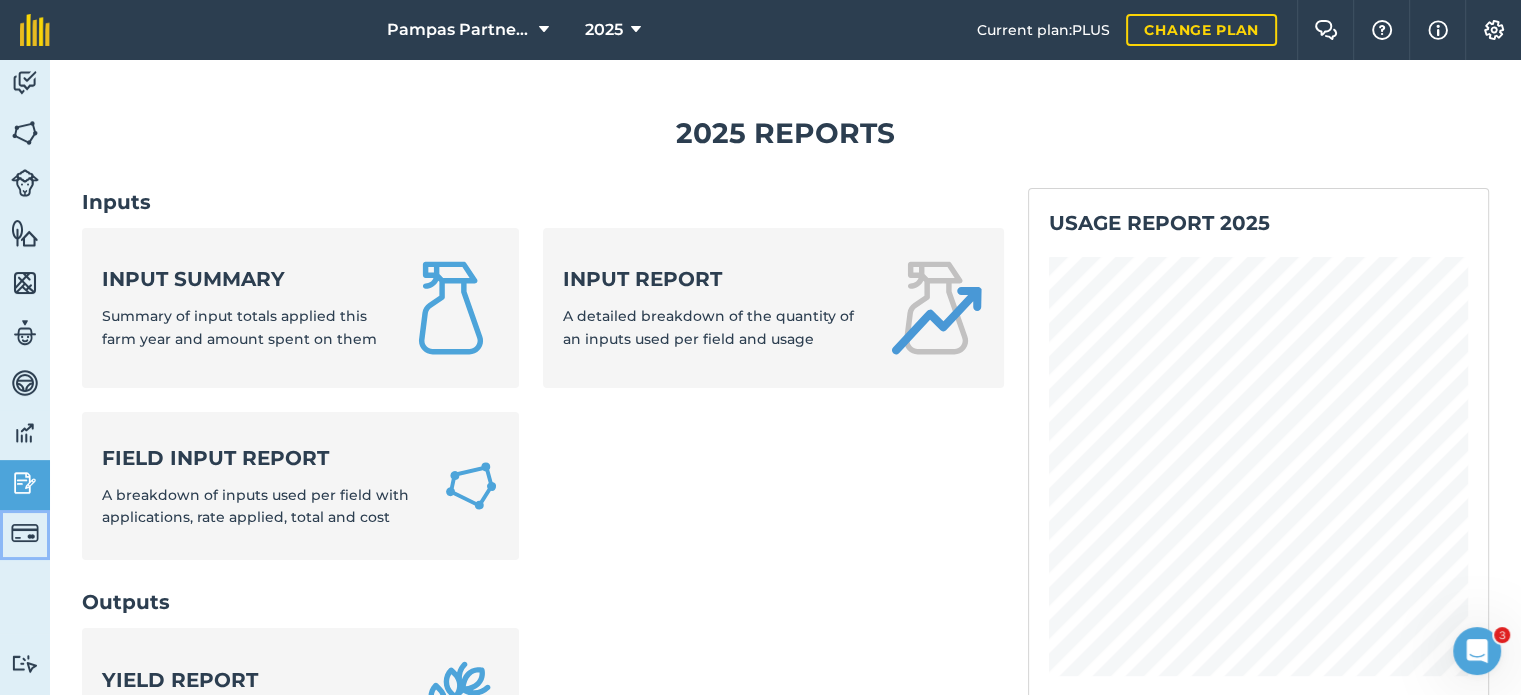 click at bounding box center [25, 533] 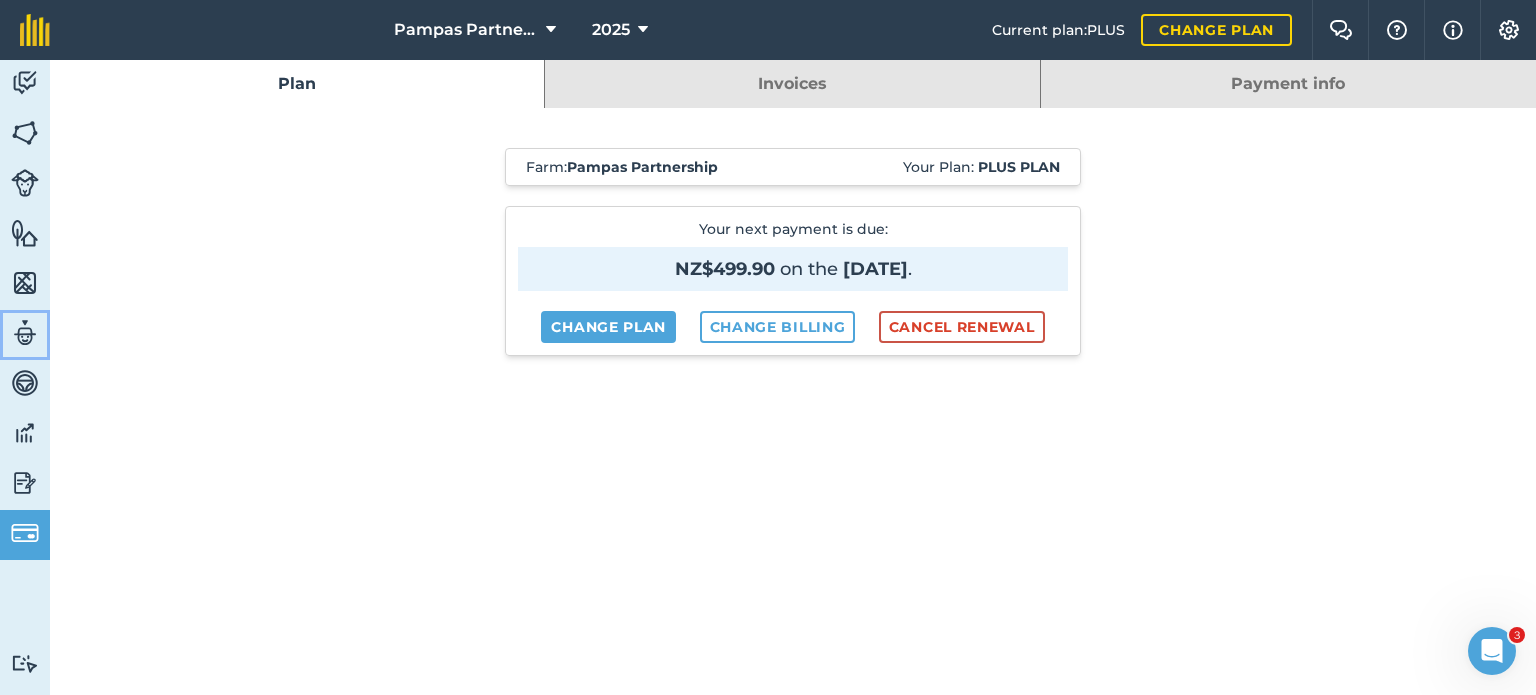 click at bounding box center (25, 333) 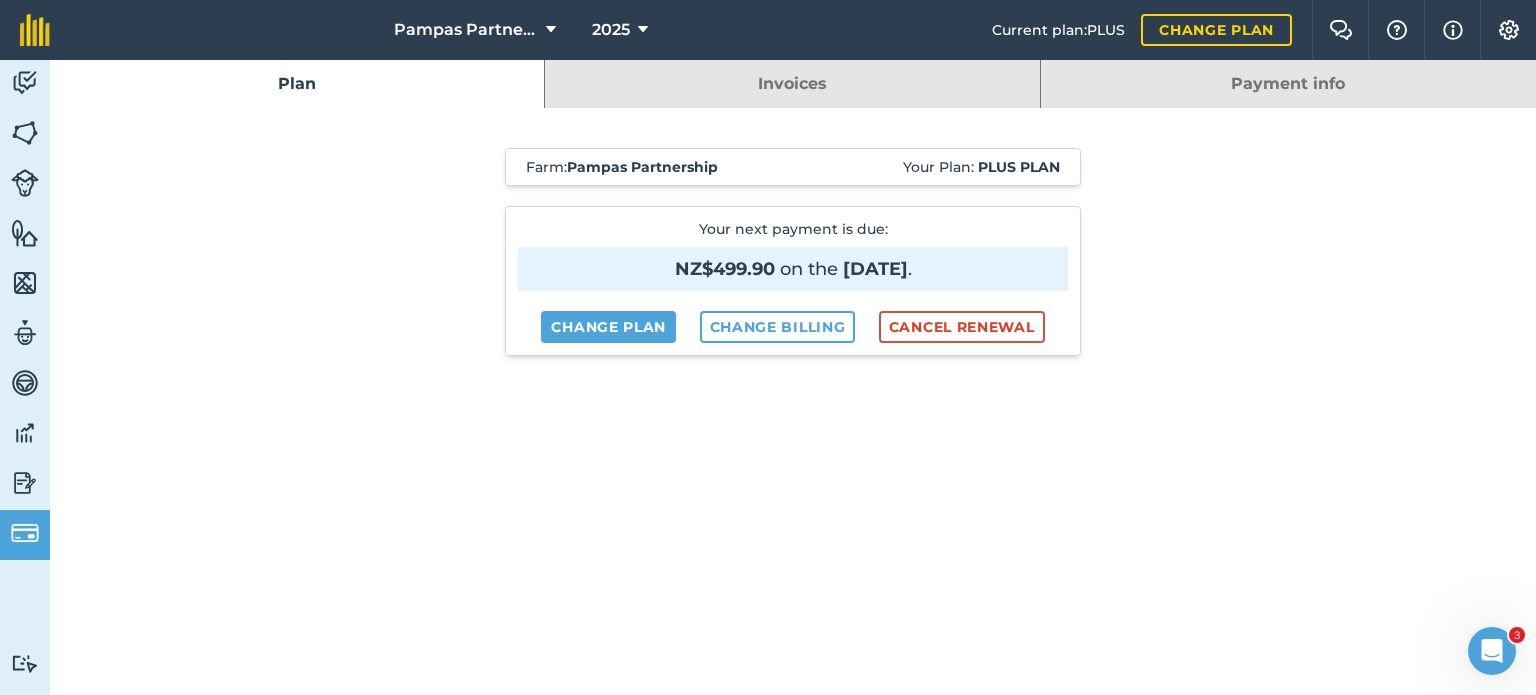 select on "MEMBER" 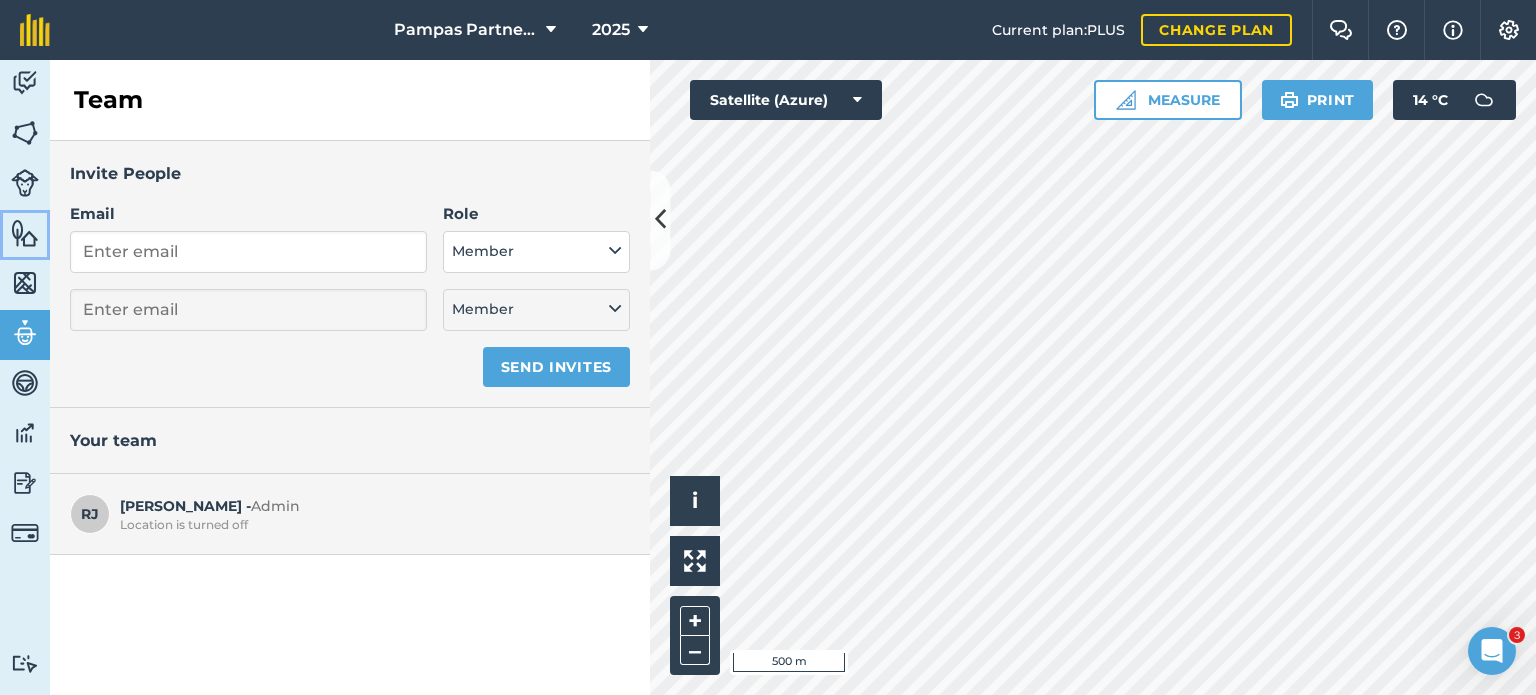 click at bounding box center (25, 233) 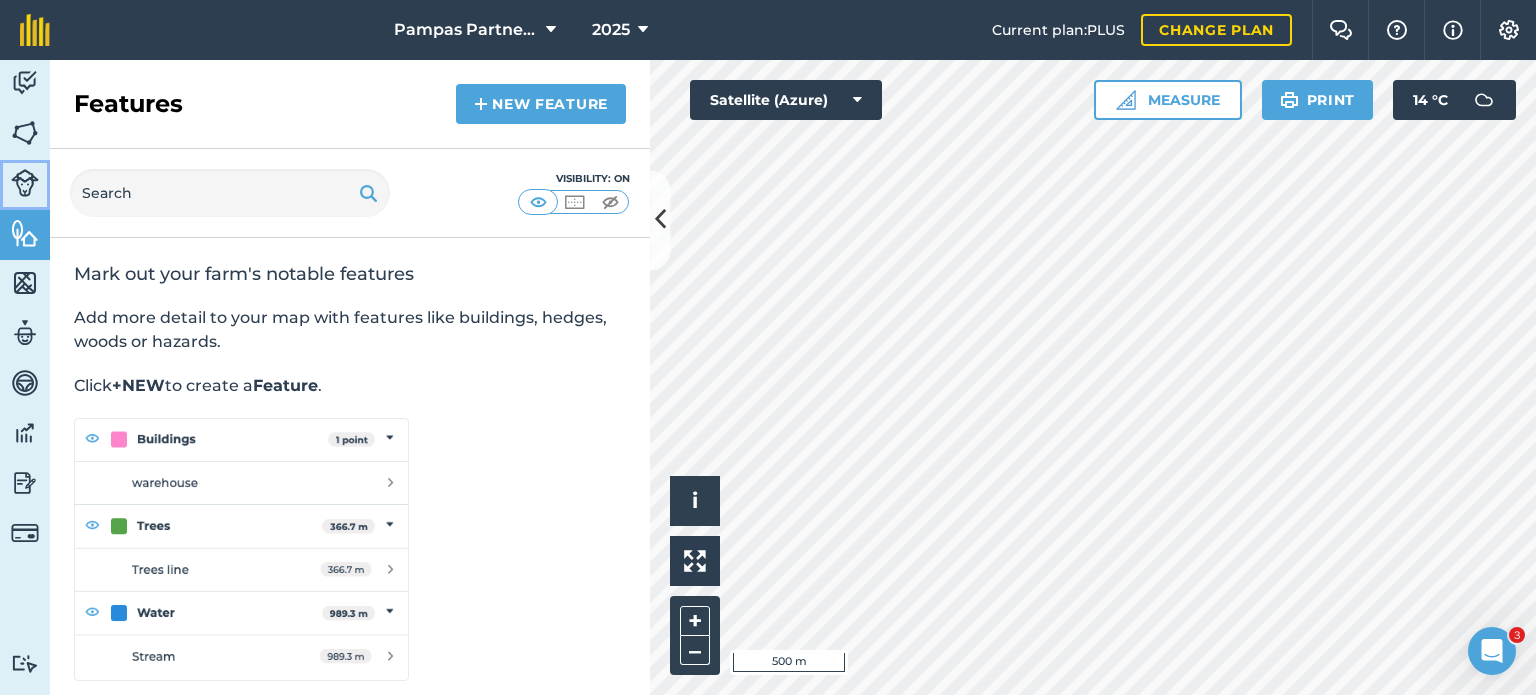 click at bounding box center [25, 183] 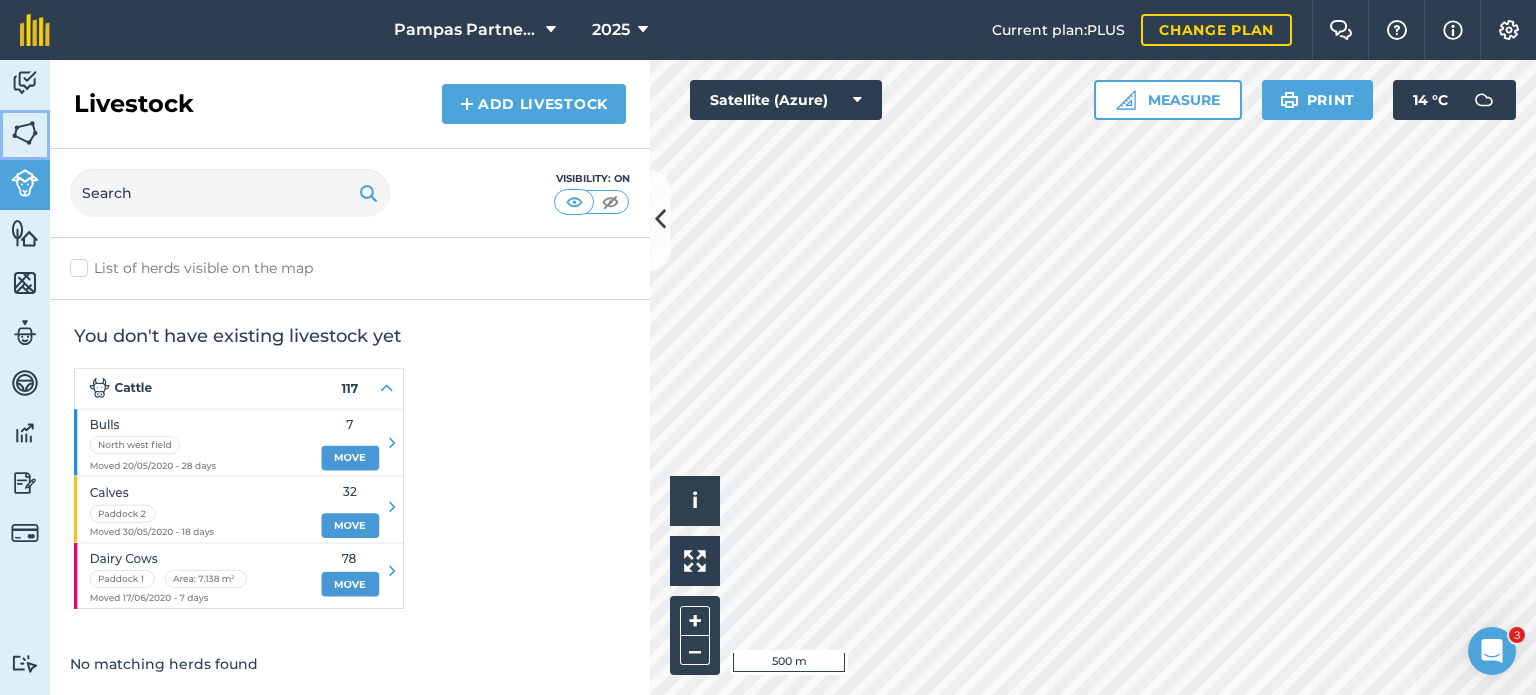 click at bounding box center [25, 133] 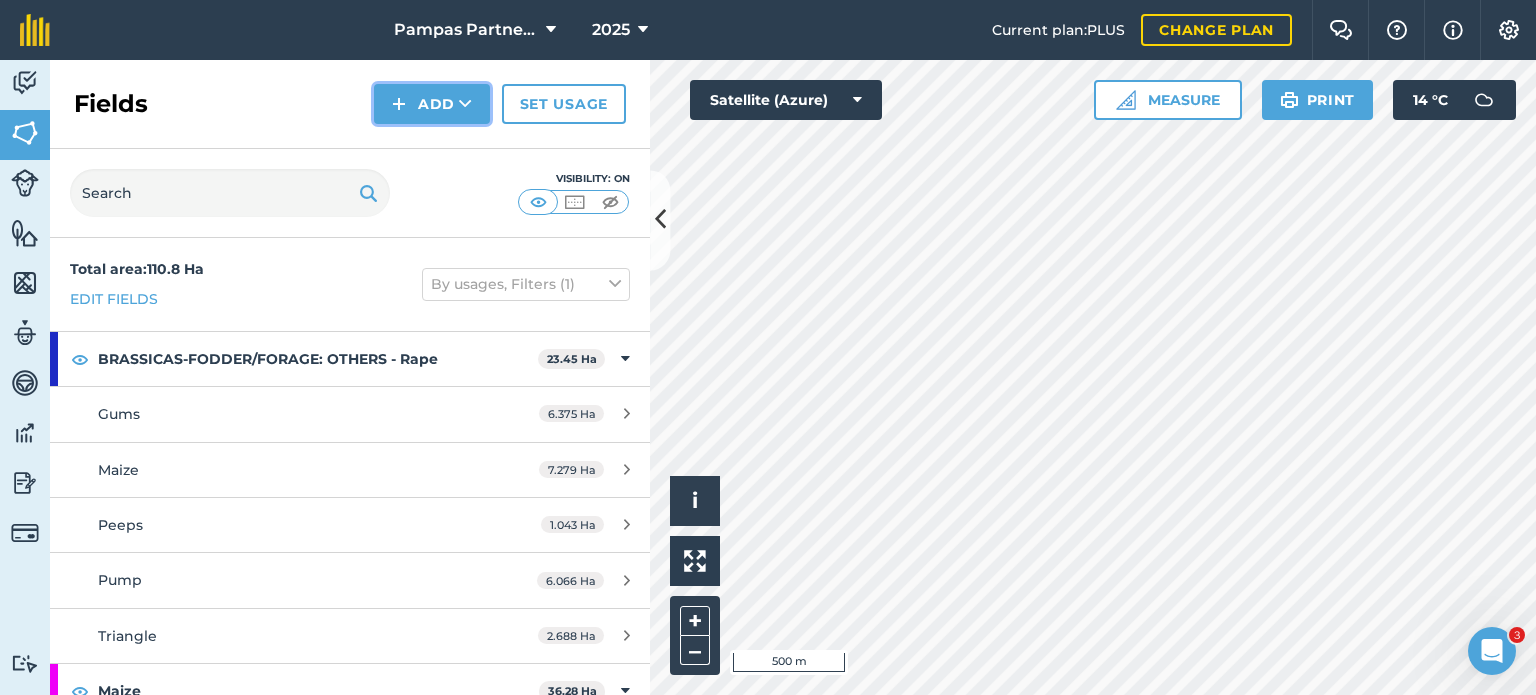 click on "Add" at bounding box center (432, 104) 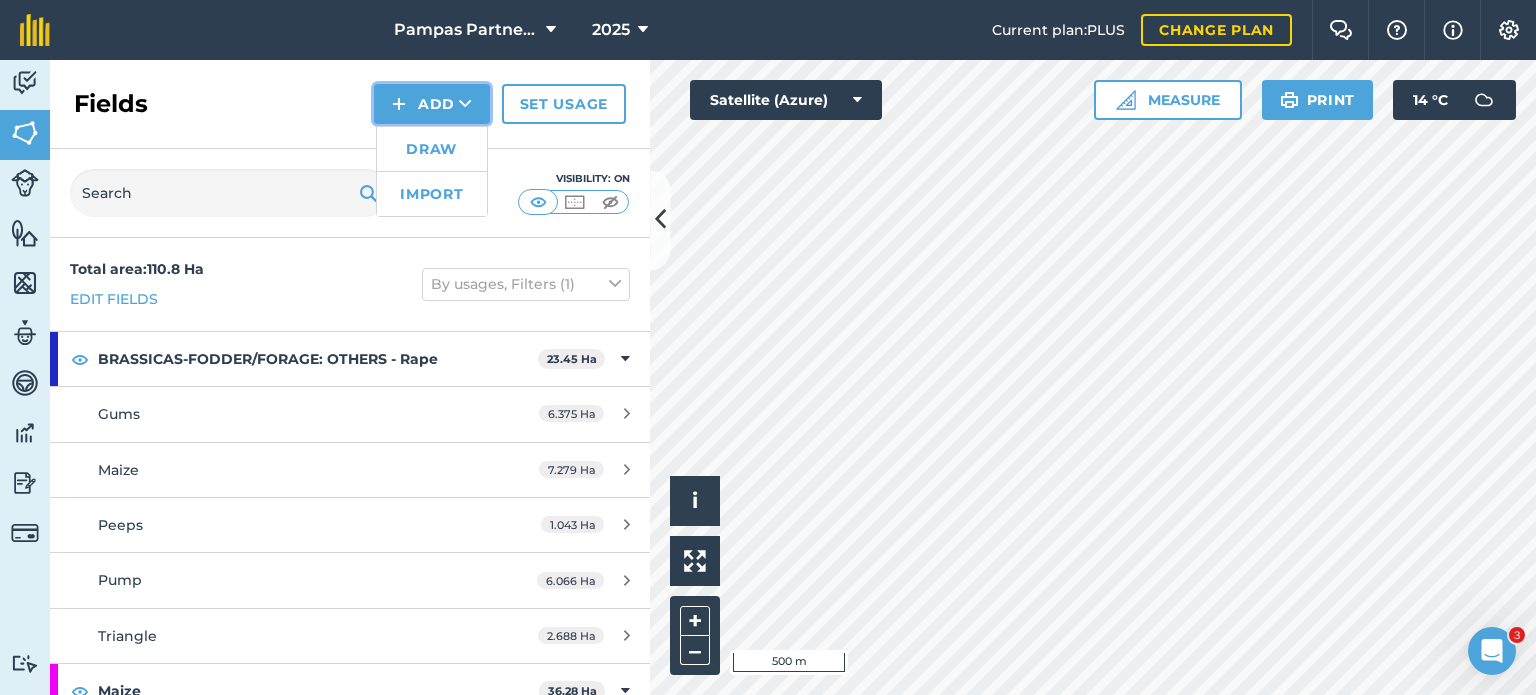 click on "Add   Draw Import" at bounding box center [432, 104] 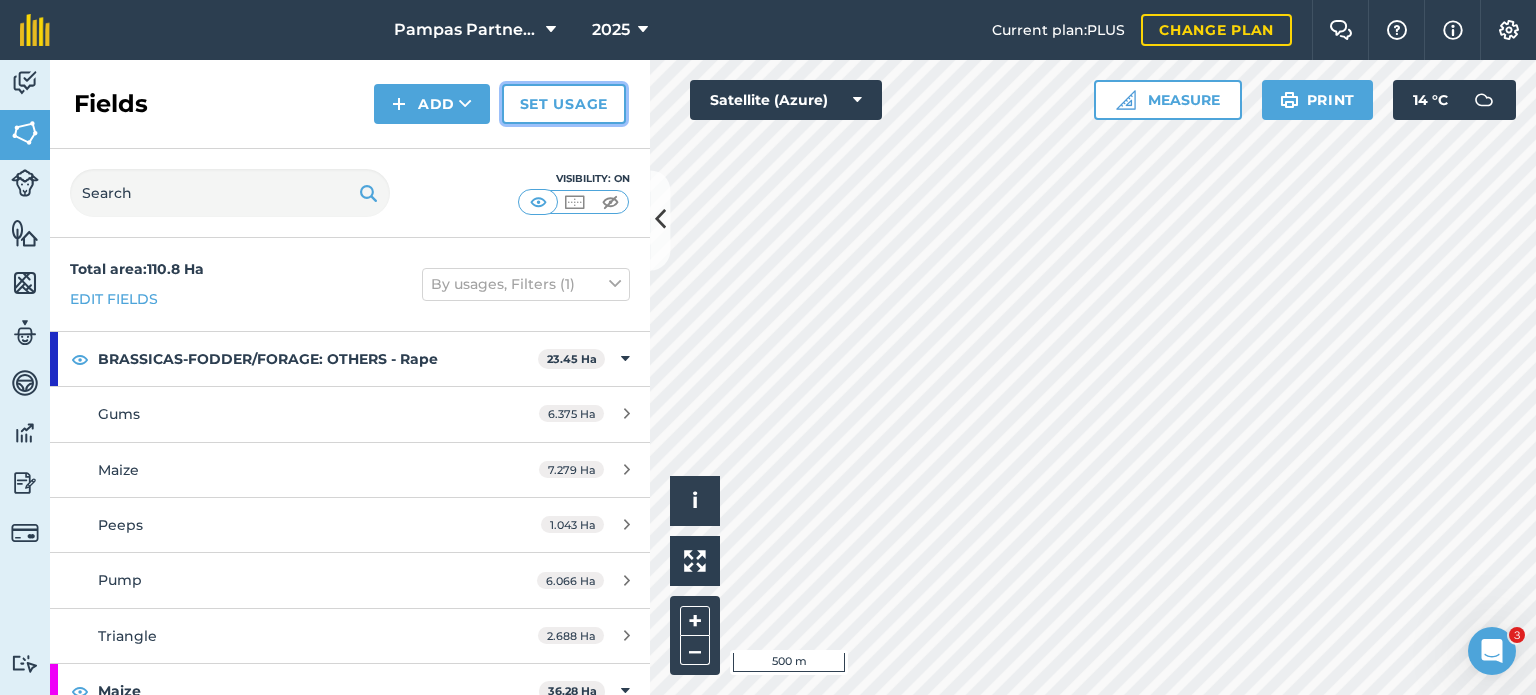 click on "Set usage" at bounding box center (564, 104) 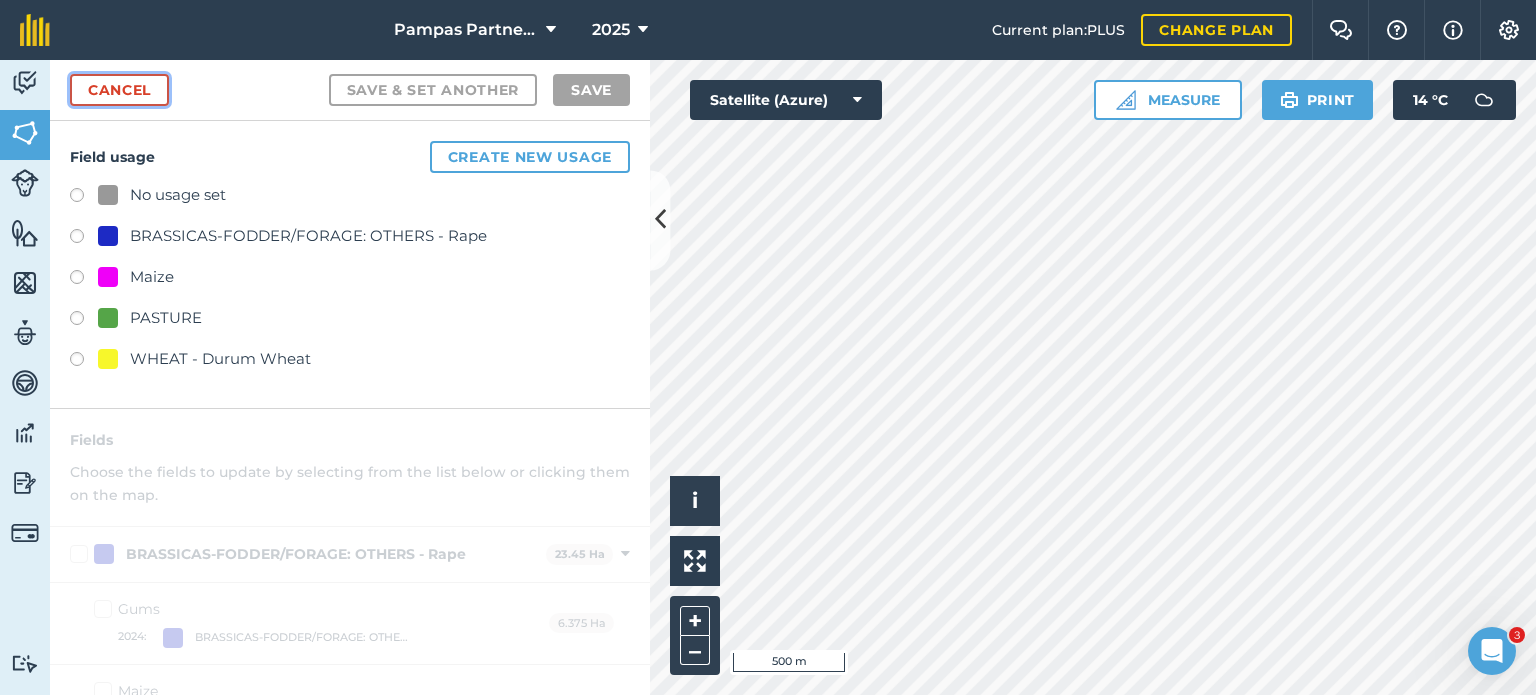 click on "Cancel" at bounding box center [119, 90] 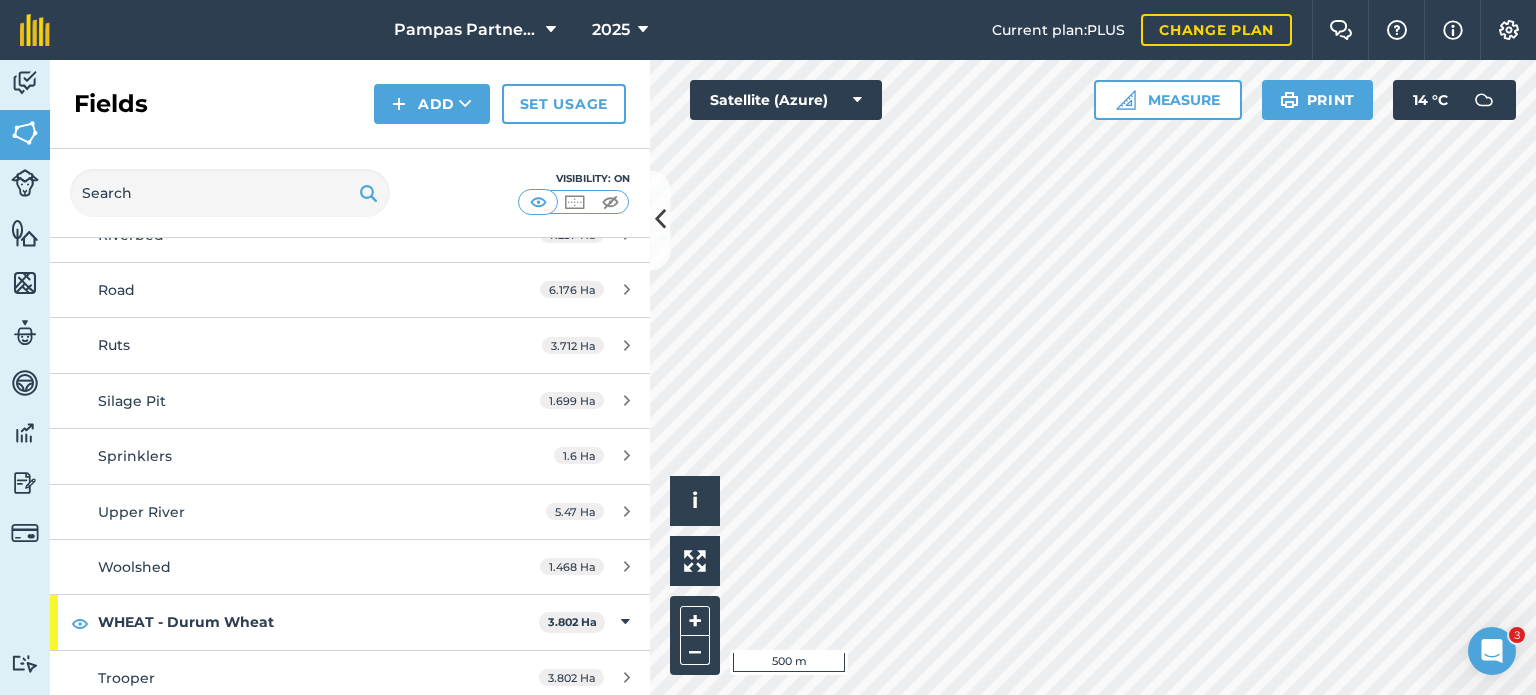 scroll, scrollTop: 1236, scrollLeft: 0, axis: vertical 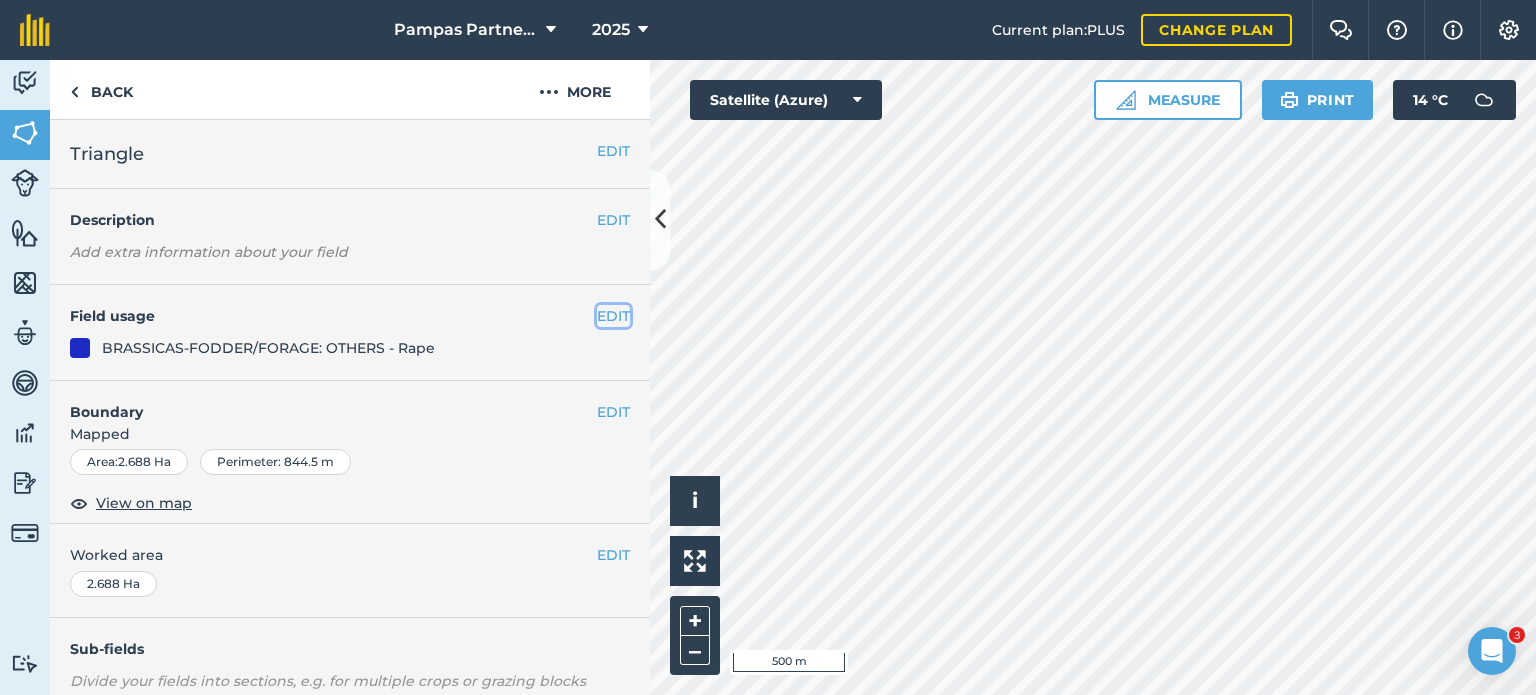 click on "EDIT" at bounding box center [613, 316] 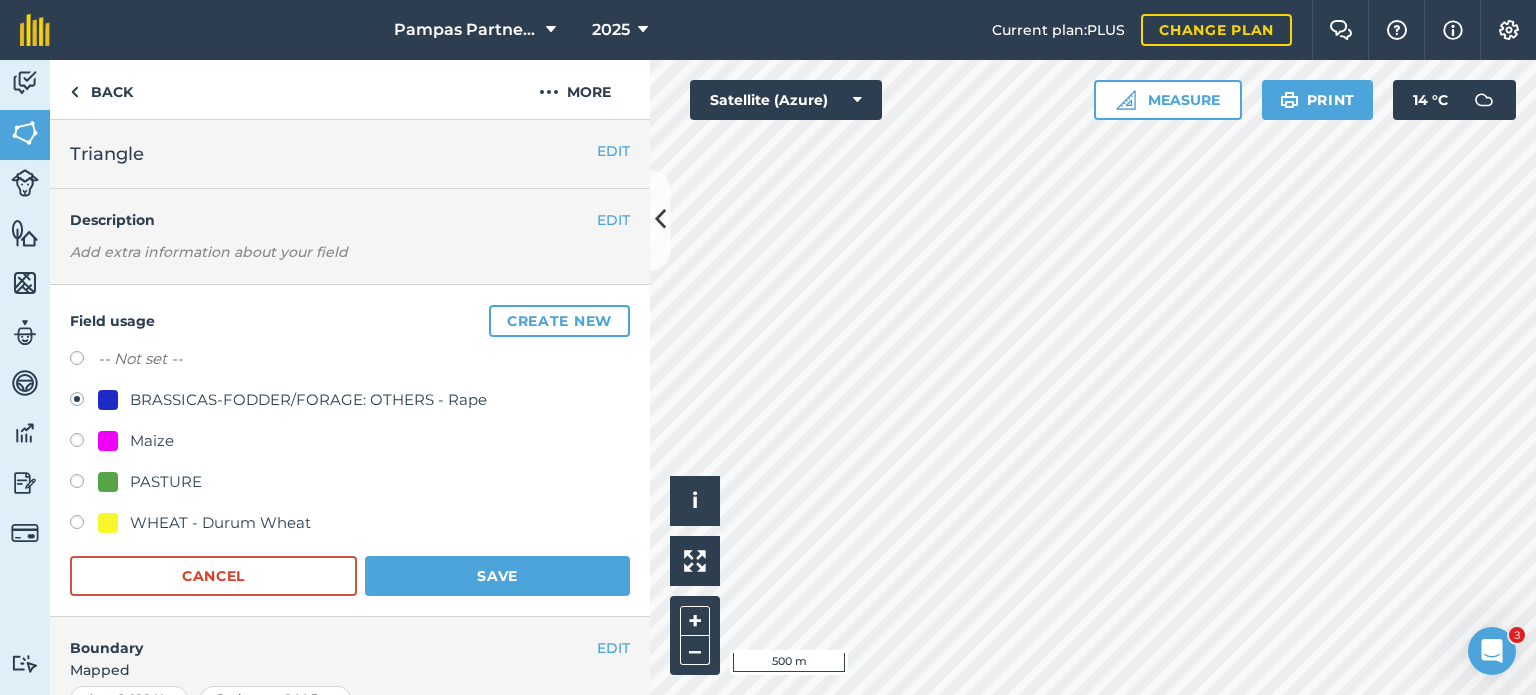 click at bounding box center [84, 484] 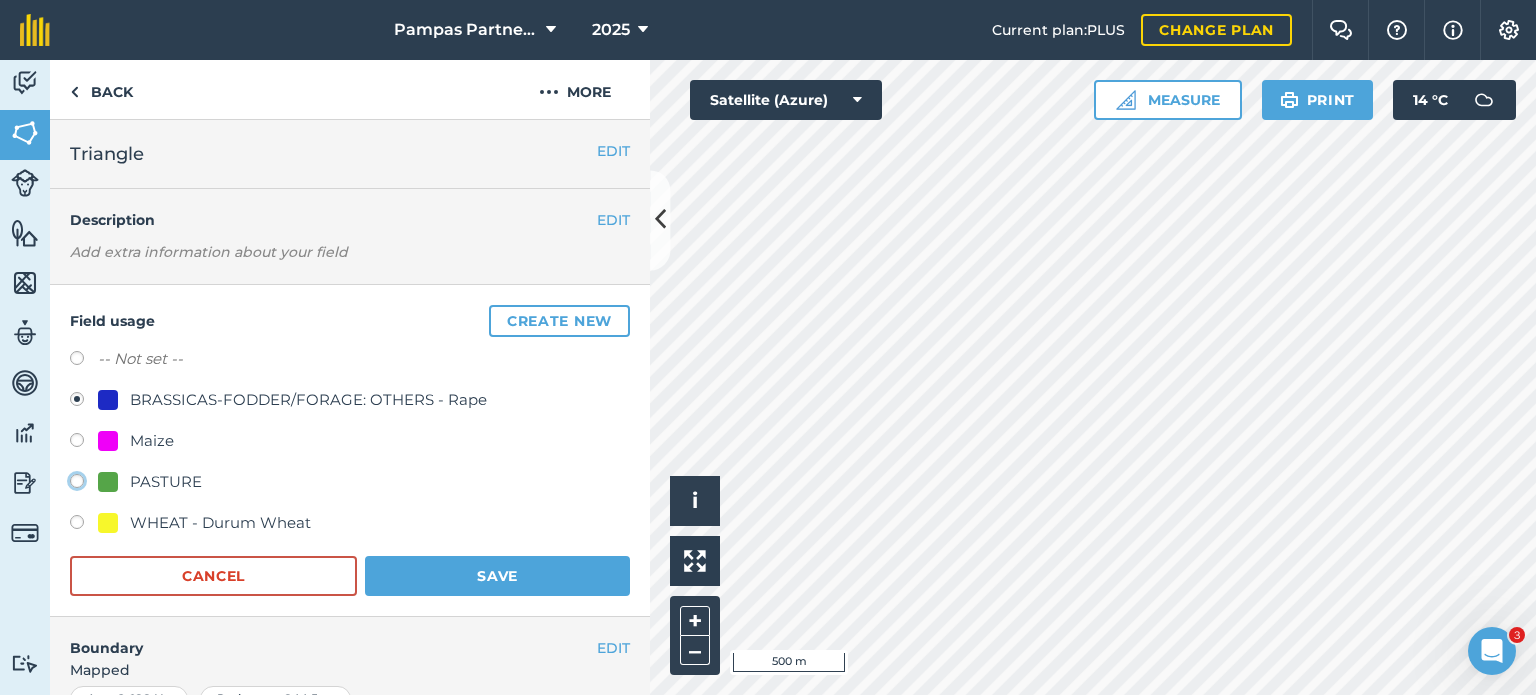 click on "PASTURE" at bounding box center (-9923, 480) 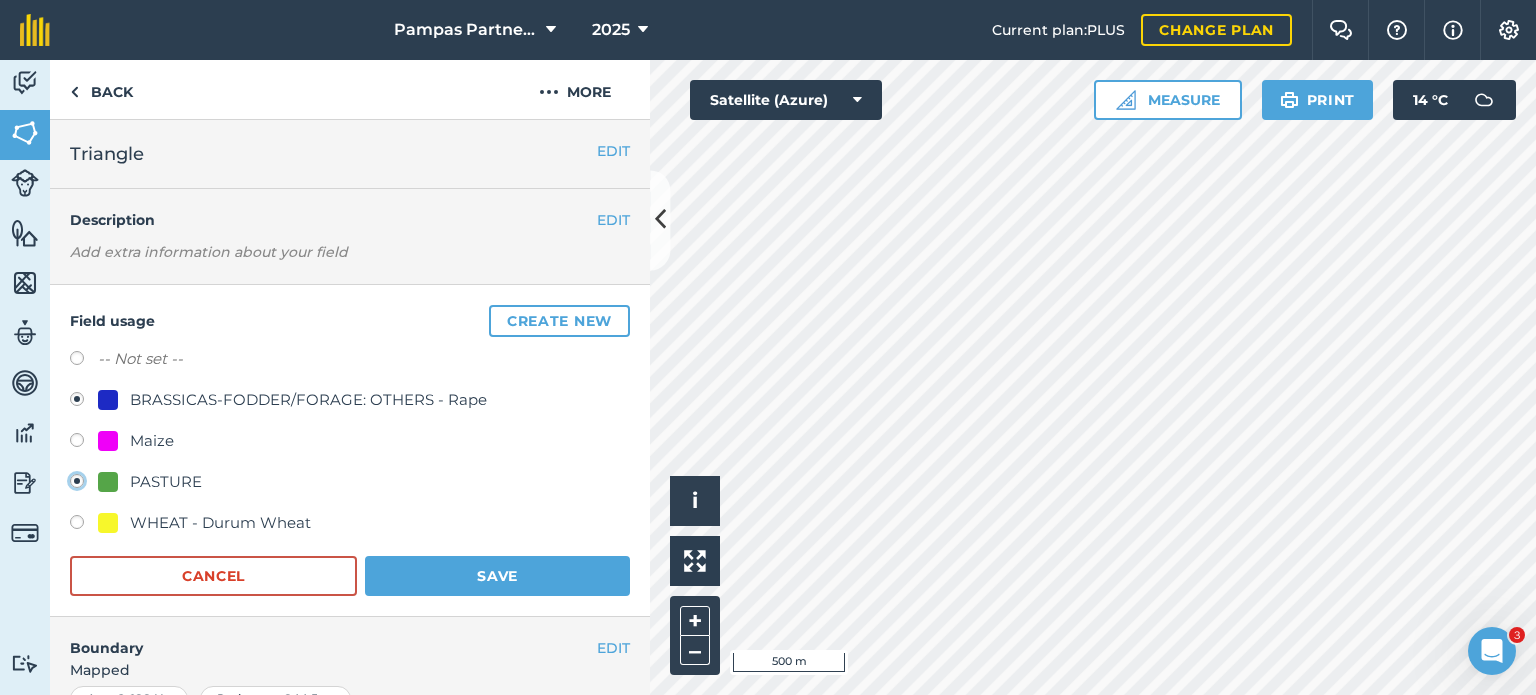 radio on "true" 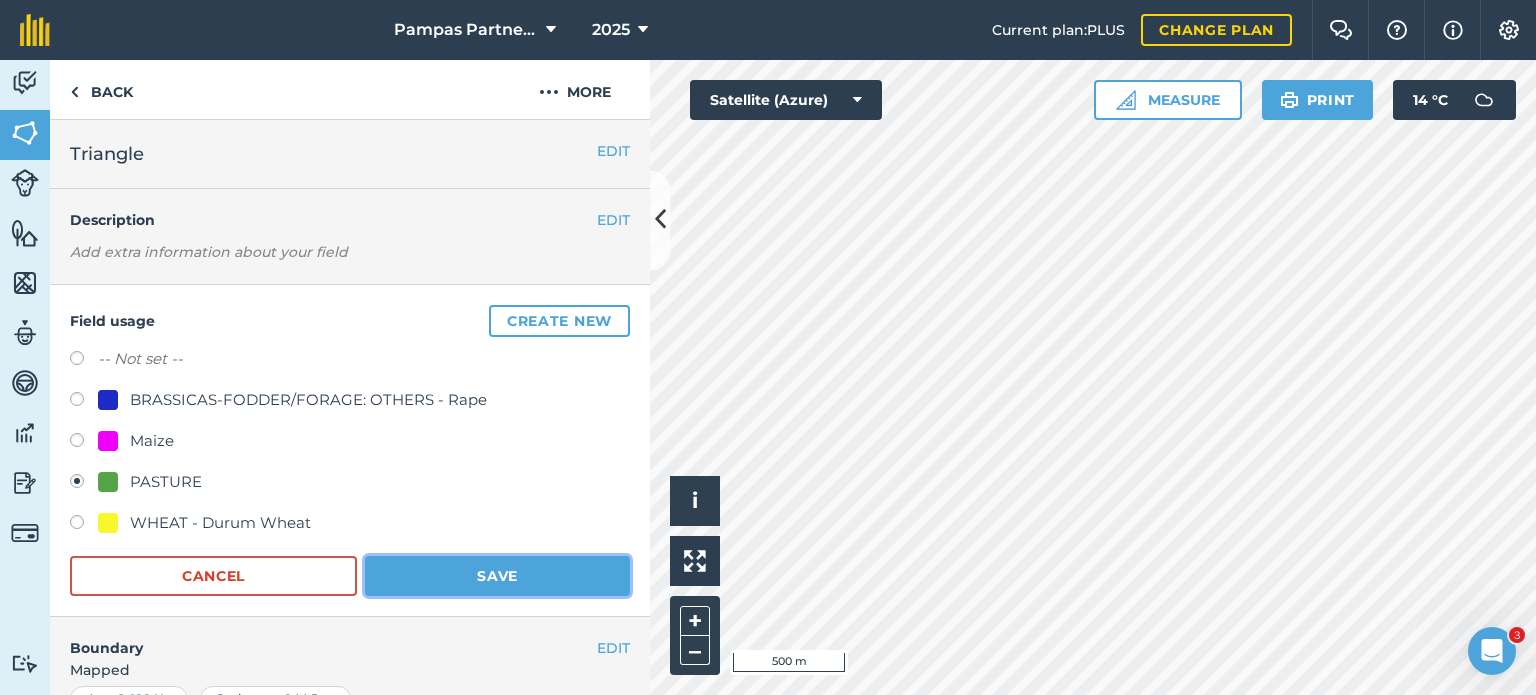 click on "Save" at bounding box center (497, 576) 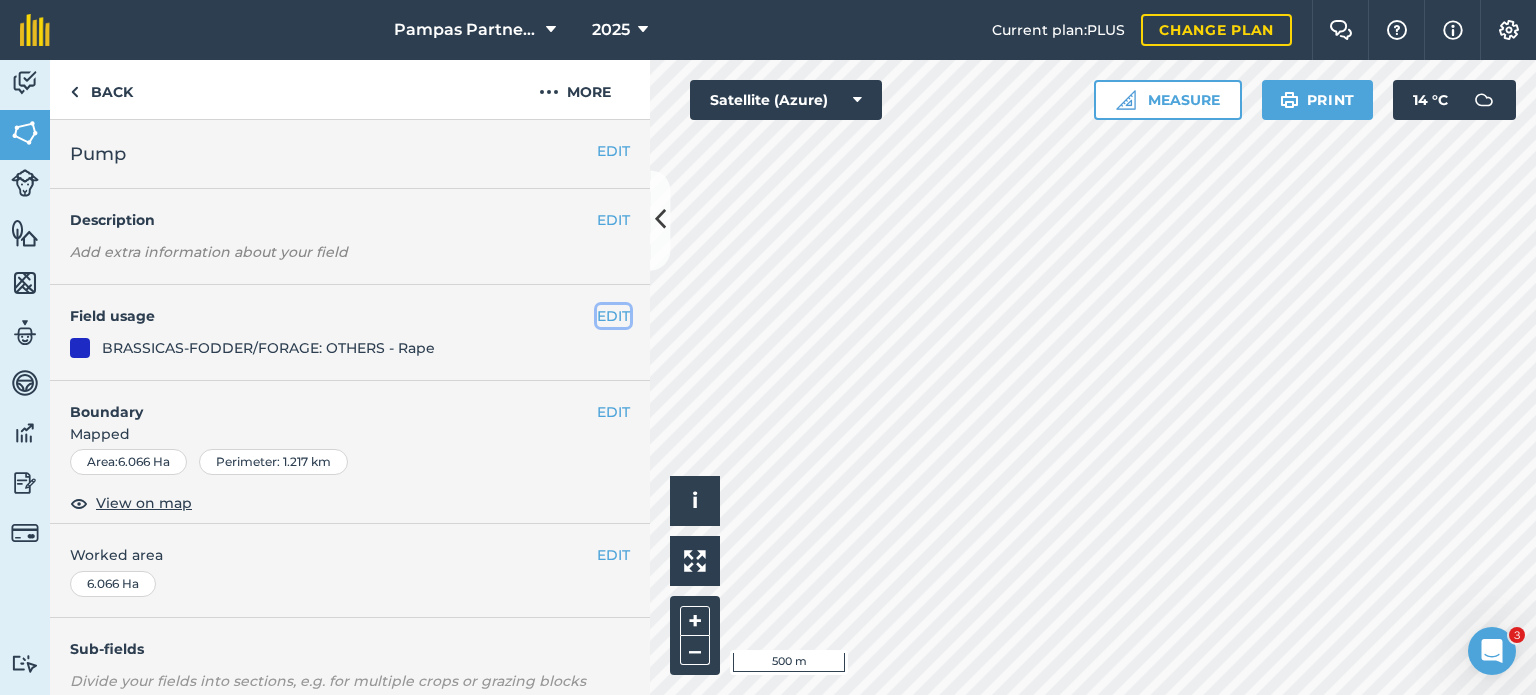 click on "EDIT" at bounding box center [613, 316] 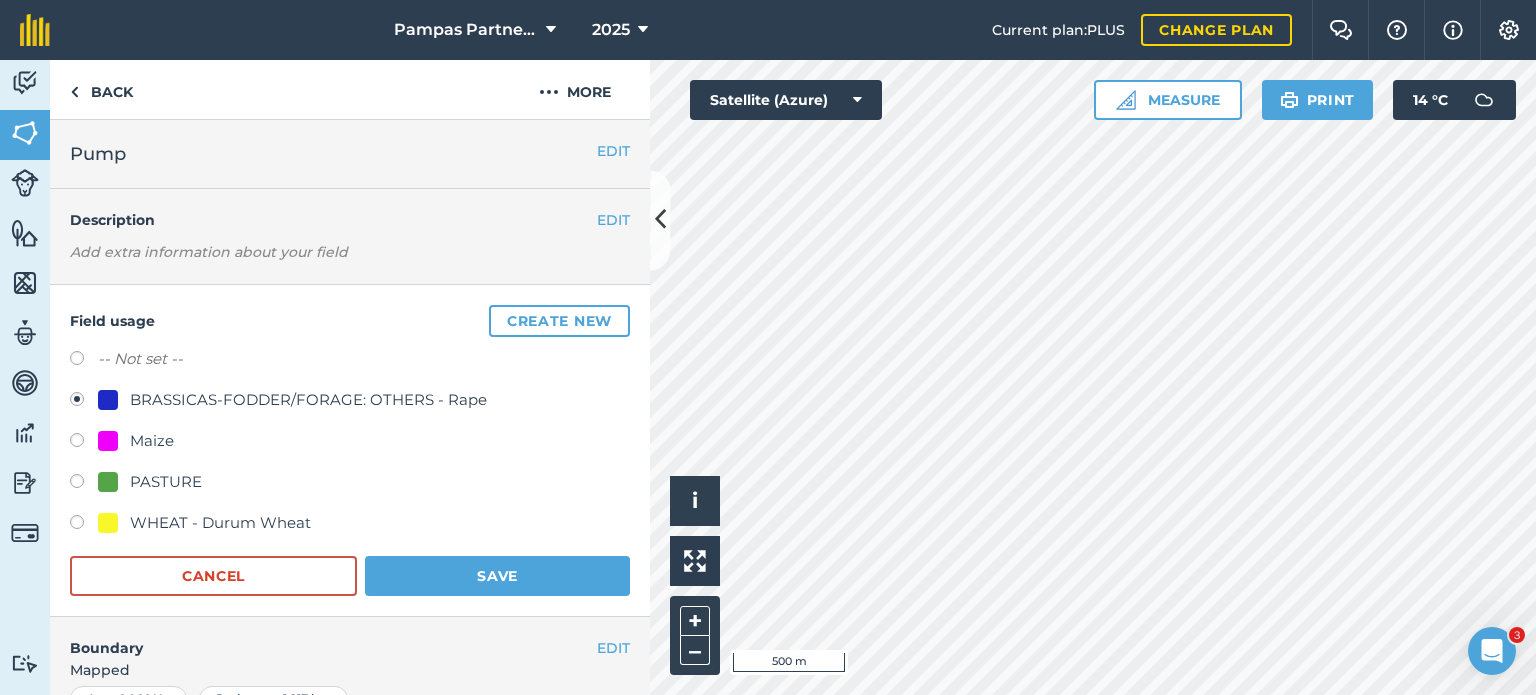 click at bounding box center (84, 484) 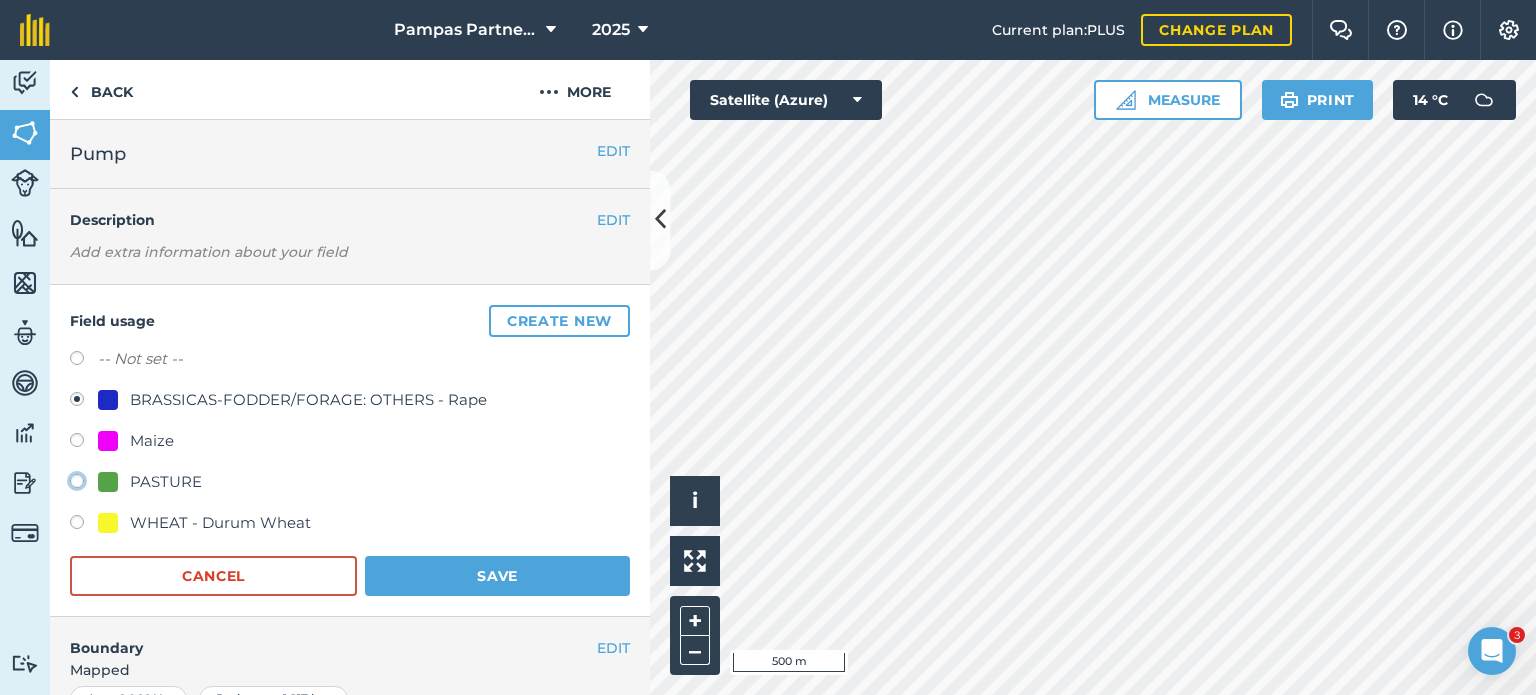 click on "PASTURE" at bounding box center (-9923, 480) 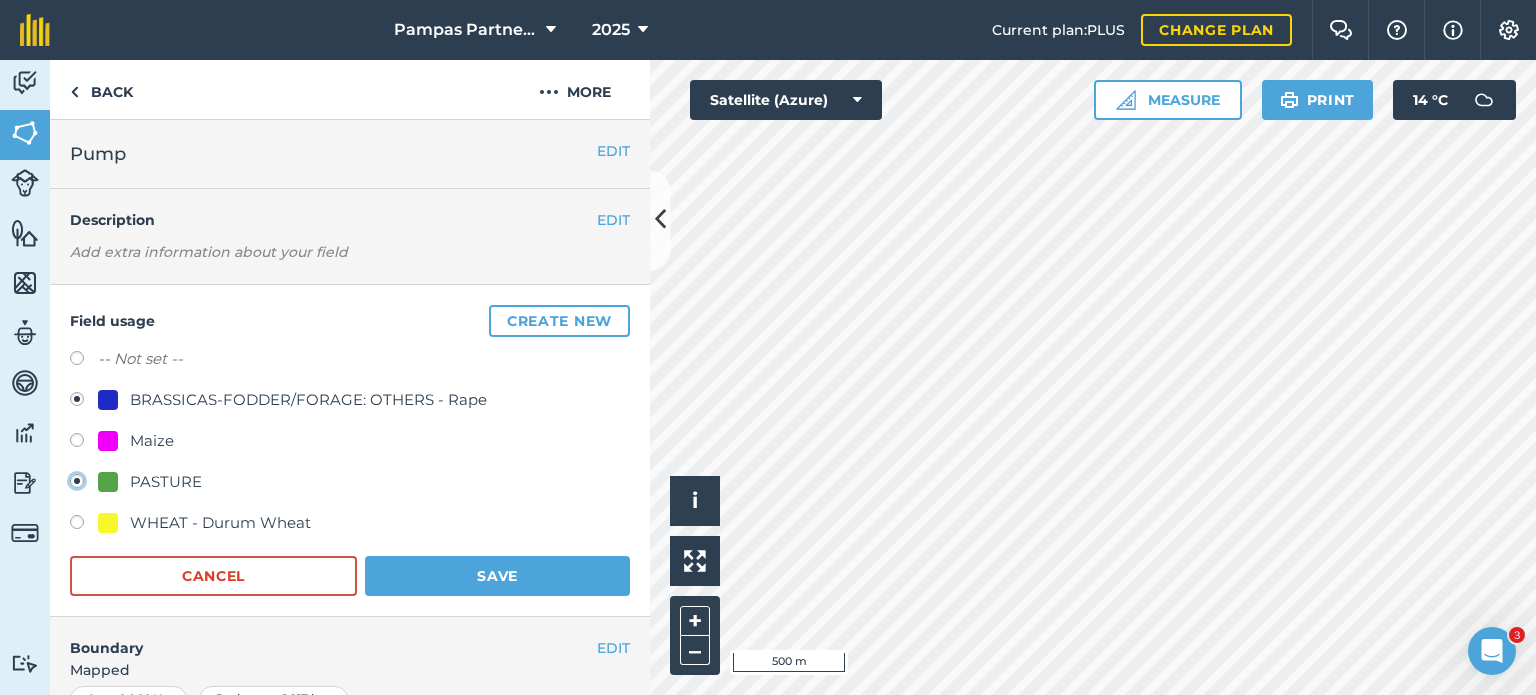 radio on "true" 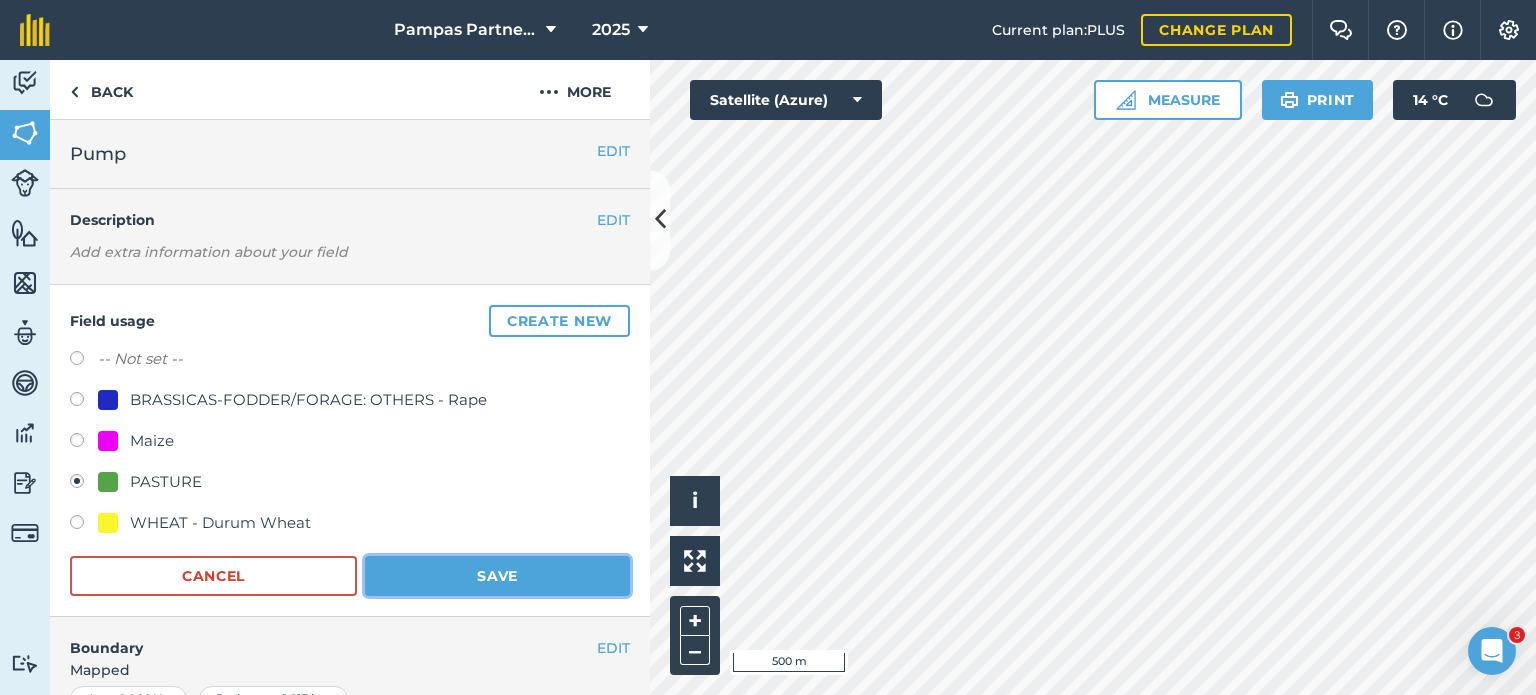click on "Save" at bounding box center [497, 576] 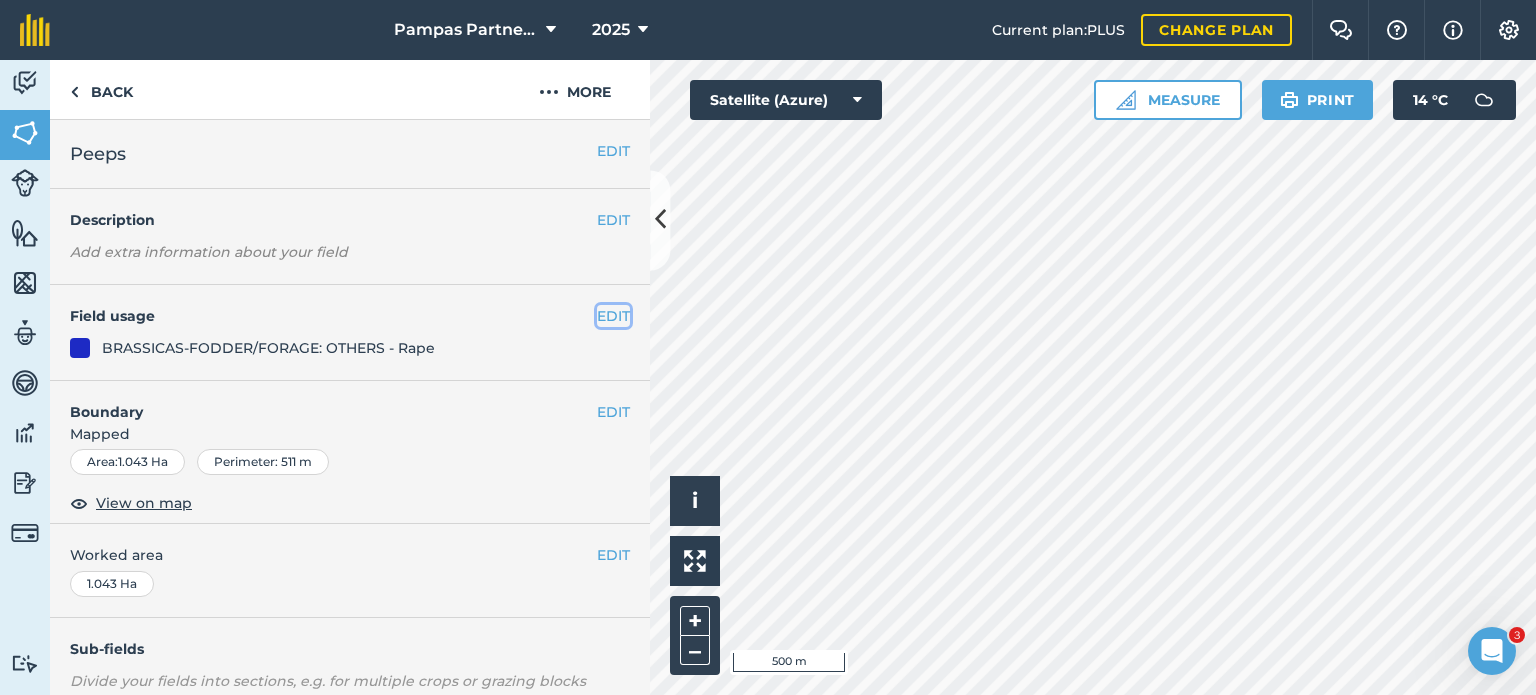 click on "EDIT" at bounding box center [613, 316] 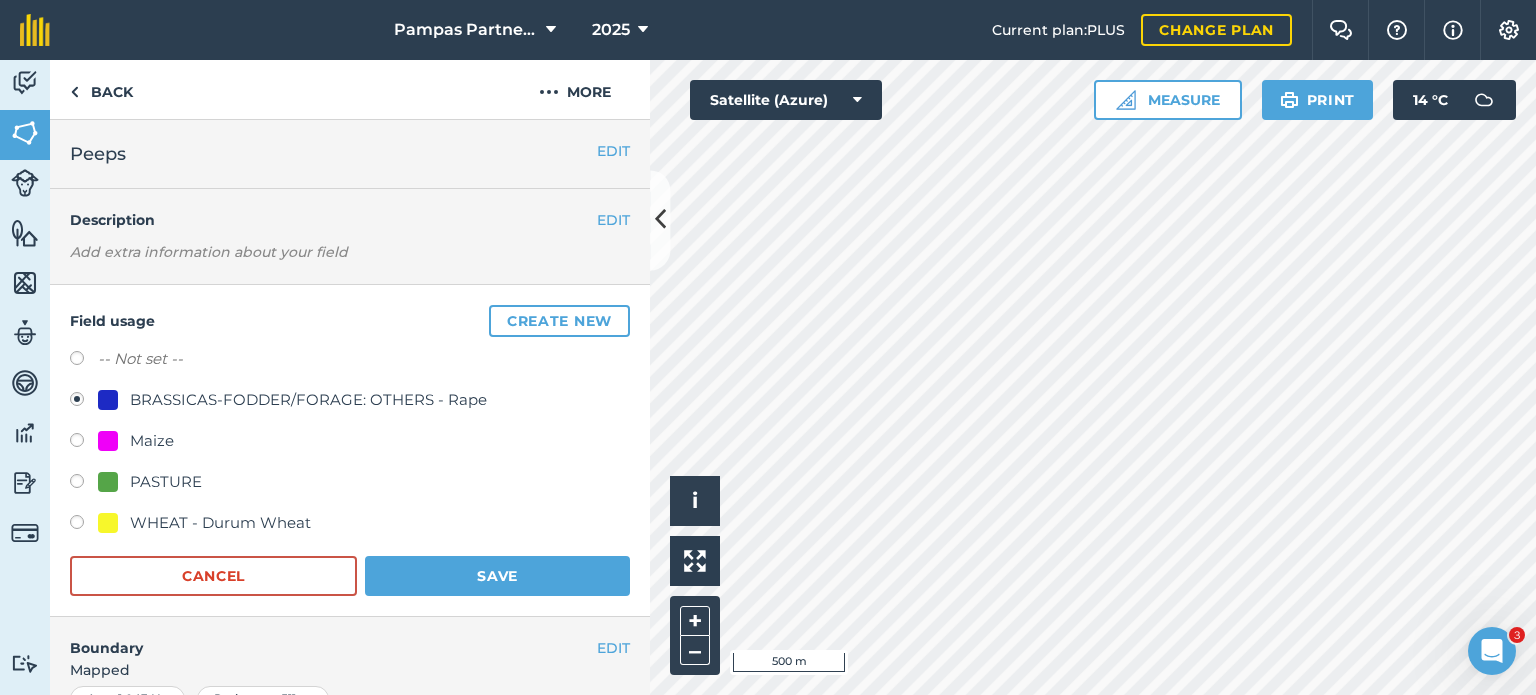 click at bounding box center (84, 484) 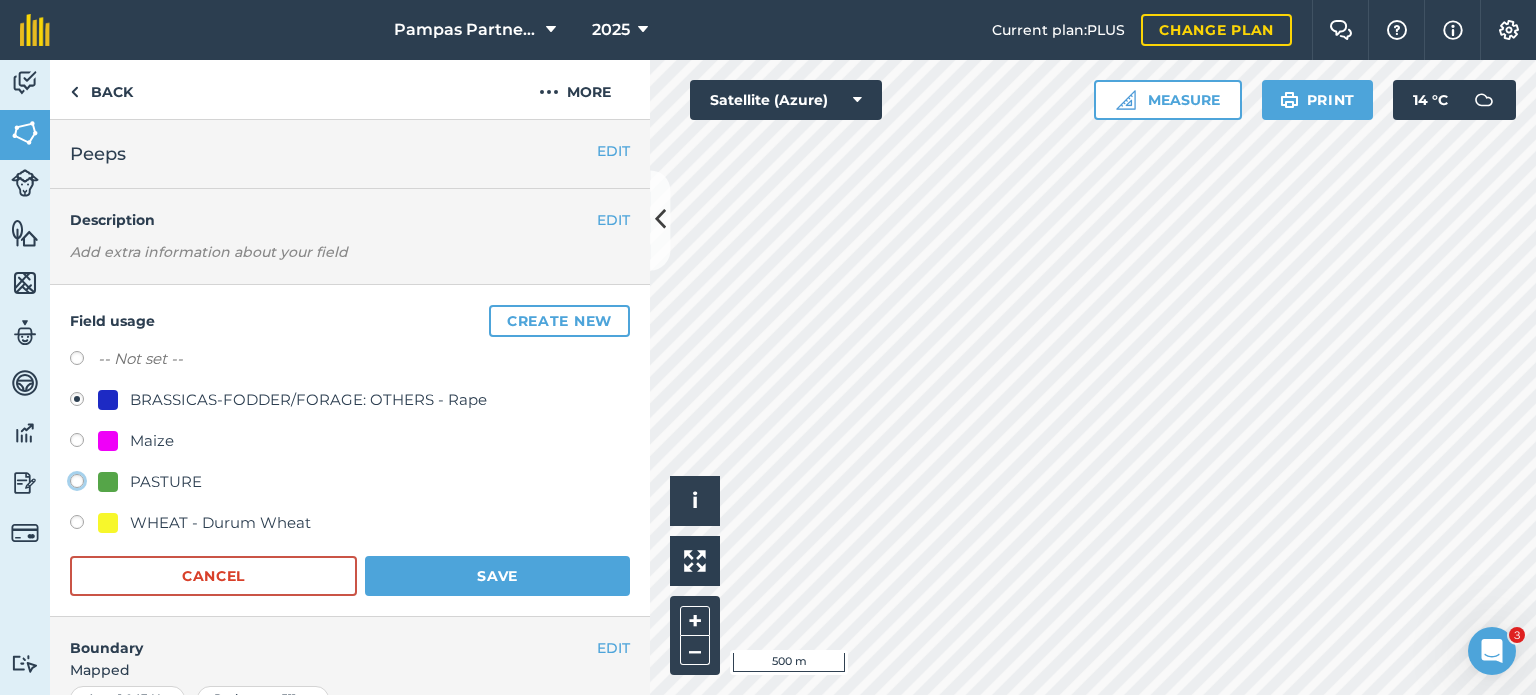 click on "PASTURE" at bounding box center [-9923, 480] 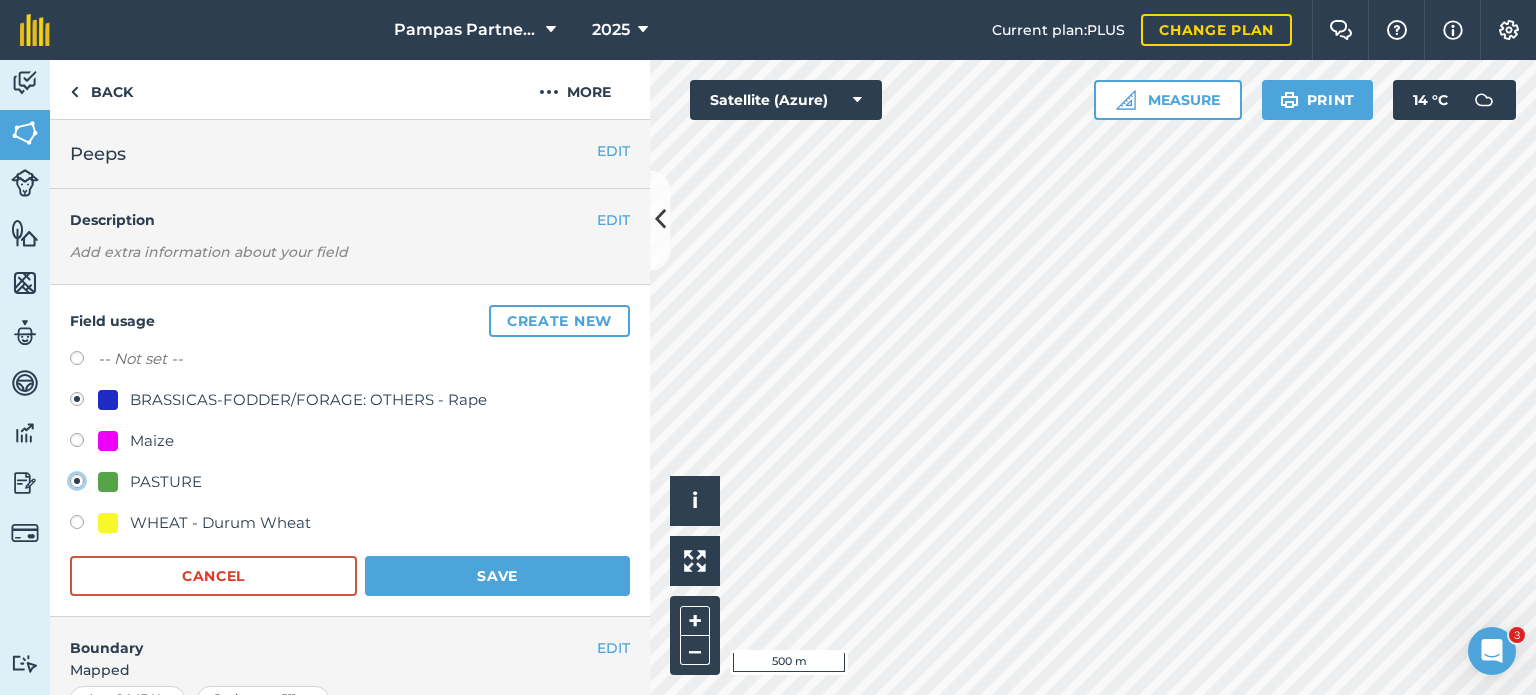 radio on "true" 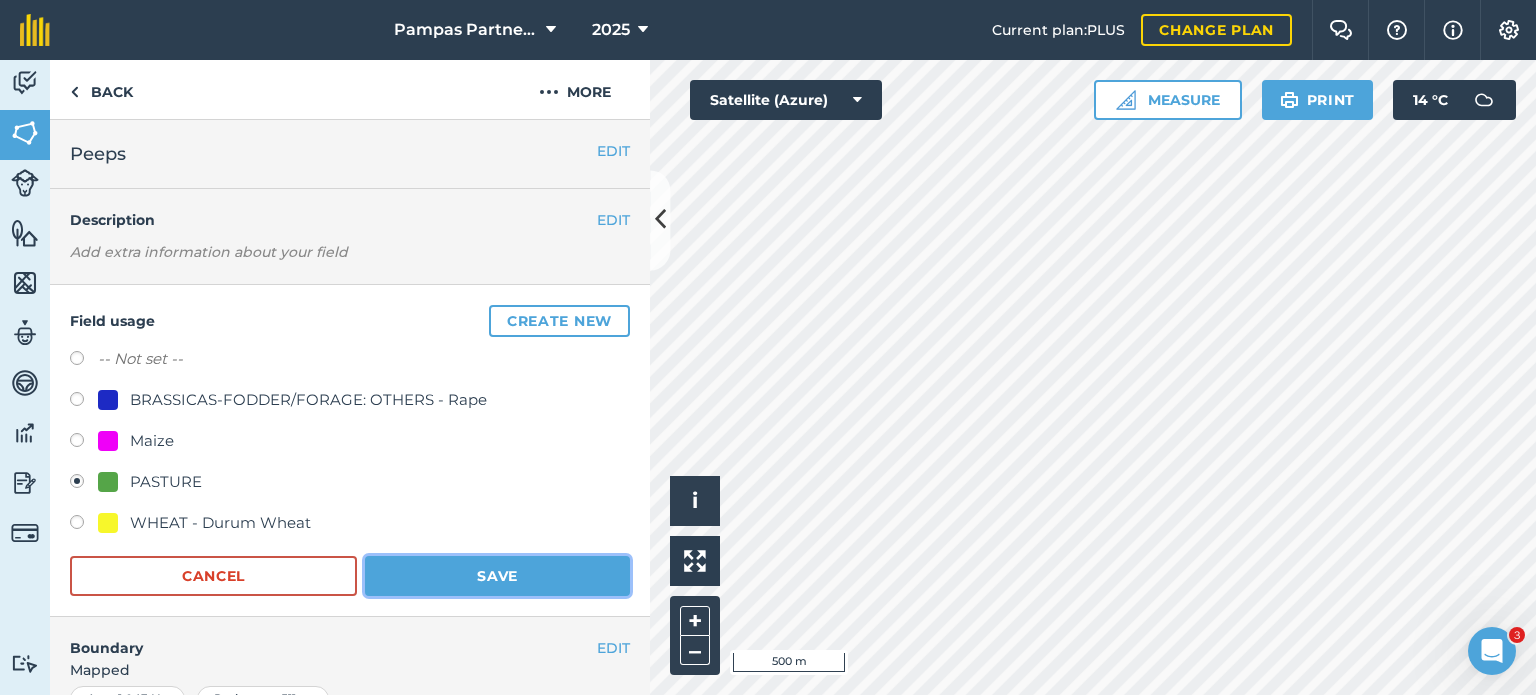 click on "Save" at bounding box center (497, 576) 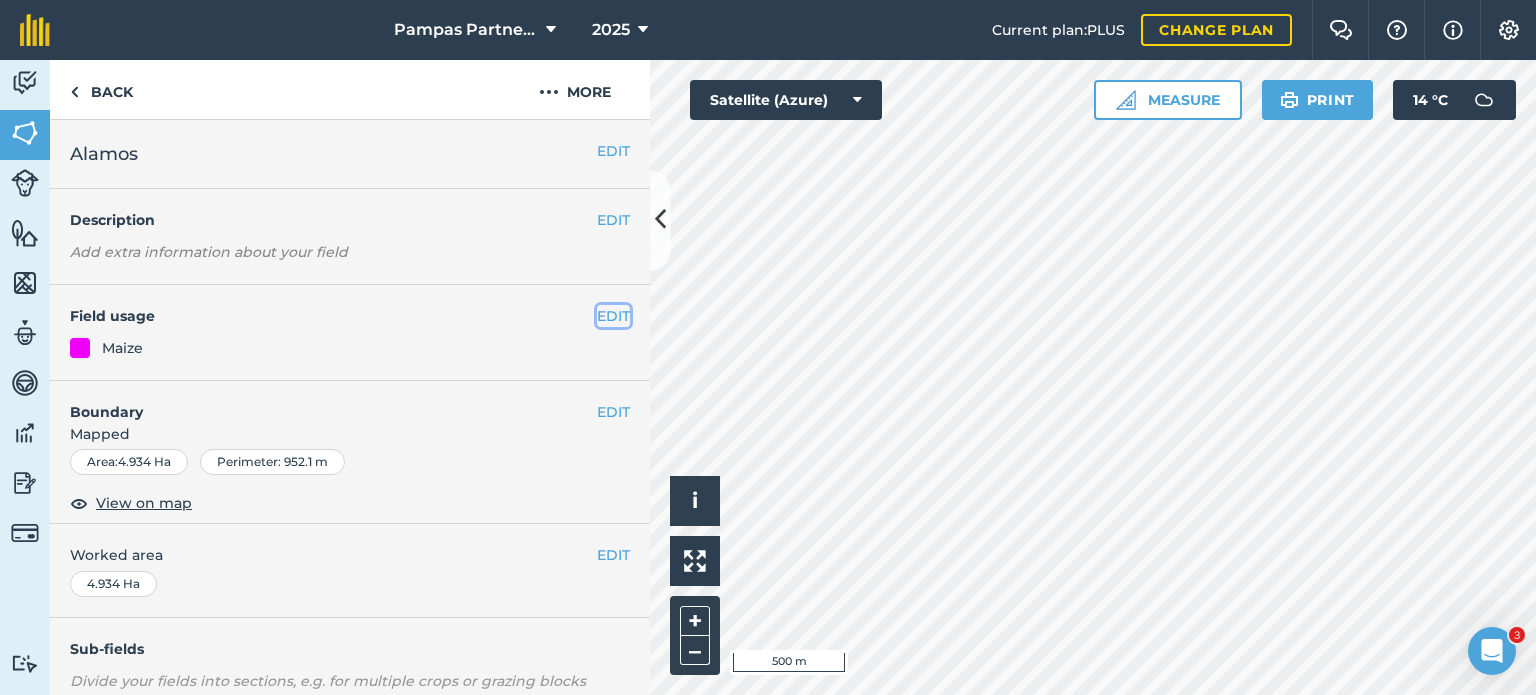 click on "EDIT" at bounding box center (613, 316) 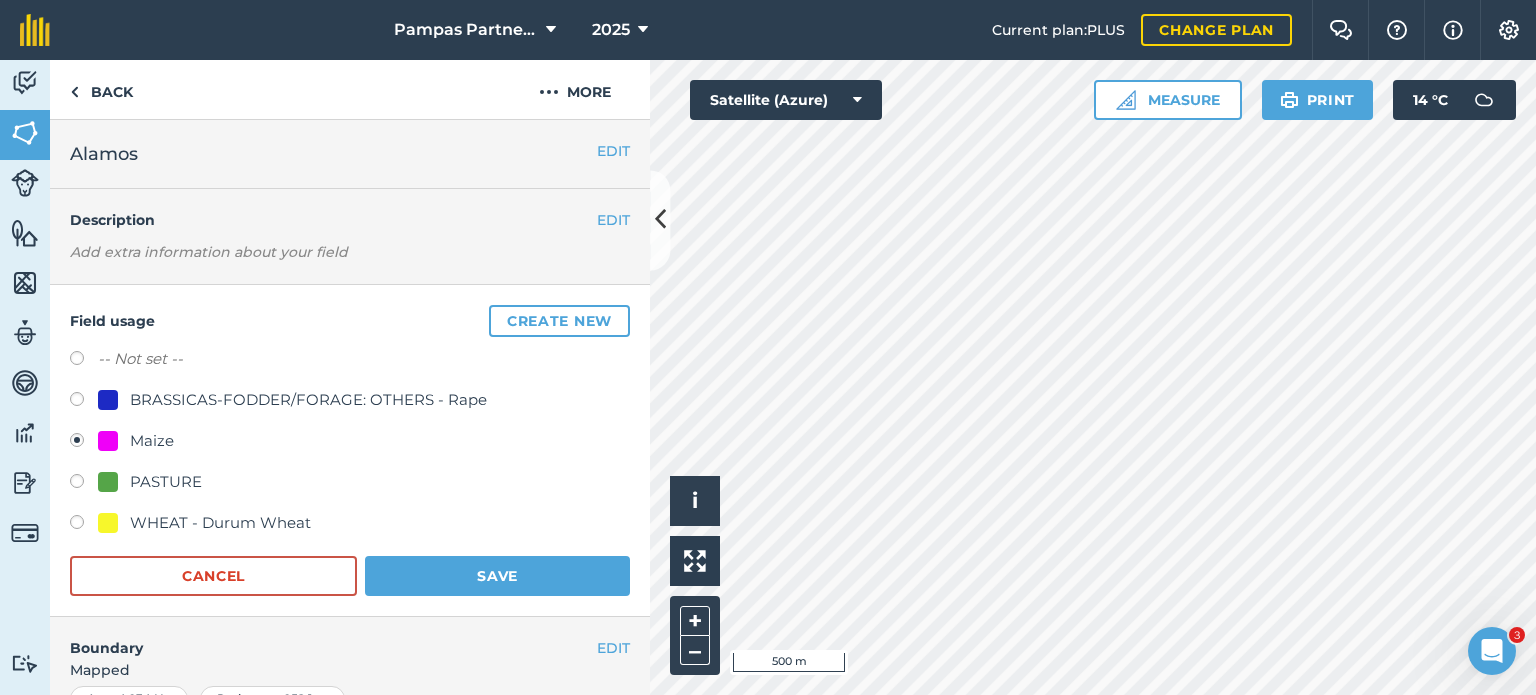 click at bounding box center [84, 484] 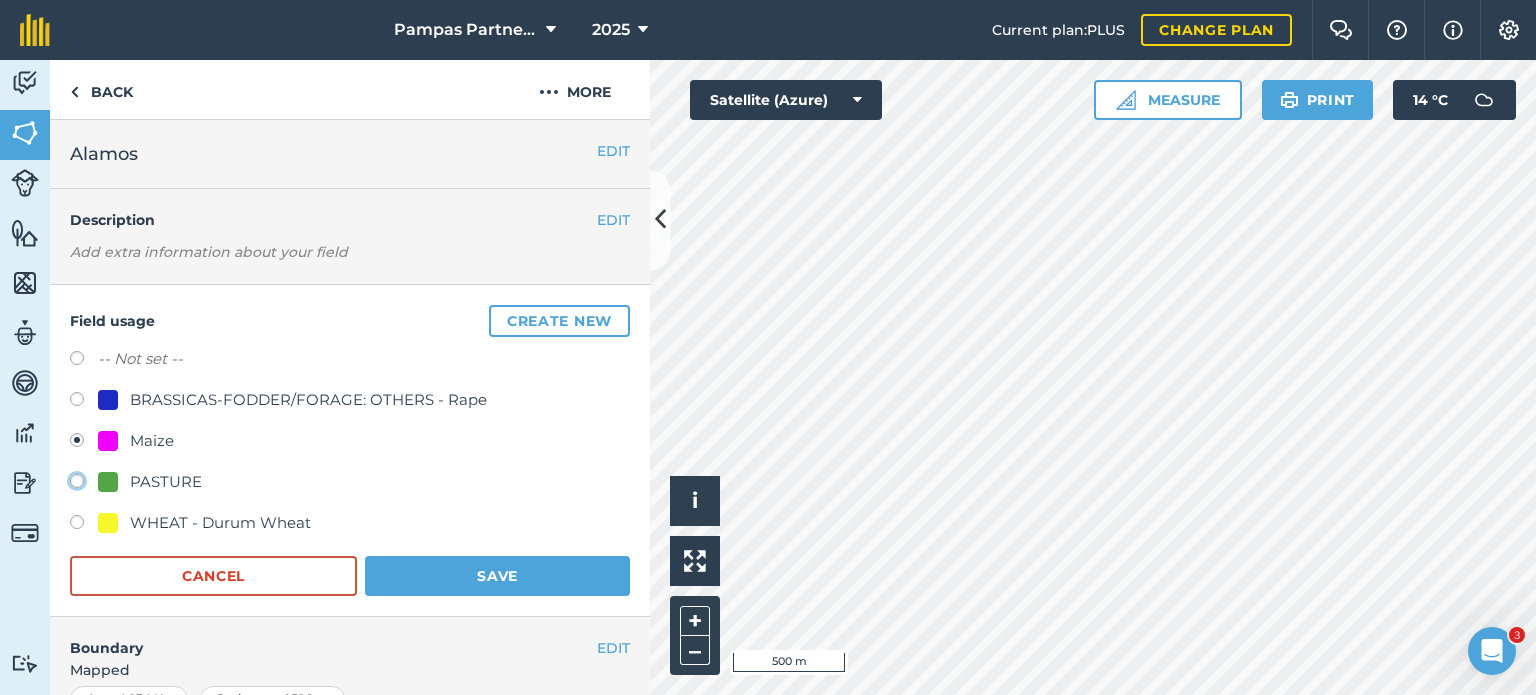click on "PASTURE" at bounding box center (-9923, 480) 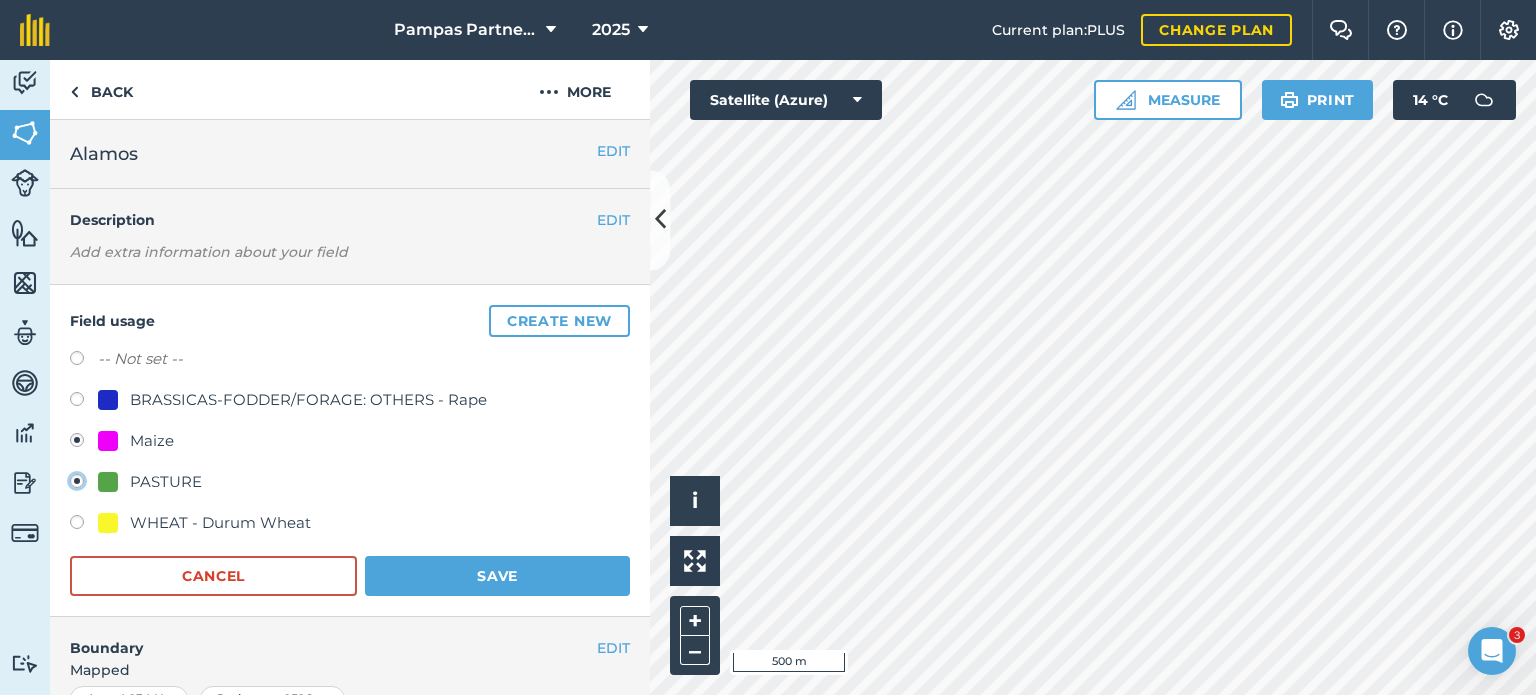 radio on "true" 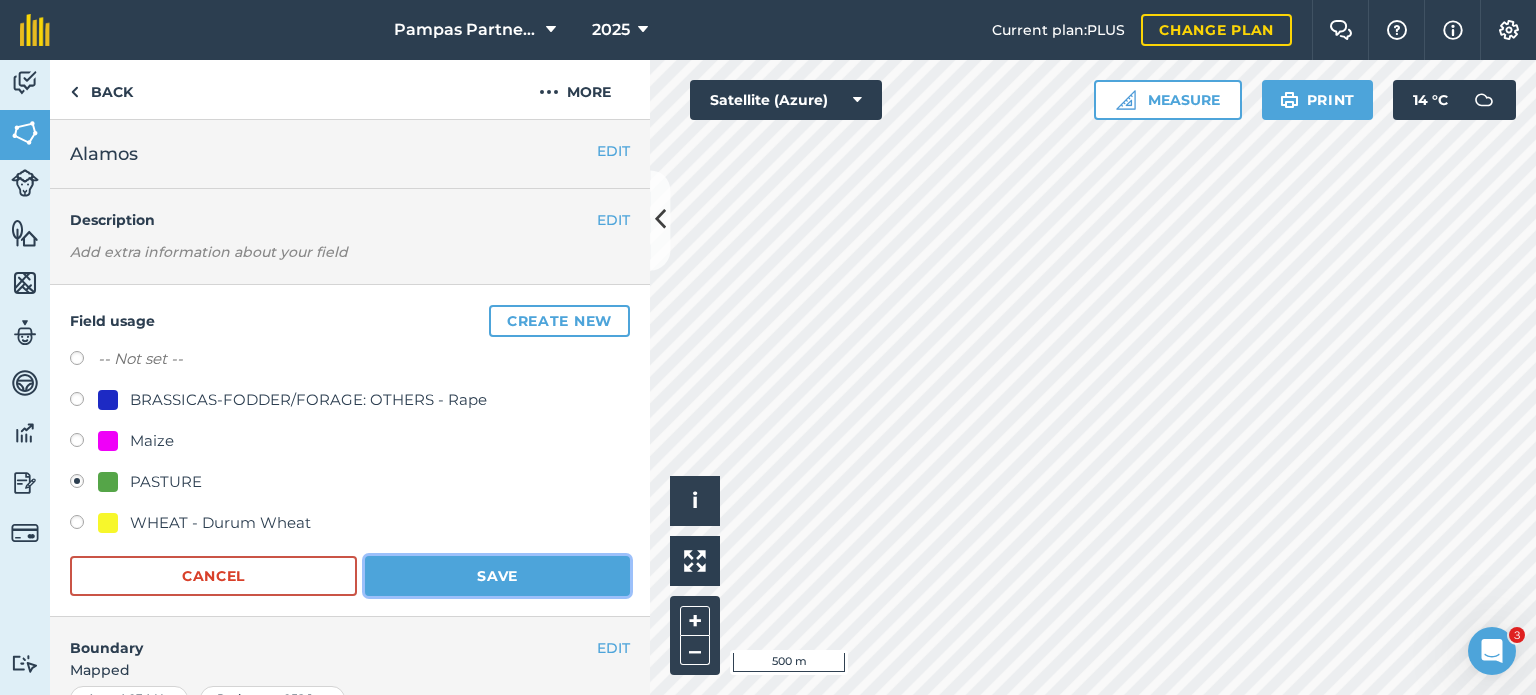 click on "Save" at bounding box center (497, 576) 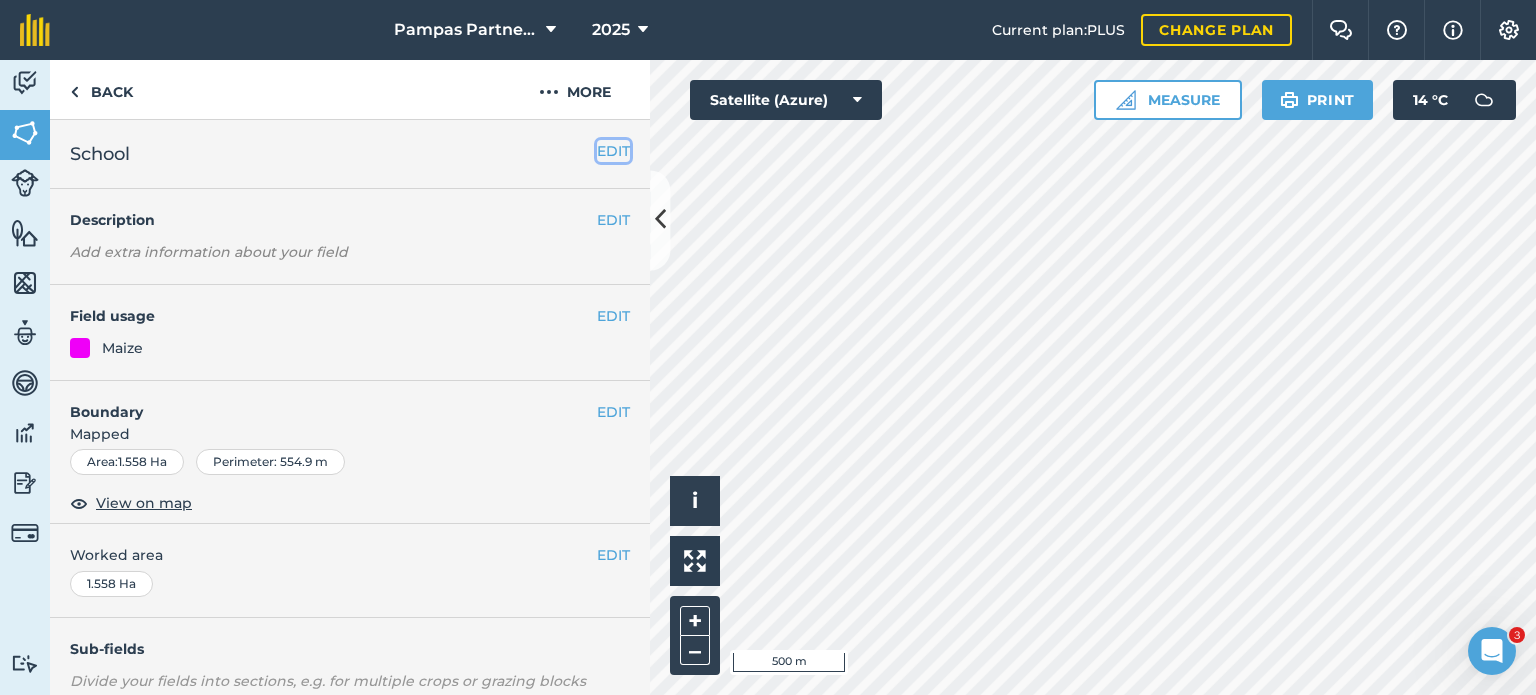 click on "EDIT" at bounding box center (613, 151) 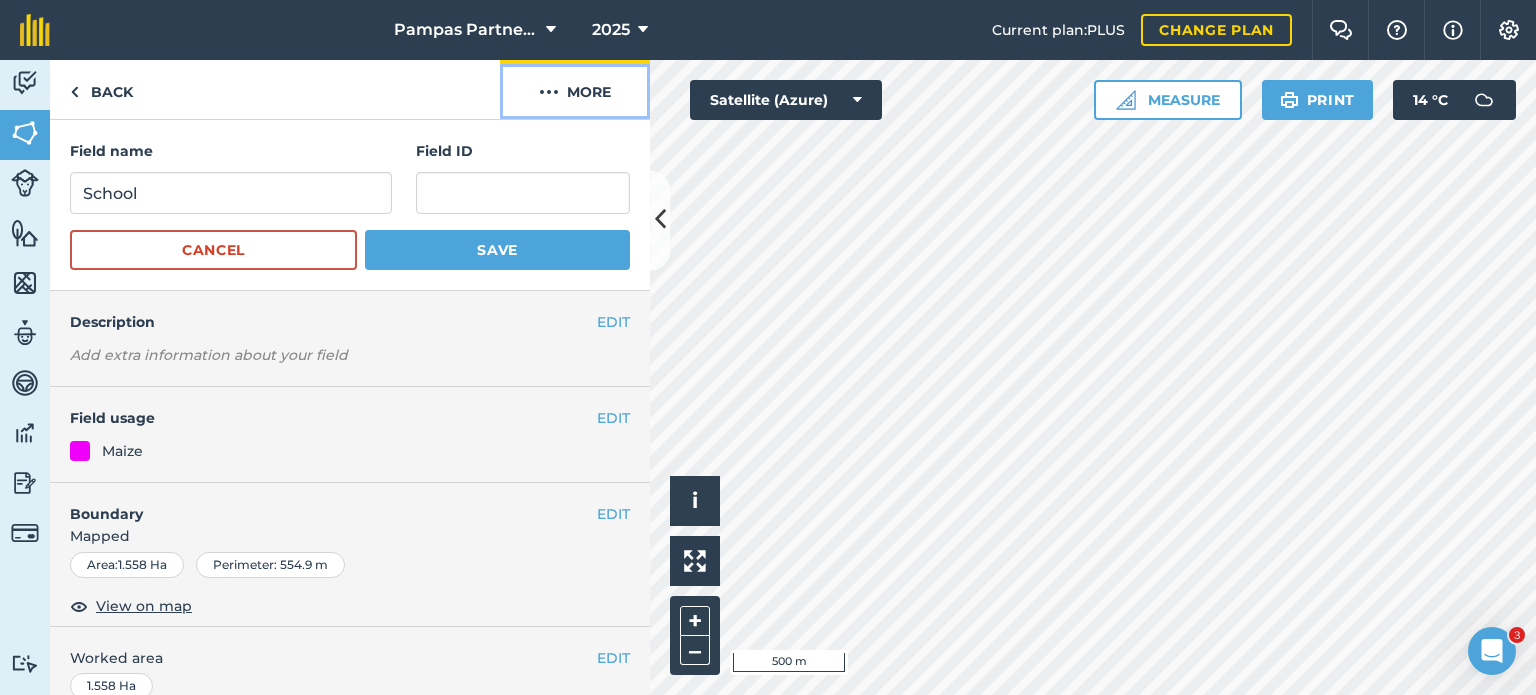 click at bounding box center [549, 92] 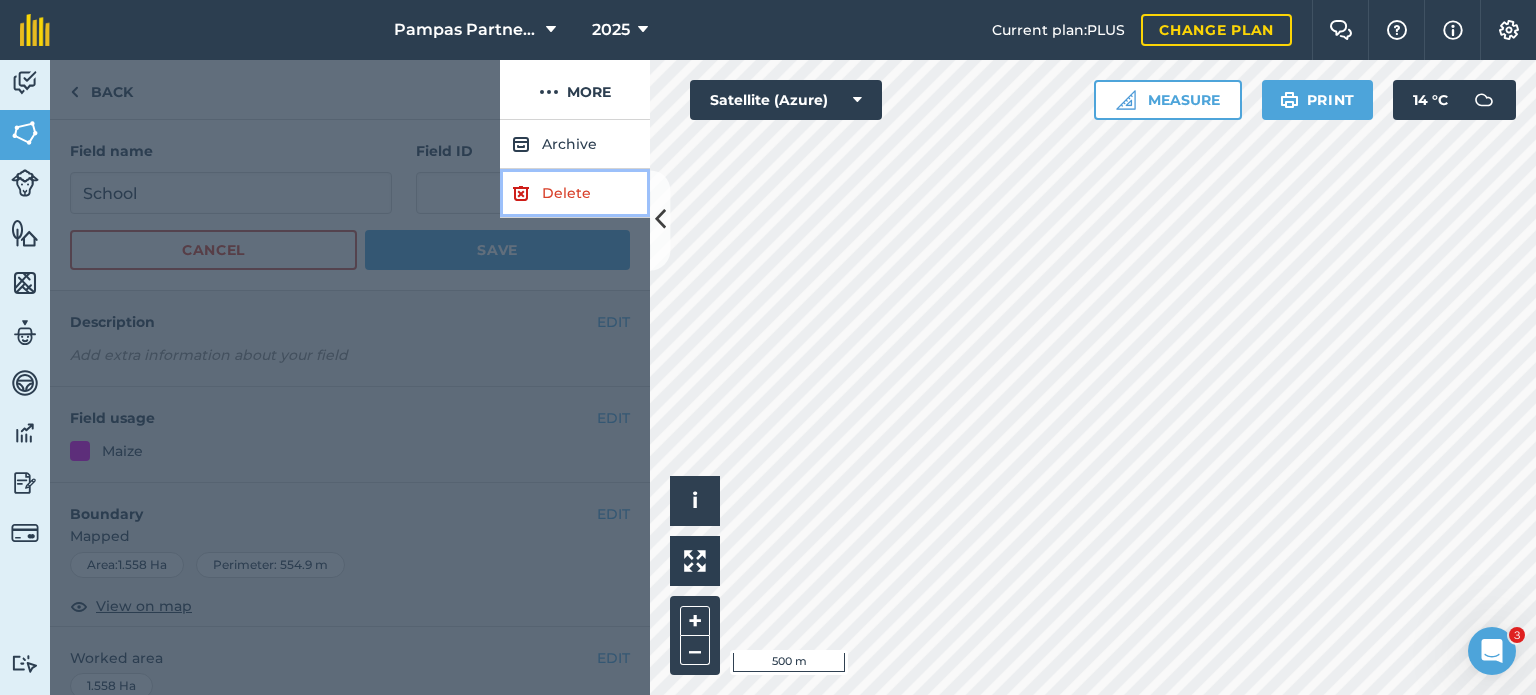 click at bounding box center (521, 193) 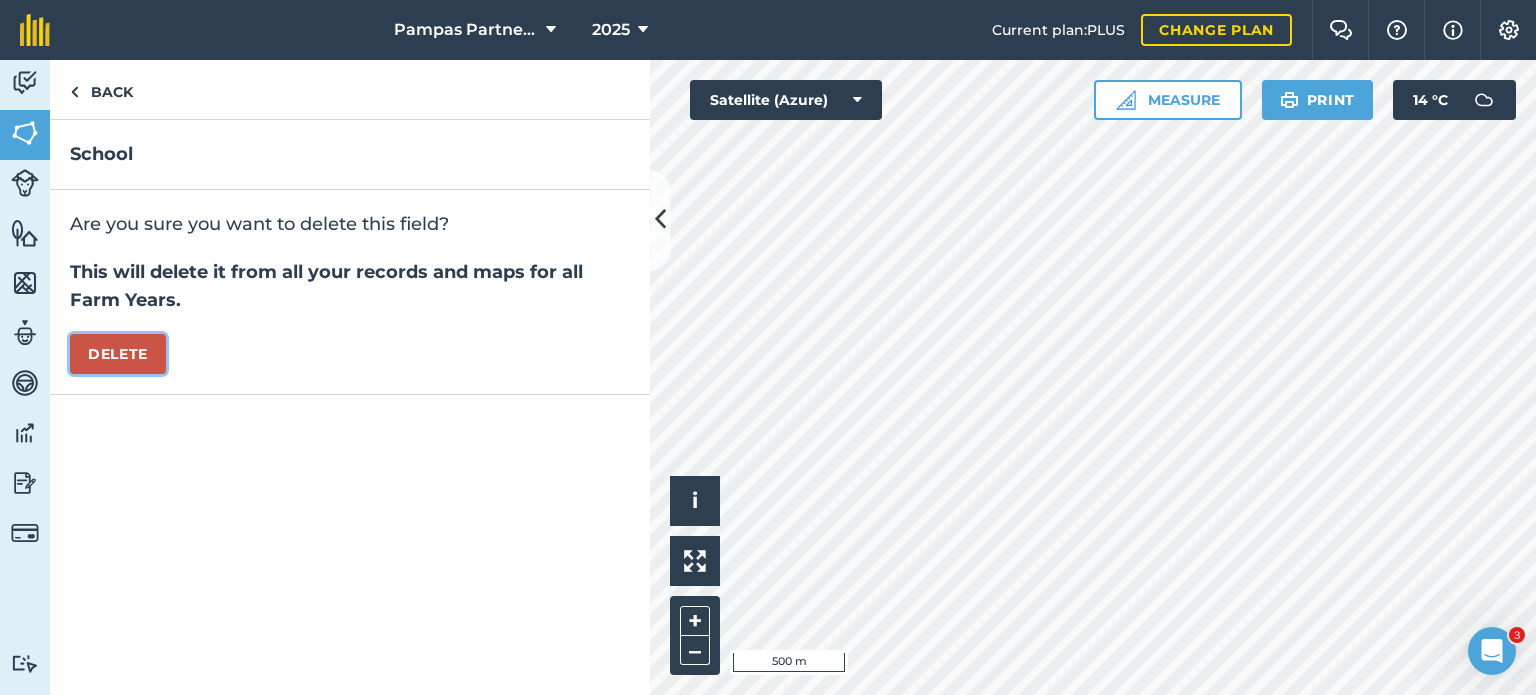 click on "Delete" at bounding box center [118, 354] 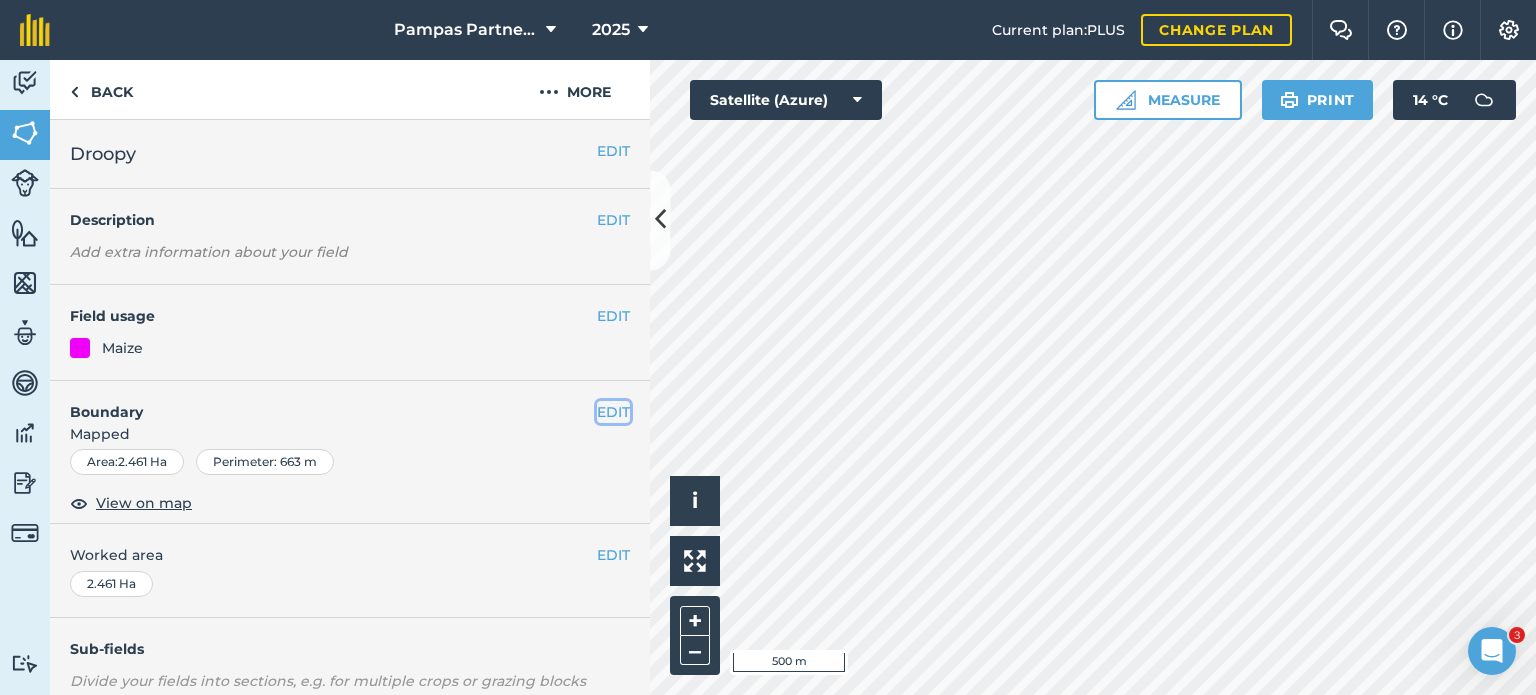 click on "EDIT" at bounding box center [613, 412] 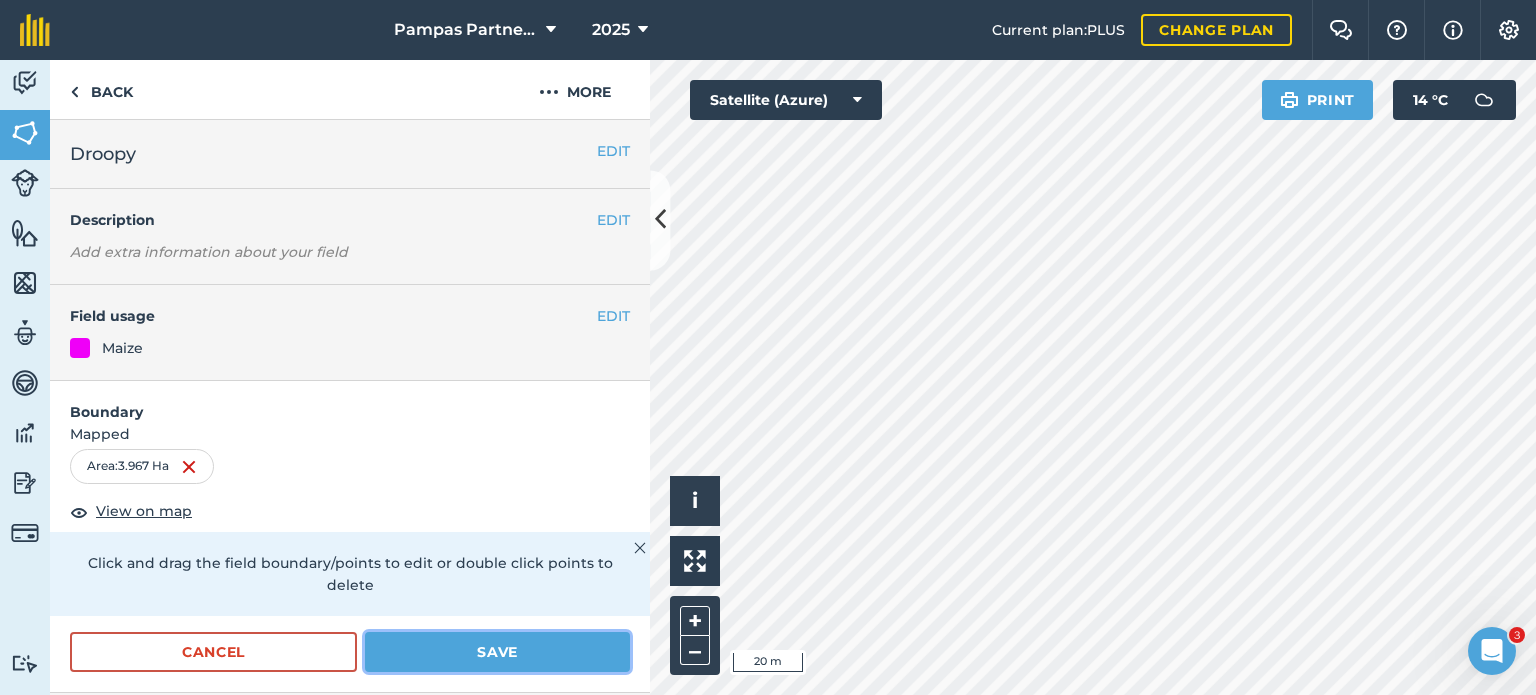 click on "Save" at bounding box center (497, 652) 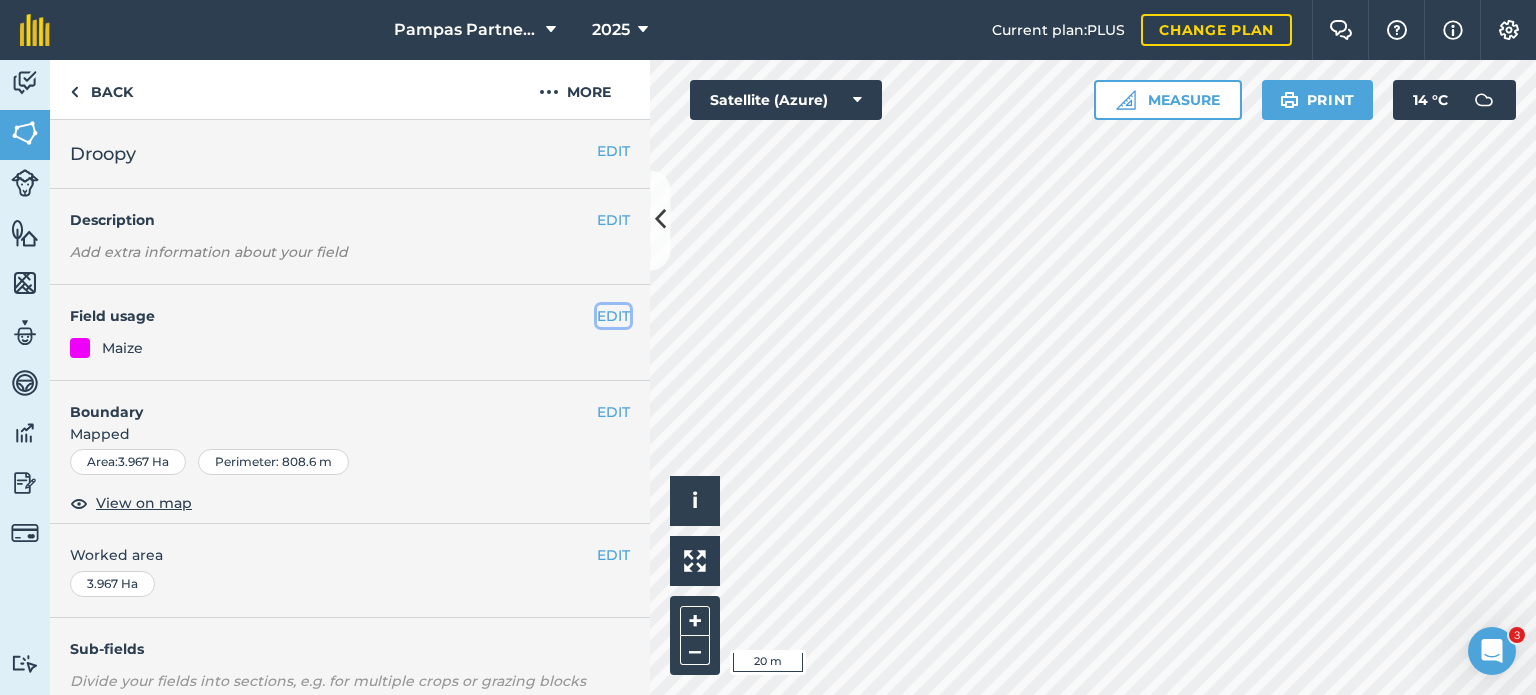 click on "EDIT" at bounding box center [613, 316] 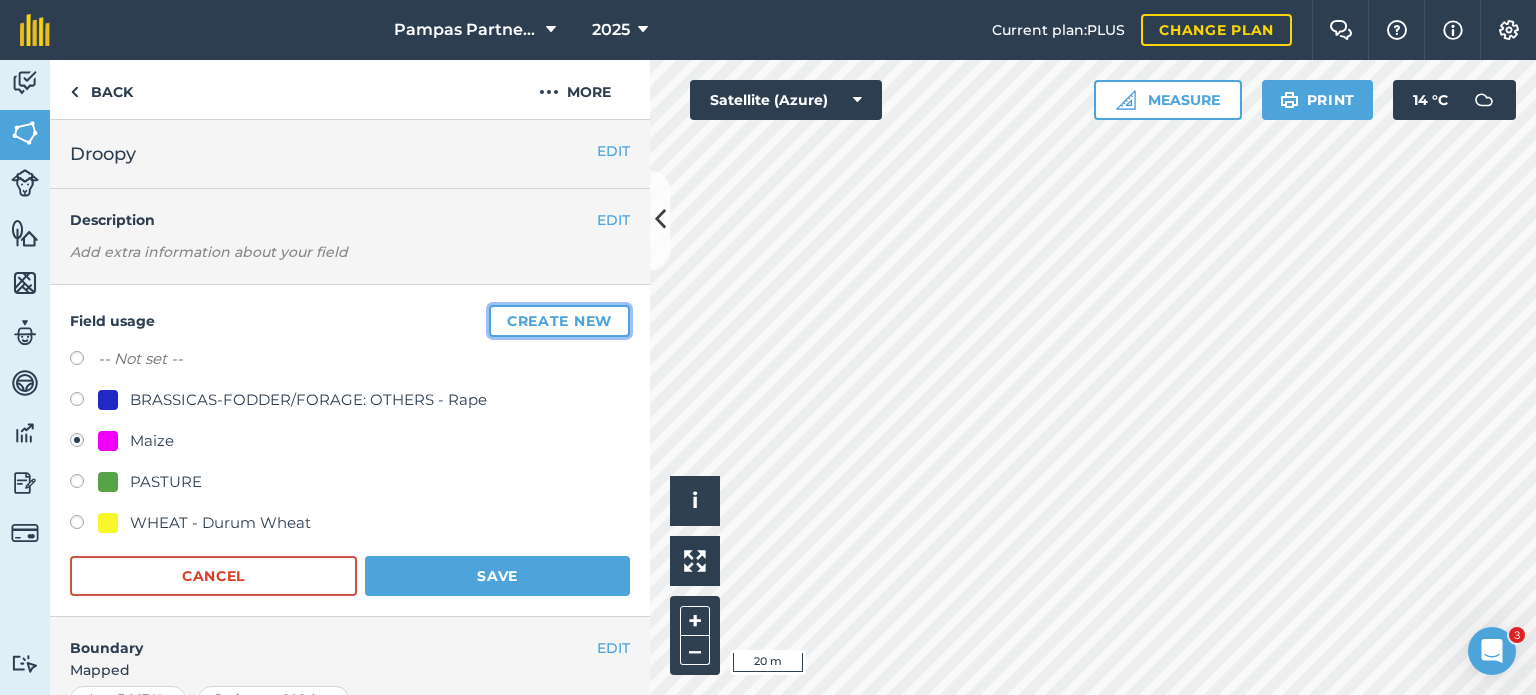 click on "Create new" at bounding box center [559, 321] 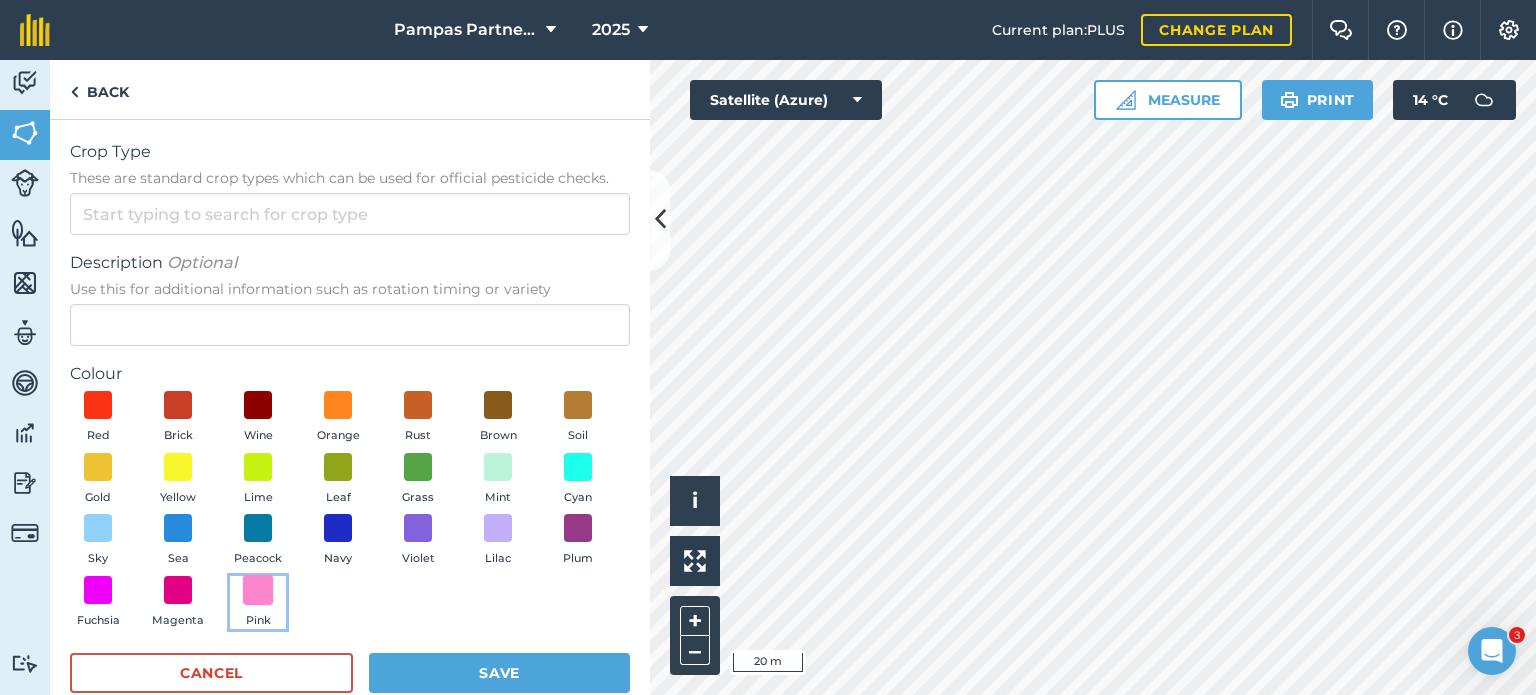 click at bounding box center (258, 589) 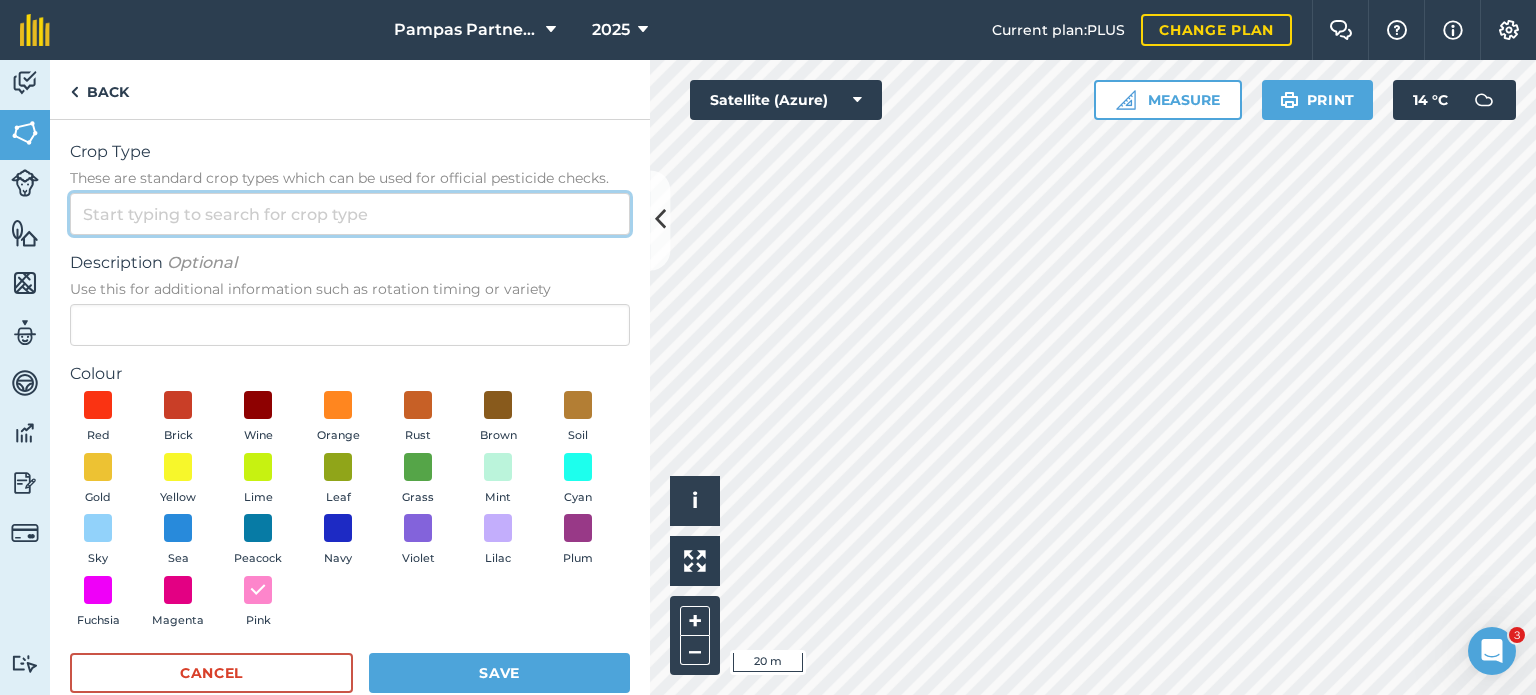 click on "Crop Type These are standard crop types which can be used for official pesticide checks." at bounding box center [350, 214] 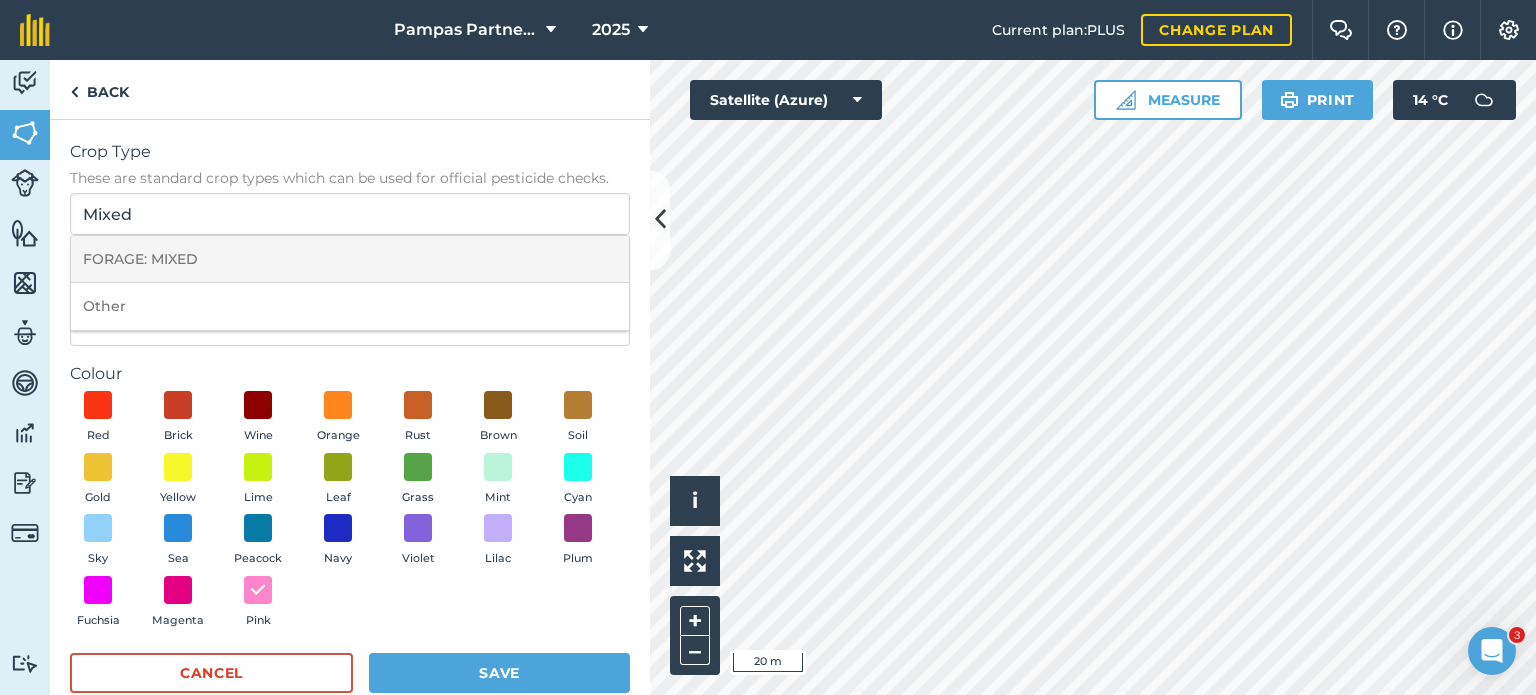 click on "FORAGE: MIXED" at bounding box center (350, 259) 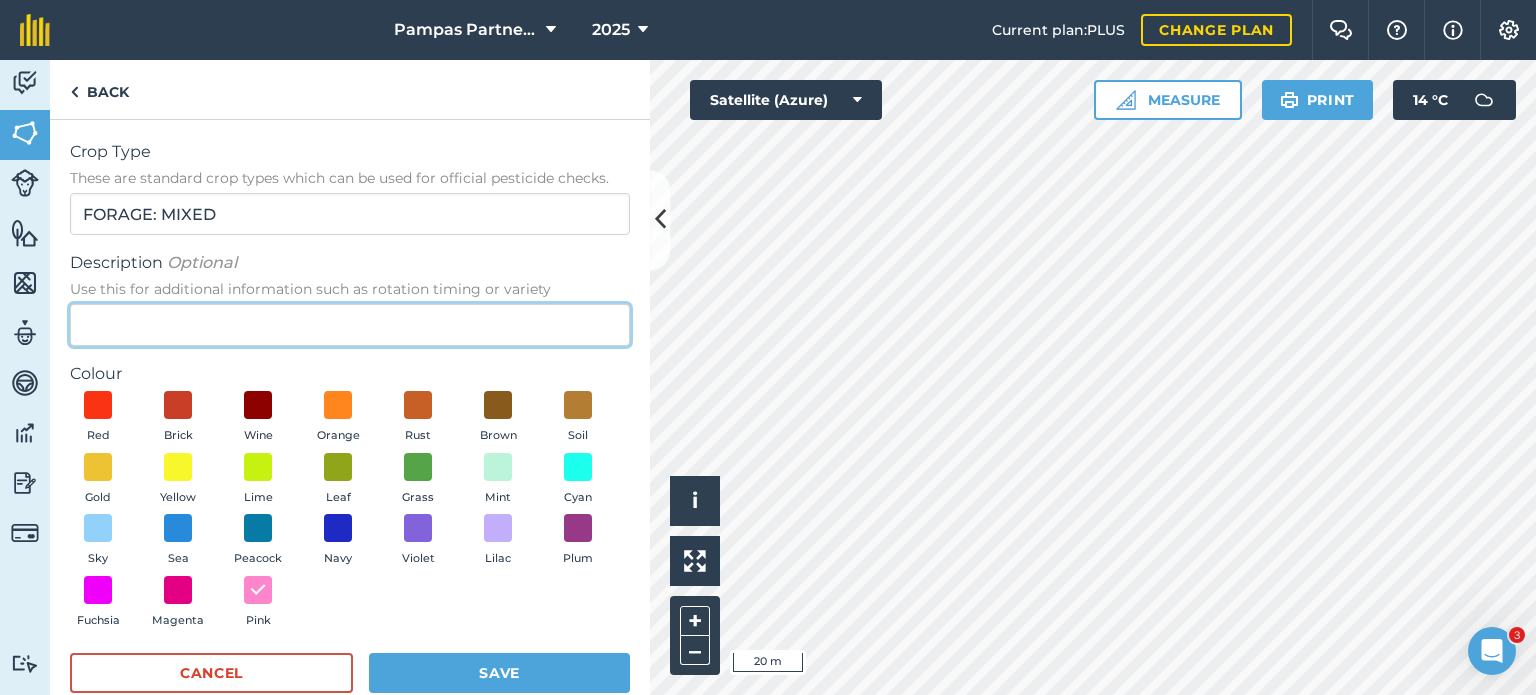 click on "Description   Optional Use this for additional information such as rotation timing or variety" at bounding box center [350, 325] 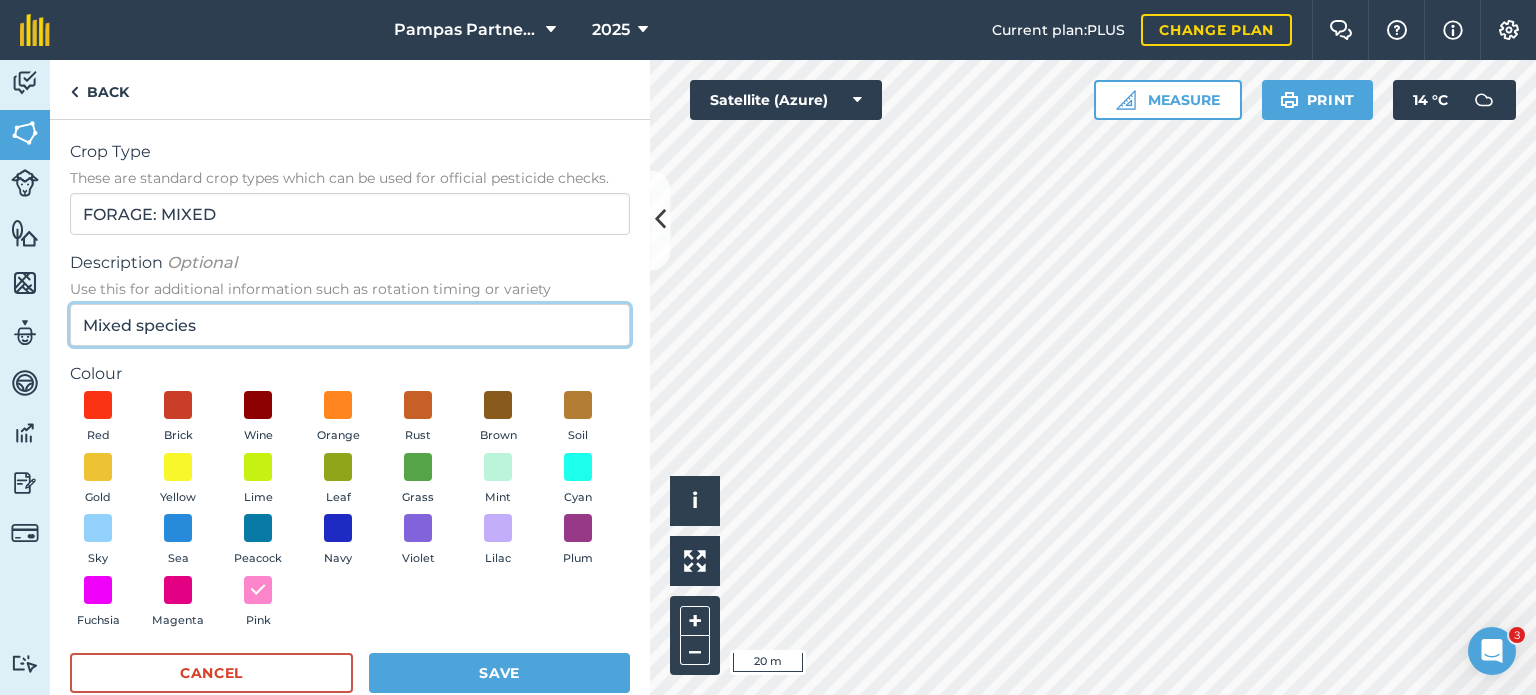 type on "Mixed species" 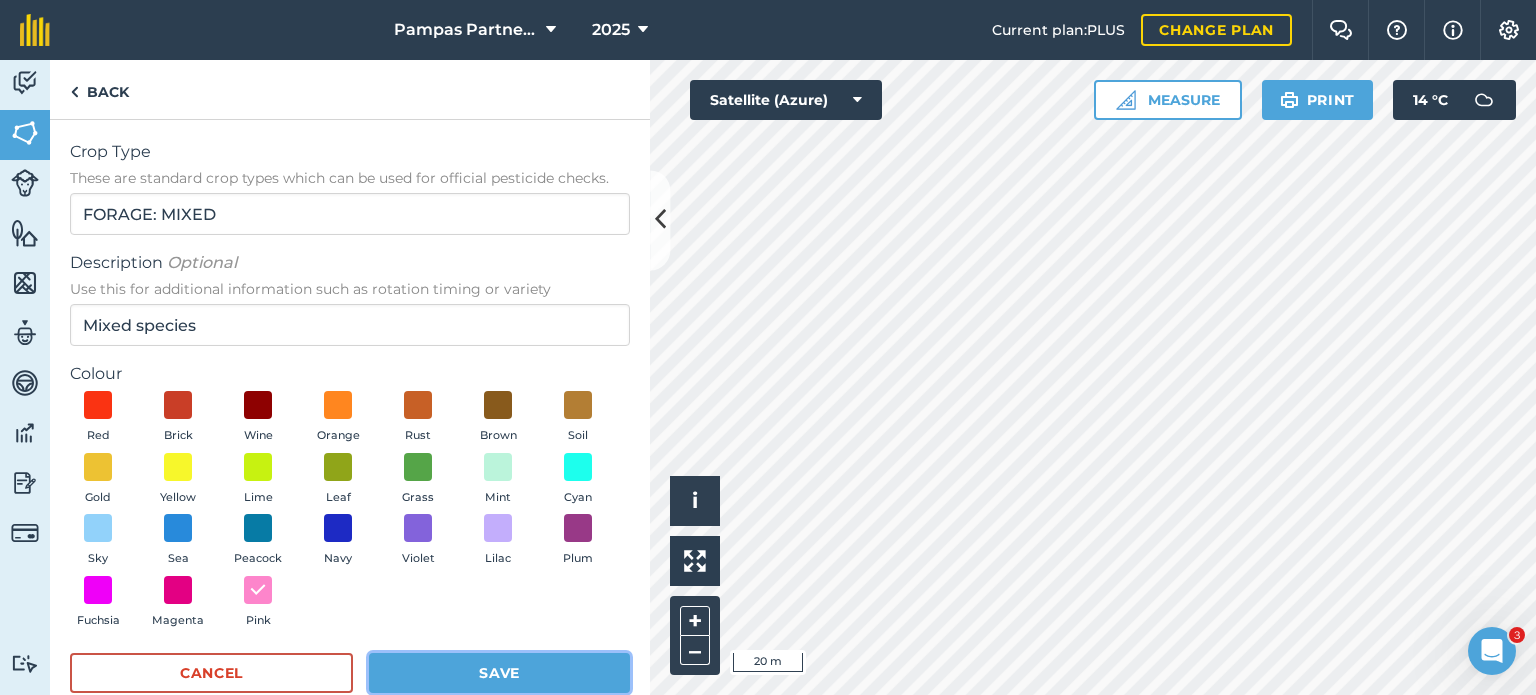 click on "Save" at bounding box center [499, 673] 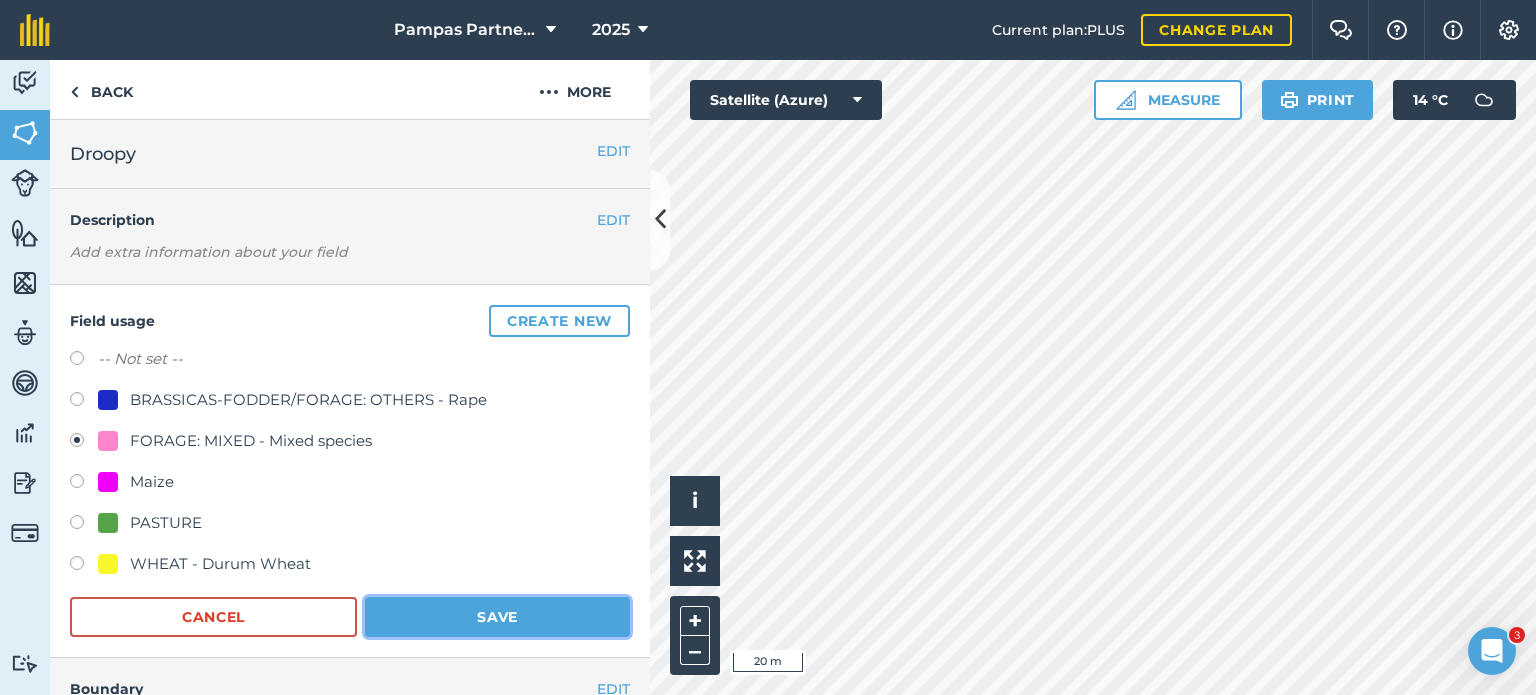 click on "Save" at bounding box center [497, 617] 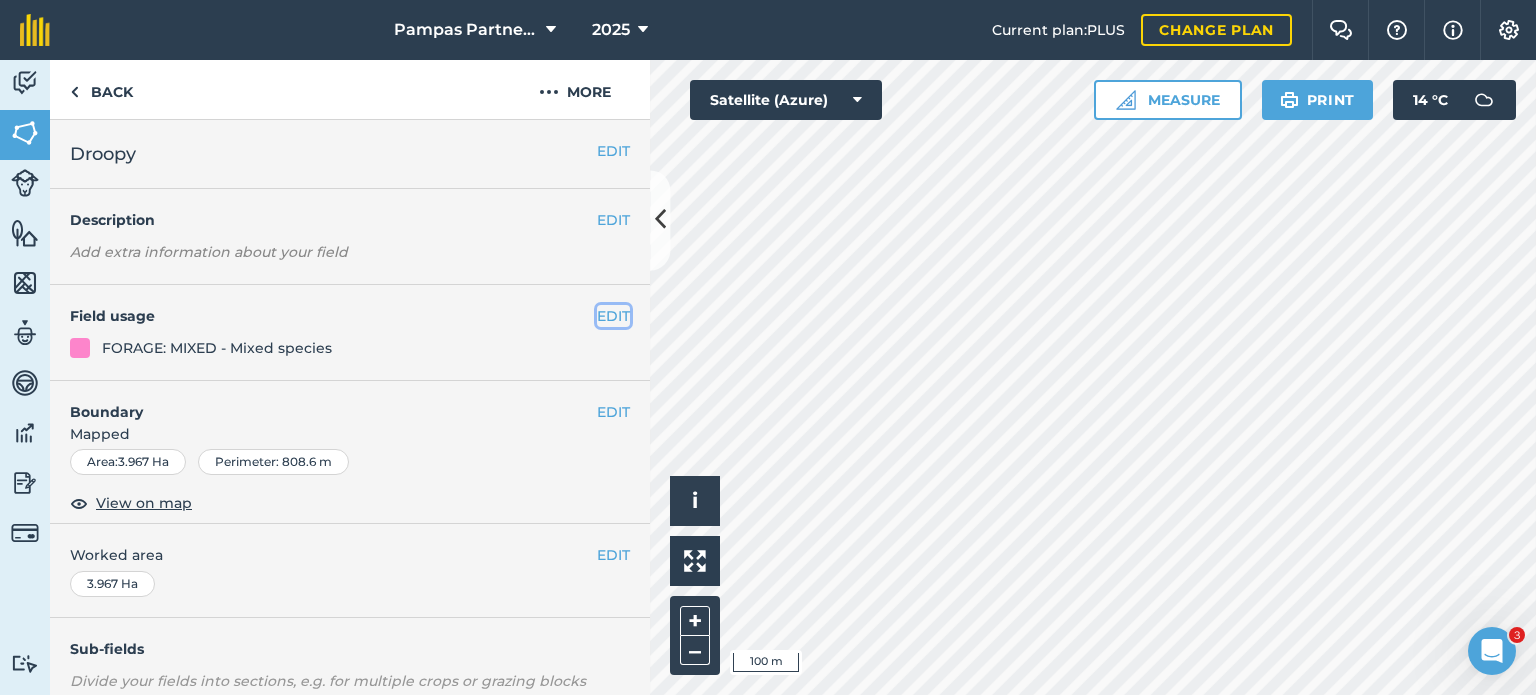 click on "EDIT" at bounding box center (613, 316) 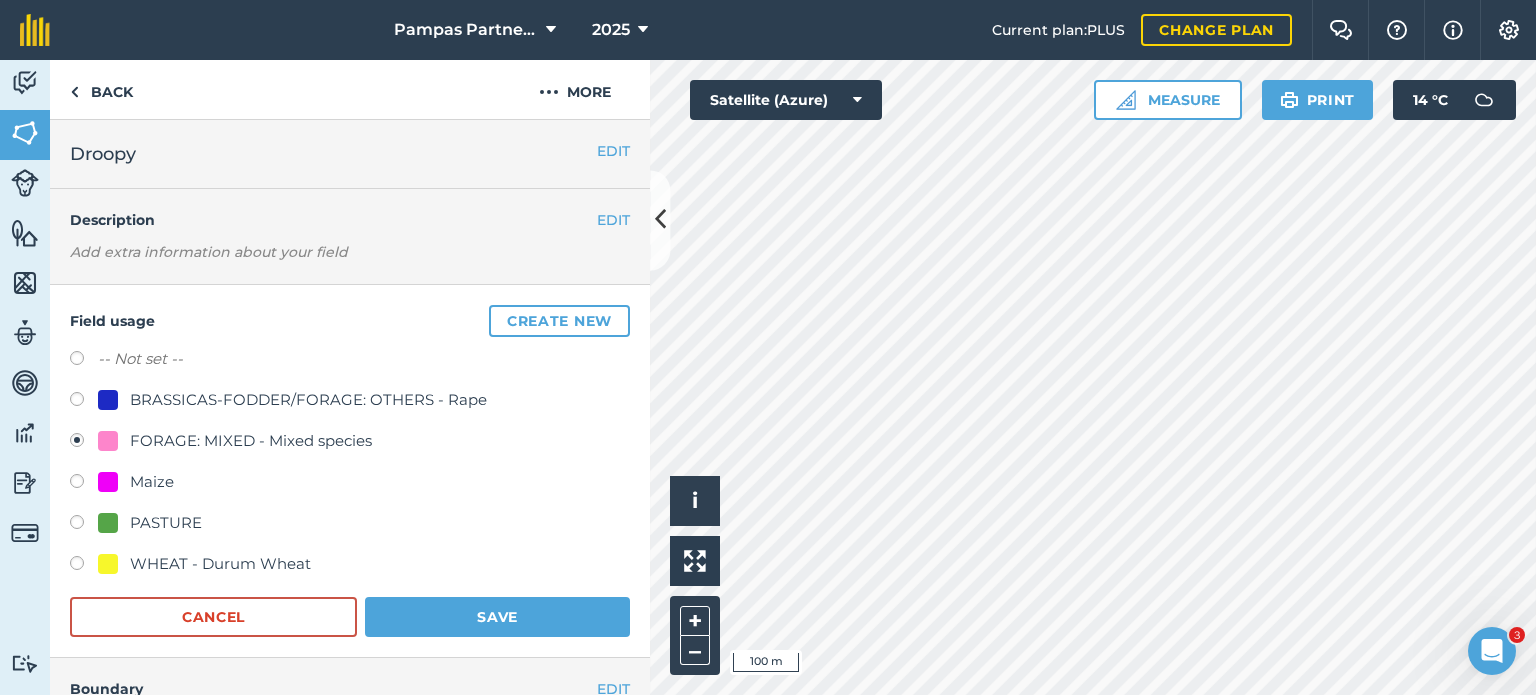 click on "FORAGE: MIXED - Mixed species" at bounding box center (251, 441) 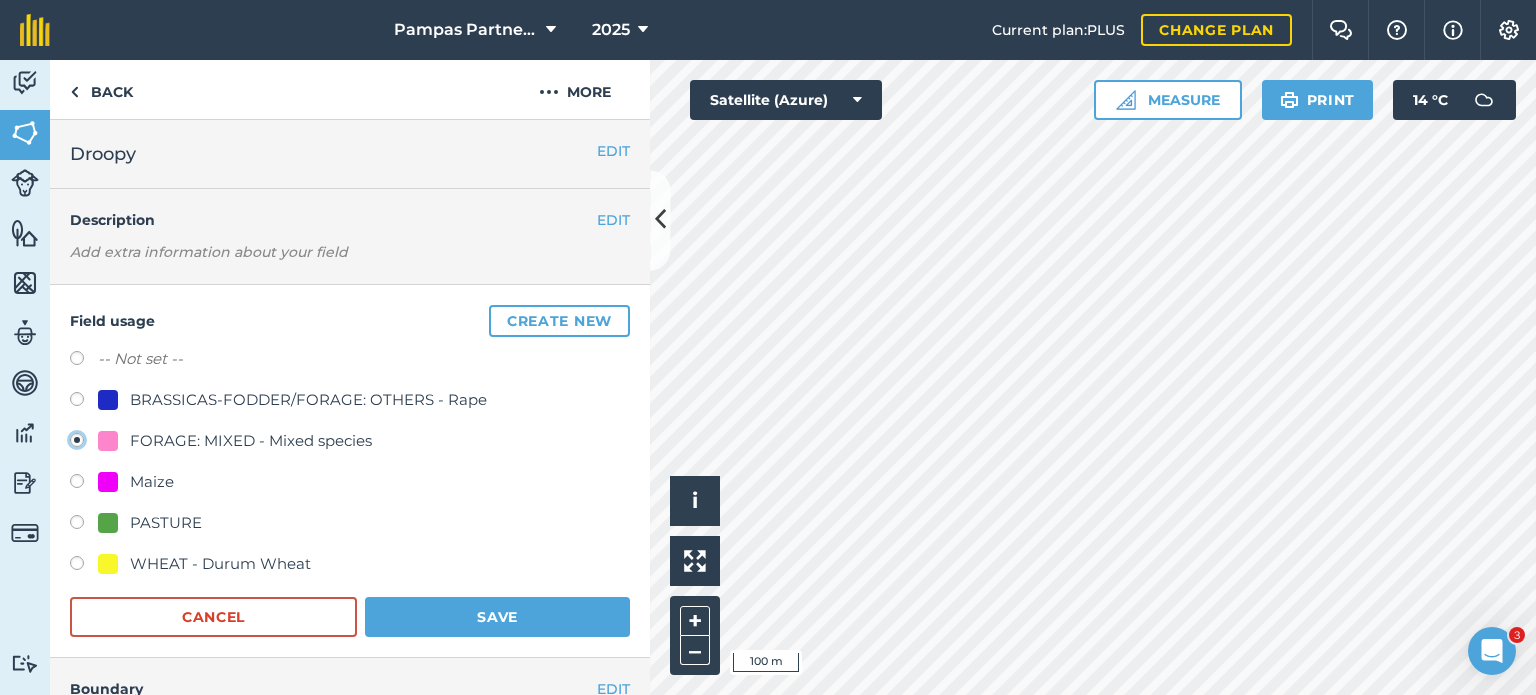 click on "FORAGE: MIXED - Mixed species" at bounding box center (-9923, 439) 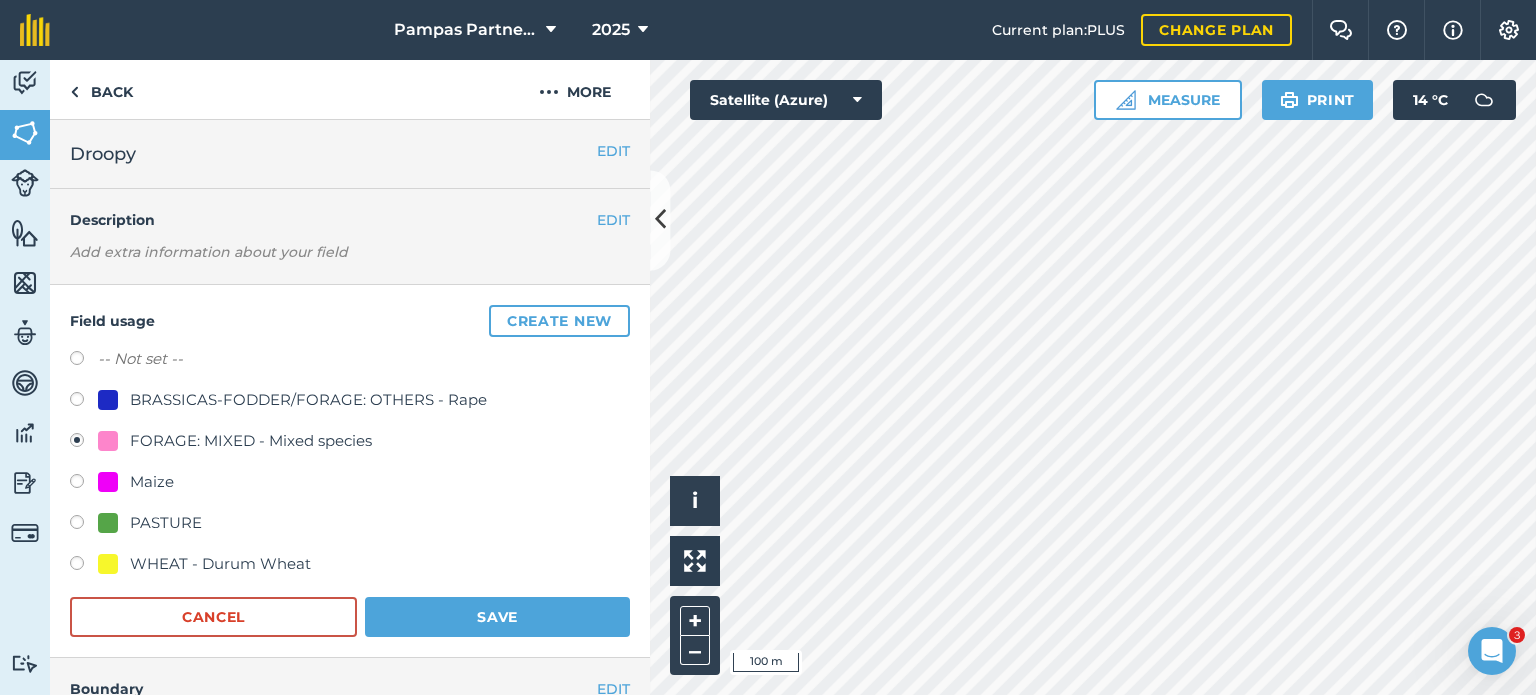 click at bounding box center [108, 441] 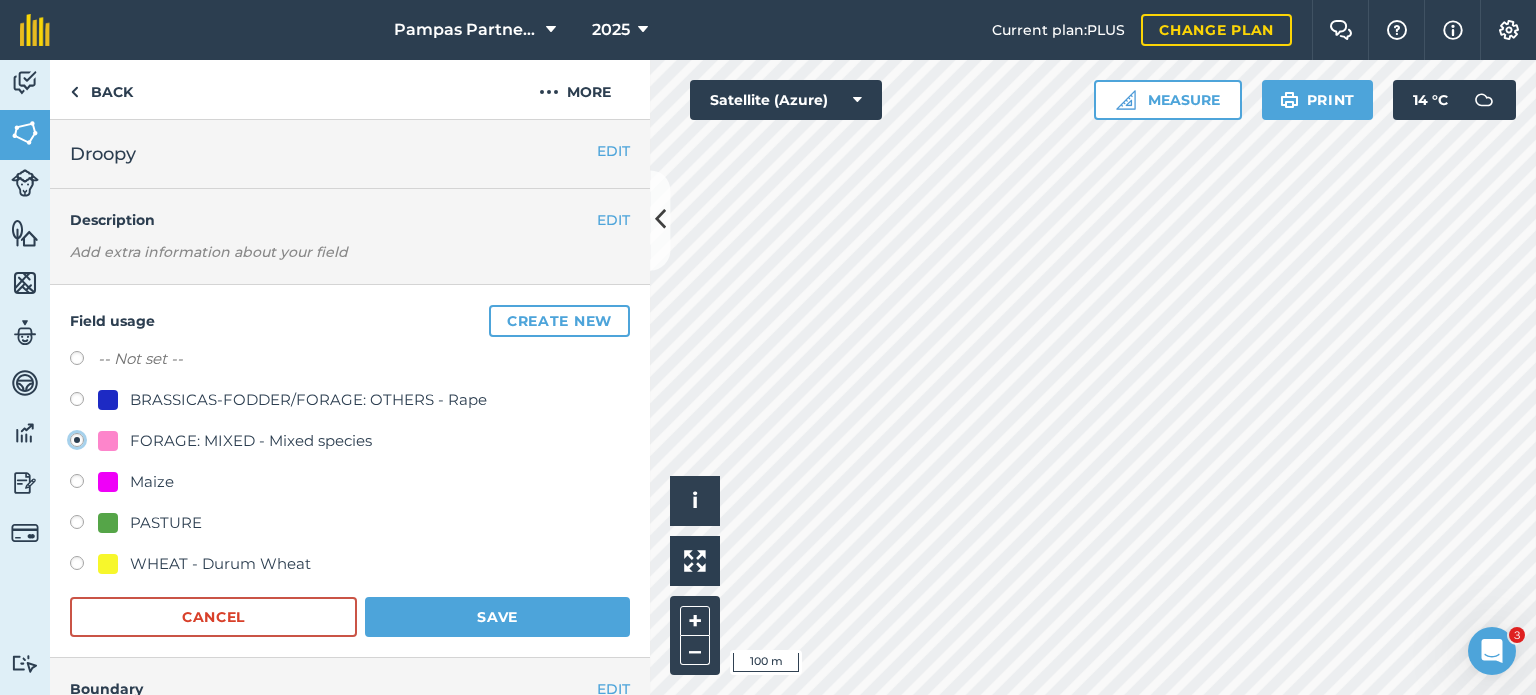 click on "FORAGE: MIXED - Mixed species" at bounding box center (-9923, 439) 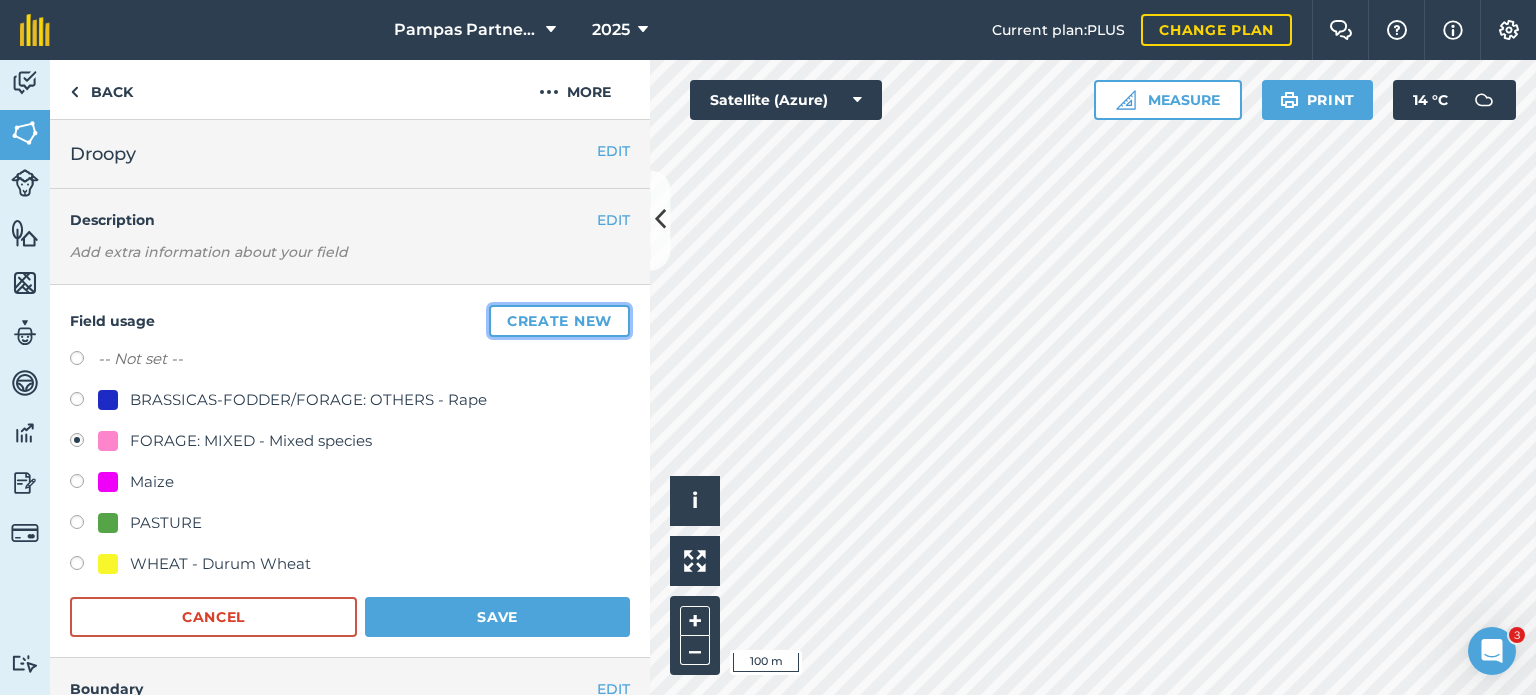 click on "Create new" at bounding box center (559, 321) 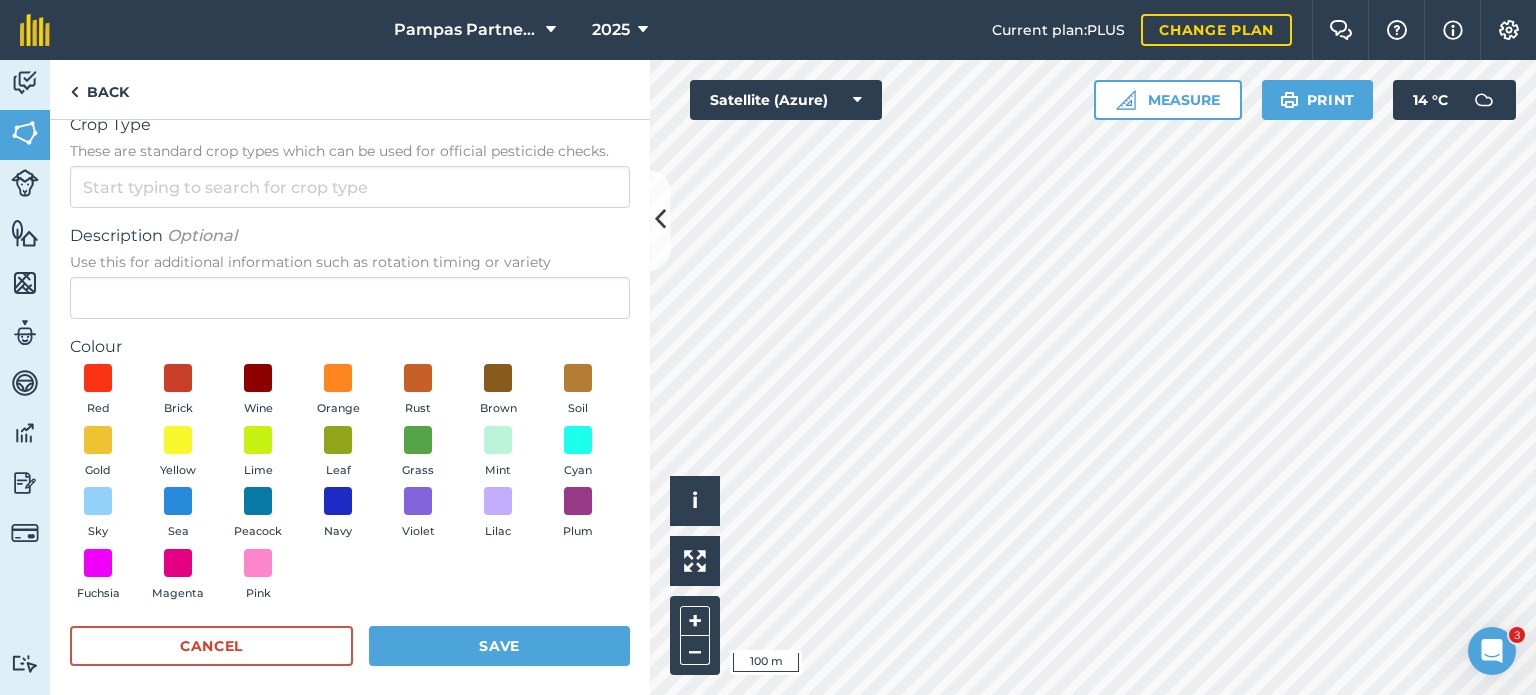 scroll, scrollTop: 38, scrollLeft: 0, axis: vertical 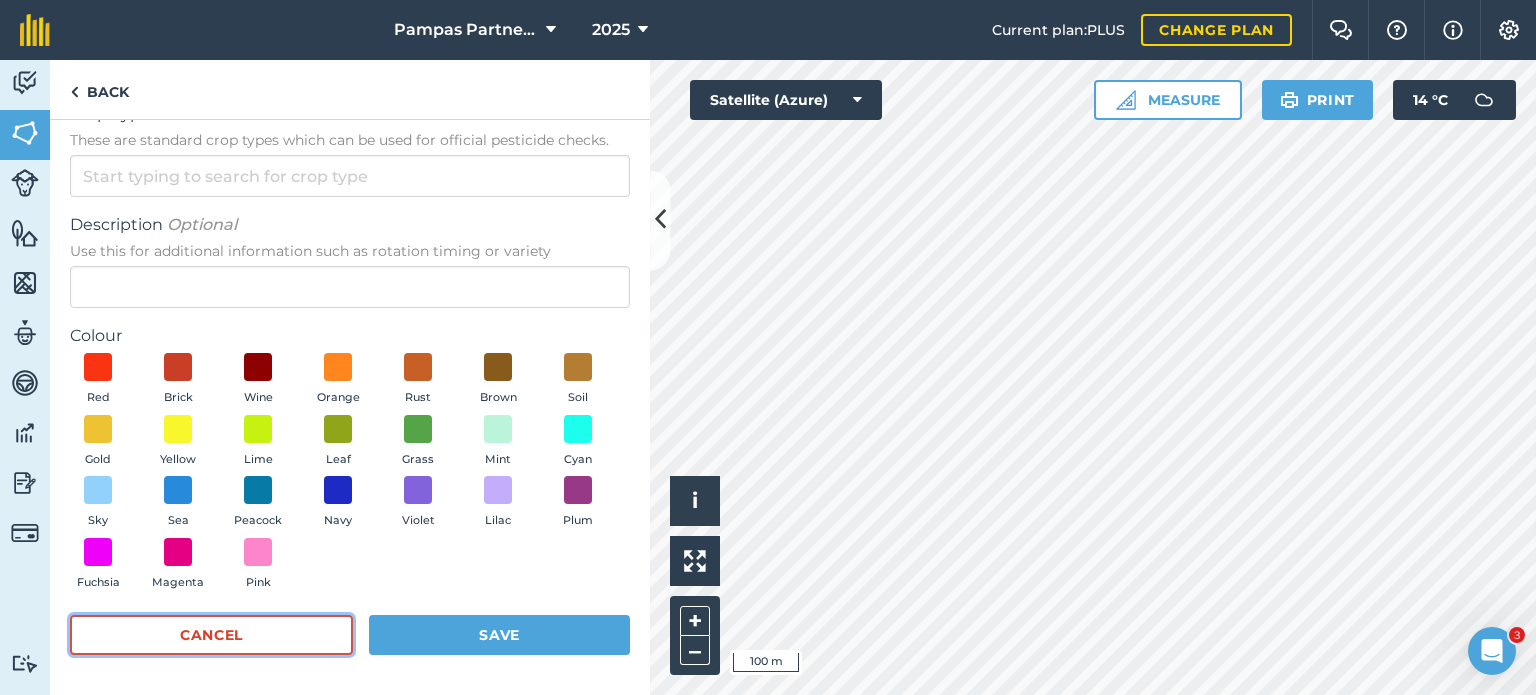 click on "Cancel" at bounding box center [211, 635] 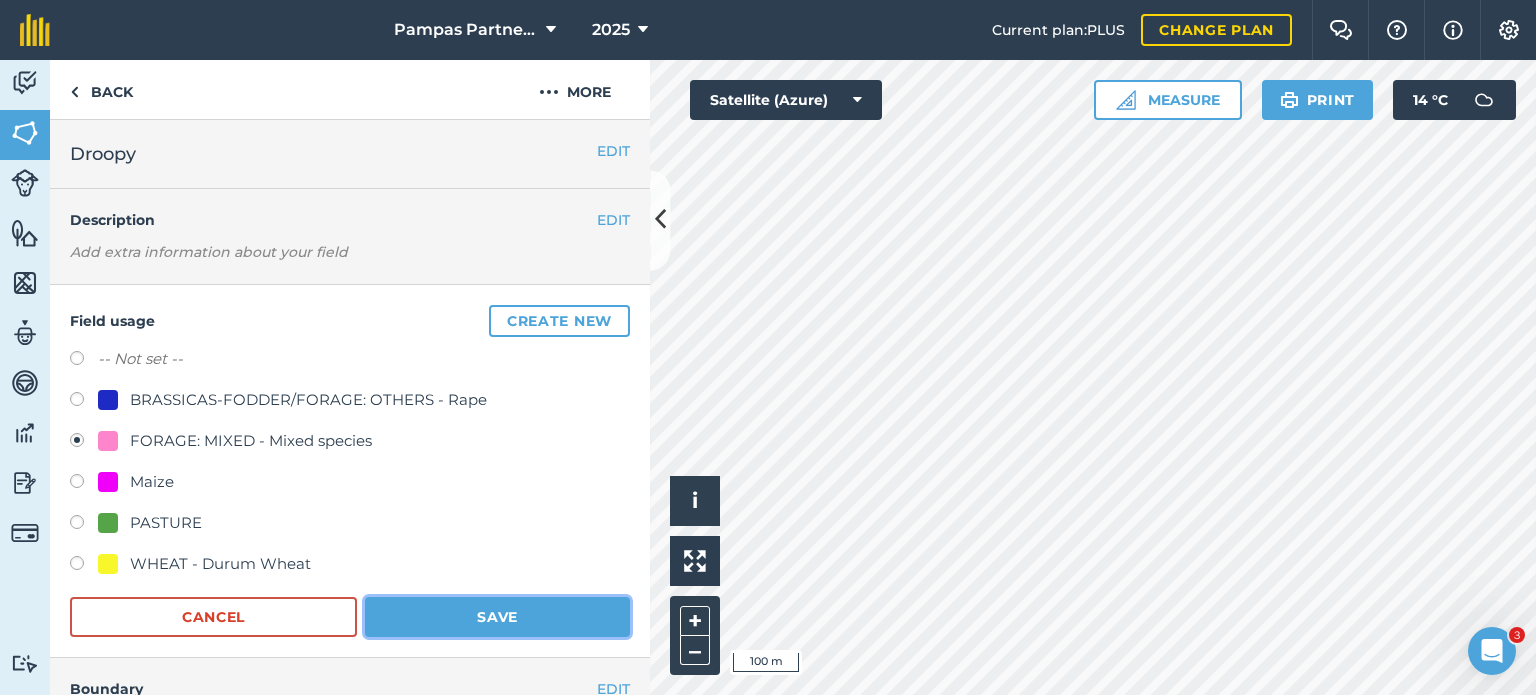 click on "Save" at bounding box center [497, 617] 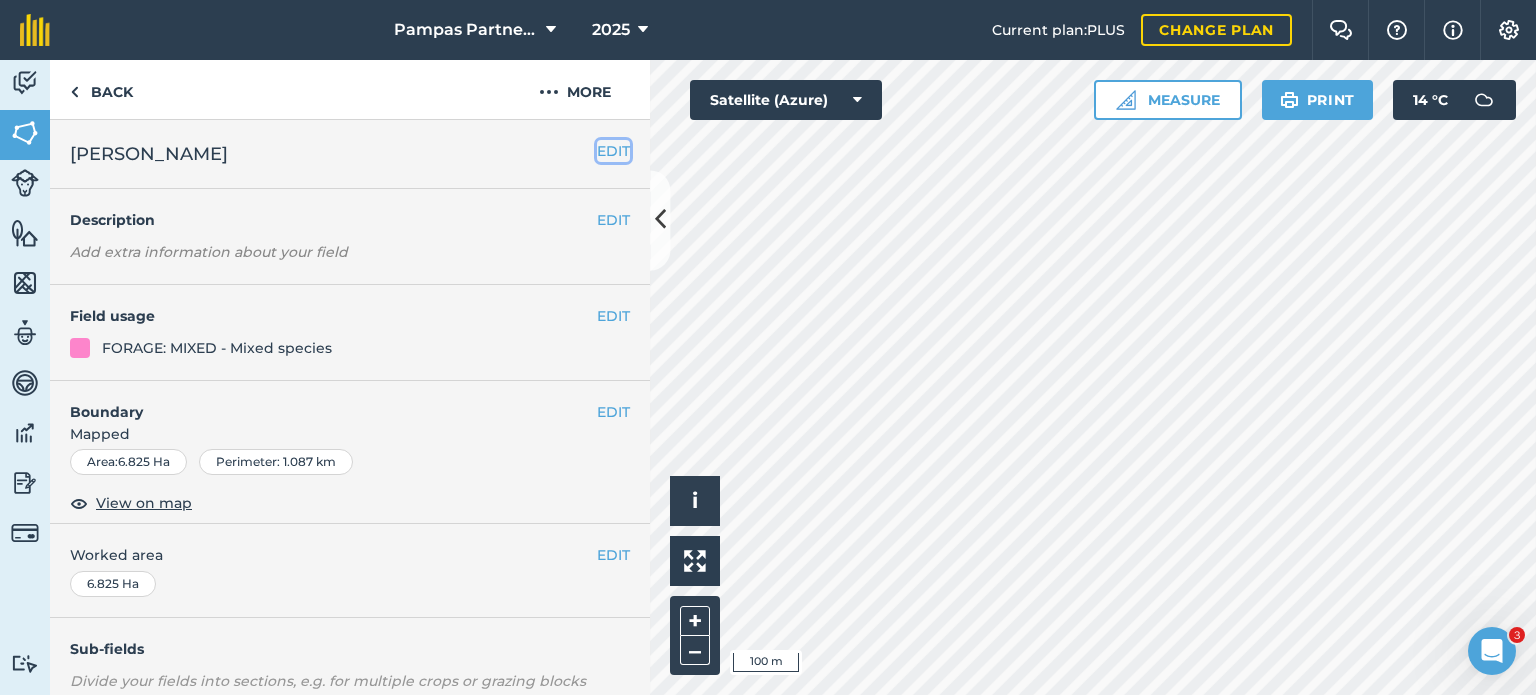 click on "EDIT" at bounding box center (613, 151) 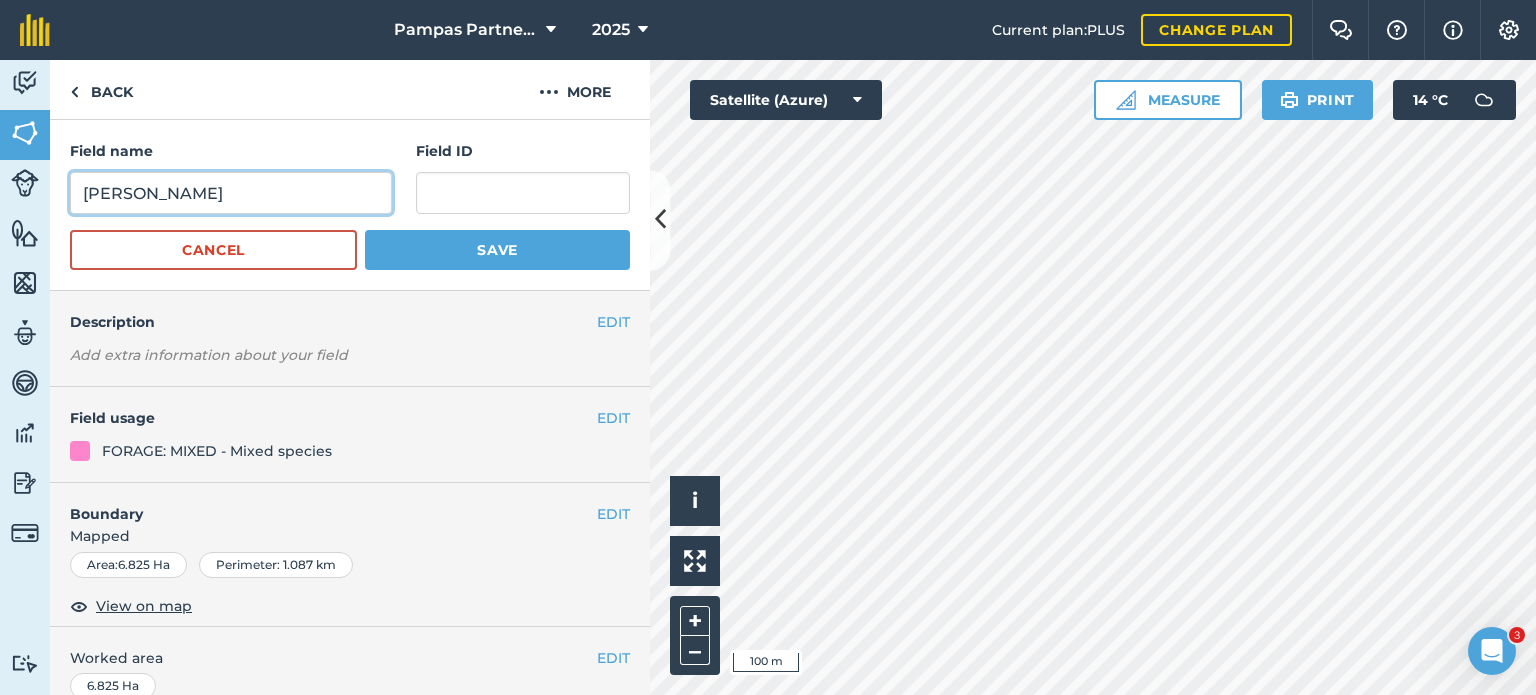 click on "Janes" at bounding box center [231, 193] 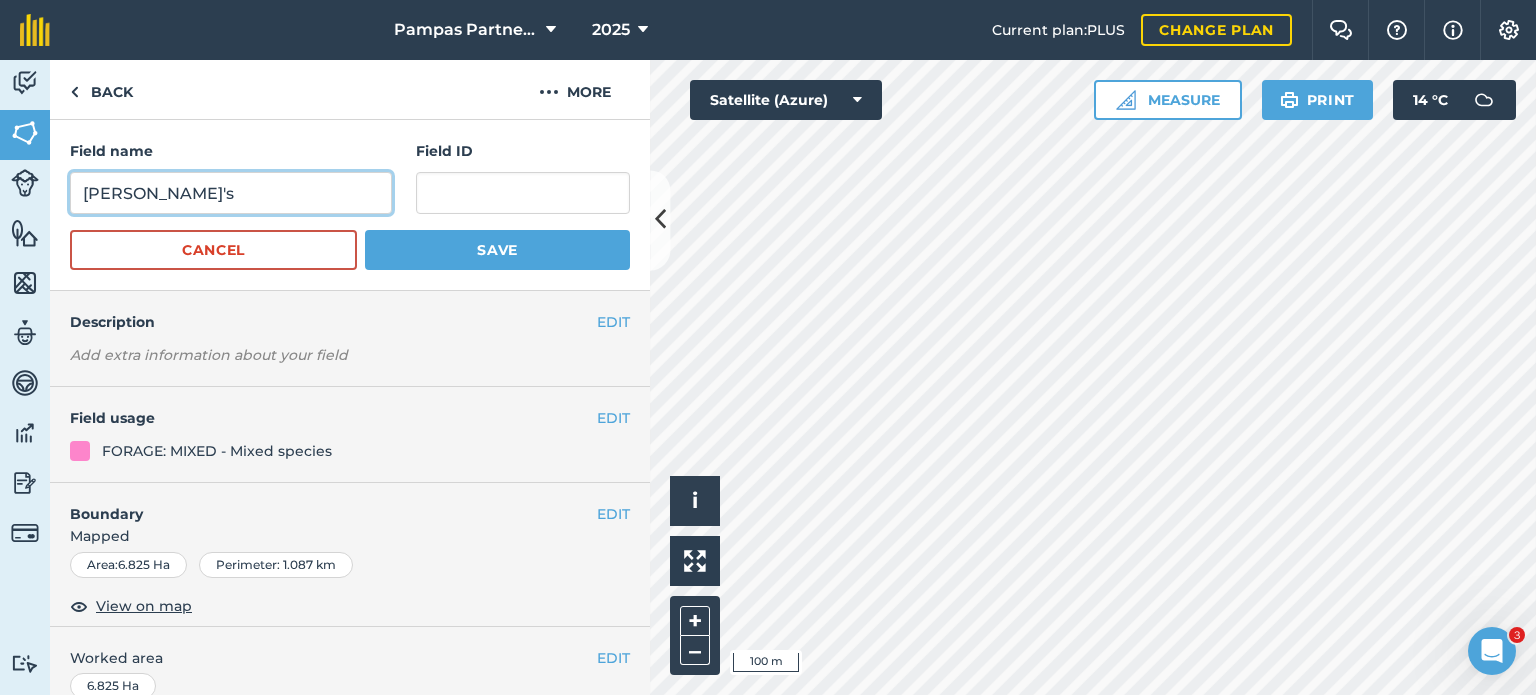 type on "[PERSON_NAME]'s" 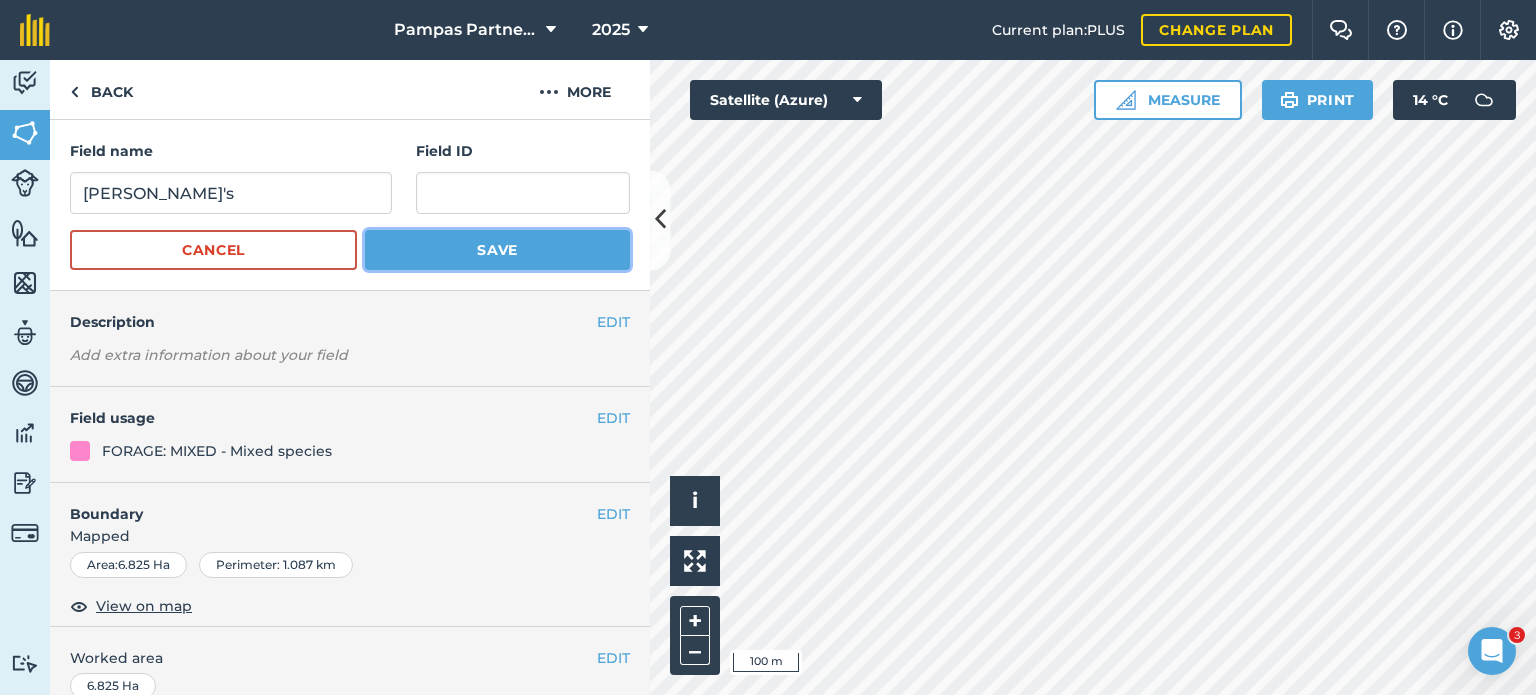 click on "Save" at bounding box center [497, 250] 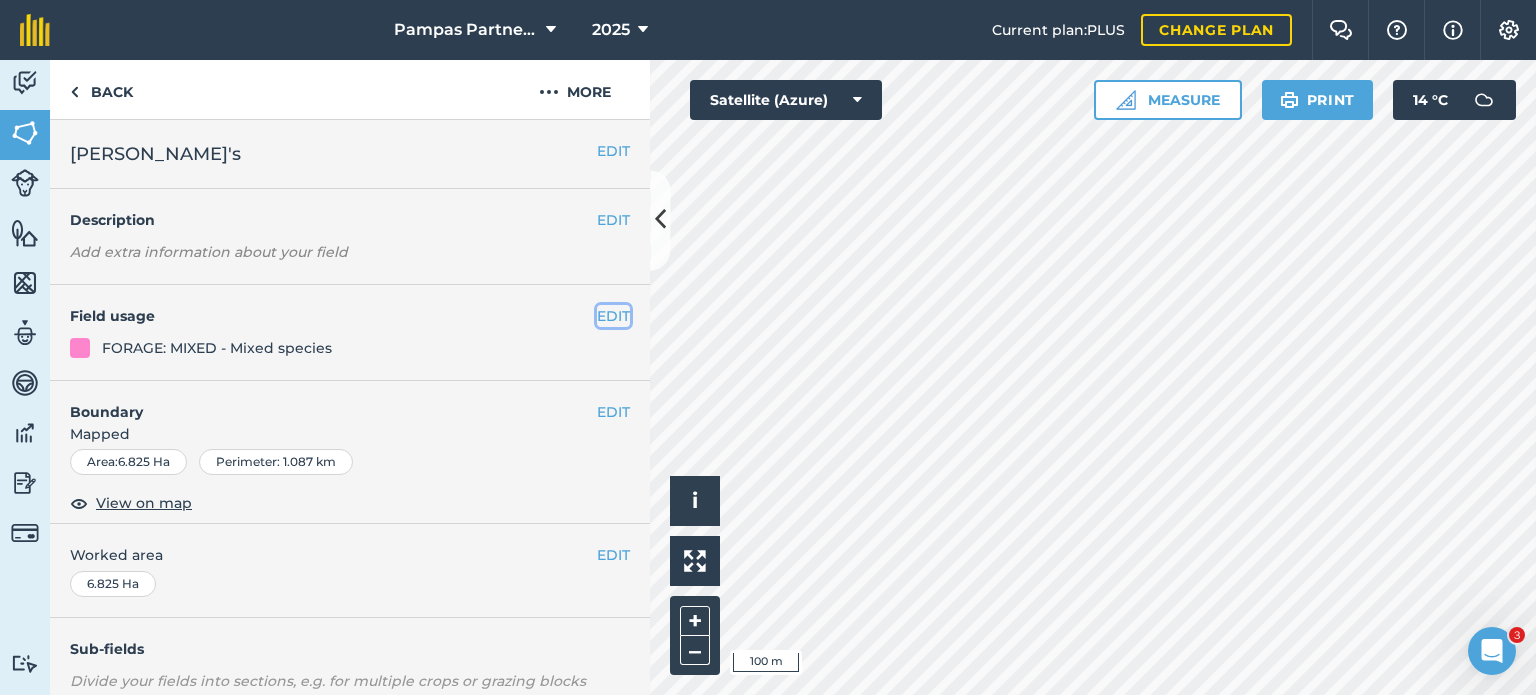 click on "EDIT" at bounding box center [613, 316] 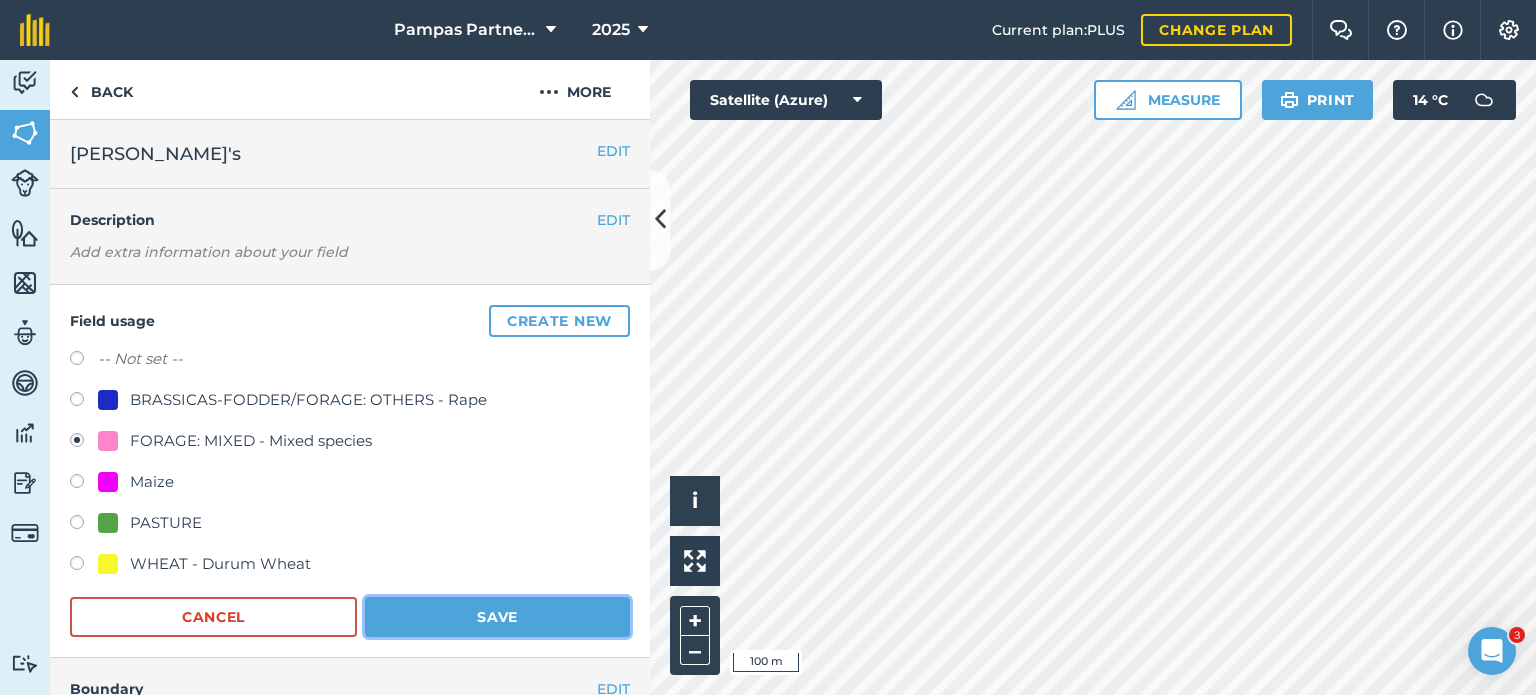 click on "Save" at bounding box center [497, 617] 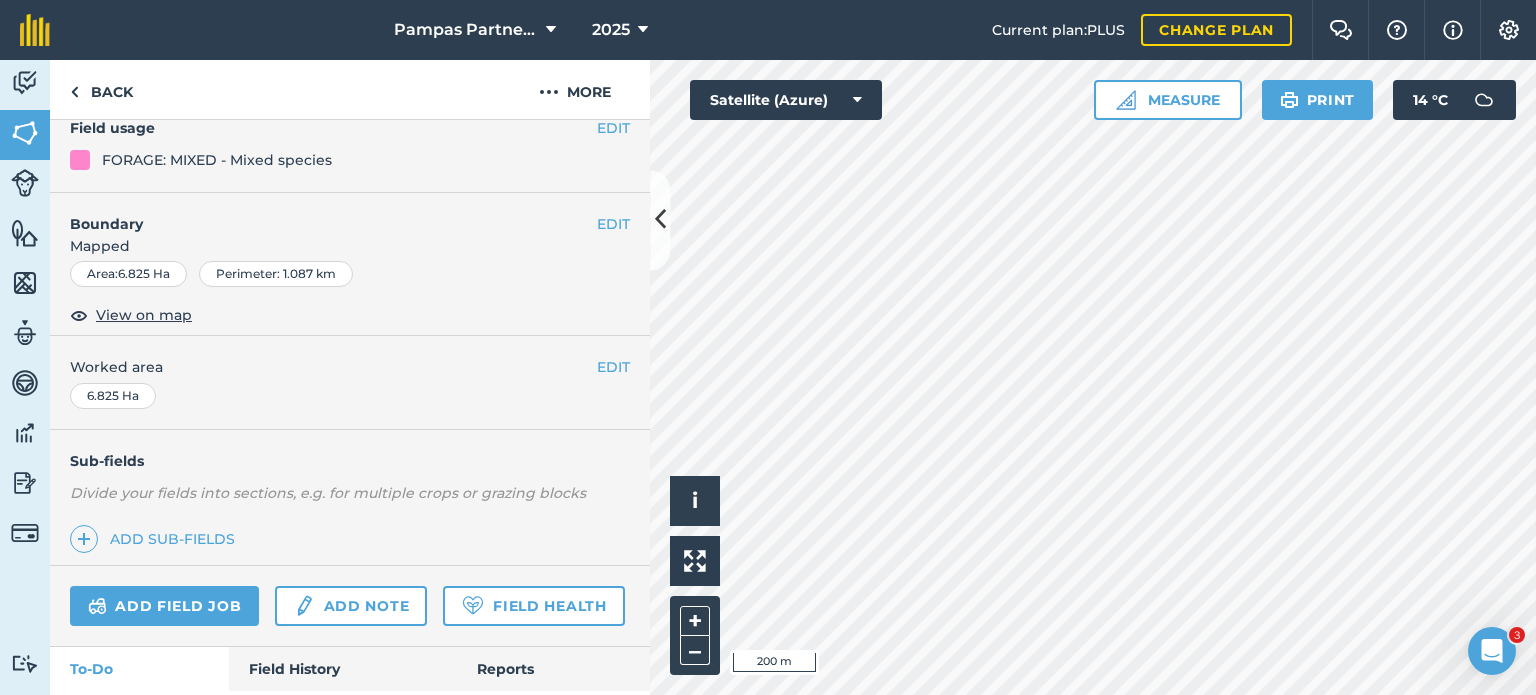 scroll, scrollTop: 200, scrollLeft: 0, axis: vertical 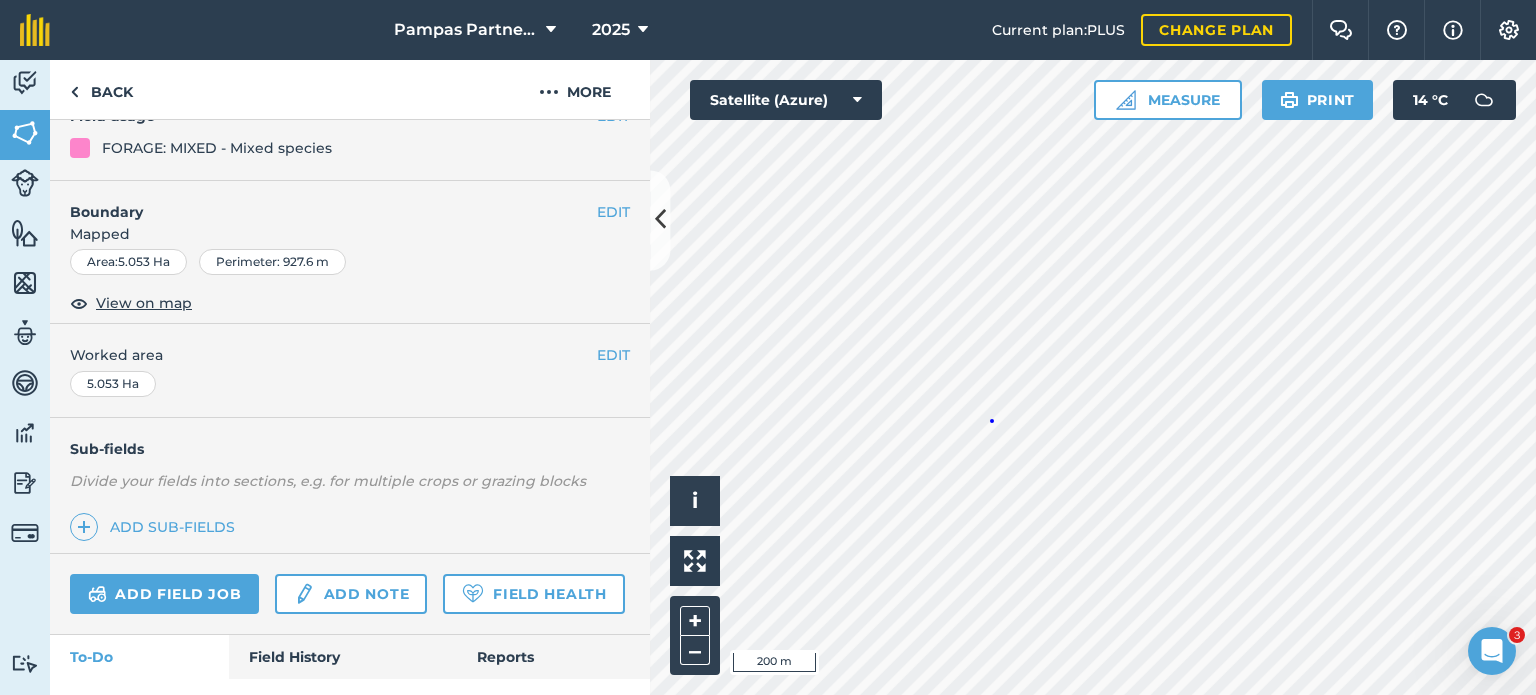click on "Hello i © 2025 TomTom, Microsoft 200 m + –" at bounding box center (1093, 377) 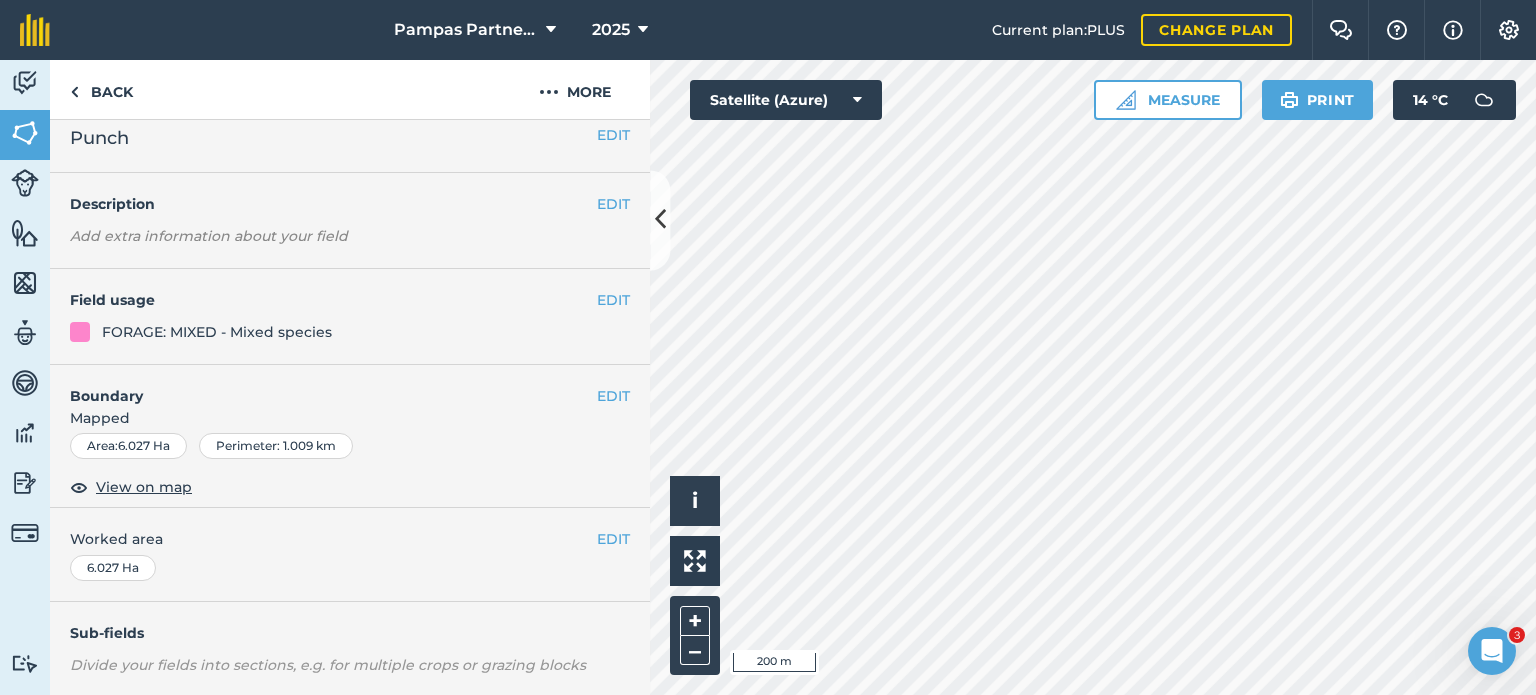scroll, scrollTop: 0, scrollLeft: 0, axis: both 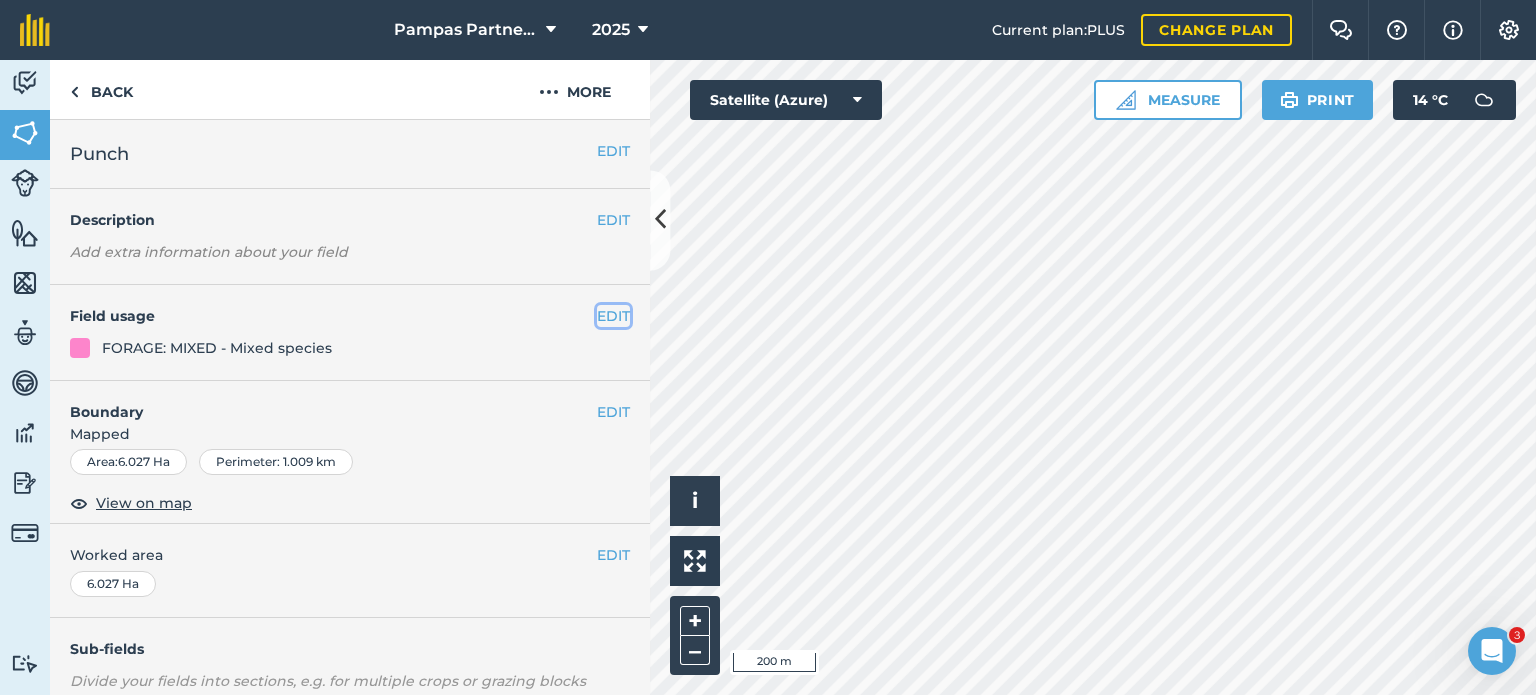 click on "EDIT" at bounding box center (613, 316) 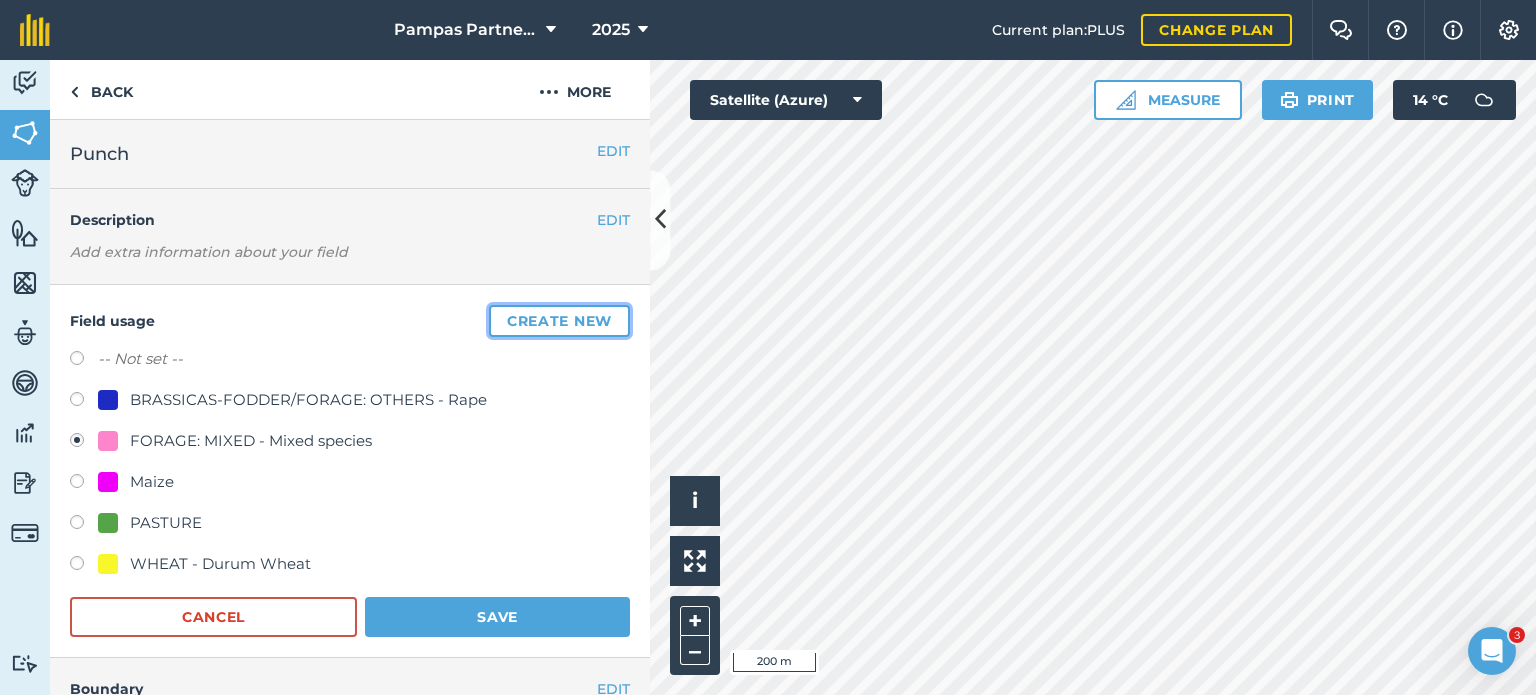 click on "Create new" at bounding box center [559, 321] 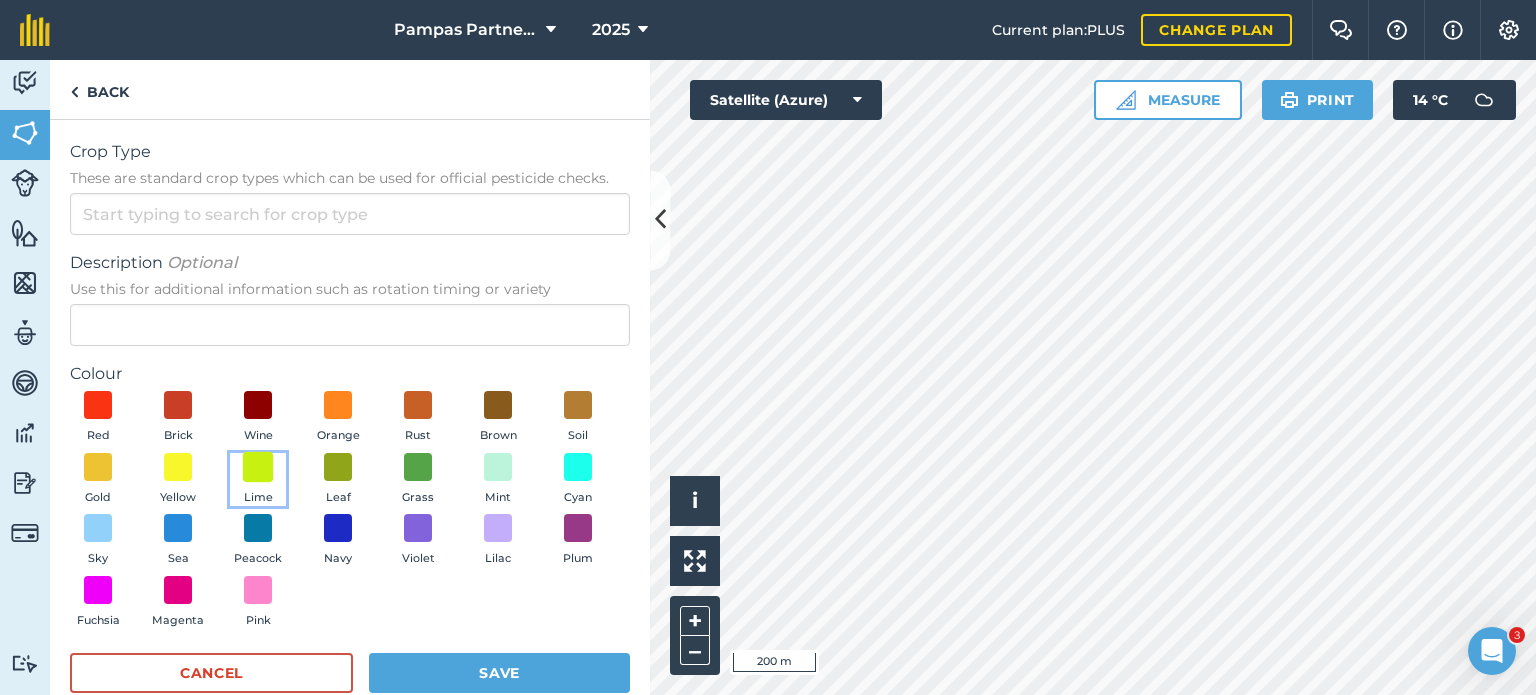 click at bounding box center [258, 466] 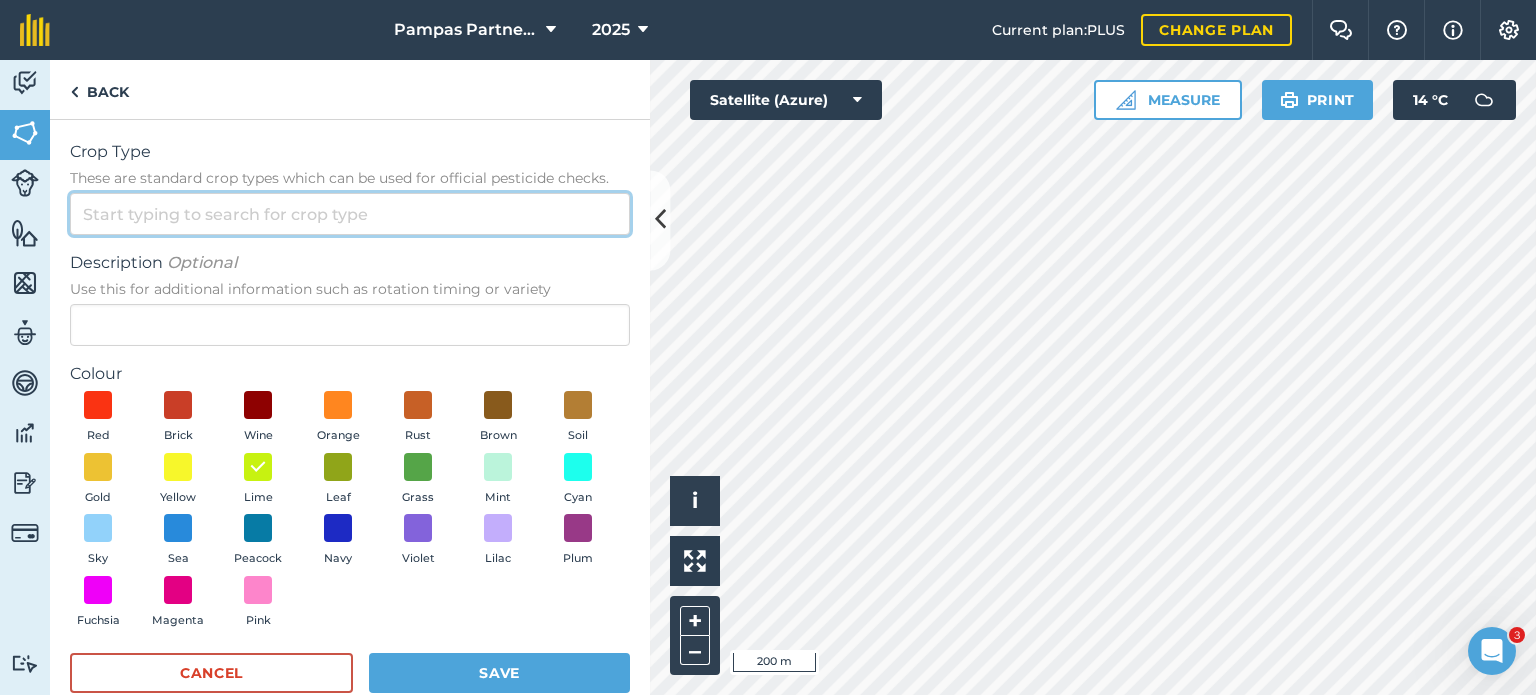 click on "Crop Type These are standard crop types which can be used for official pesticide checks." at bounding box center (350, 214) 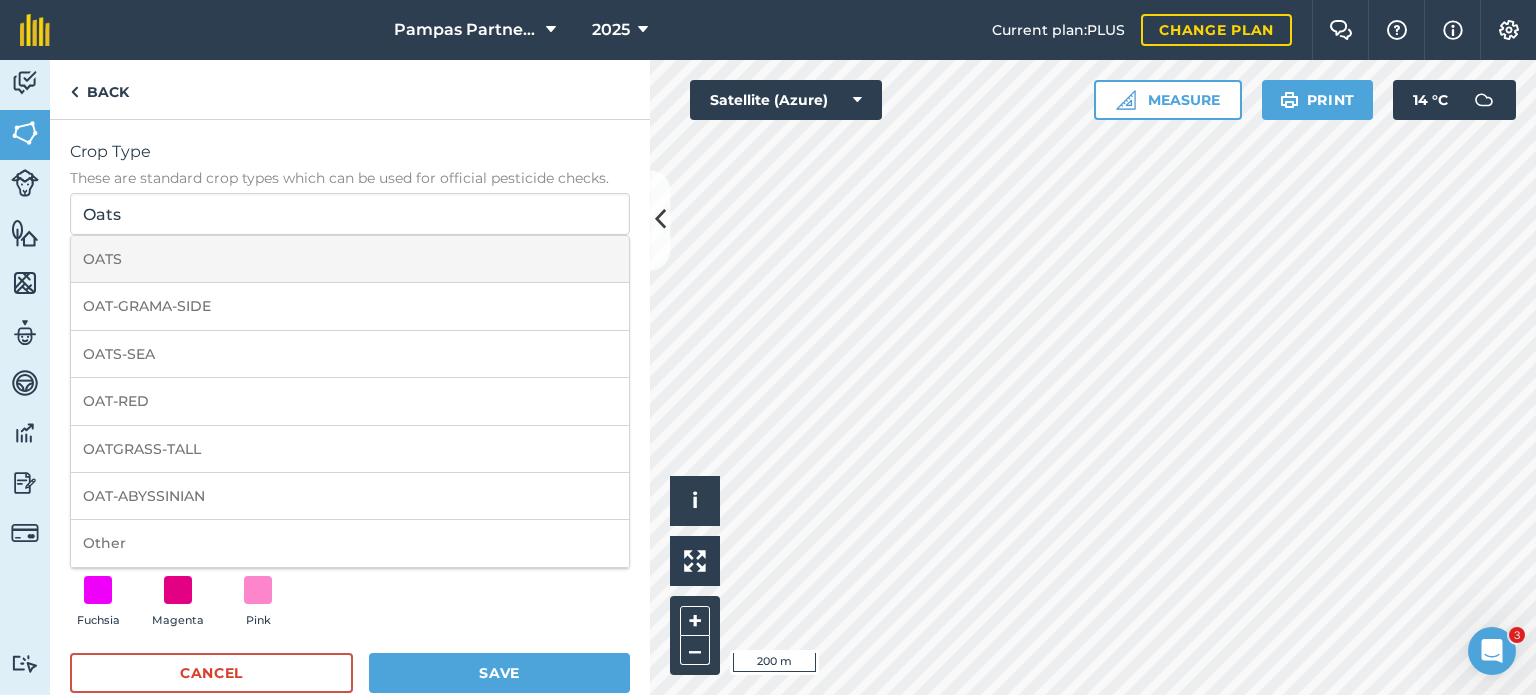 click on "OATS" at bounding box center (350, 259) 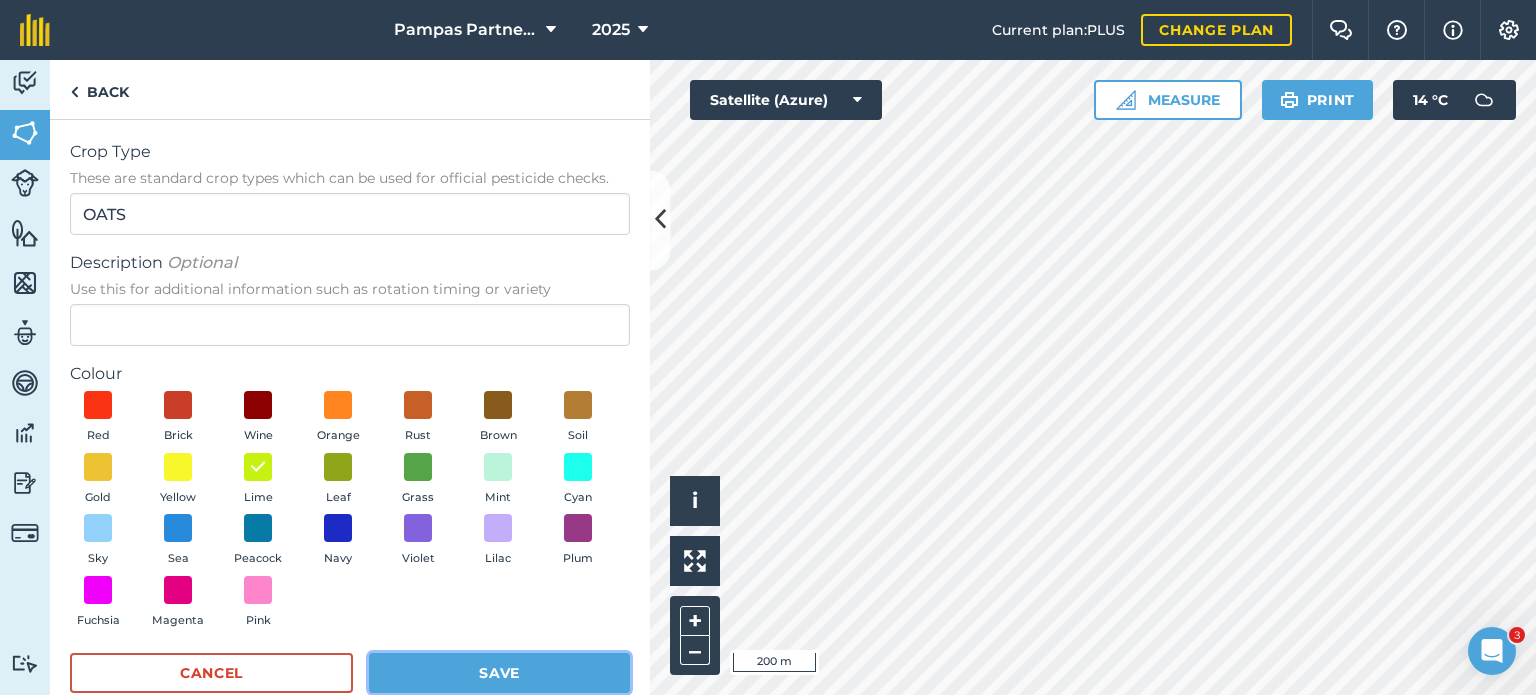 click on "Save" at bounding box center [499, 673] 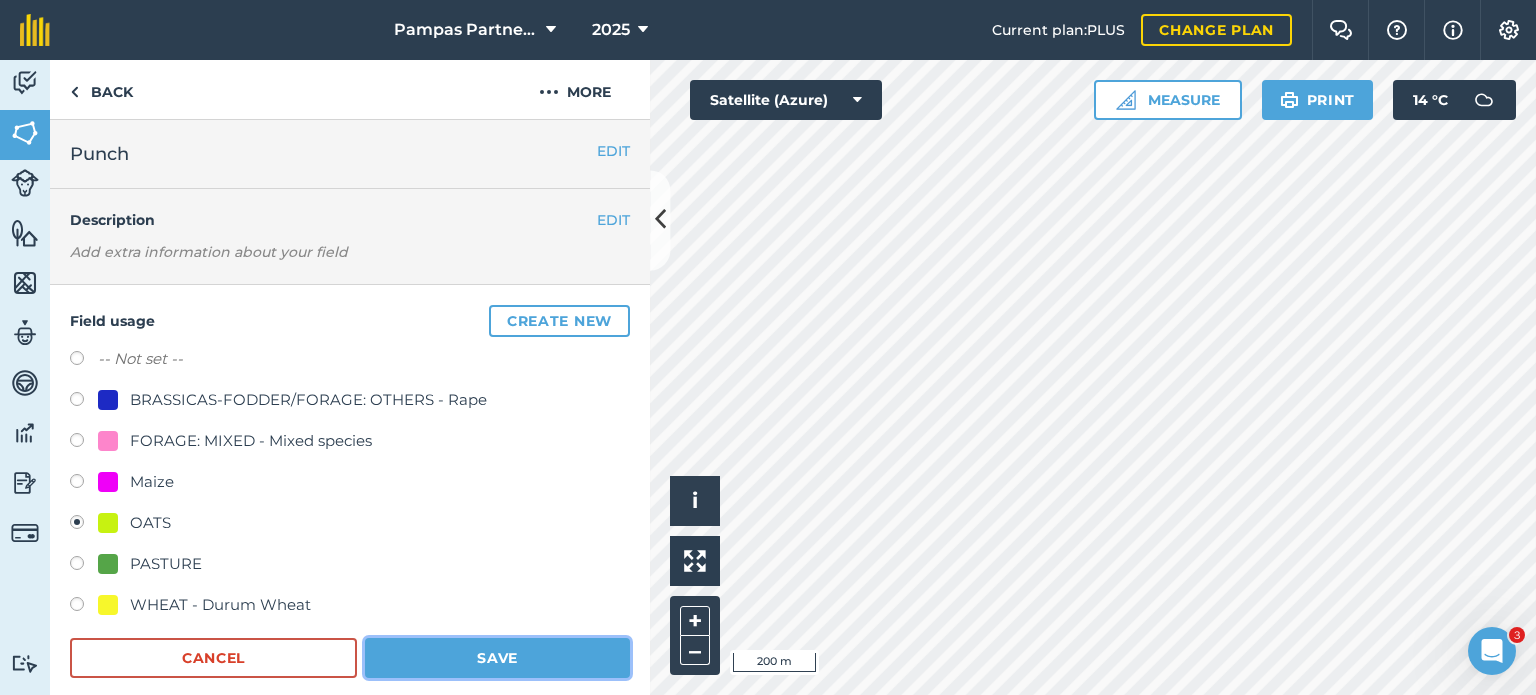 click on "Save" at bounding box center [497, 658] 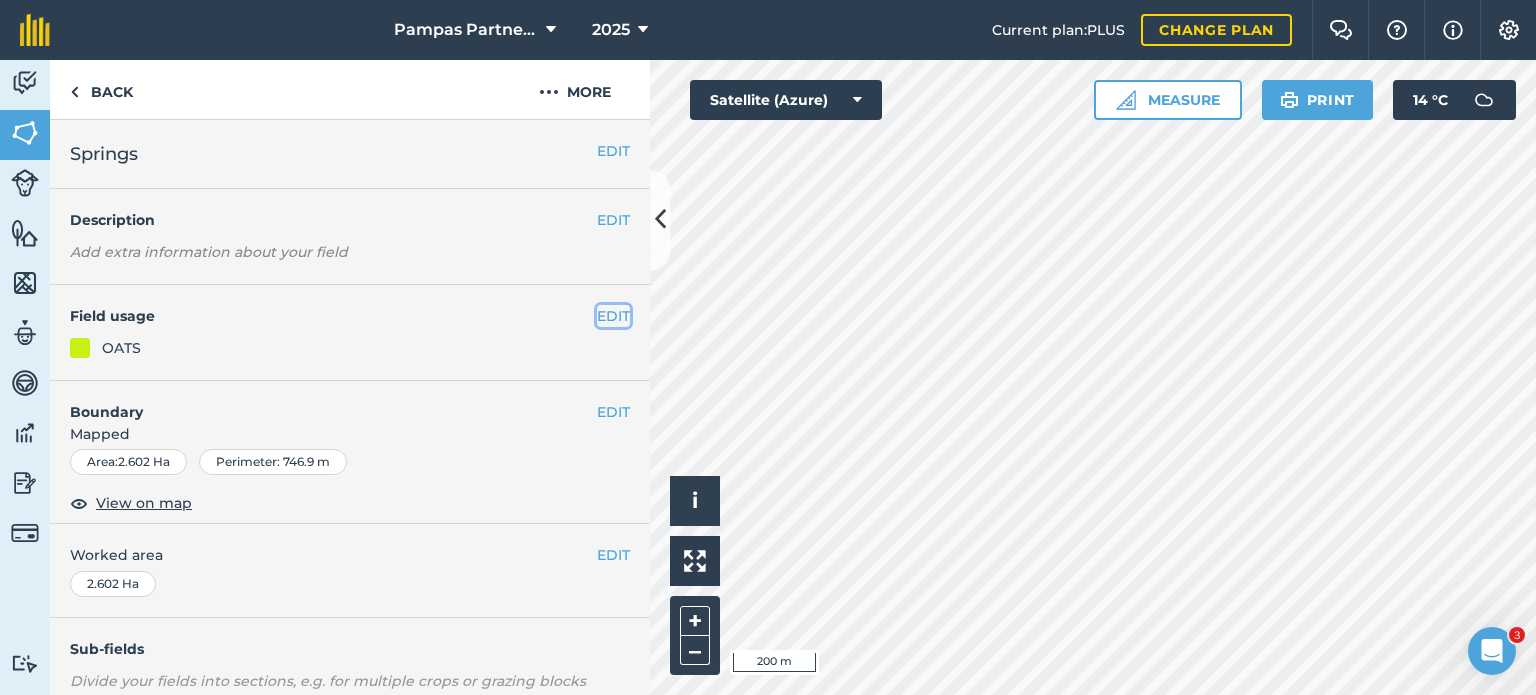 click on "EDIT" at bounding box center [613, 316] 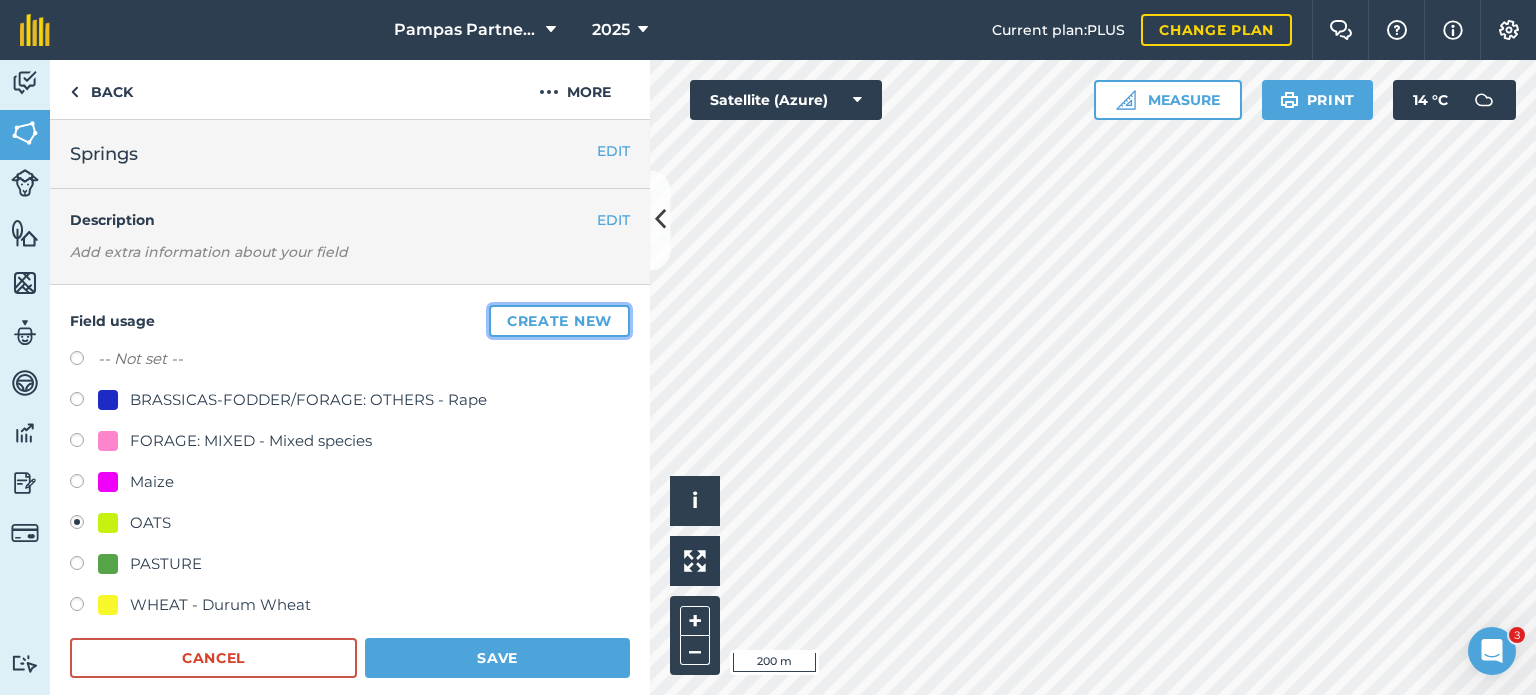 click on "Create new" at bounding box center (559, 321) 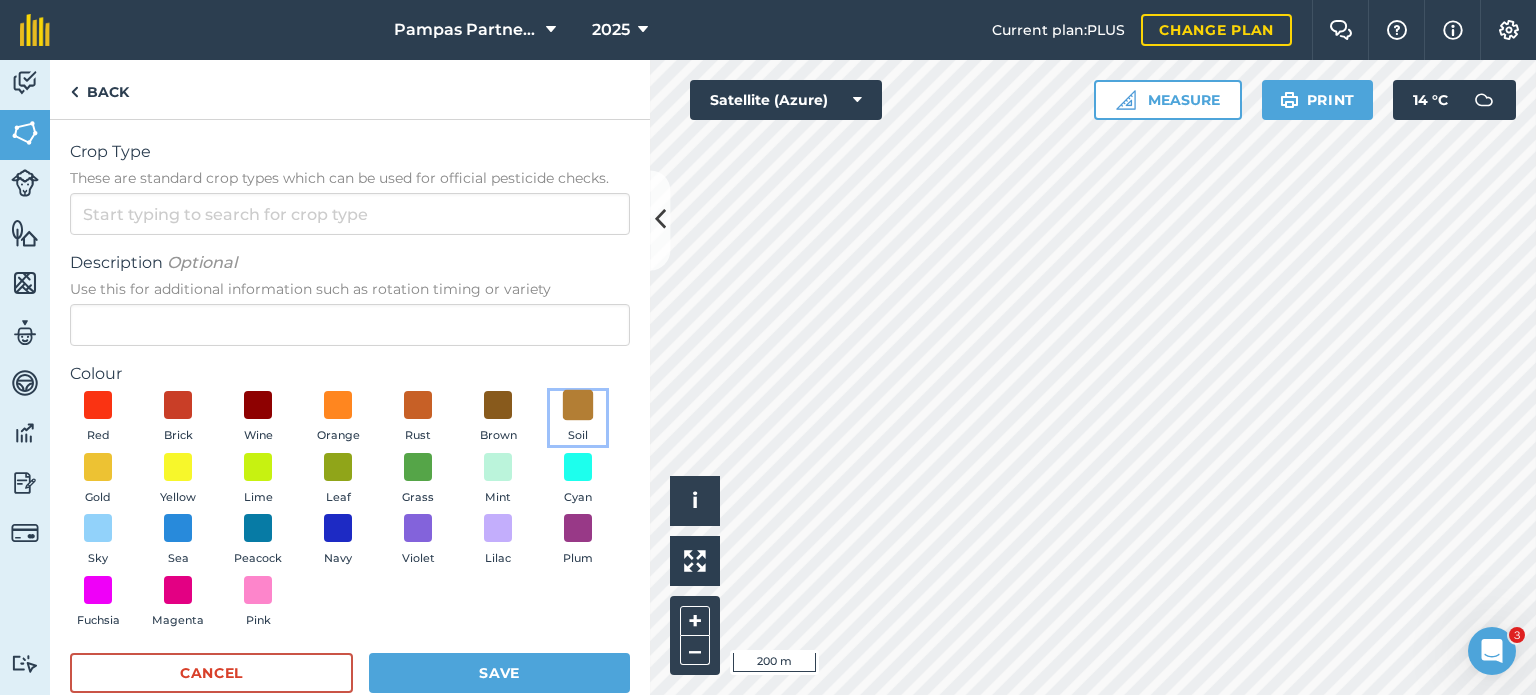 click at bounding box center [578, 405] 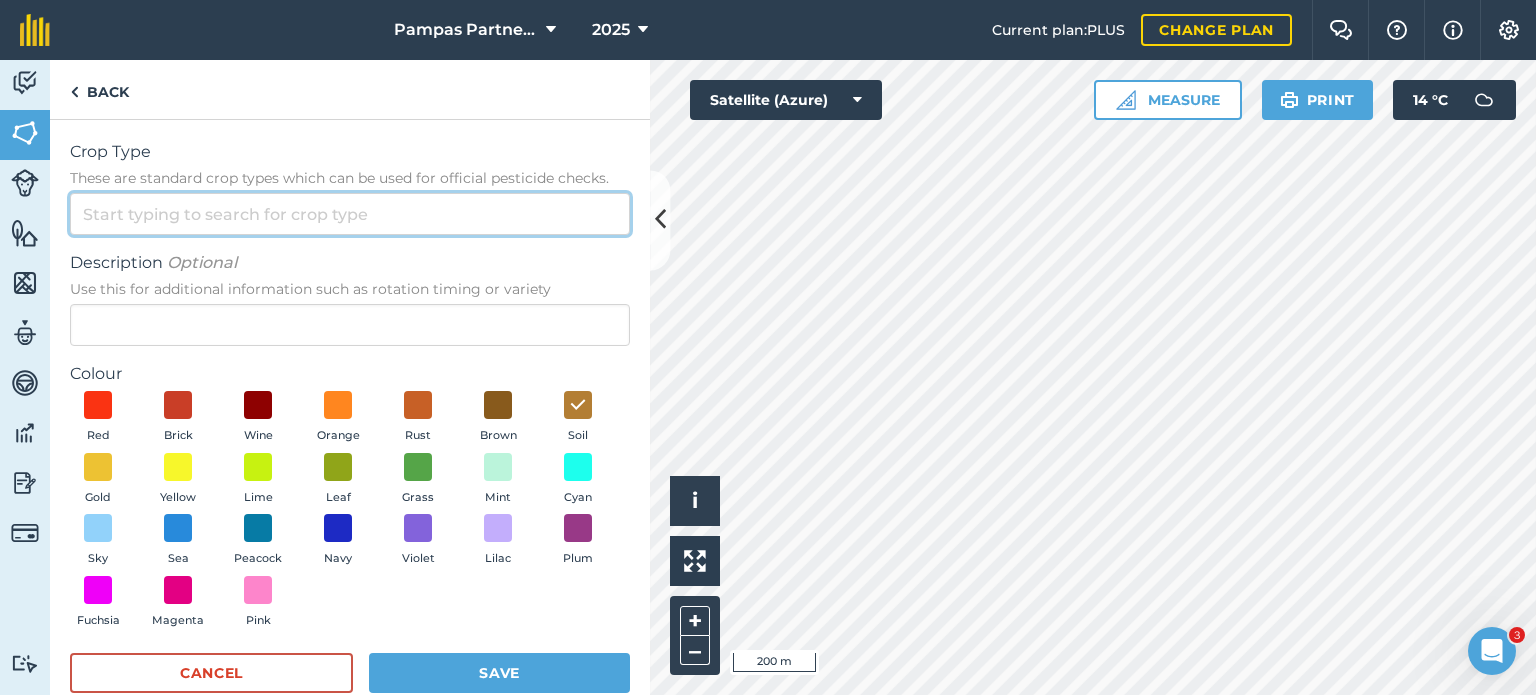 click on "Crop Type These are standard crop types which can be used for official pesticide checks." at bounding box center (350, 214) 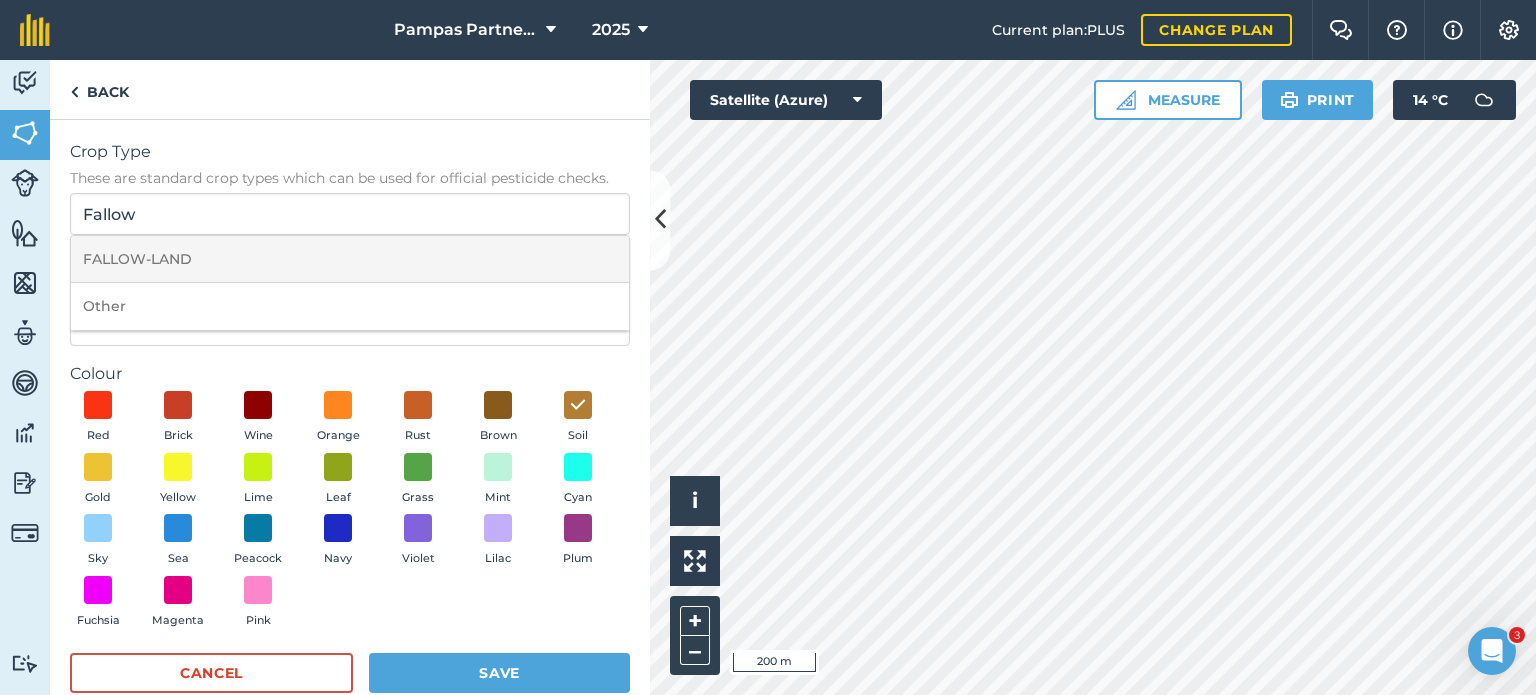click on "FALLOW-LAND" at bounding box center (350, 259) 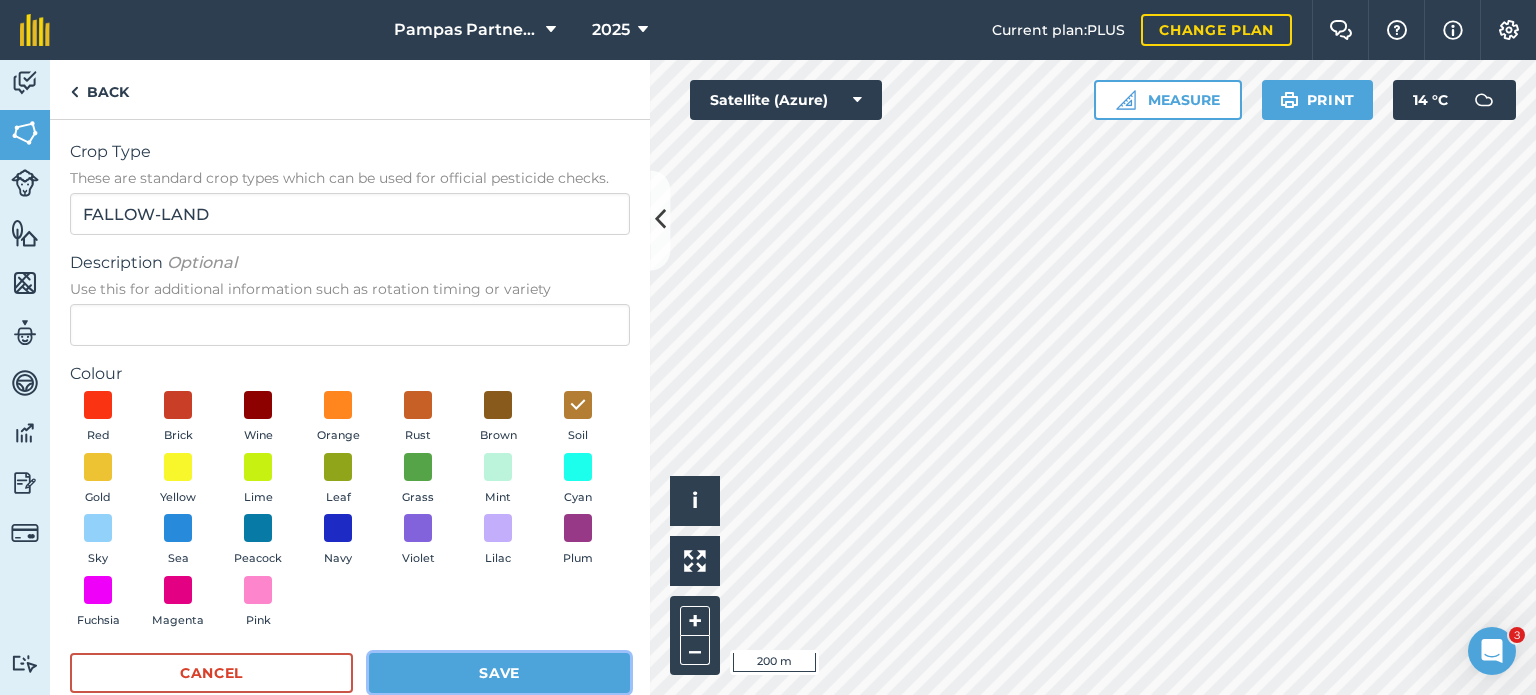 click on "Save" at bounding box center (499, 673) 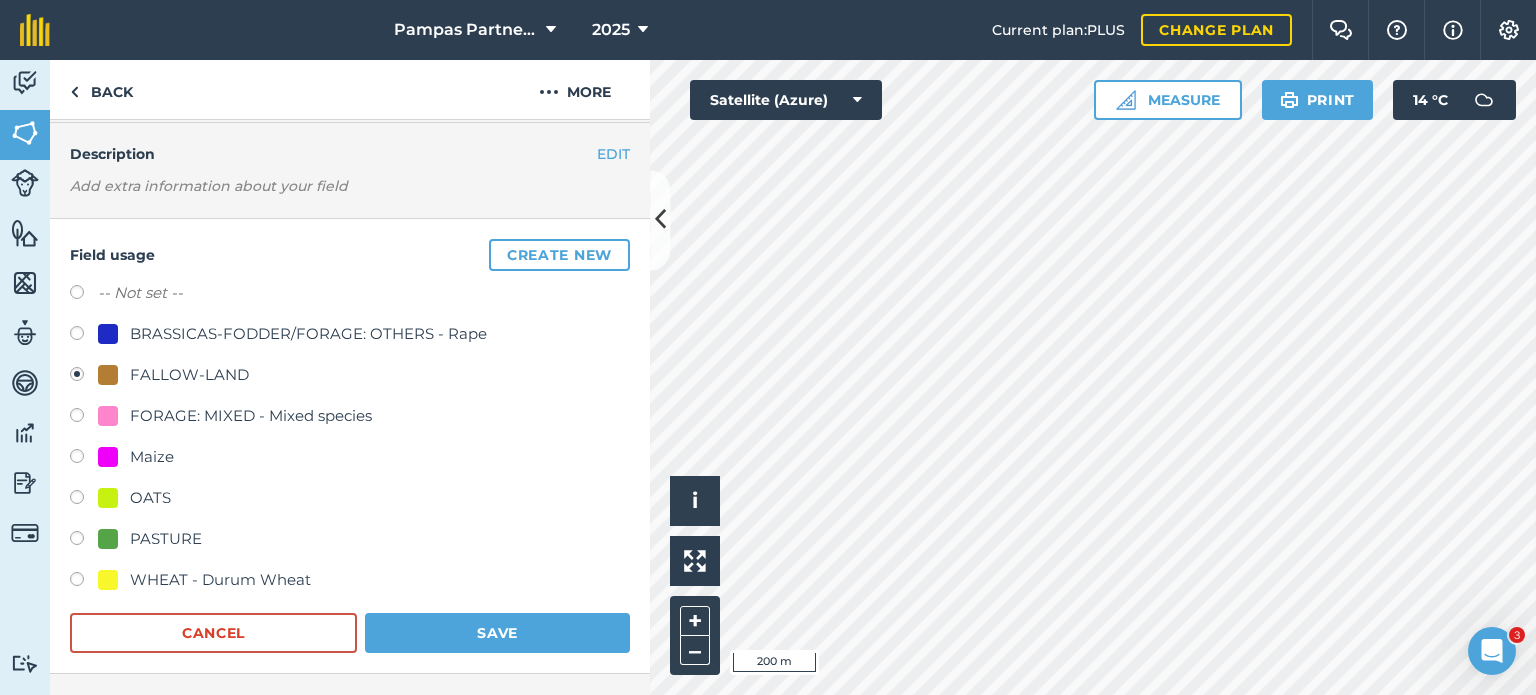 scroll, scrollTop: 100, scrollLeft: 0, axis: vertical 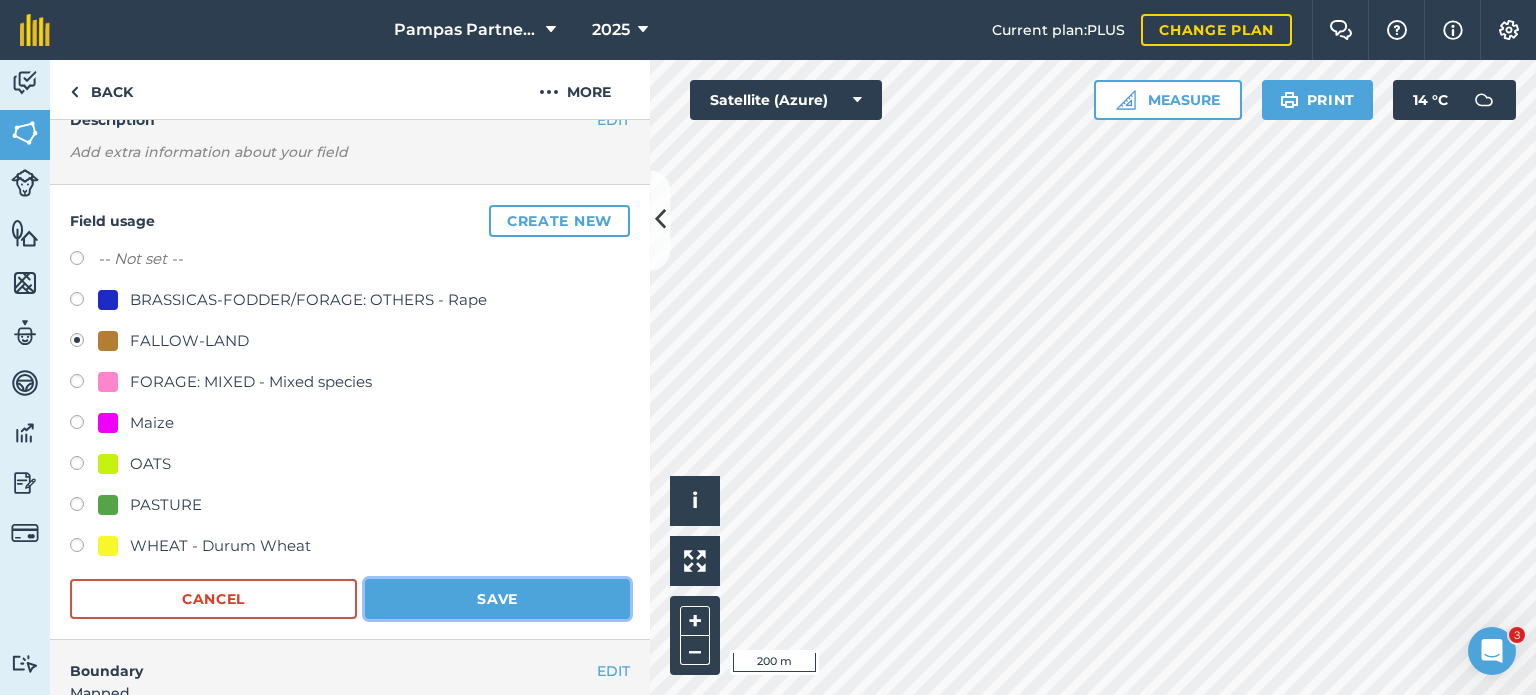 click on "Save" at bounding box center (497, 599) 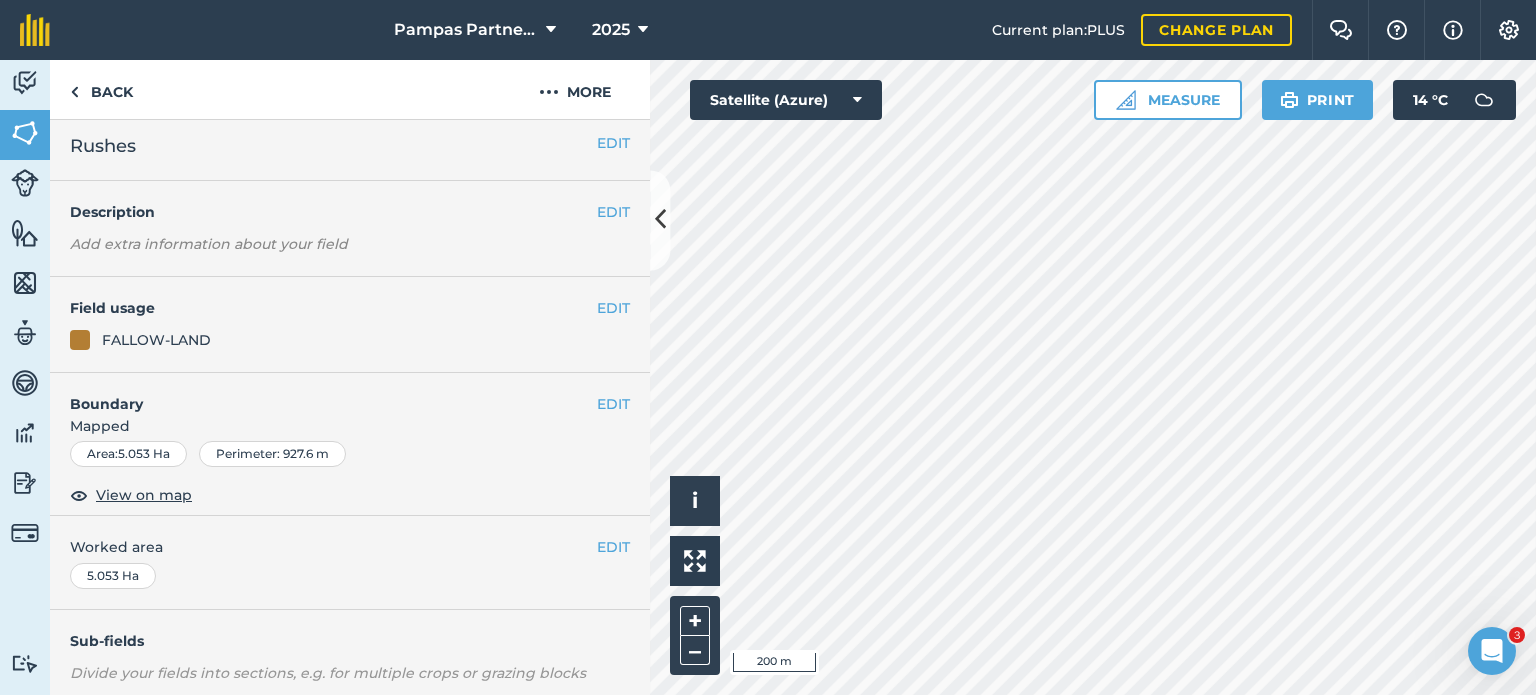 scroll, scrollTop: 0, scrollLeft: 0, axis: both 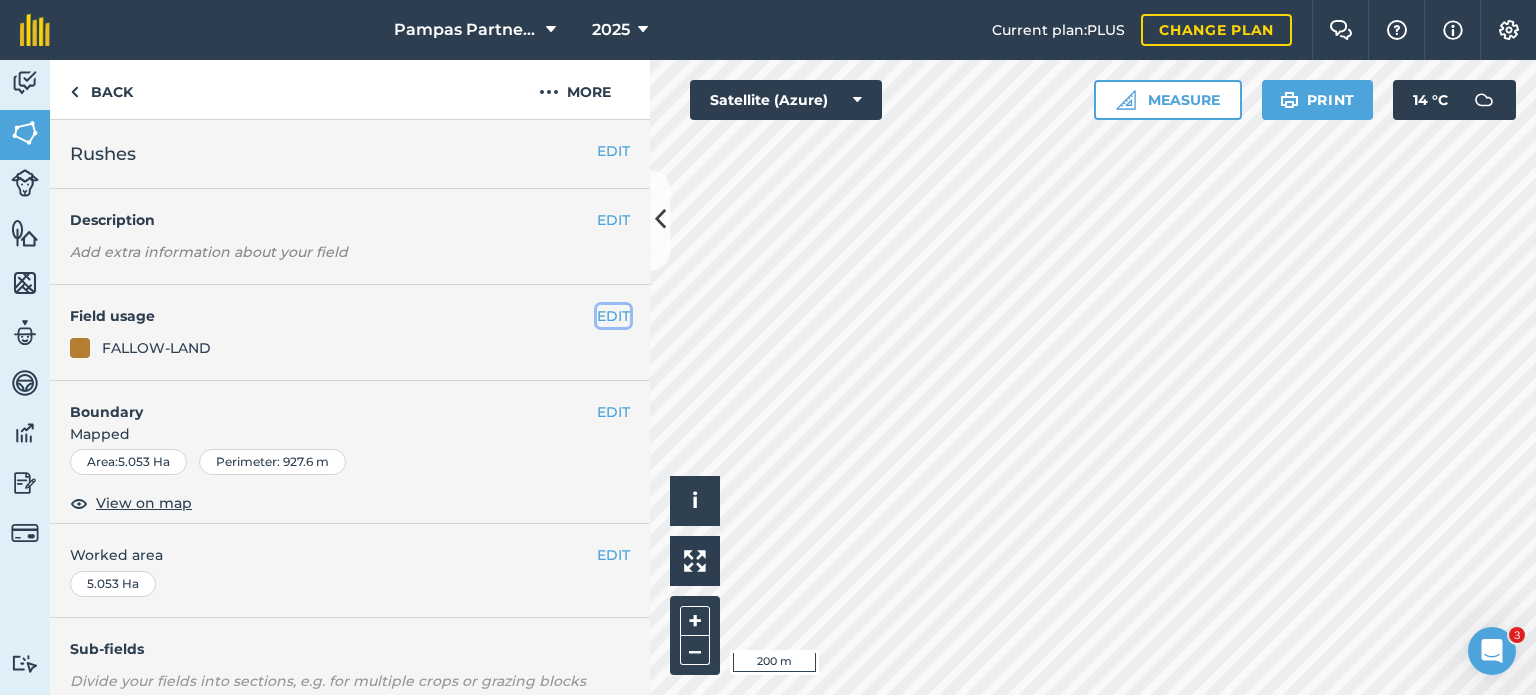 click on "EDIT" at bounding box center [613, 316] 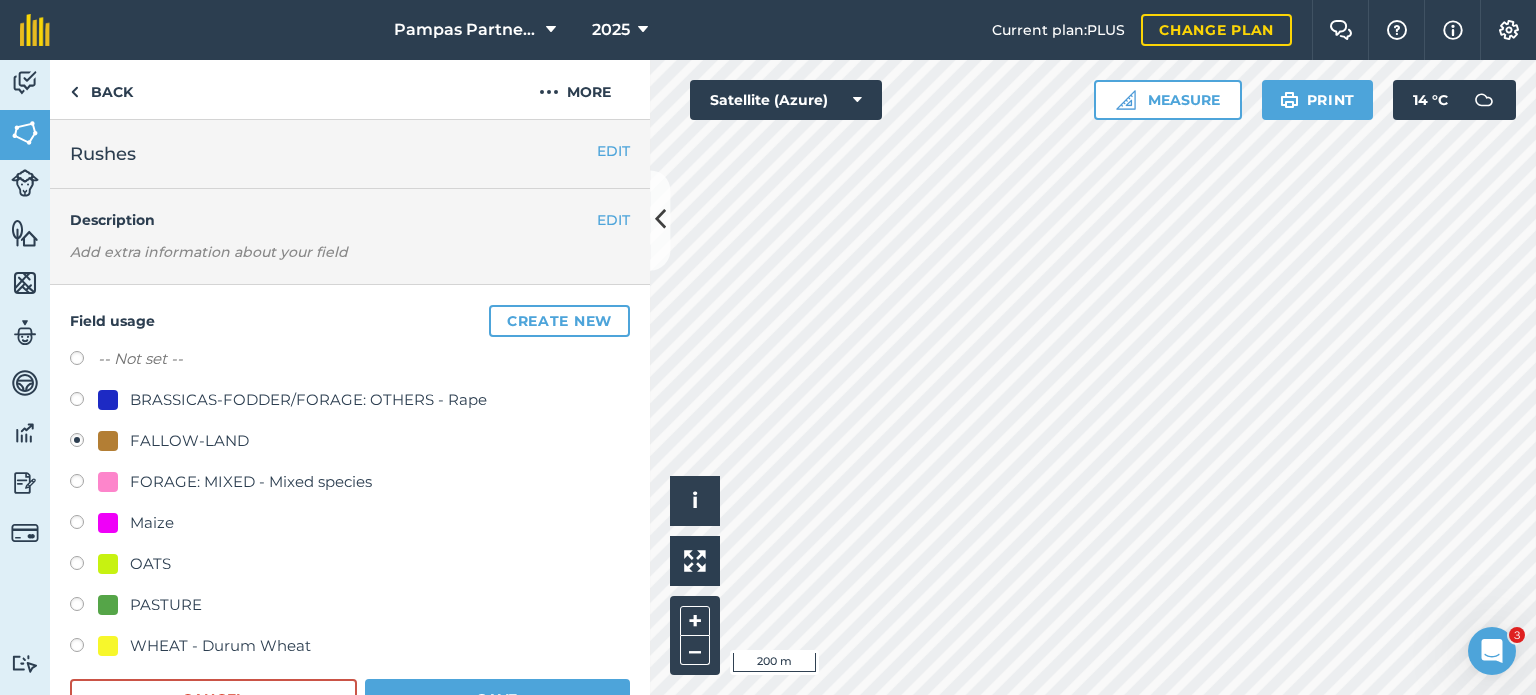 scroll, scrollTop: 100, scrollLeft: 0, axis: vertical 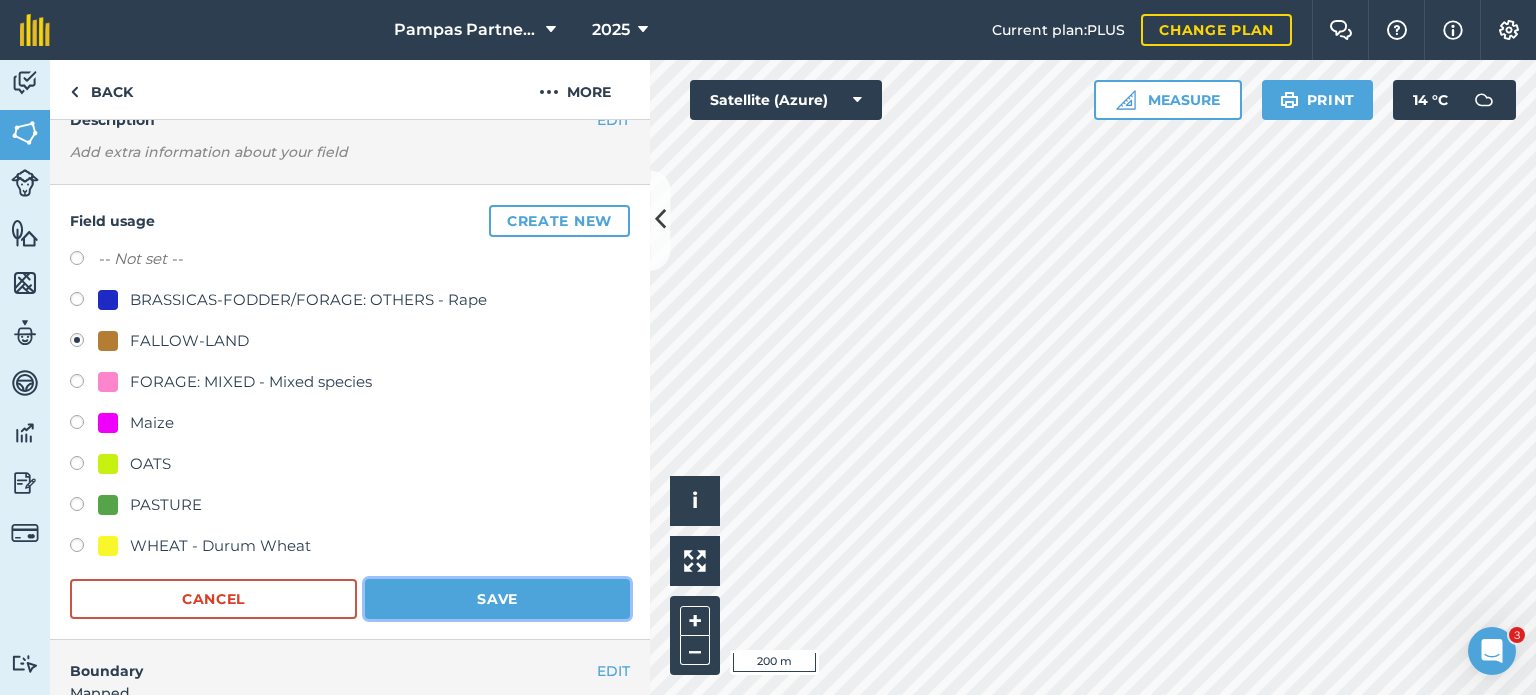 click on "Save" at bounding box center (497, 599) 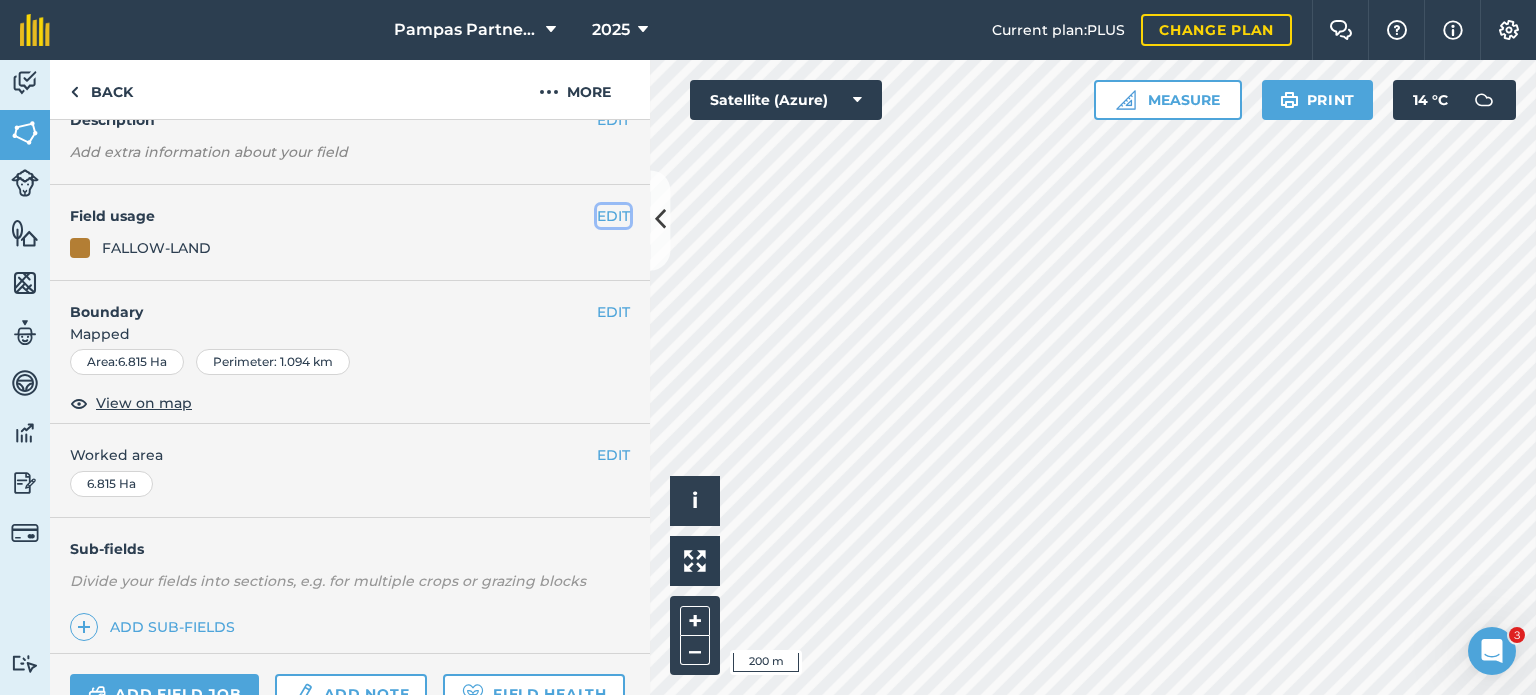 click on "EDIT" at bounding box center (613, 216) 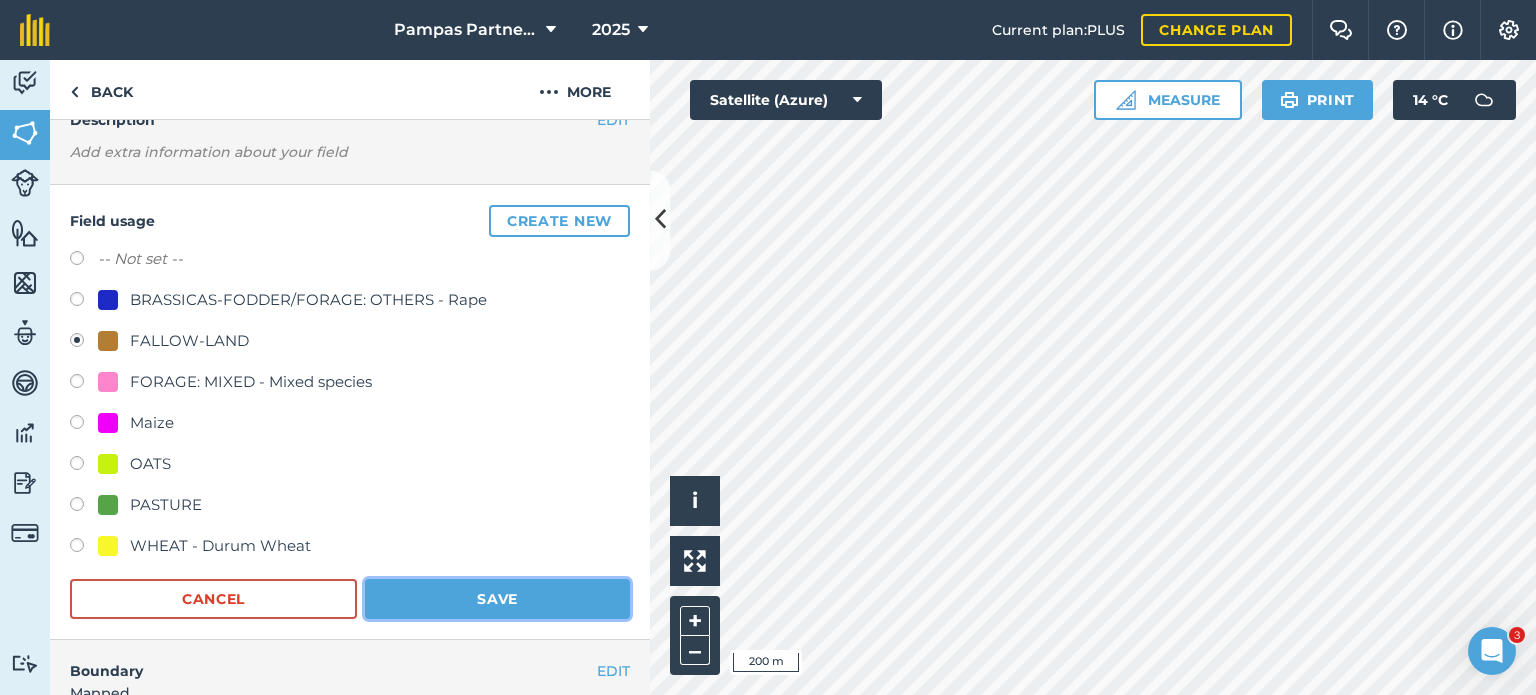 click on "Save" at bounding box center [497, 599] 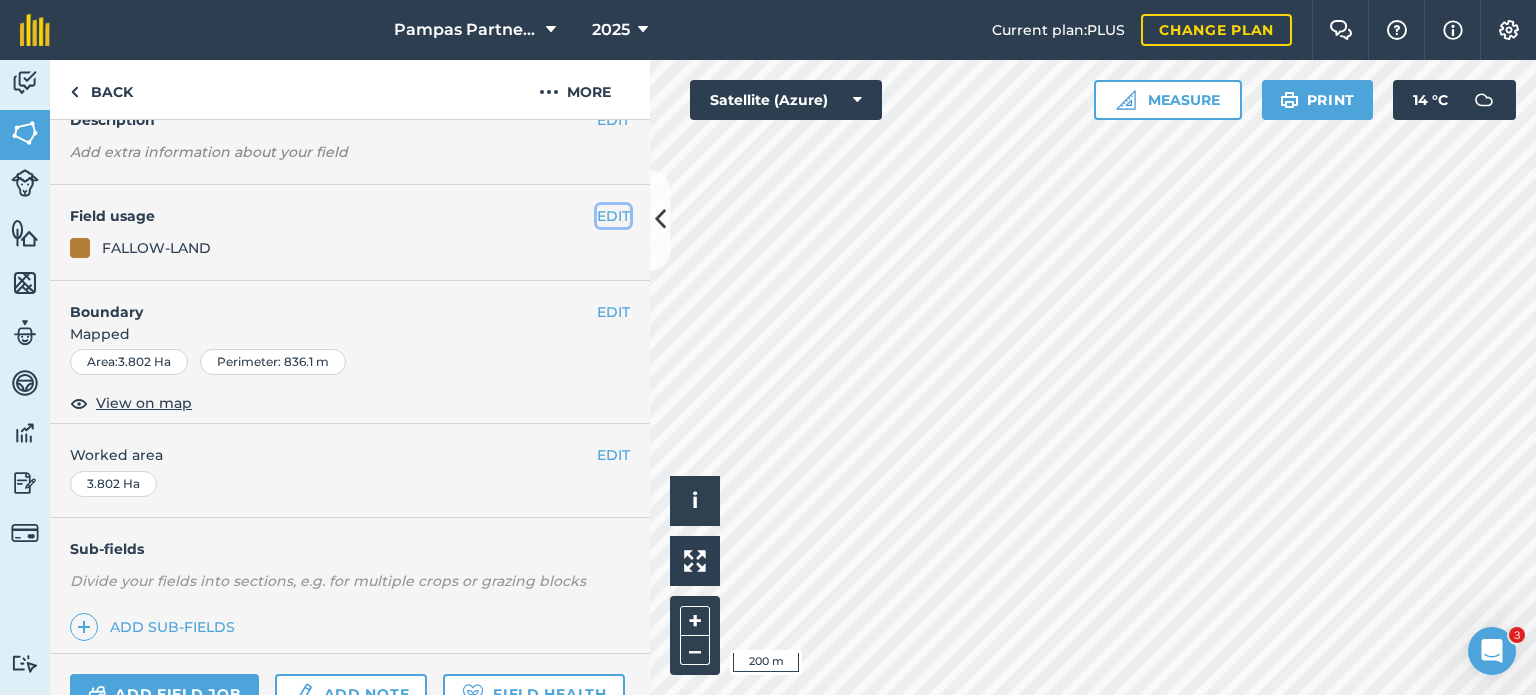 click on "EDIT" at bounding box center (613, 216) 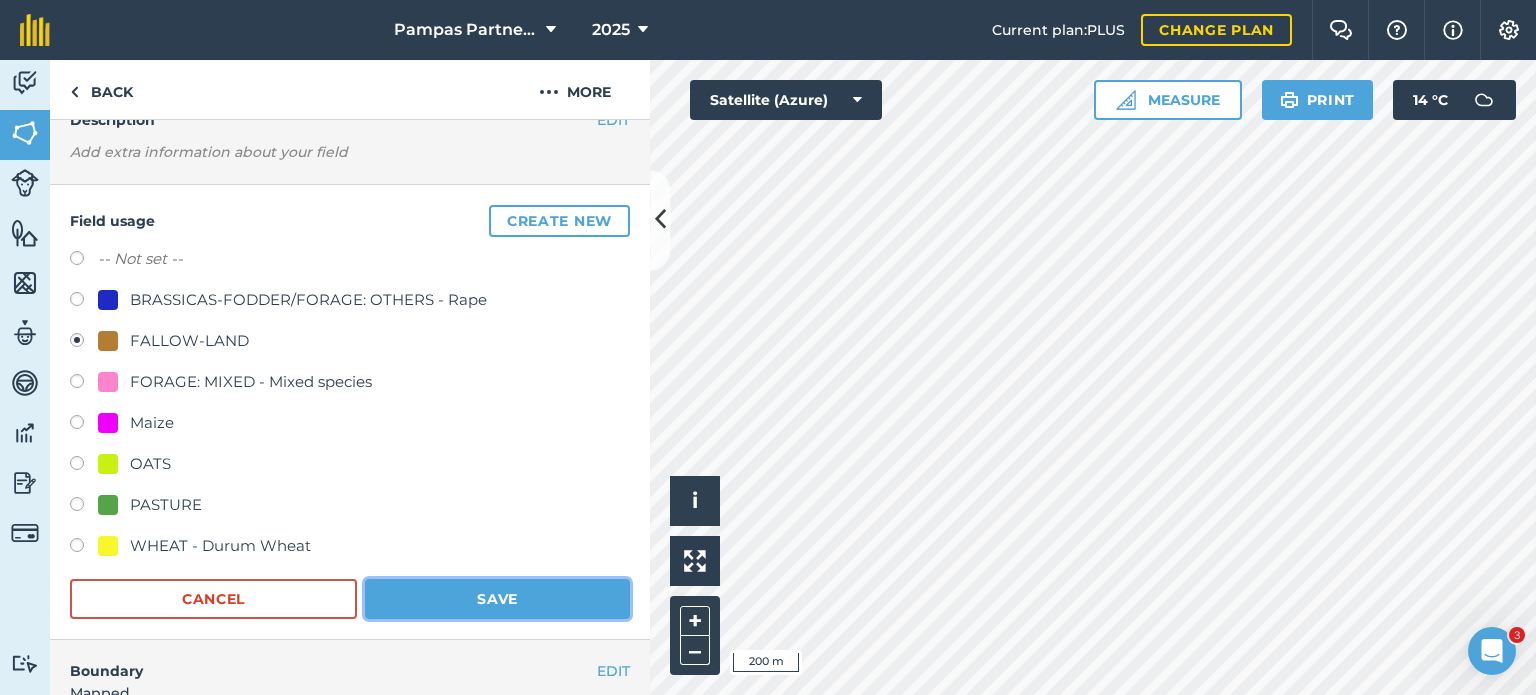 click on "Save" at bounding box center (497, 599) 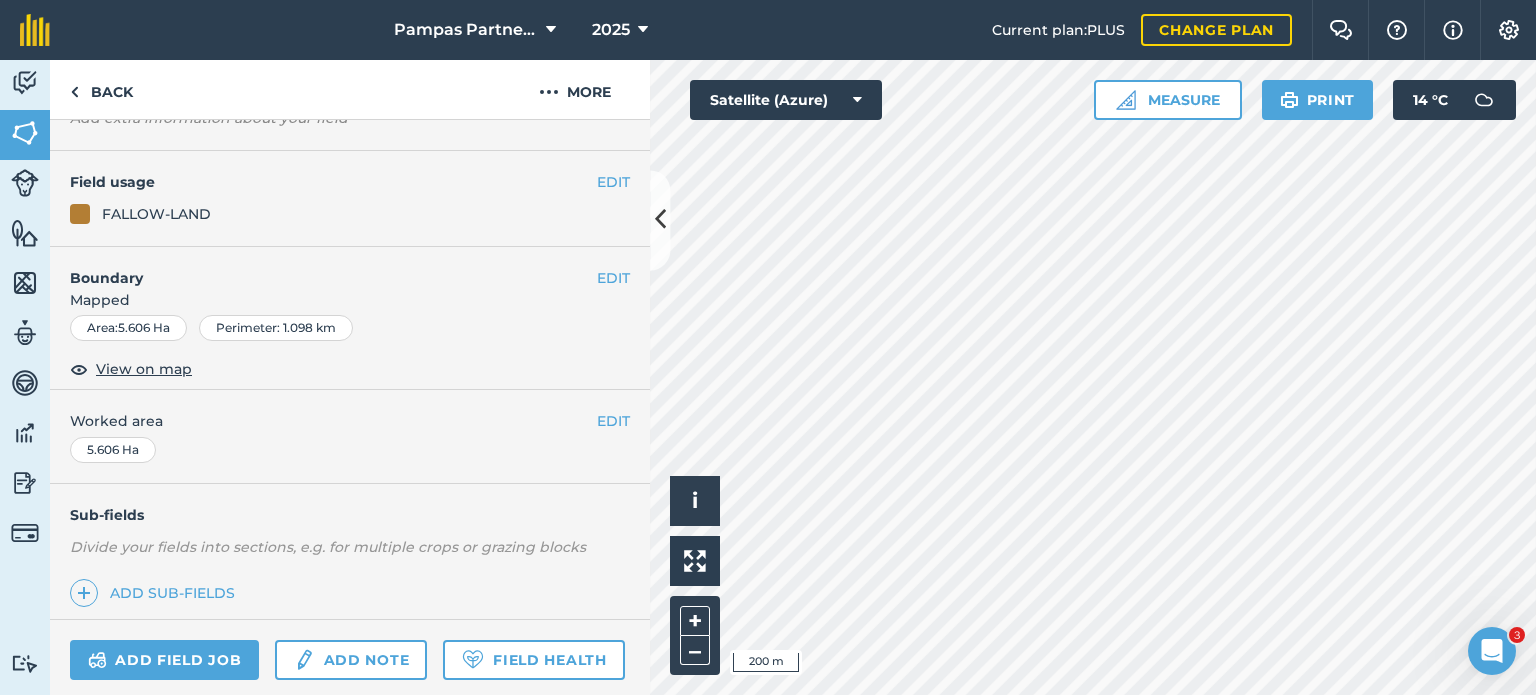 scroll, scrollTop: 100, scrollLeft: 0, axis: vertical 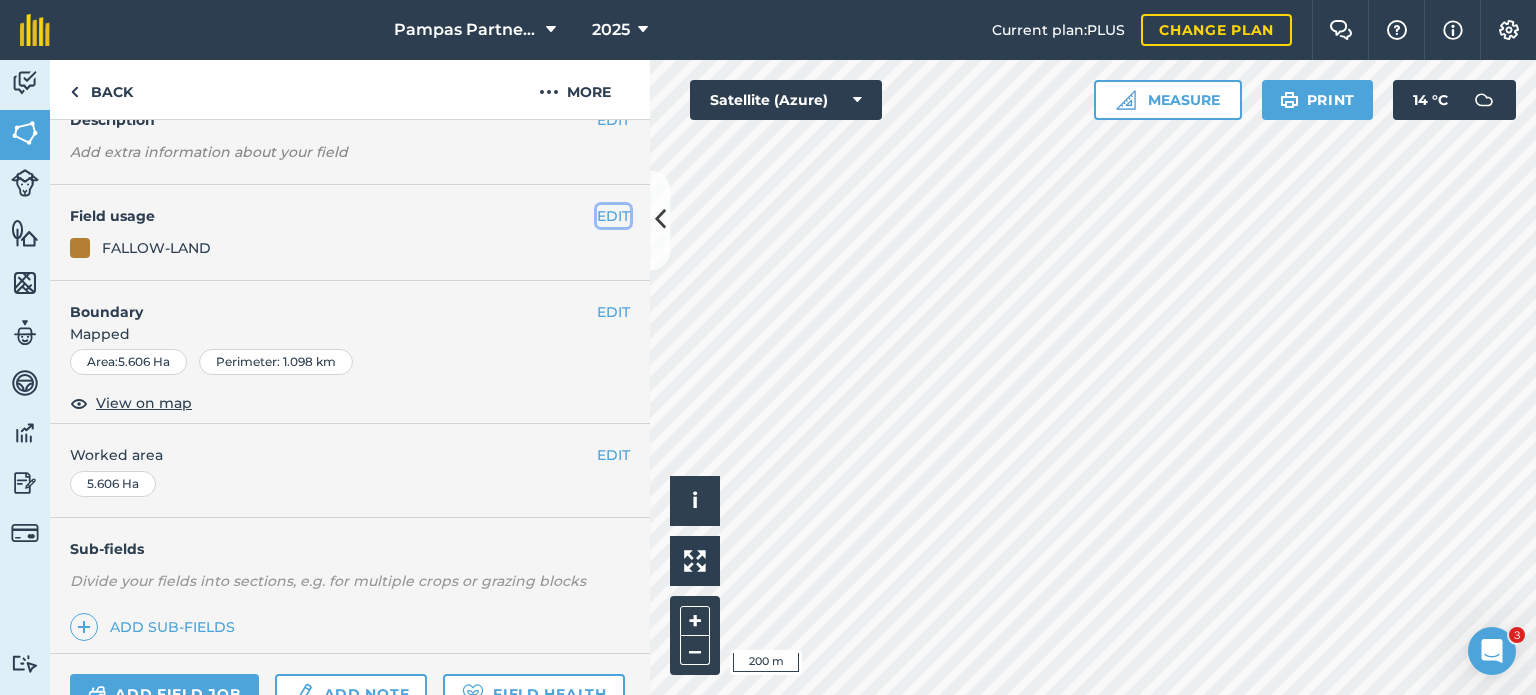 click on "EDIT" at bounding box center (613, 216) 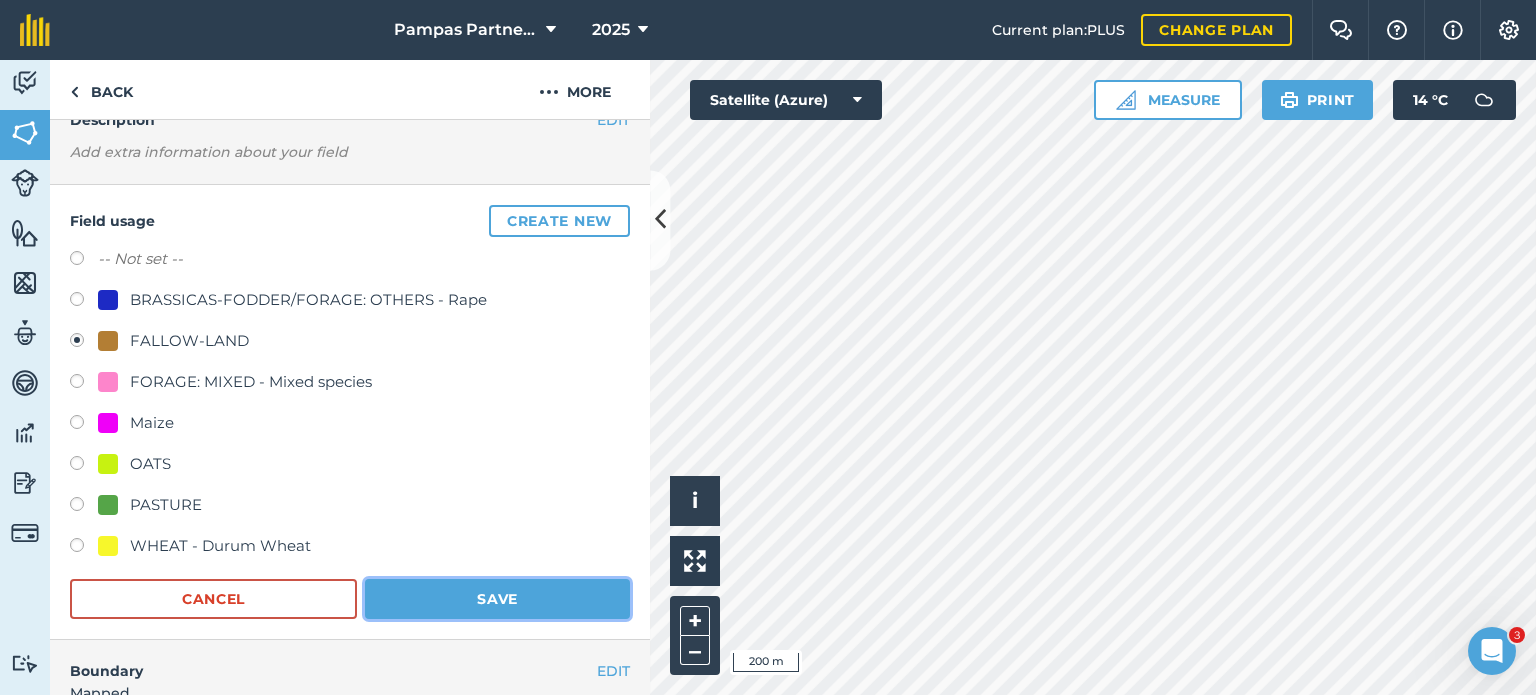 click on "Save" at bounding box center [497, 599] 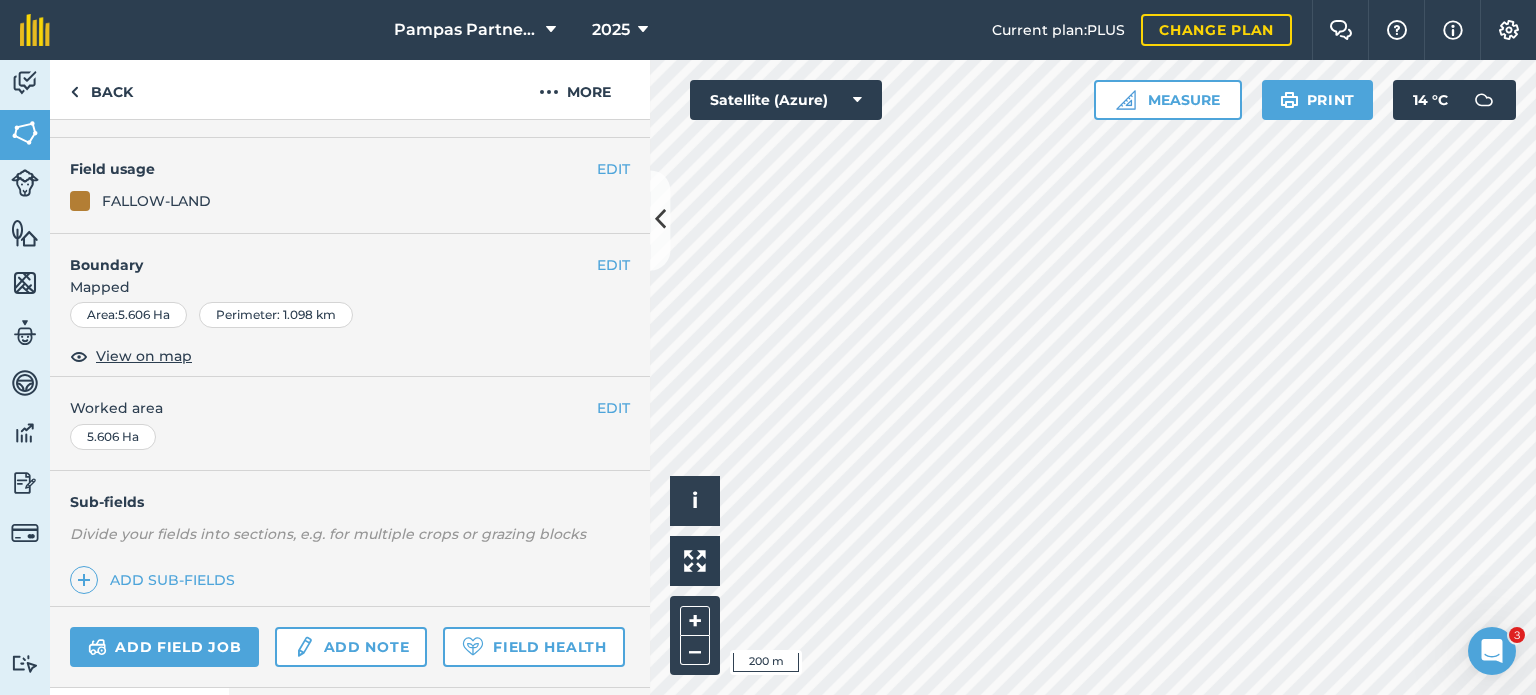 scroll, scrollTop: 100, scrollLeft: 0, axis: vertical 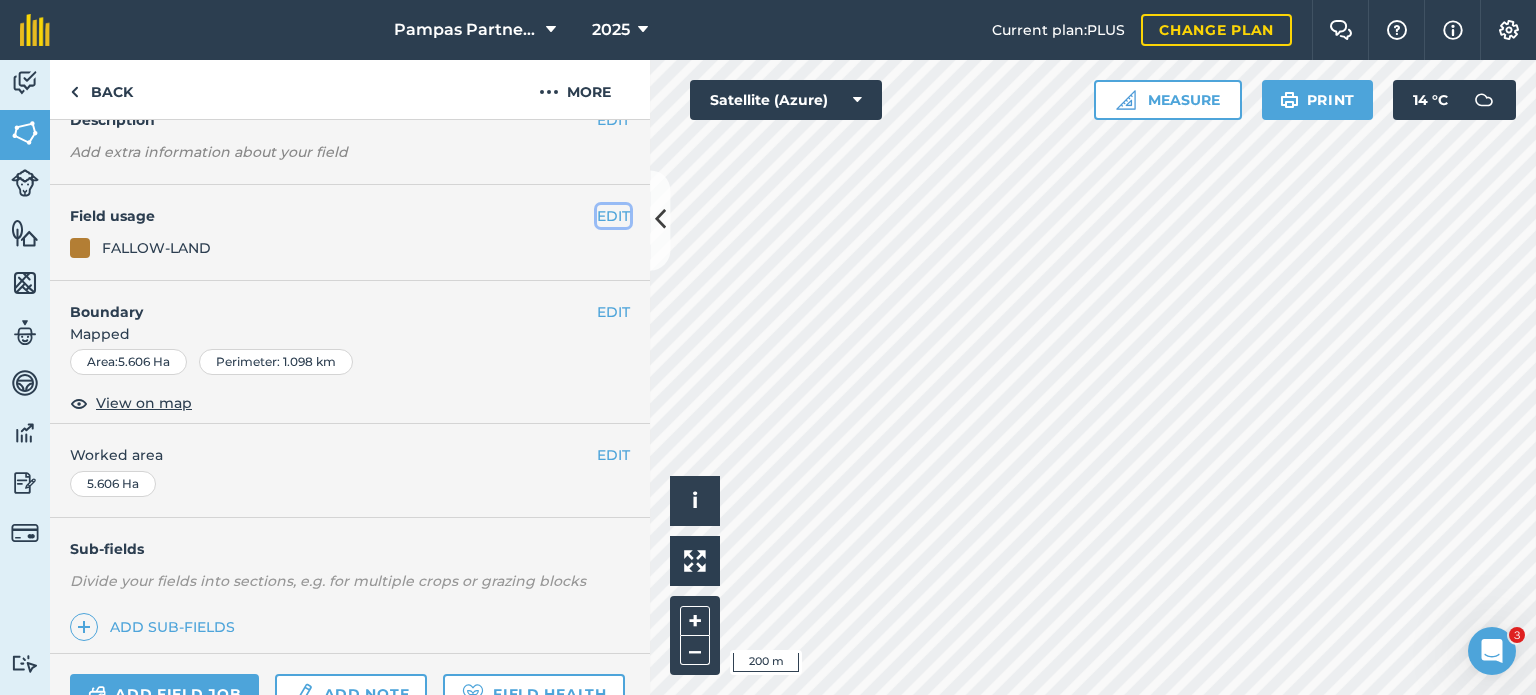click on "EDIT" at bounding box center (613, 216) 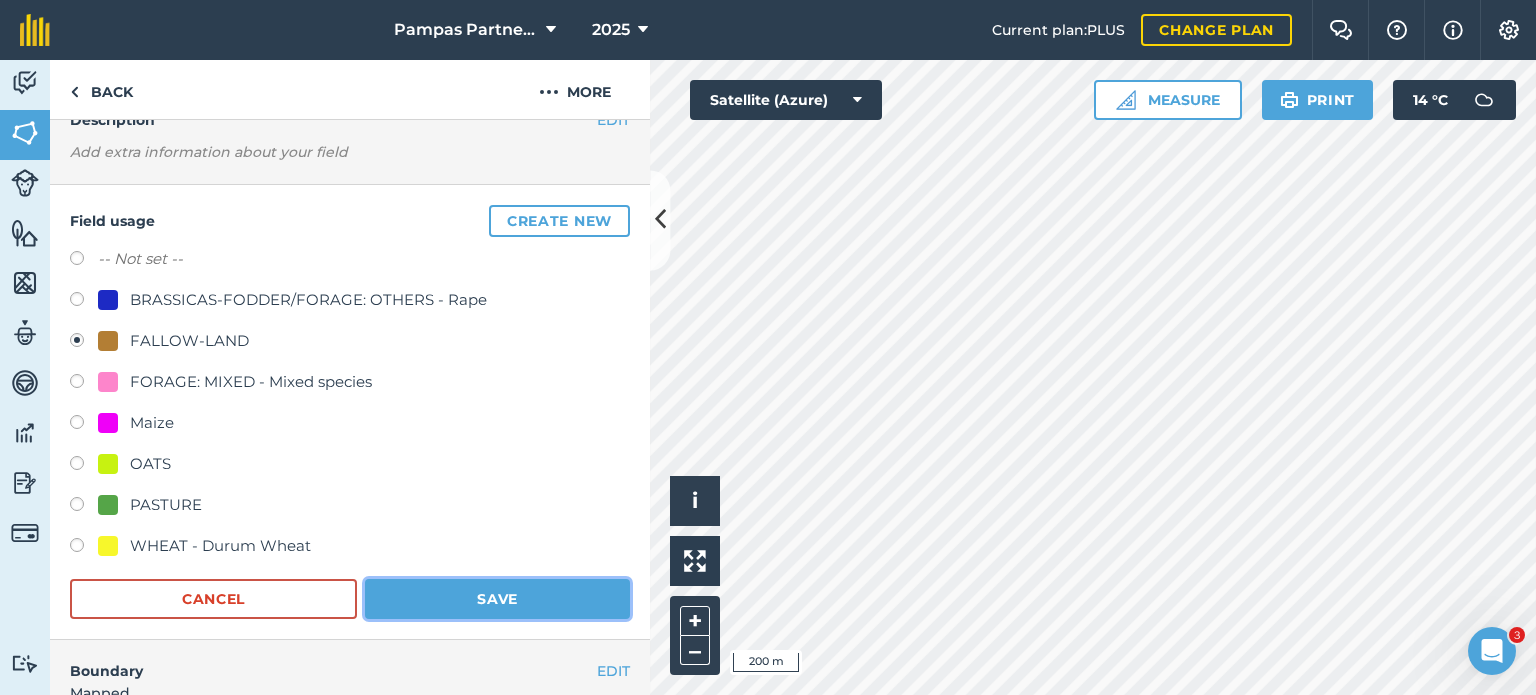click on "Save" at bounding box center [497, 599] 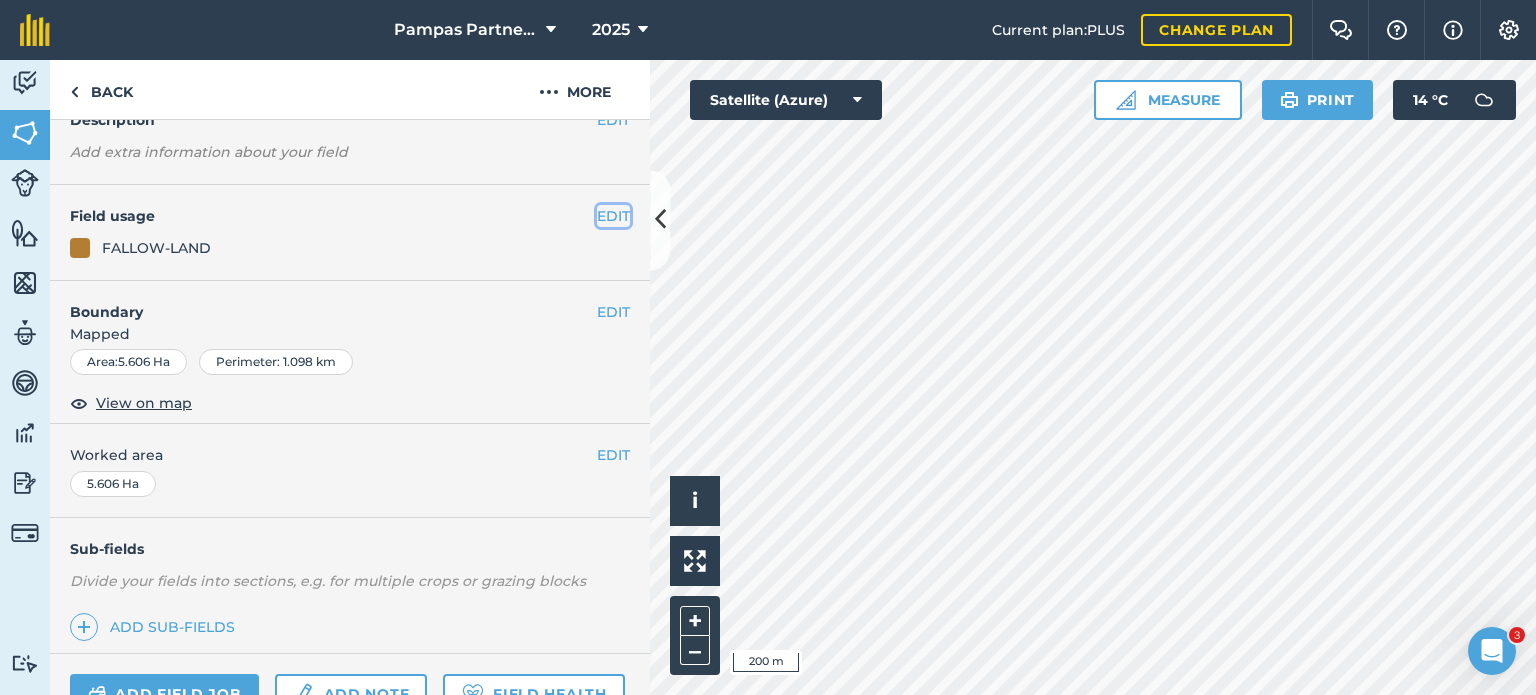 click on "EDIT" at bounding box center (613, 216) 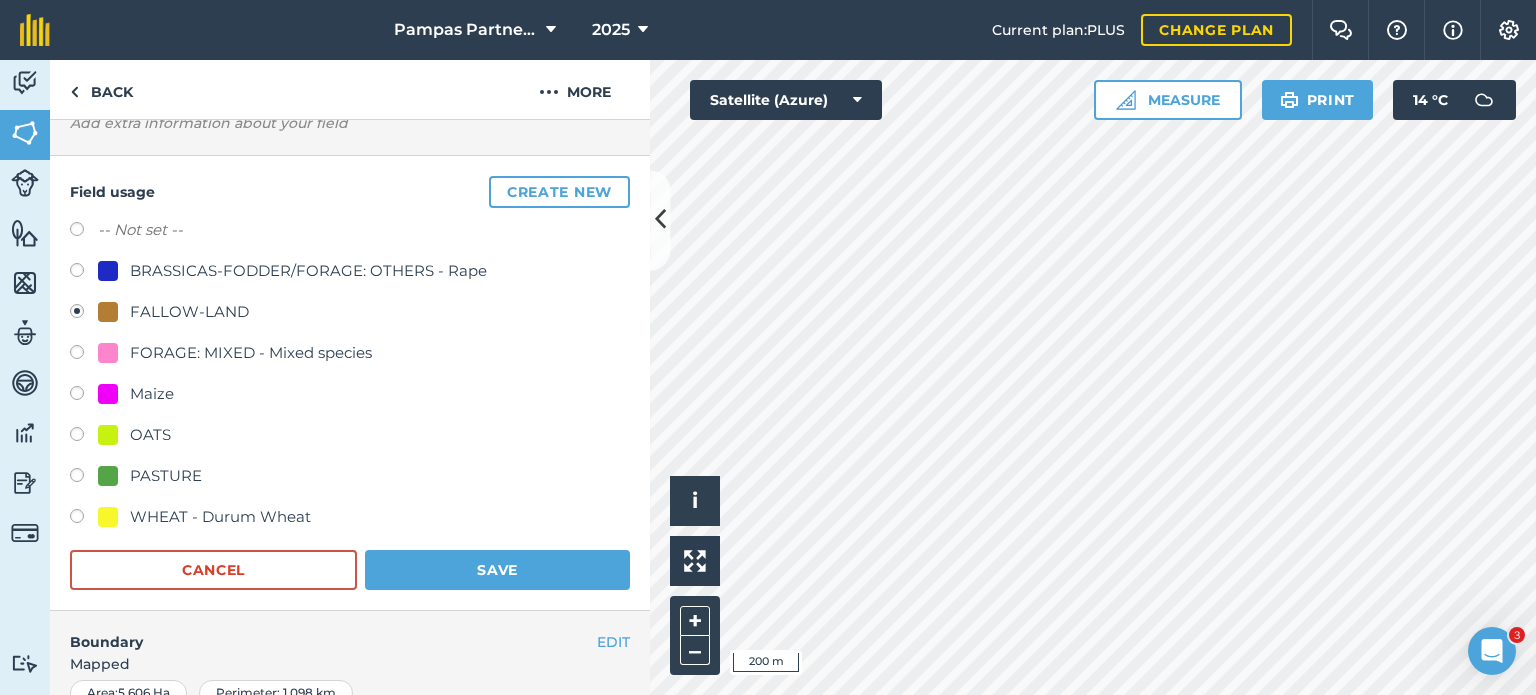 scroll, scrollTop: 200, scrollLeft: 0, axis: vertical 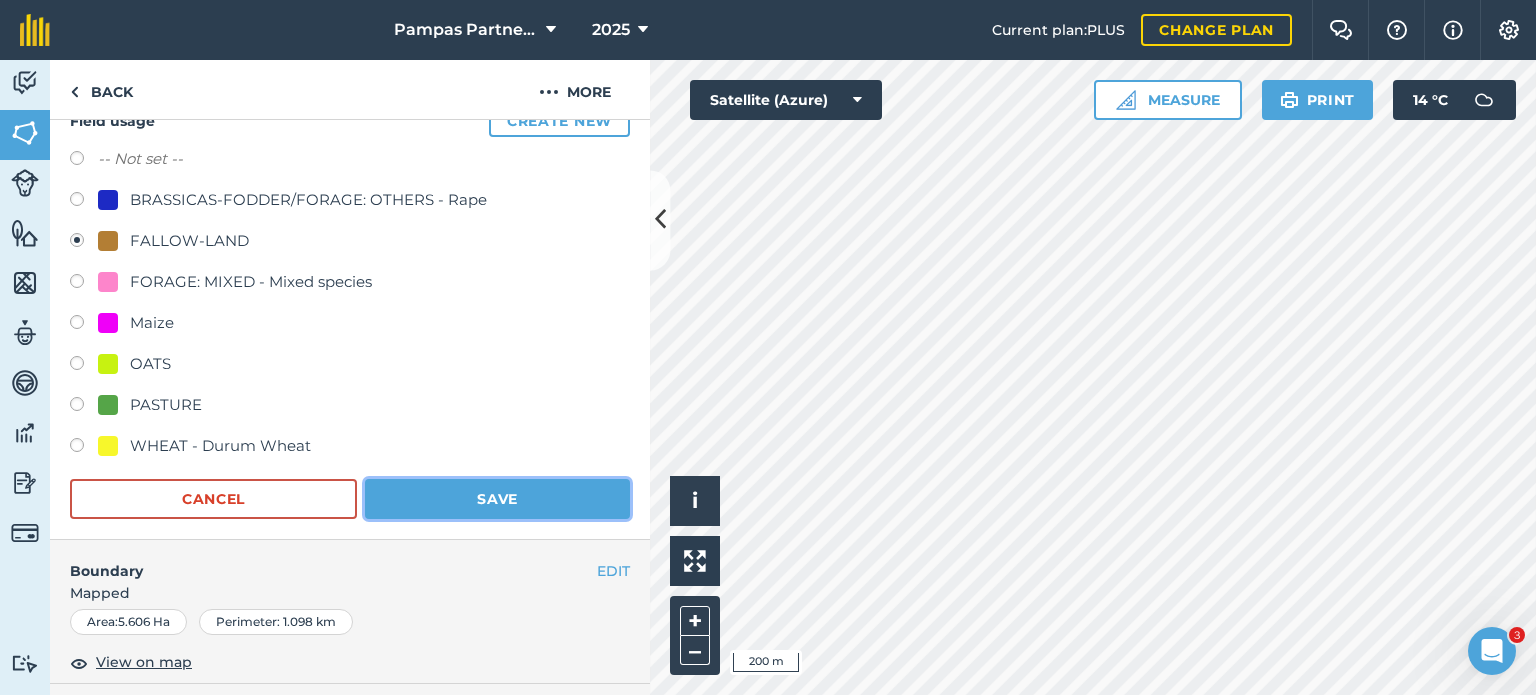 click on "Save" at bounding box center [497, 499] 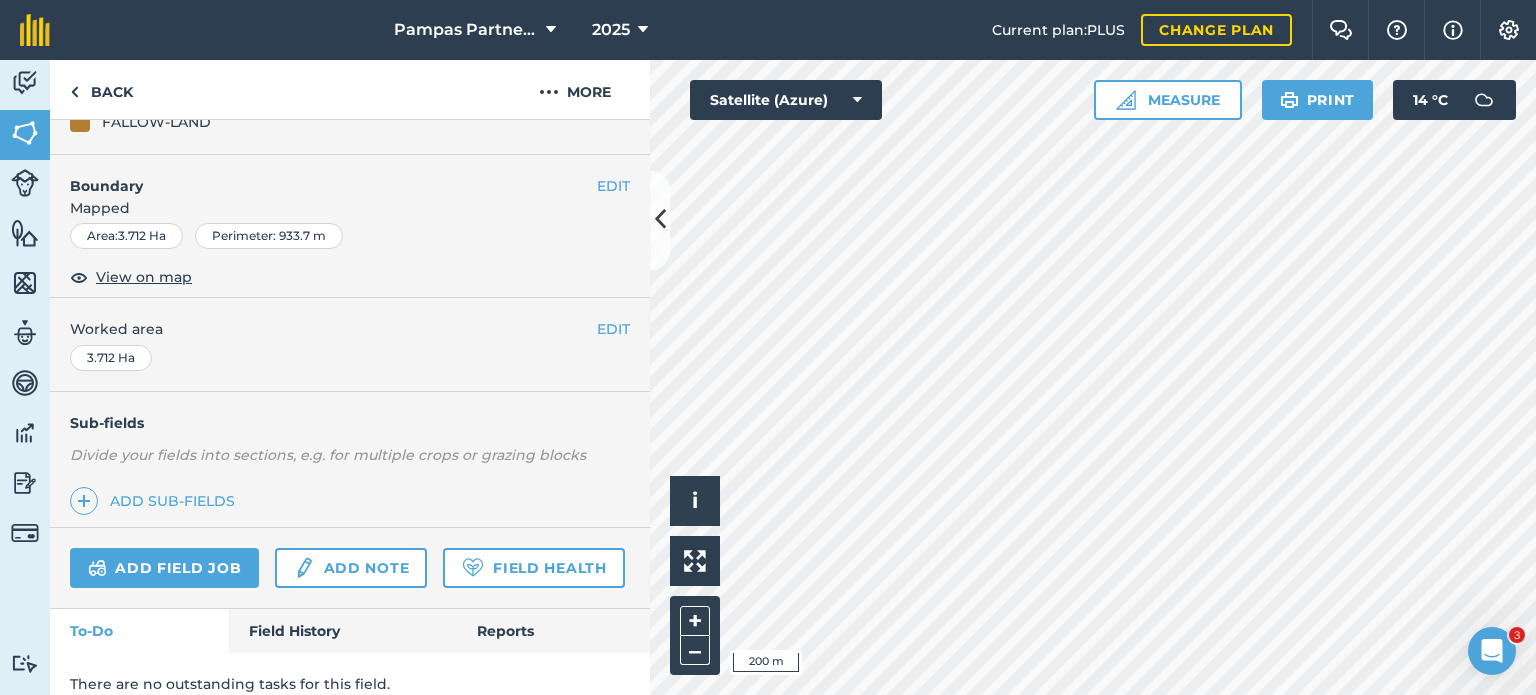 scroll, scrollTop: 99, scrollLeft: 0, axis: vertical 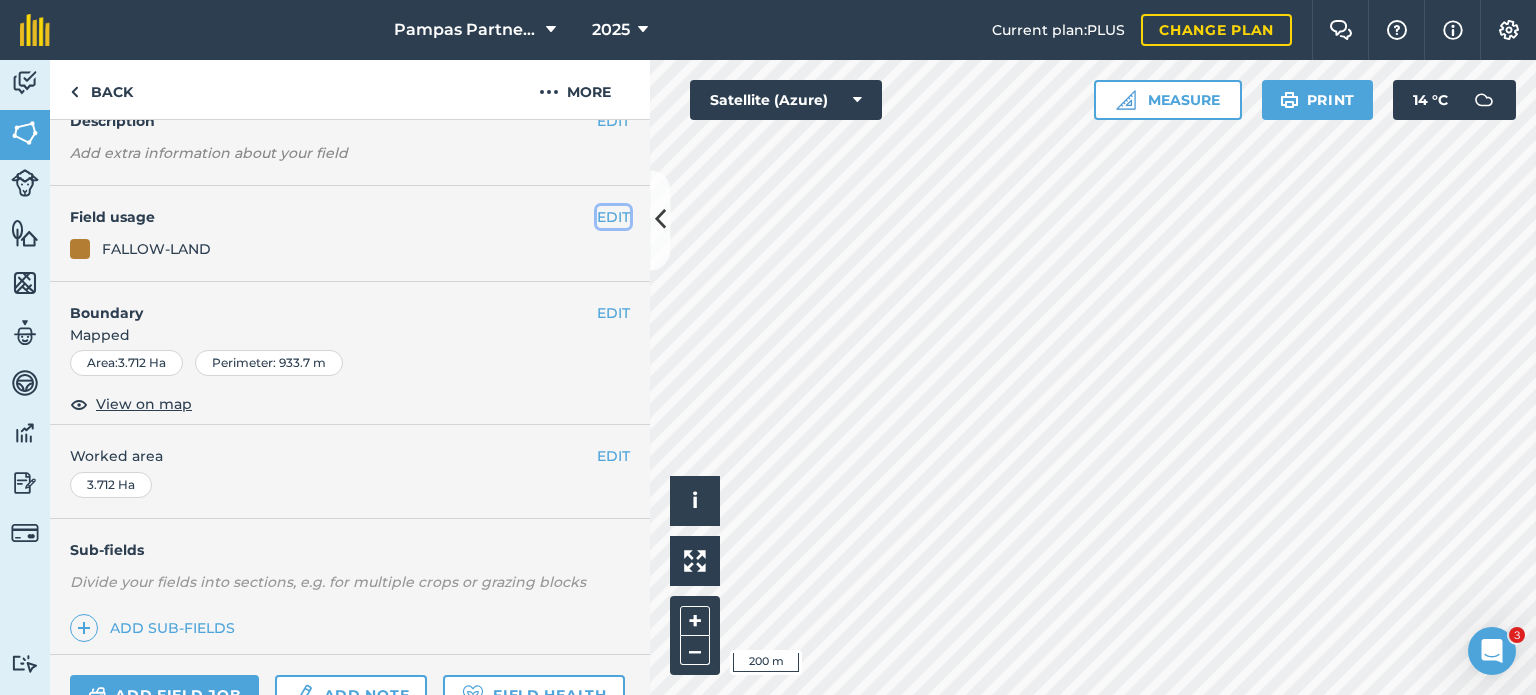 click on "EDIT" at bounding box center [613, 217] 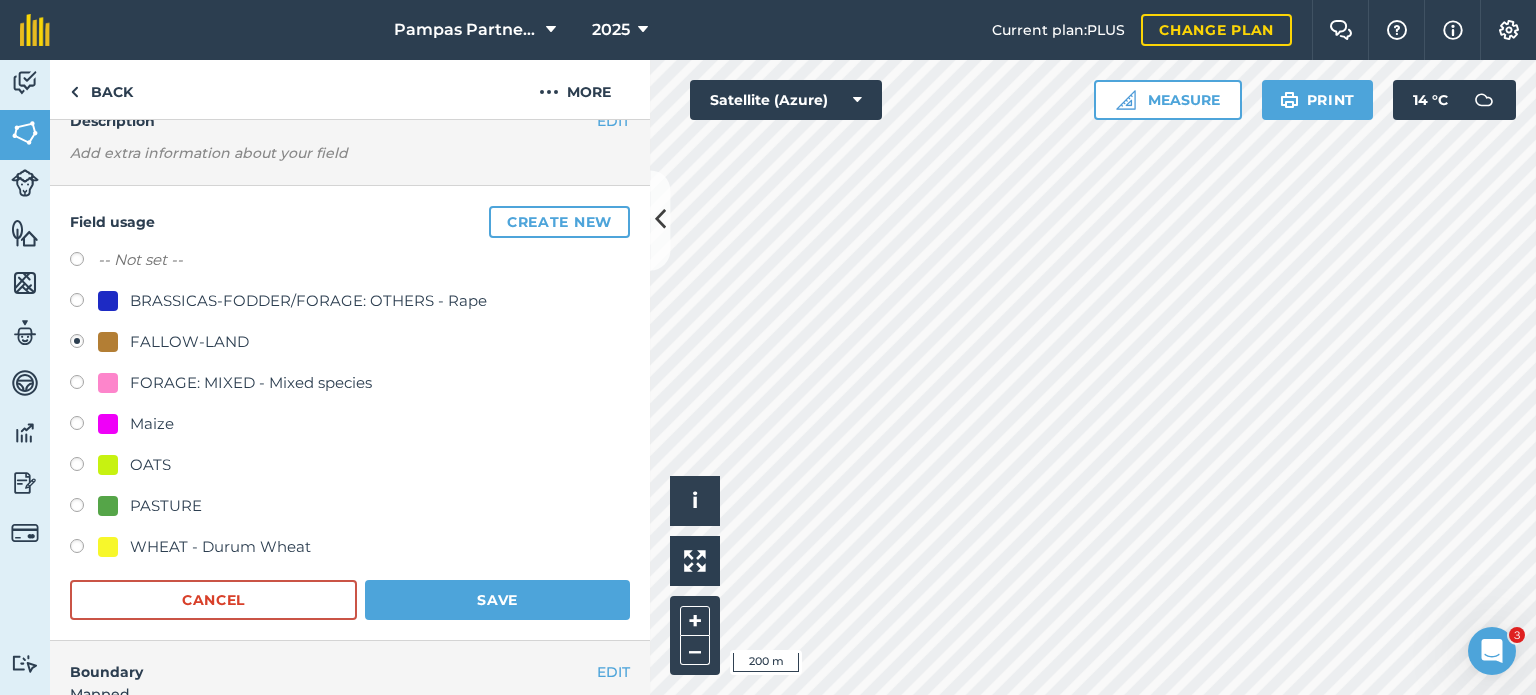 click at bounding box center (84, 467) 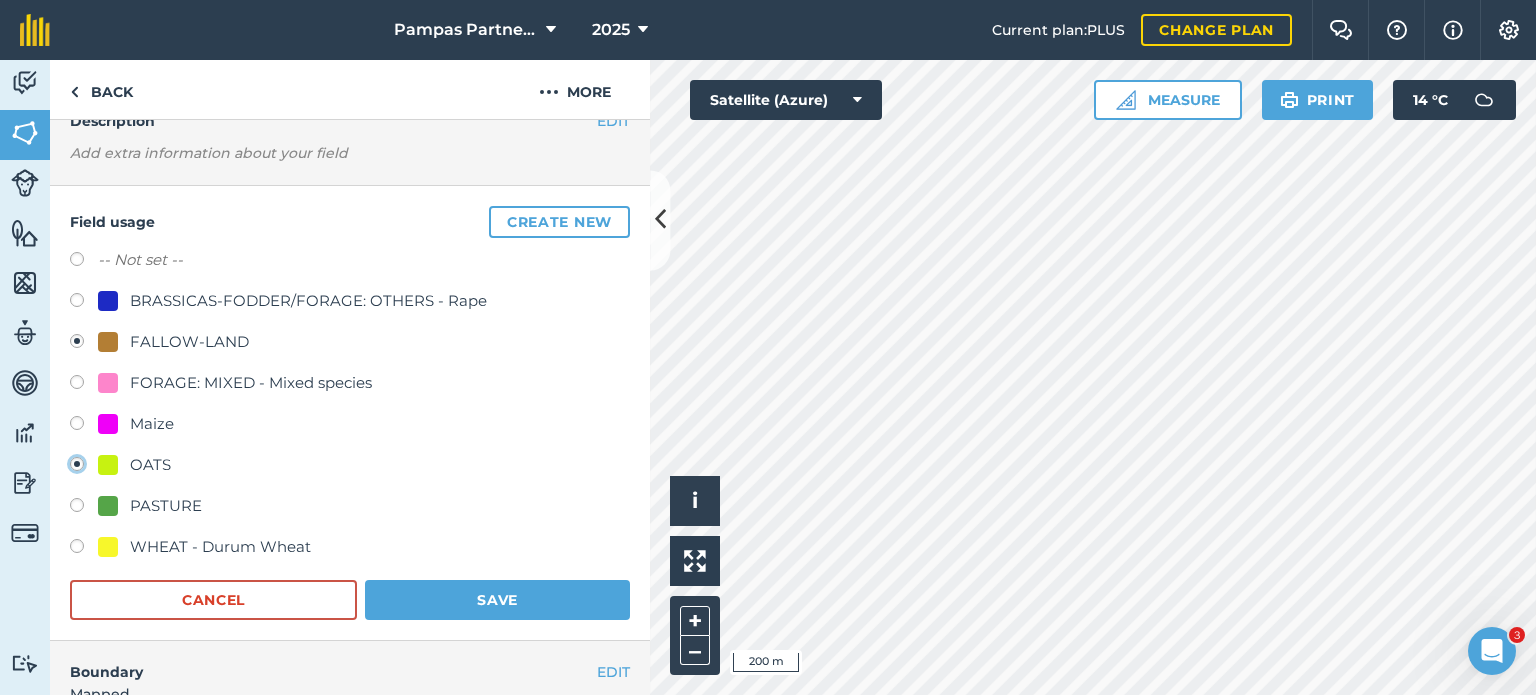radio on "true" 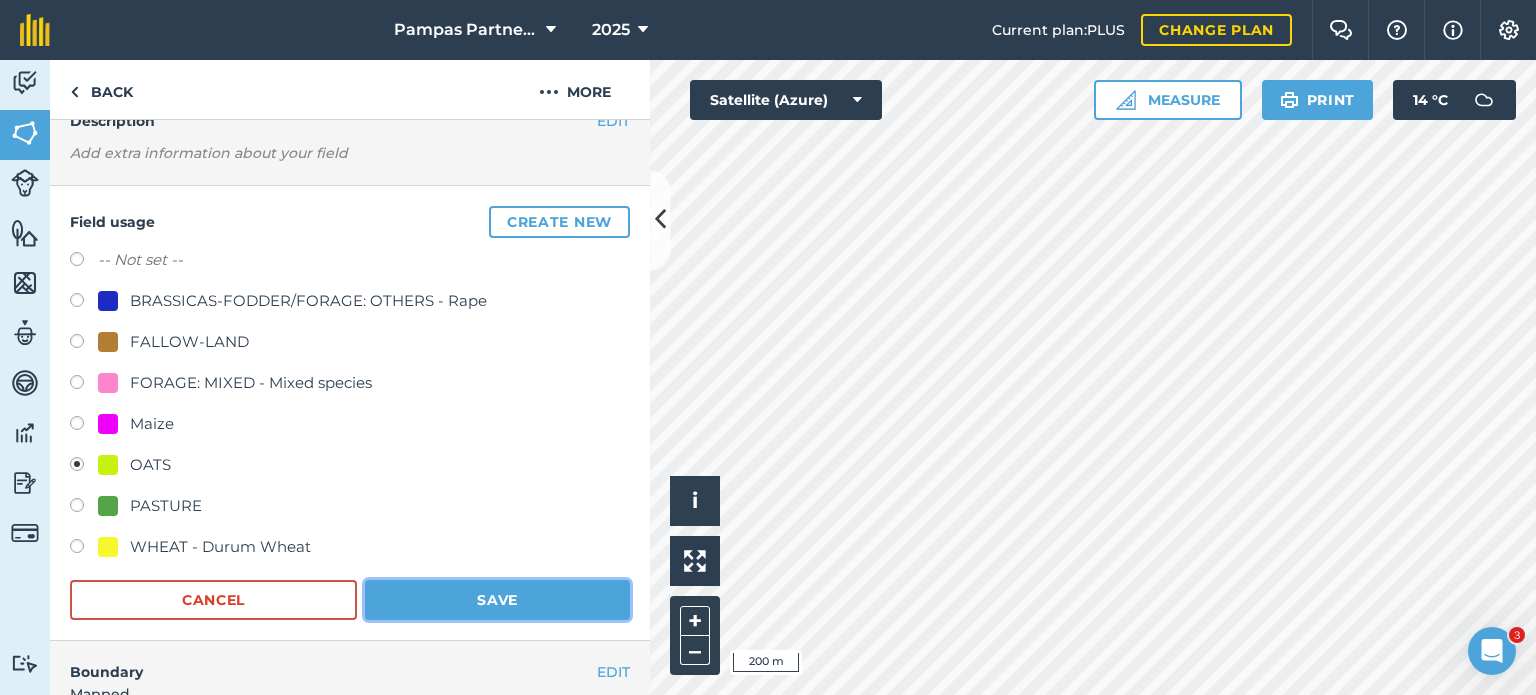click on "Save" at bounding box center (497, 600) 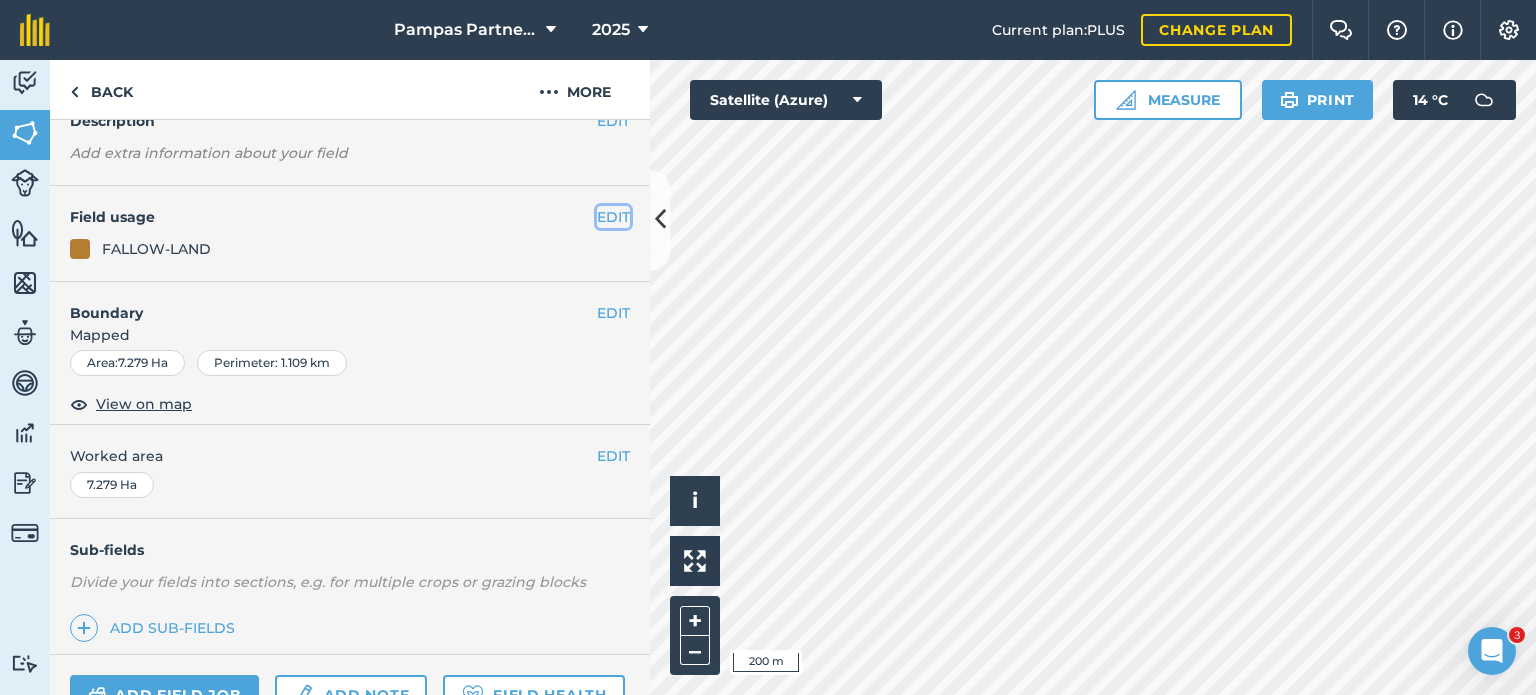 click on "EDIT" at bounding box center (613, 217) 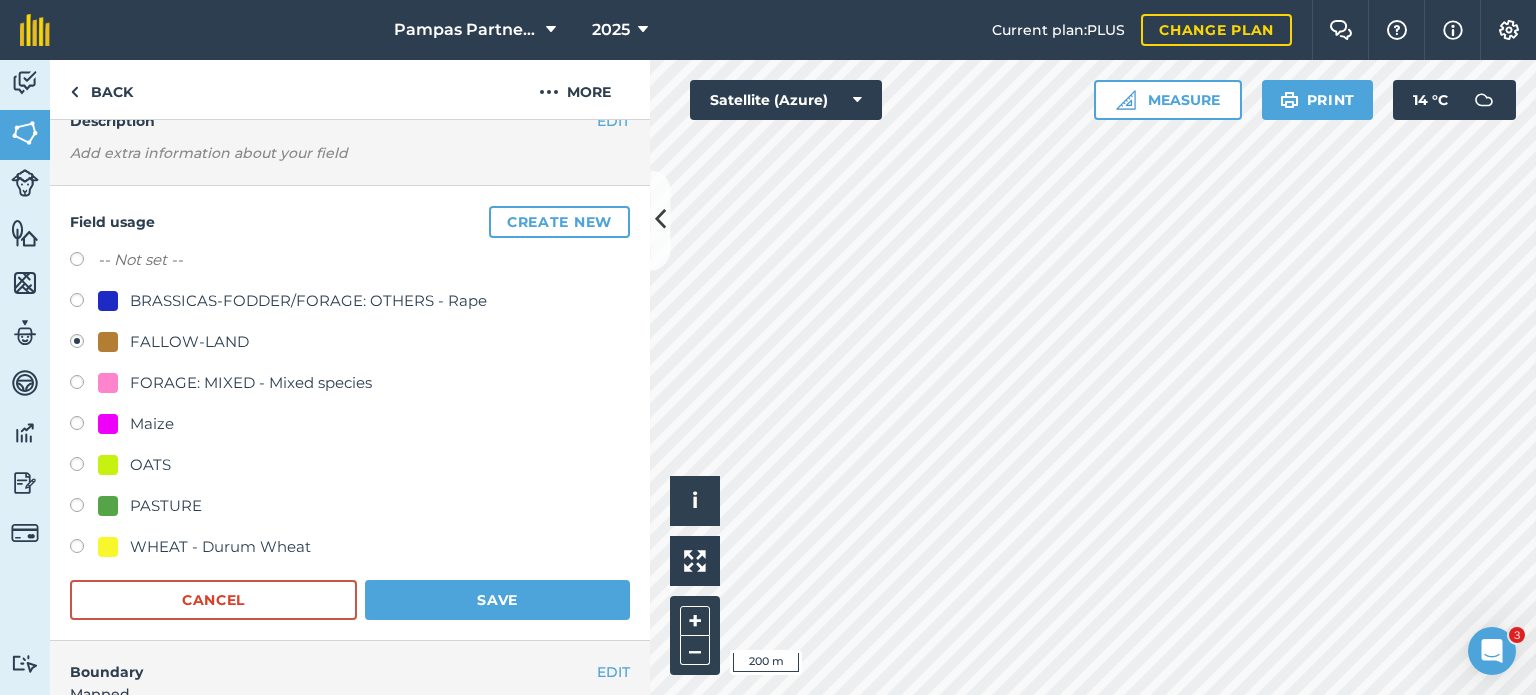 click at bounding box center [84, 467] 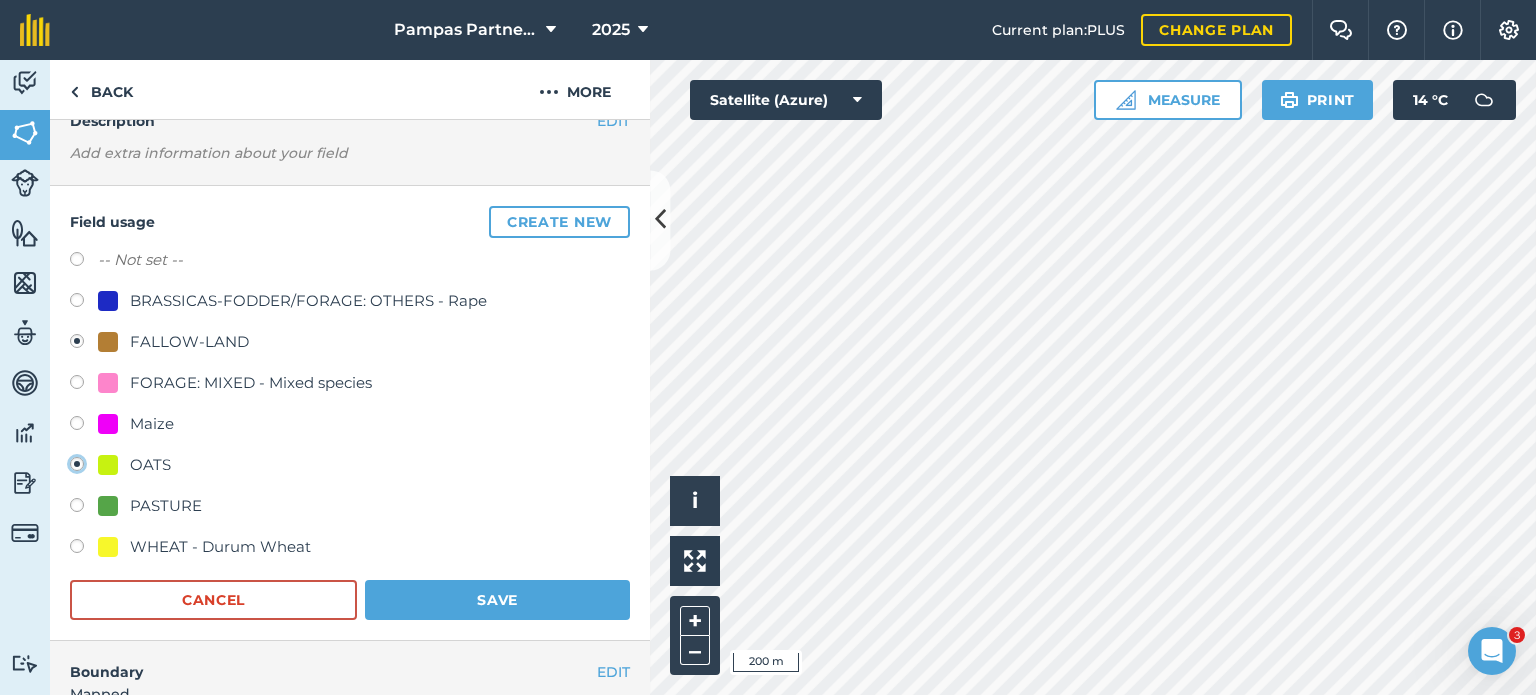 radio on "true" 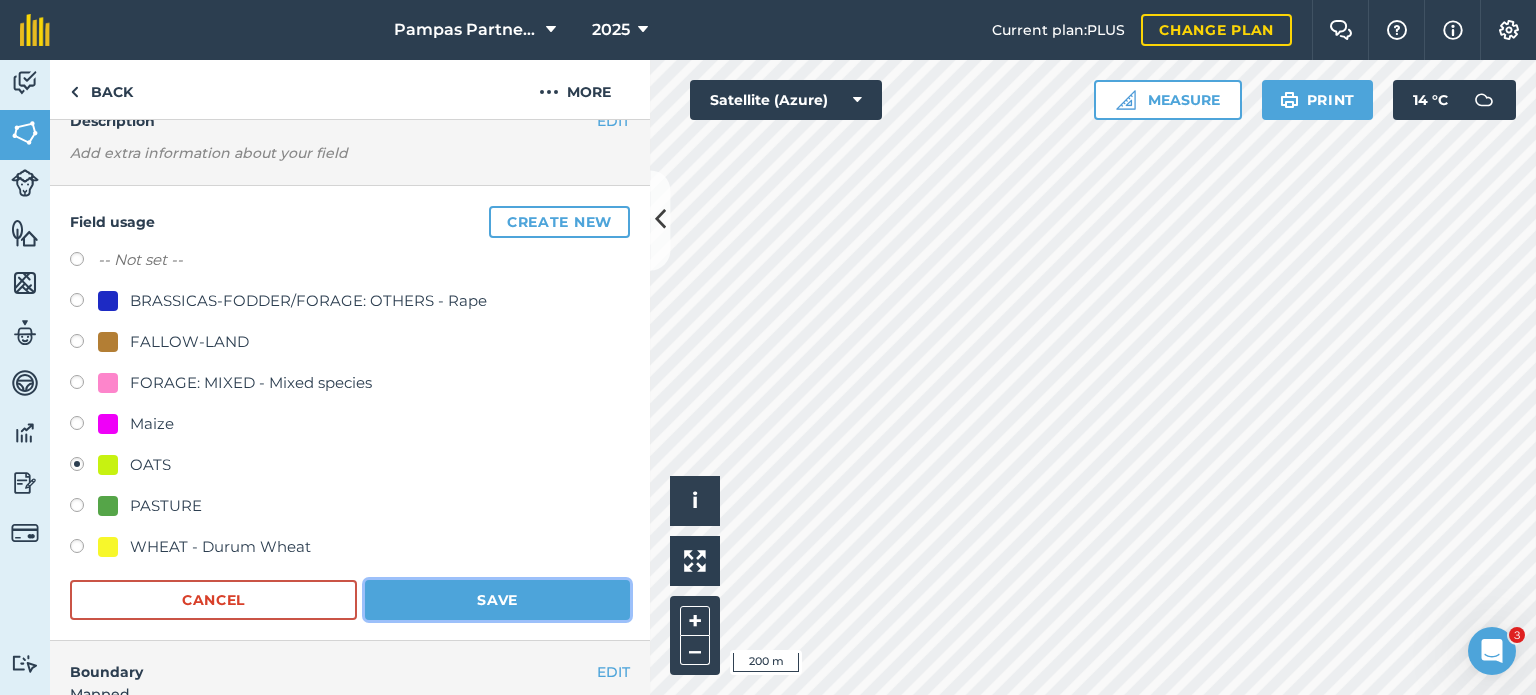 click on "Save" at bounding box center [497, 600] 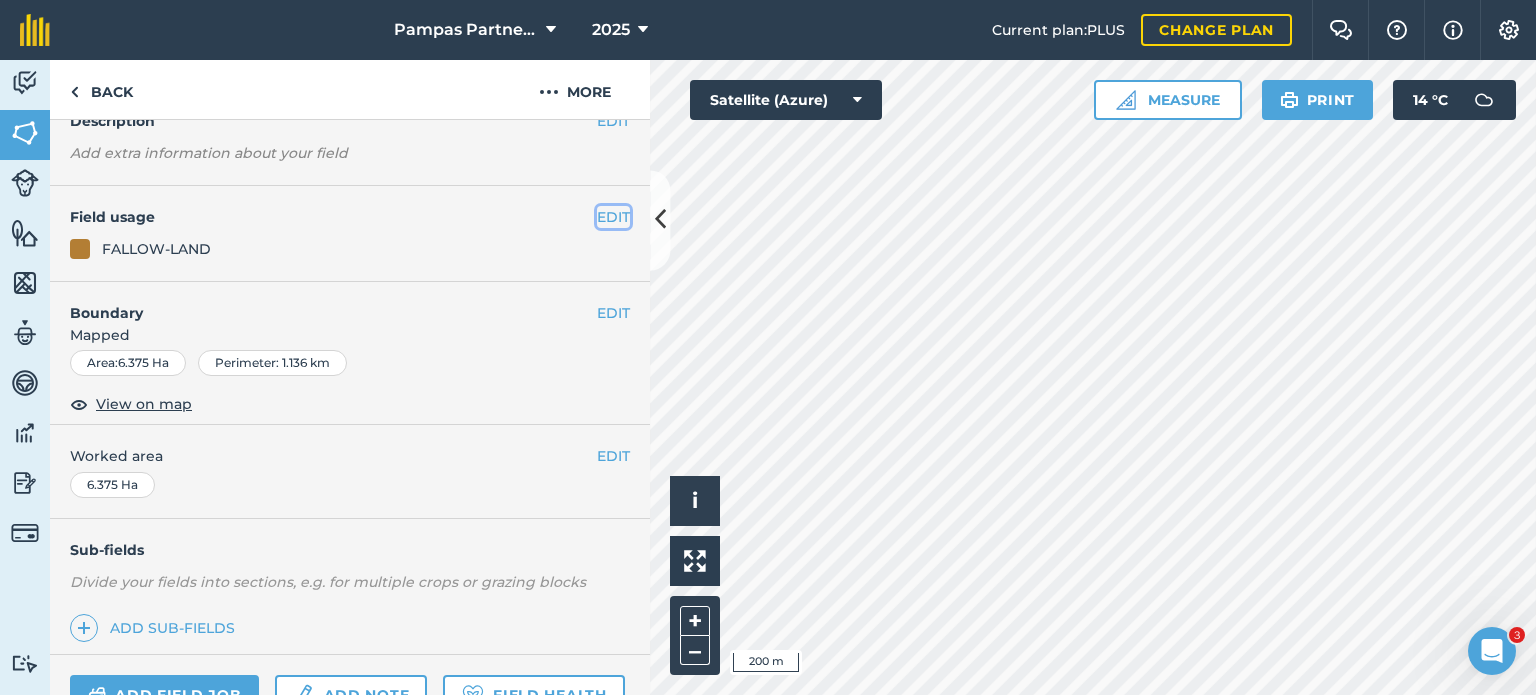 click on "EDIT" at bounding box center (613, 217) 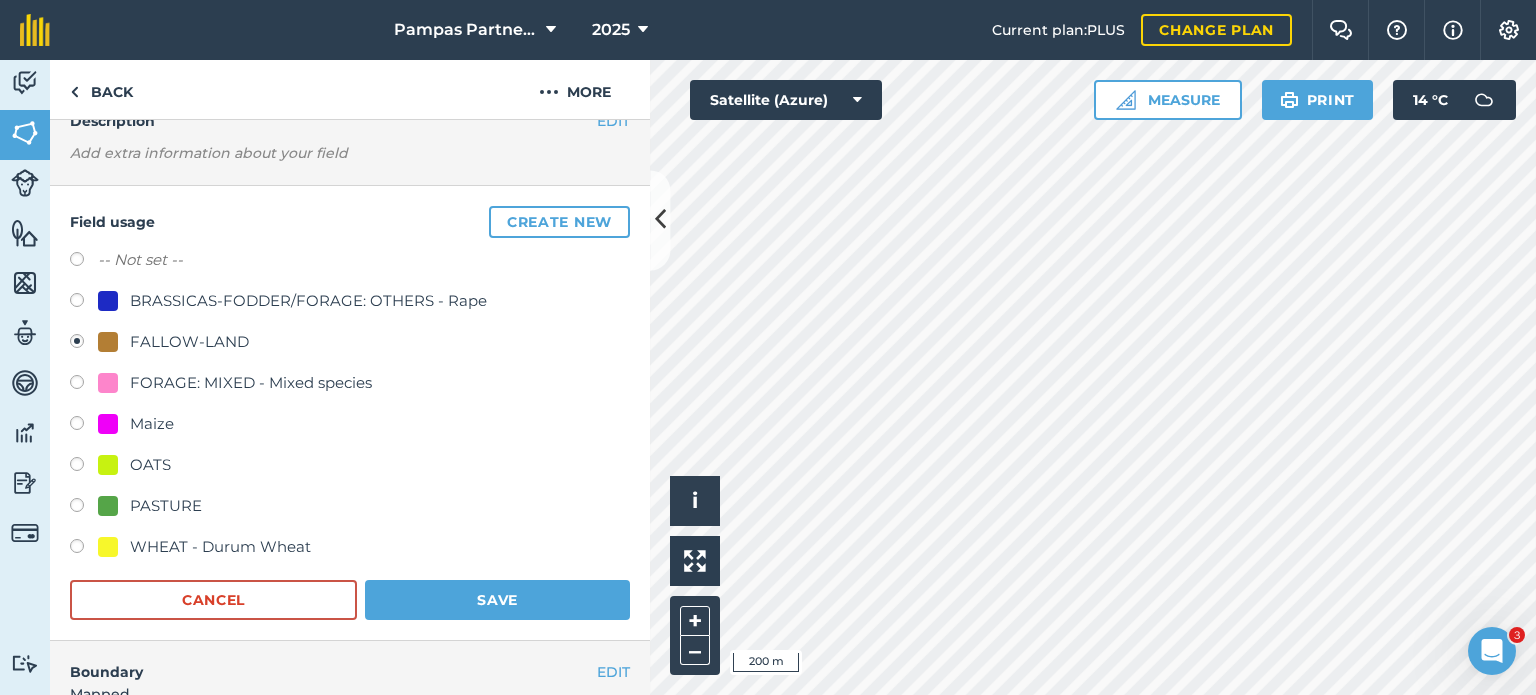 click at bounding box center (84, 467) 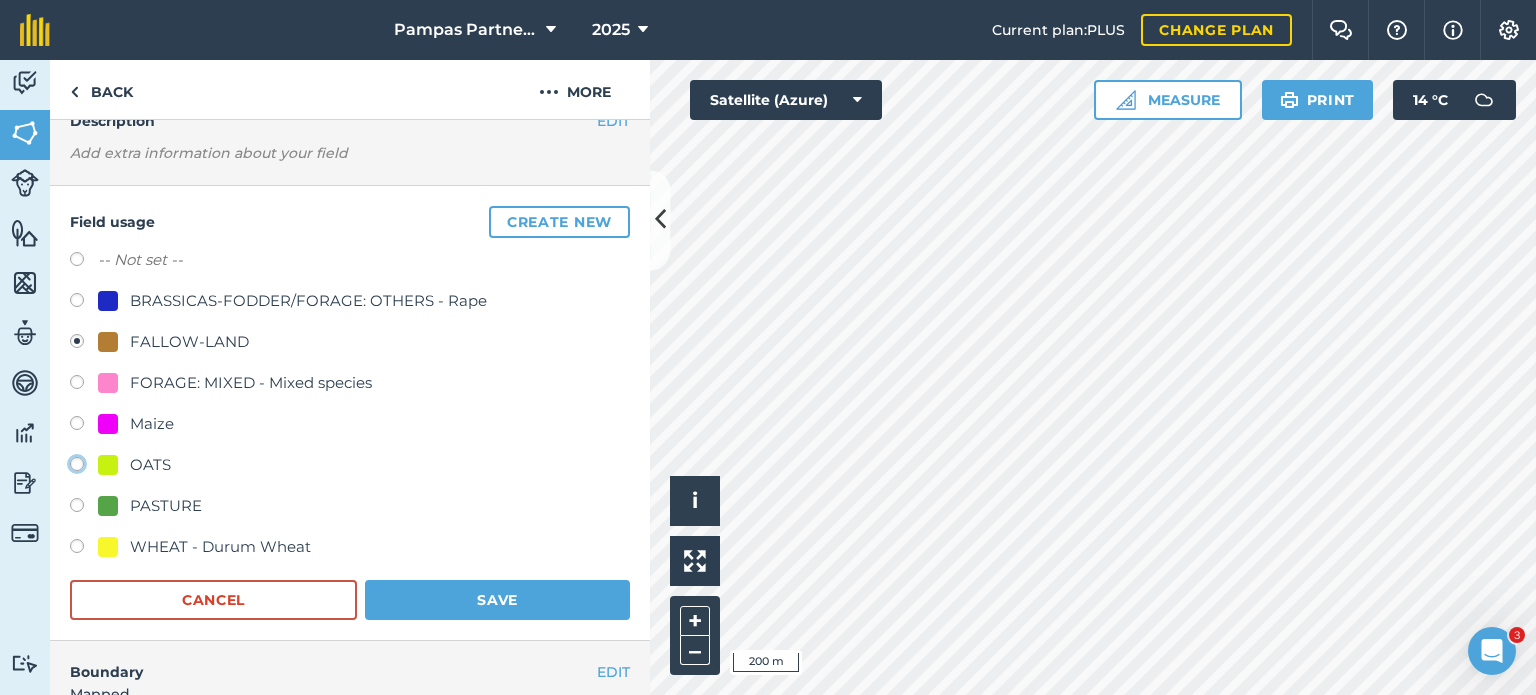 click on "OATS" at bounding box center (-9923, 463) 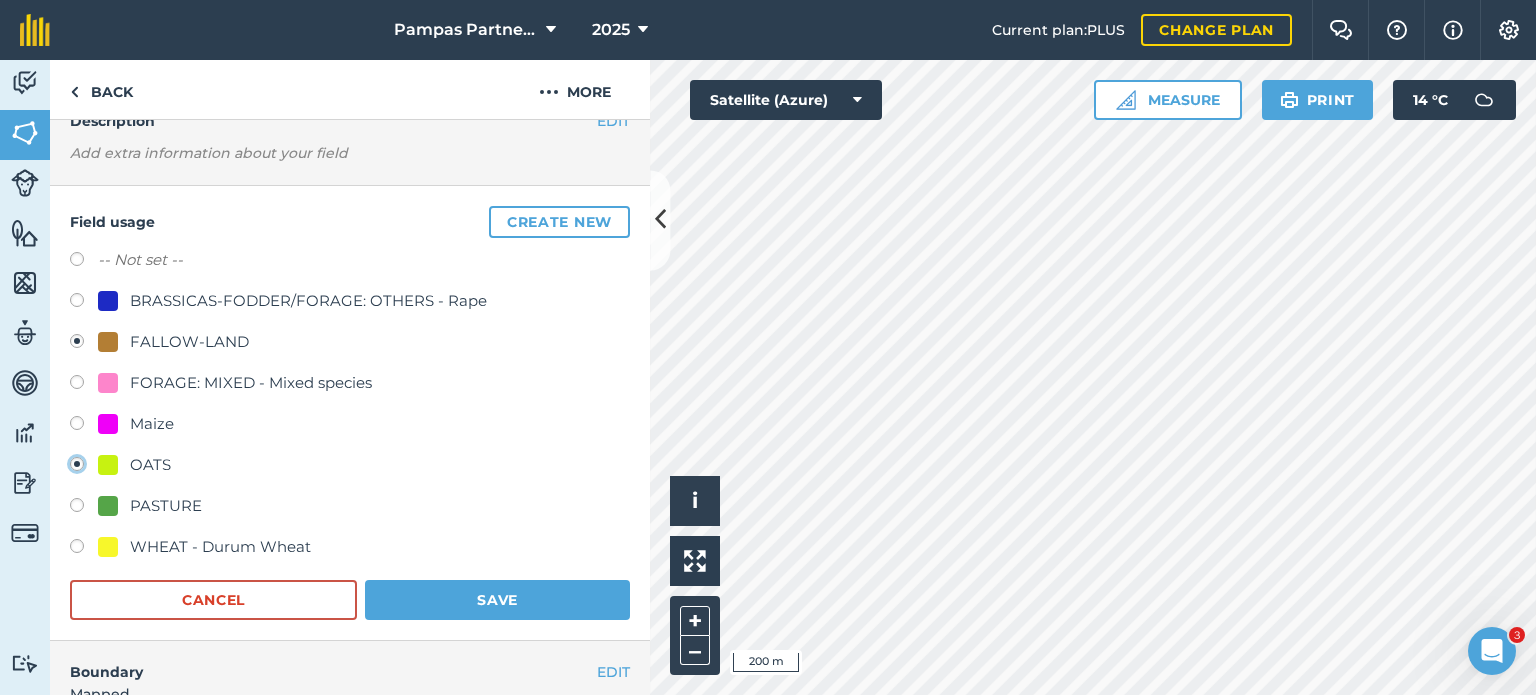 radio on "true" 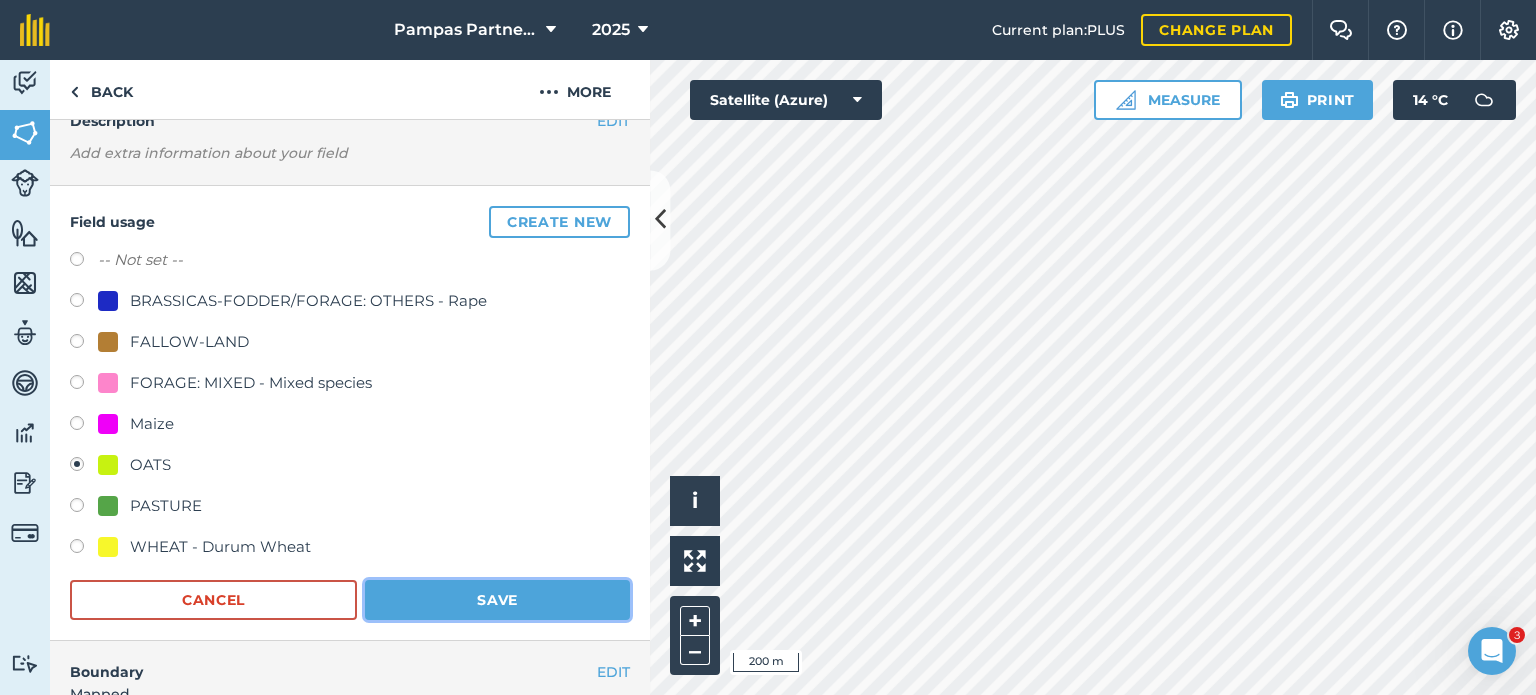 click on "Save" at bounding box center (497, 600) 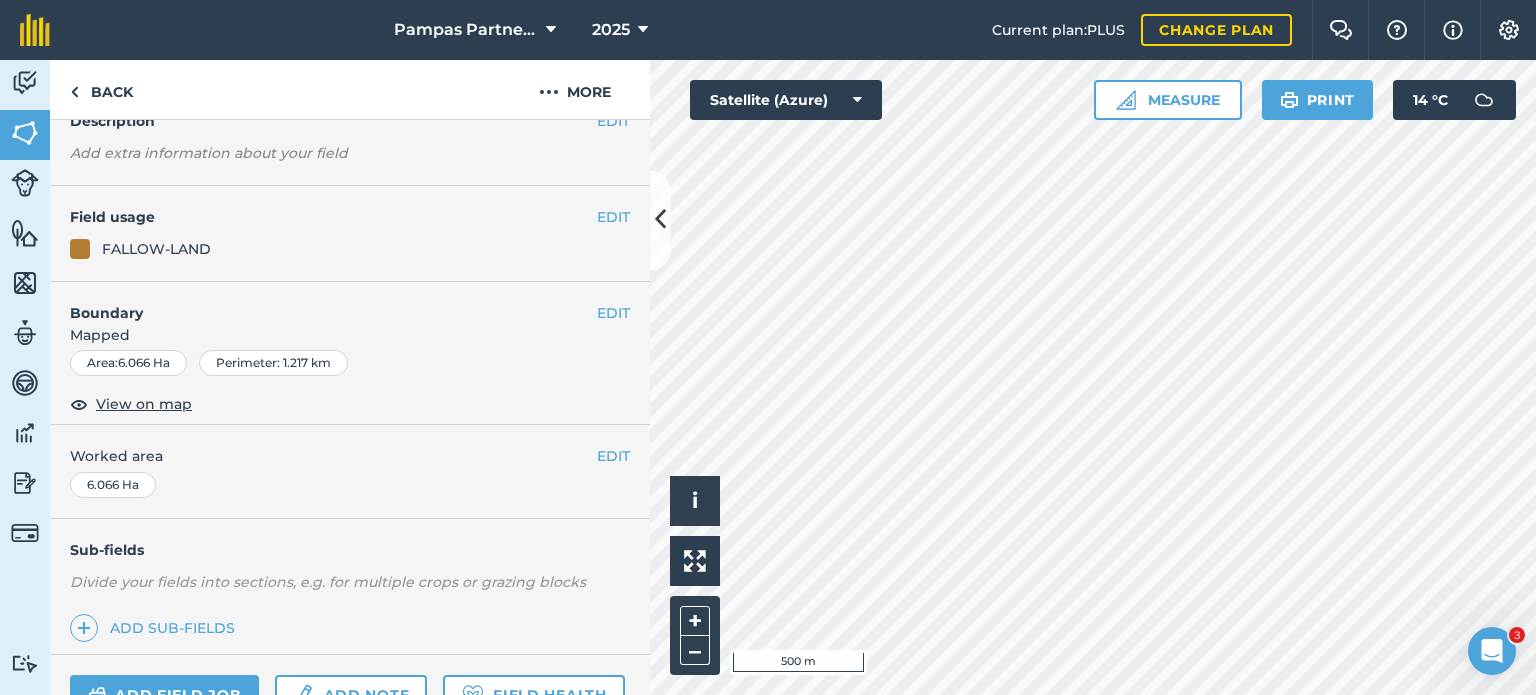scroll, scrollTop: 0, scrollLeft: 0, axis: both 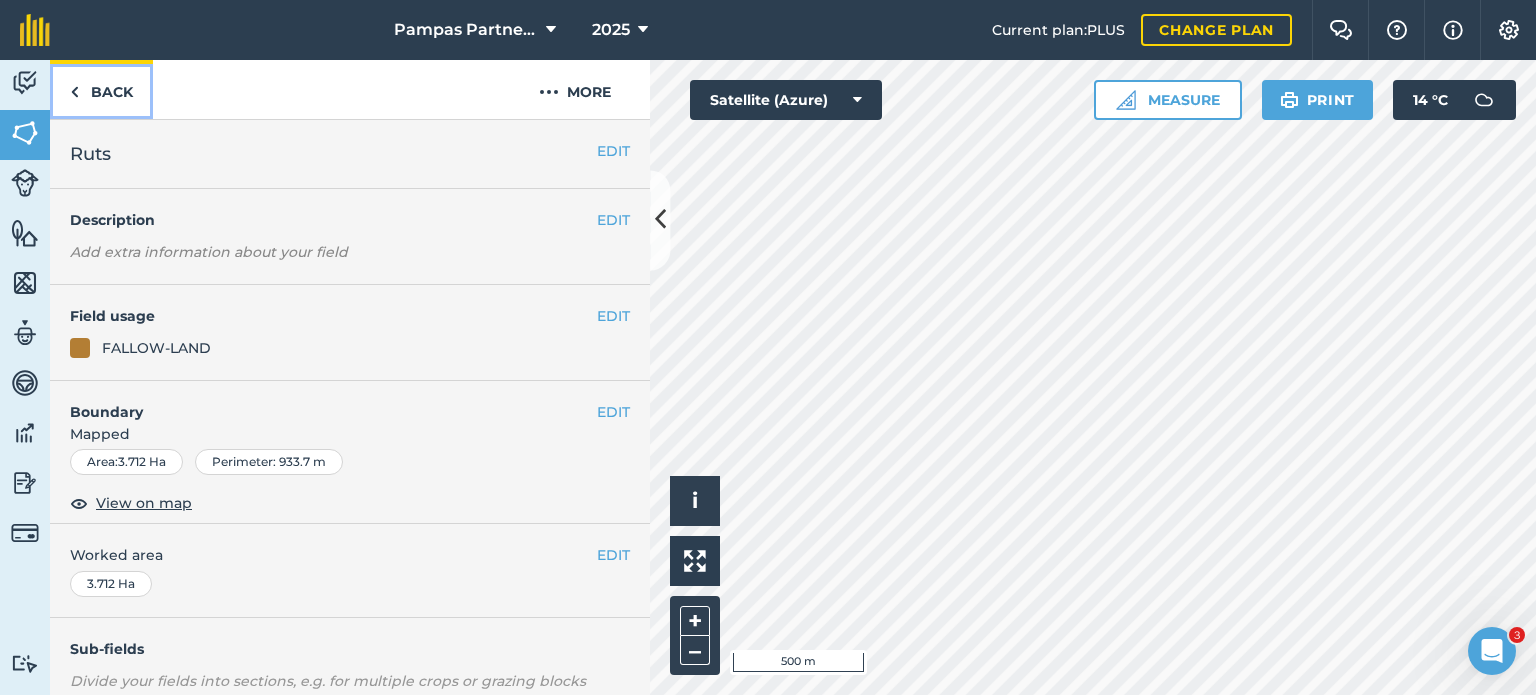 click on "Back" at bounding box center [101, 89] 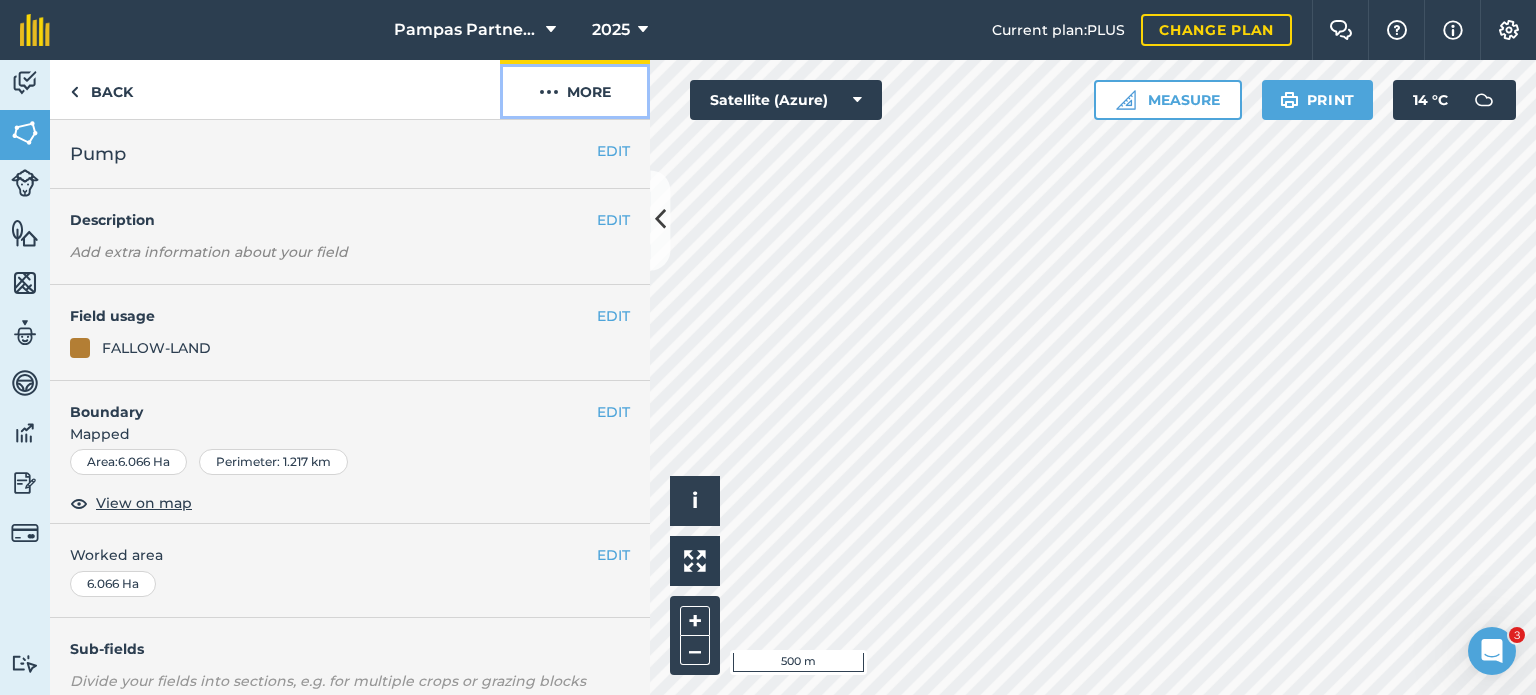 click on "More" at bounding box center [575, 89] 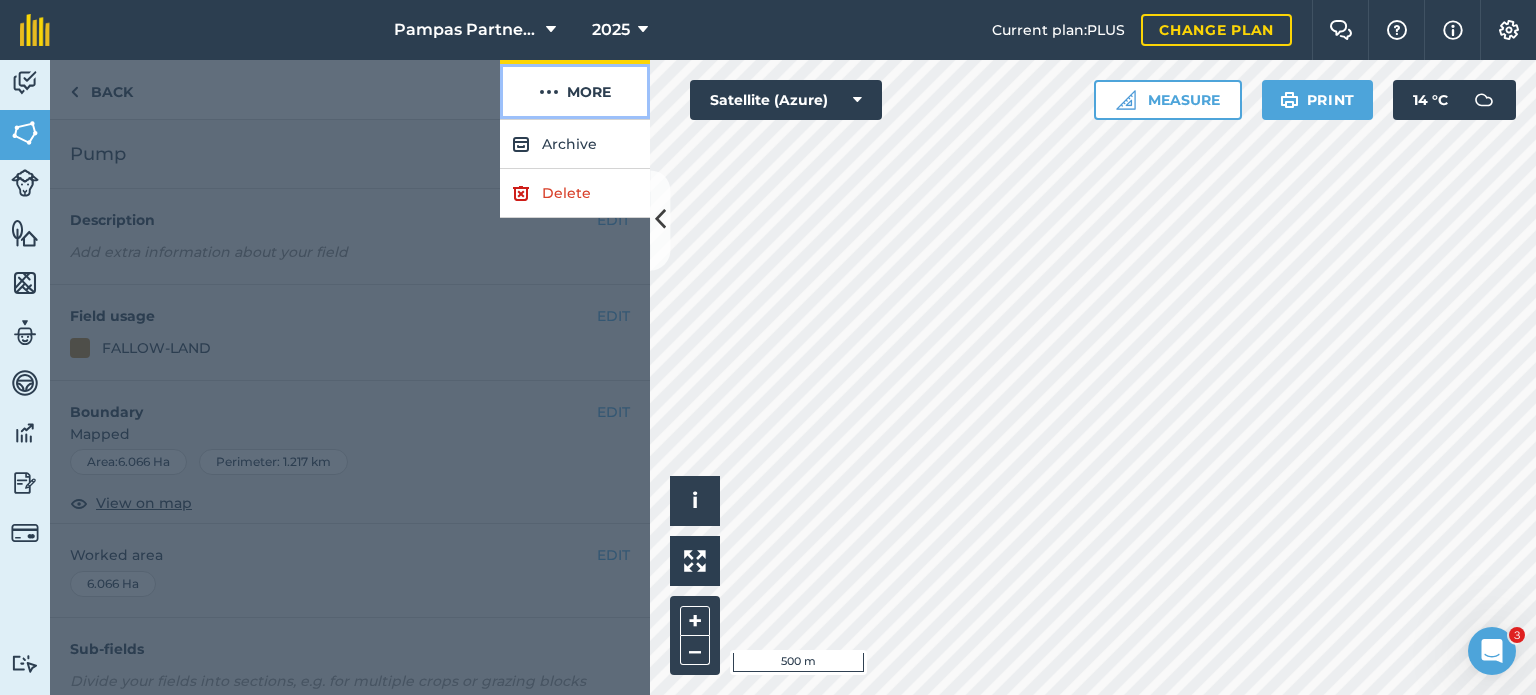 click on "More" at bounding box center [575, 89] 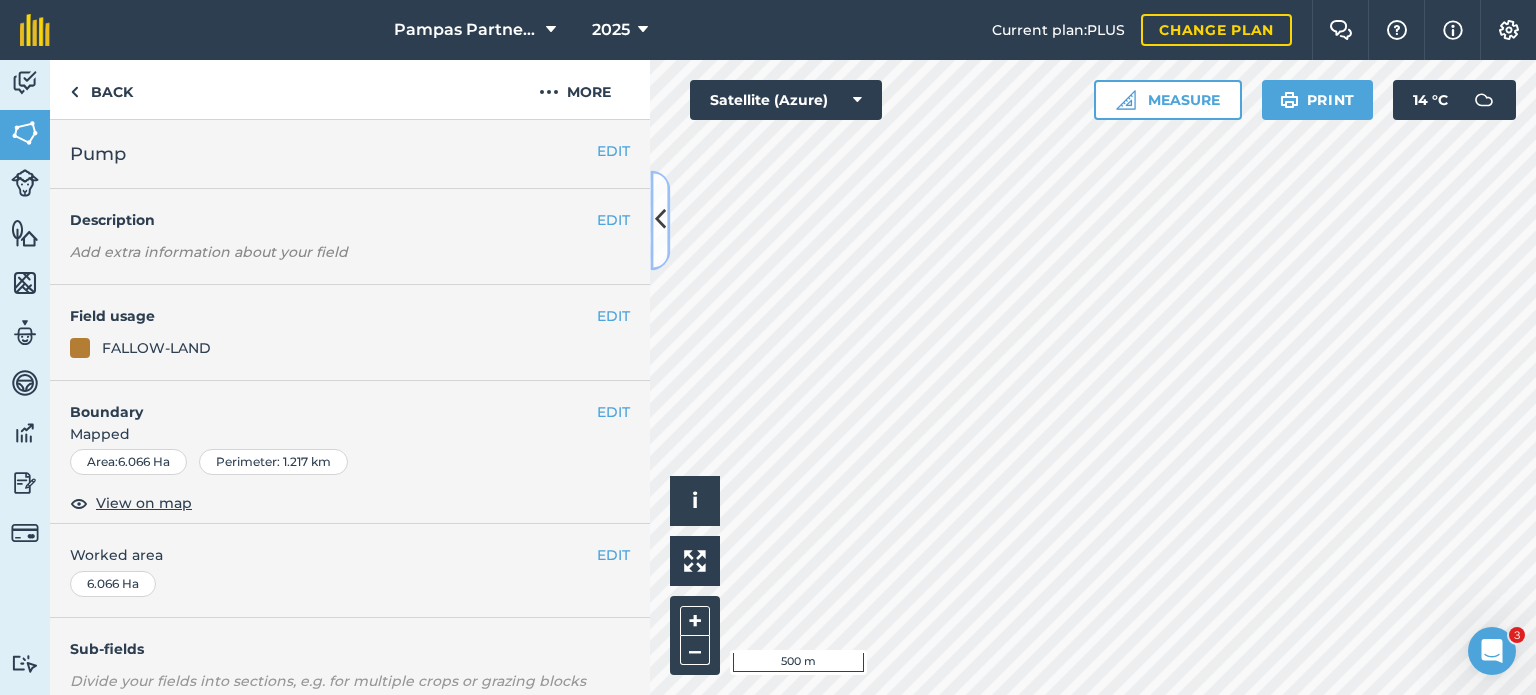 click at bounding box center (660, 220) 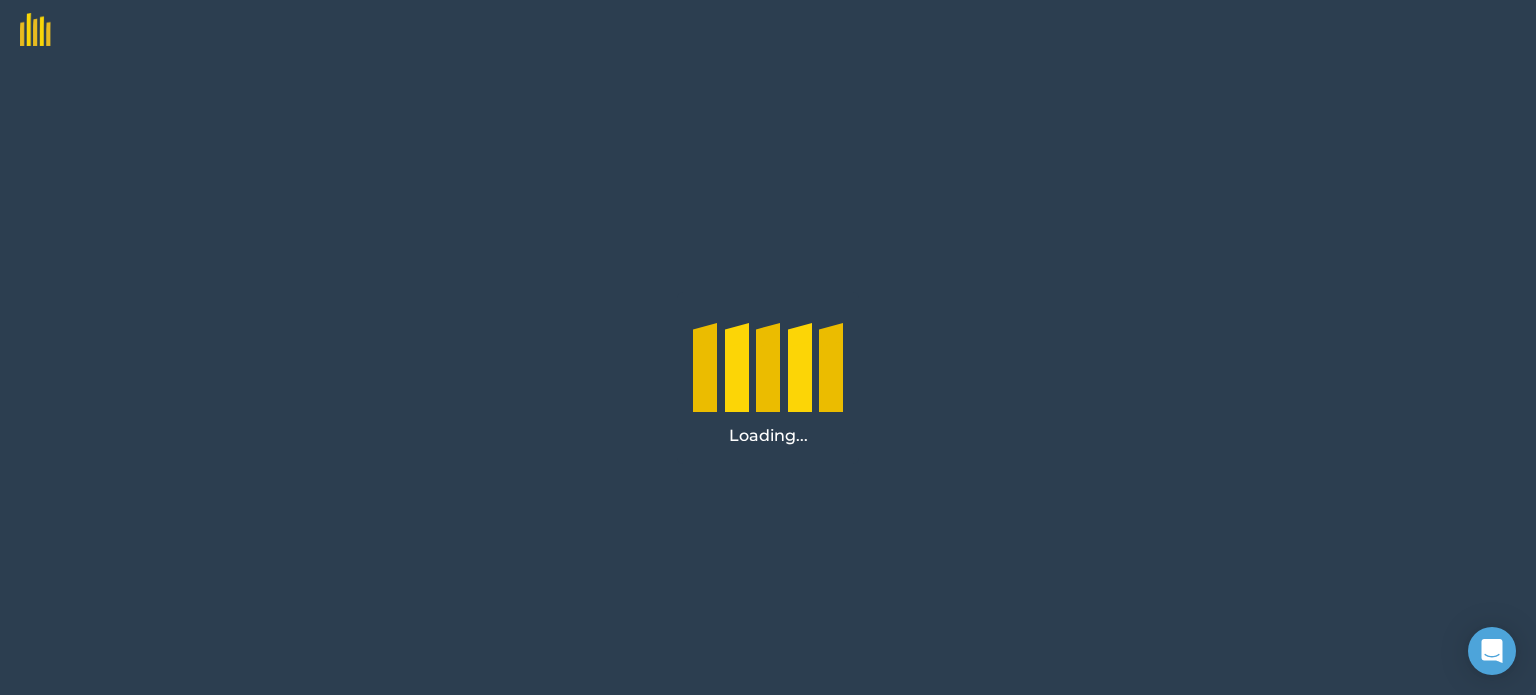 scroll, scrollTop: 0, scrollLeft: 0, axis: both 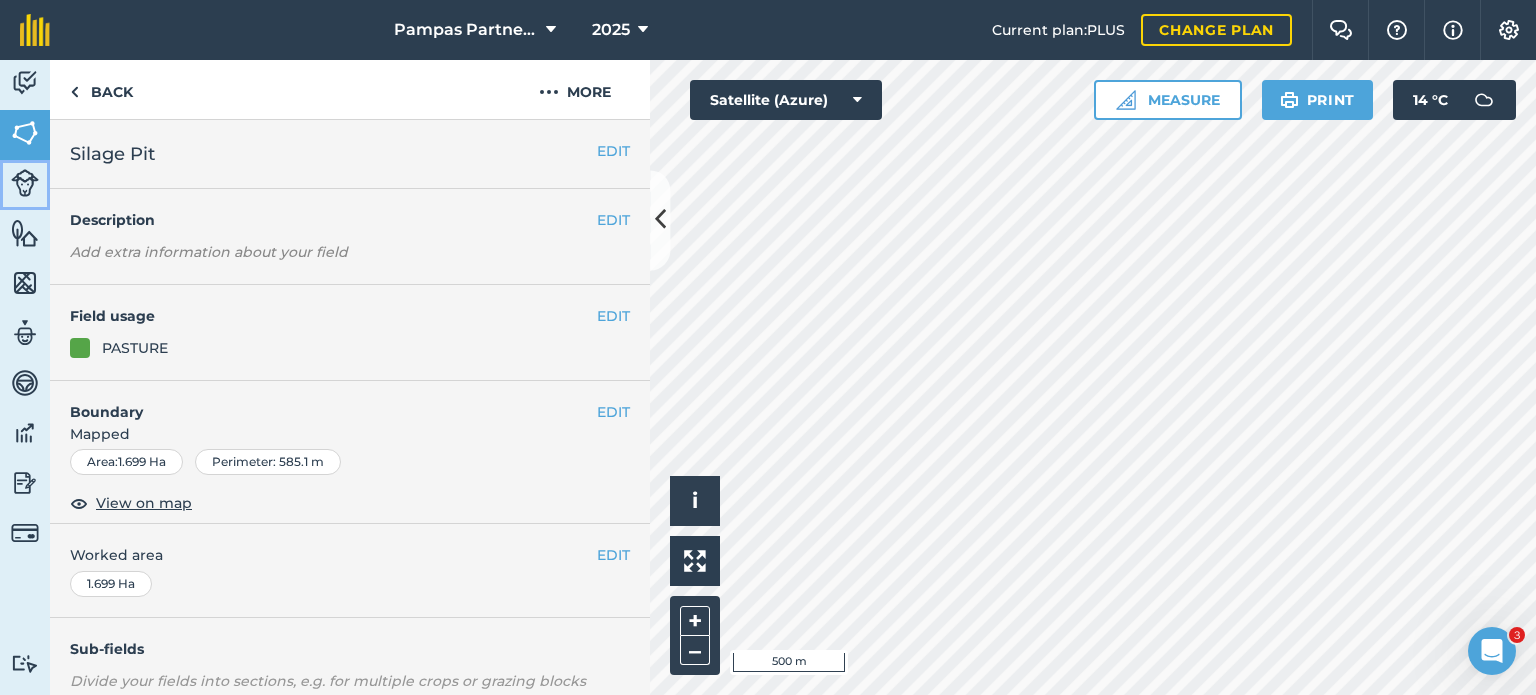 click at bounding box center [25, 183] 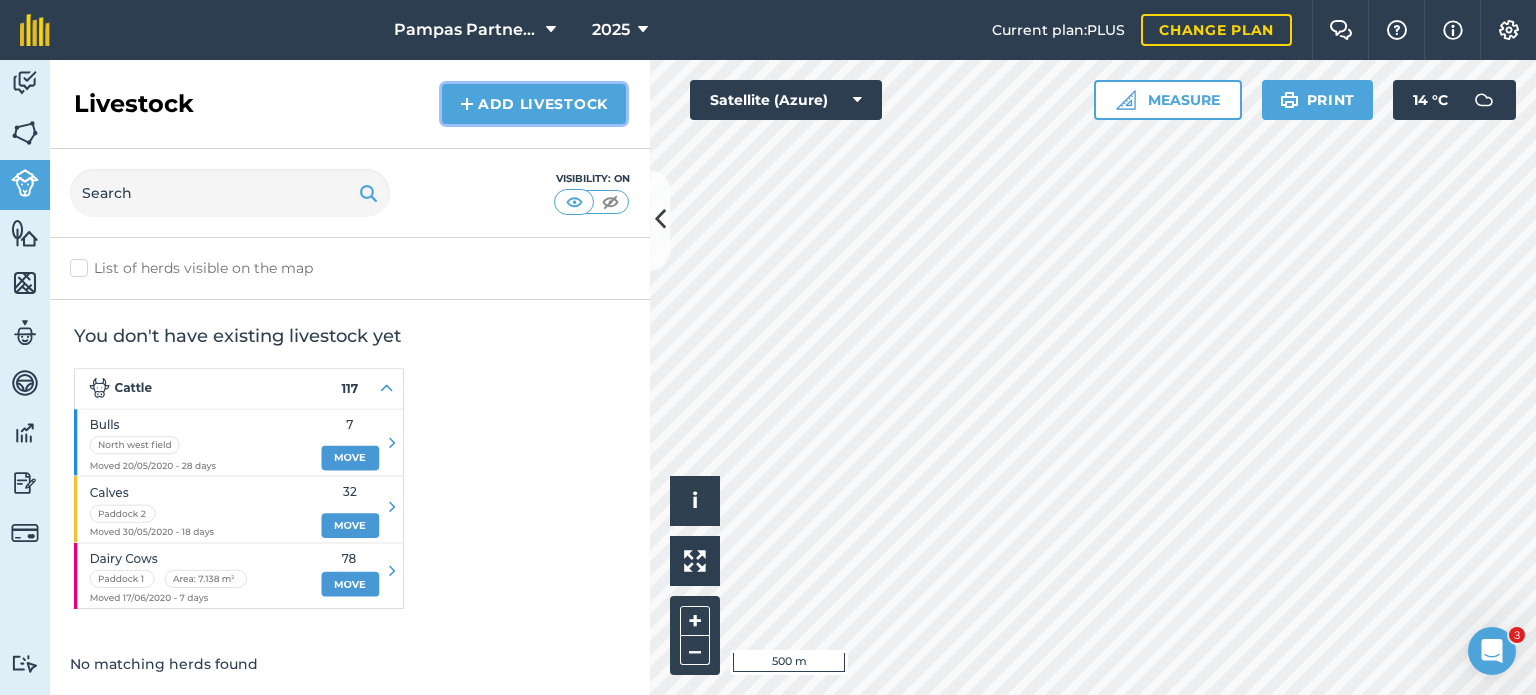 click at bounding box center (467, 104) 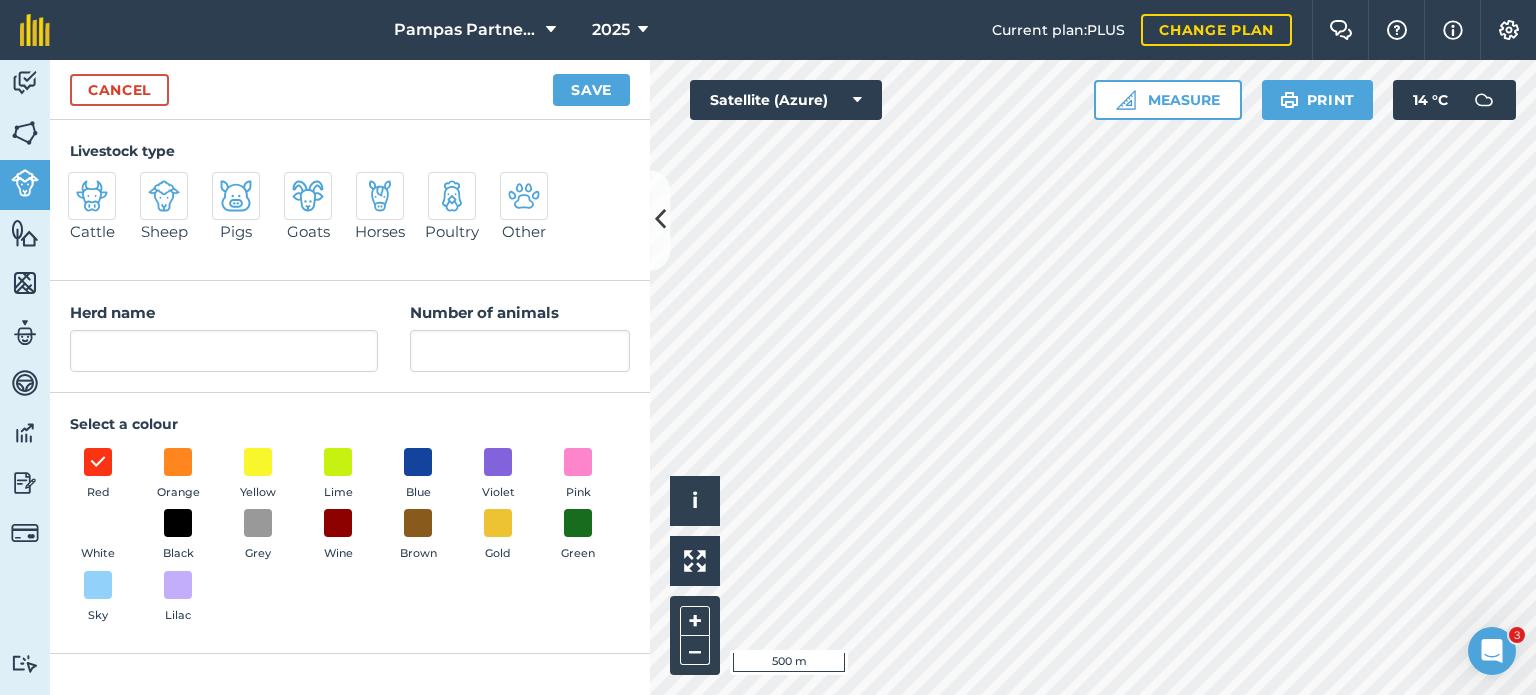 click at bounding box center (164, 196) 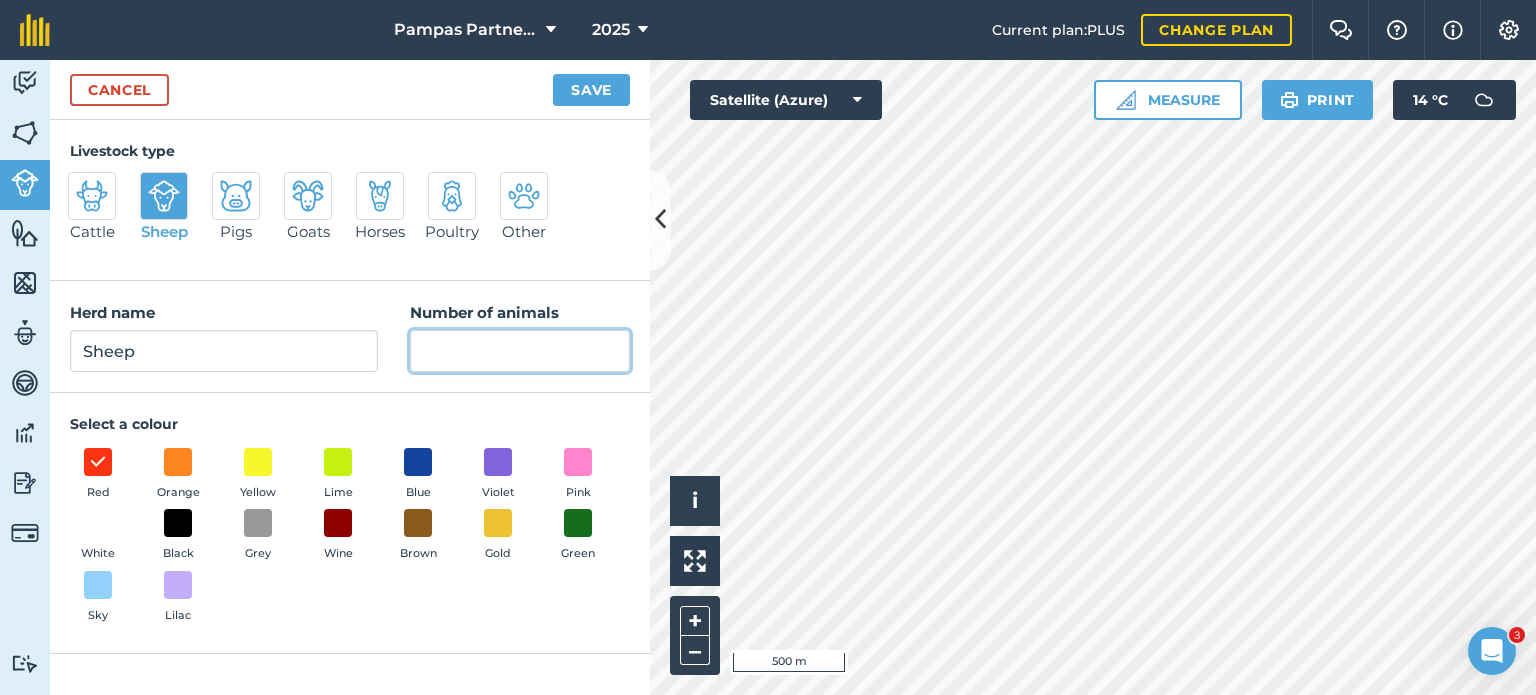 click on "Number of animals" at bounding box center [520, 351] 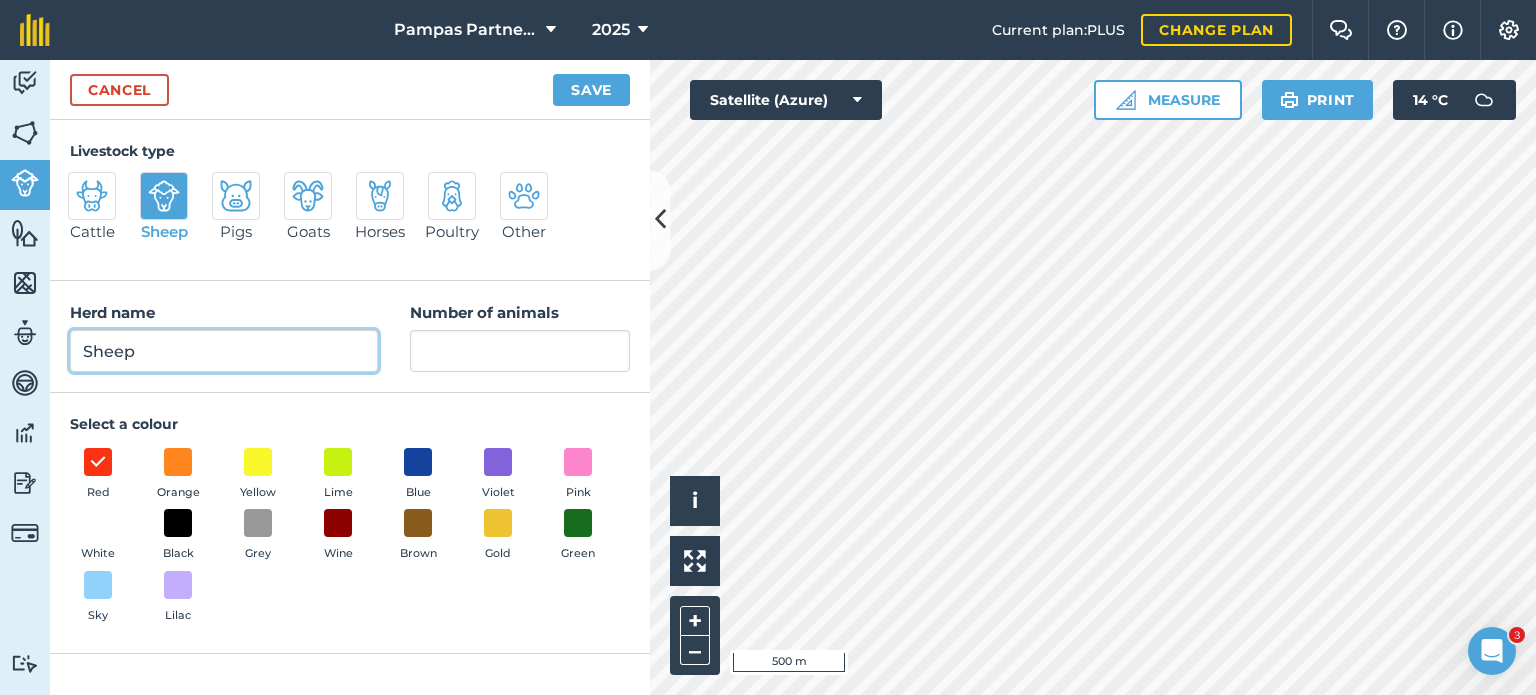 click on "Sheep" at bounding box center (224, 351) 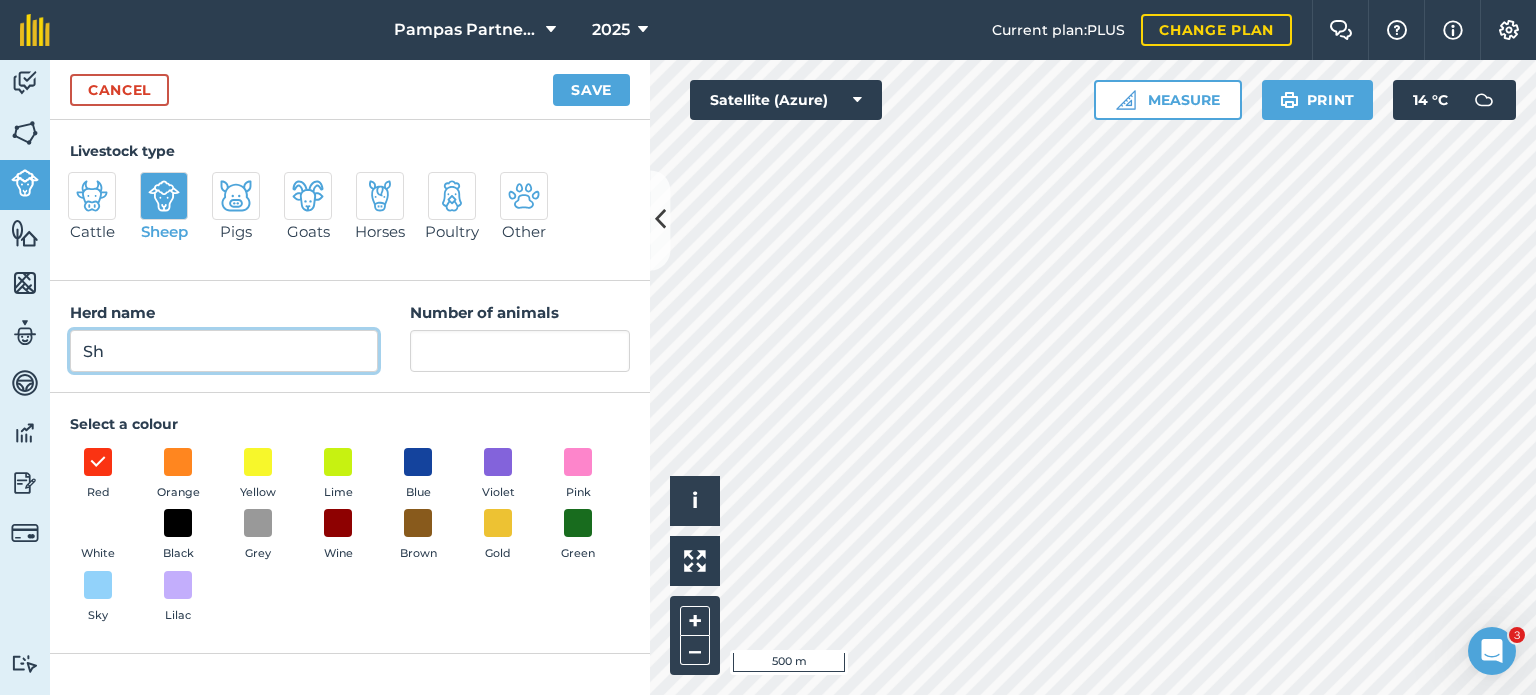 type on "S" 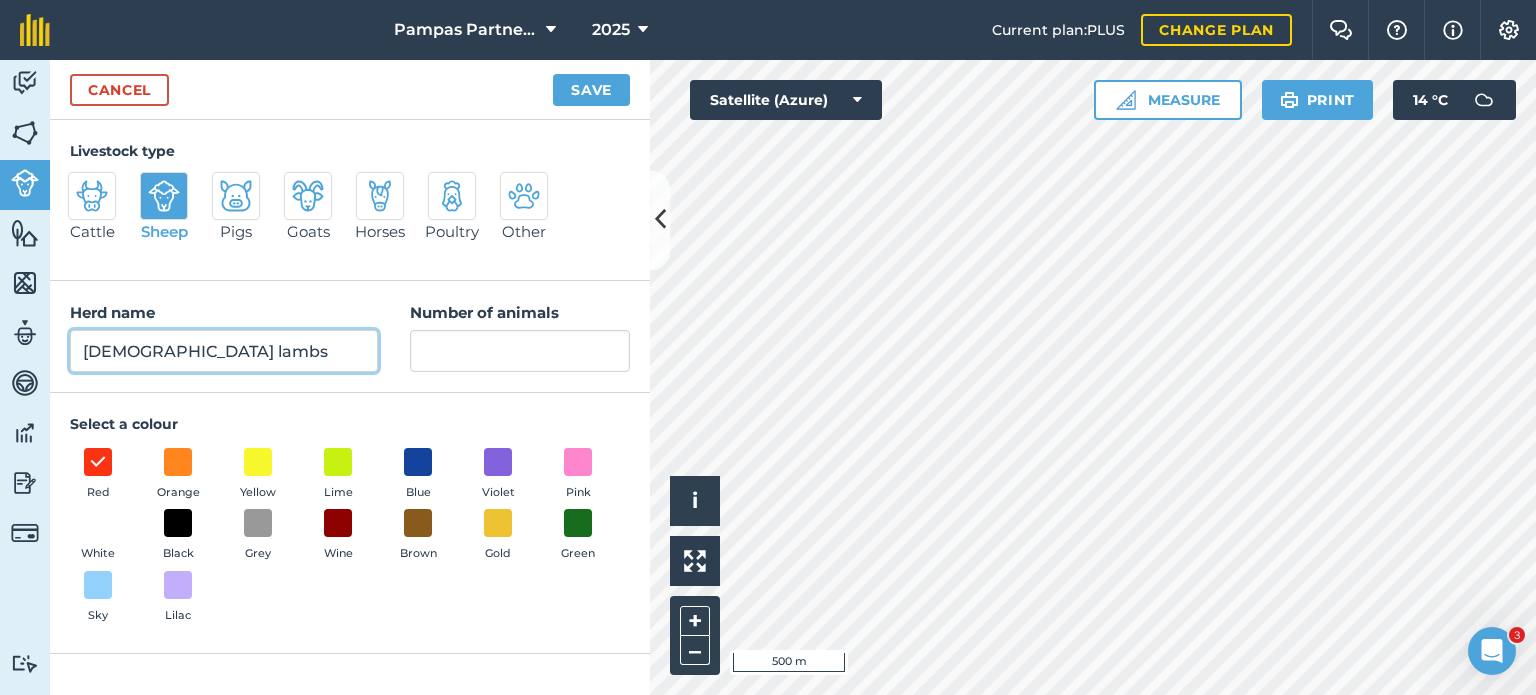 type on "[DEMOGRAPHIC_DATA] lambs" 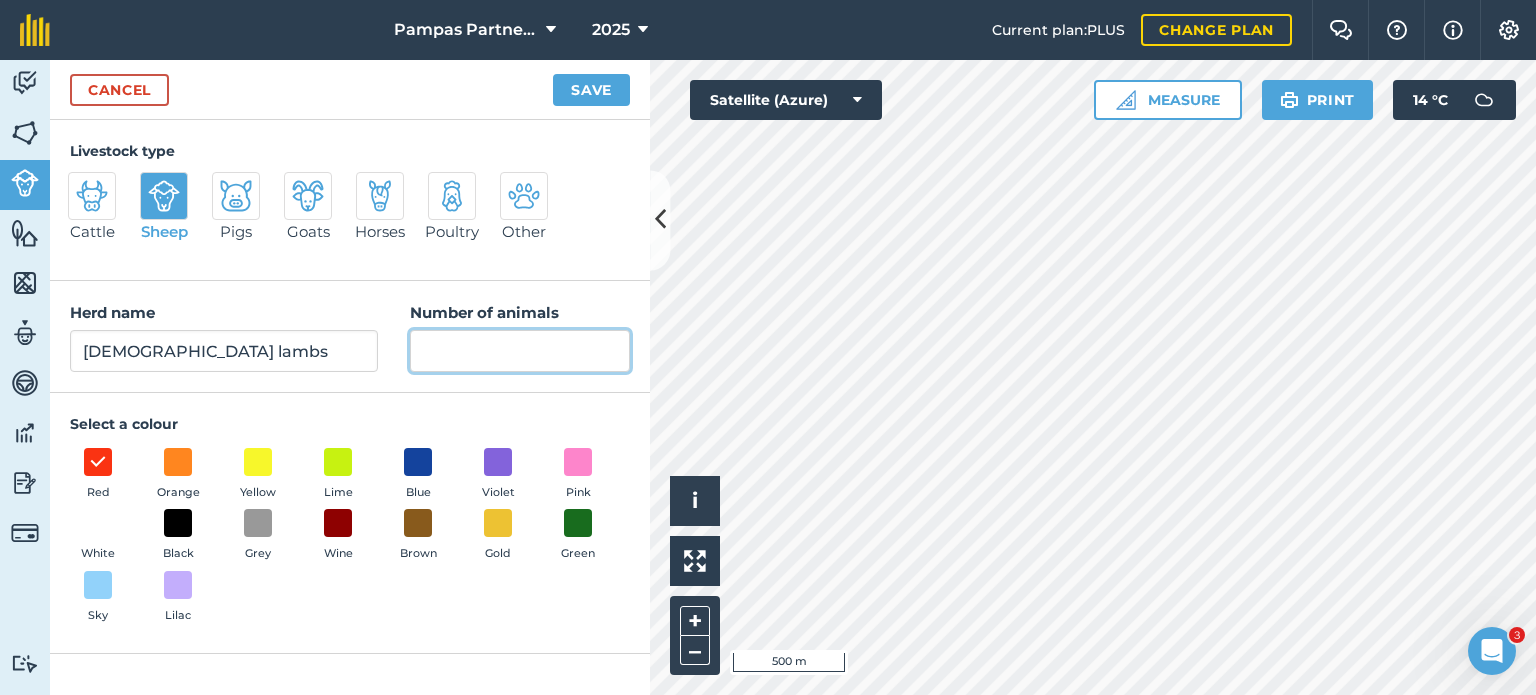 click on "Number of animals" at bounding box center [520, 351] 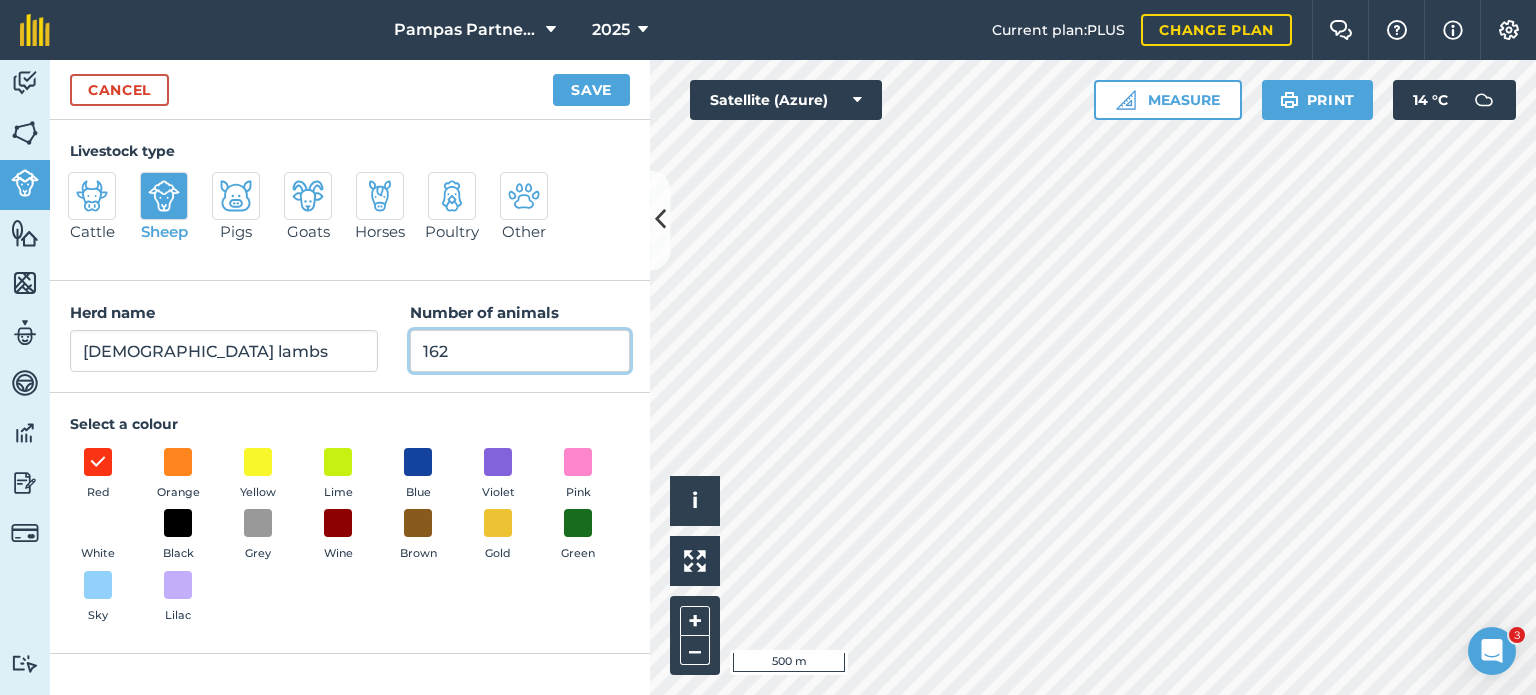 type on "162" 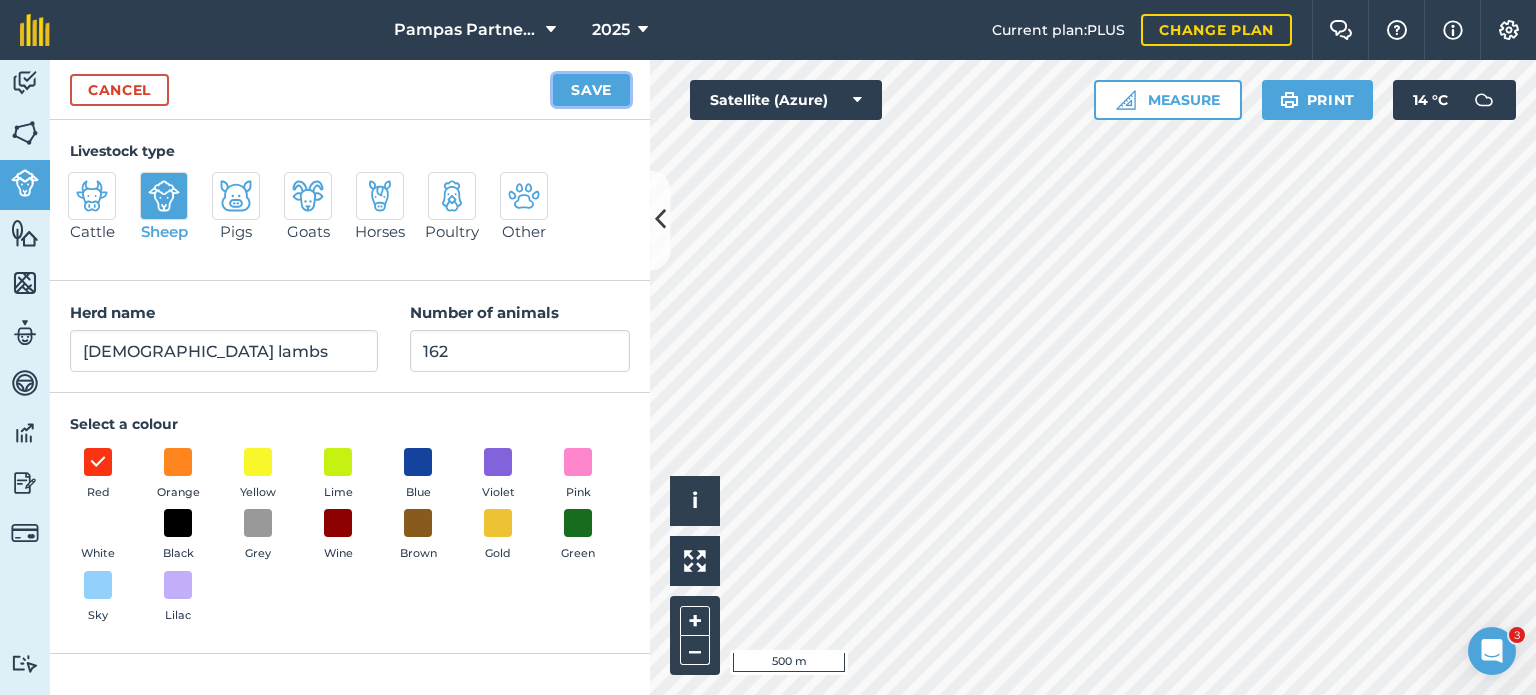 click on "Save" at bounding box center [591, 90] 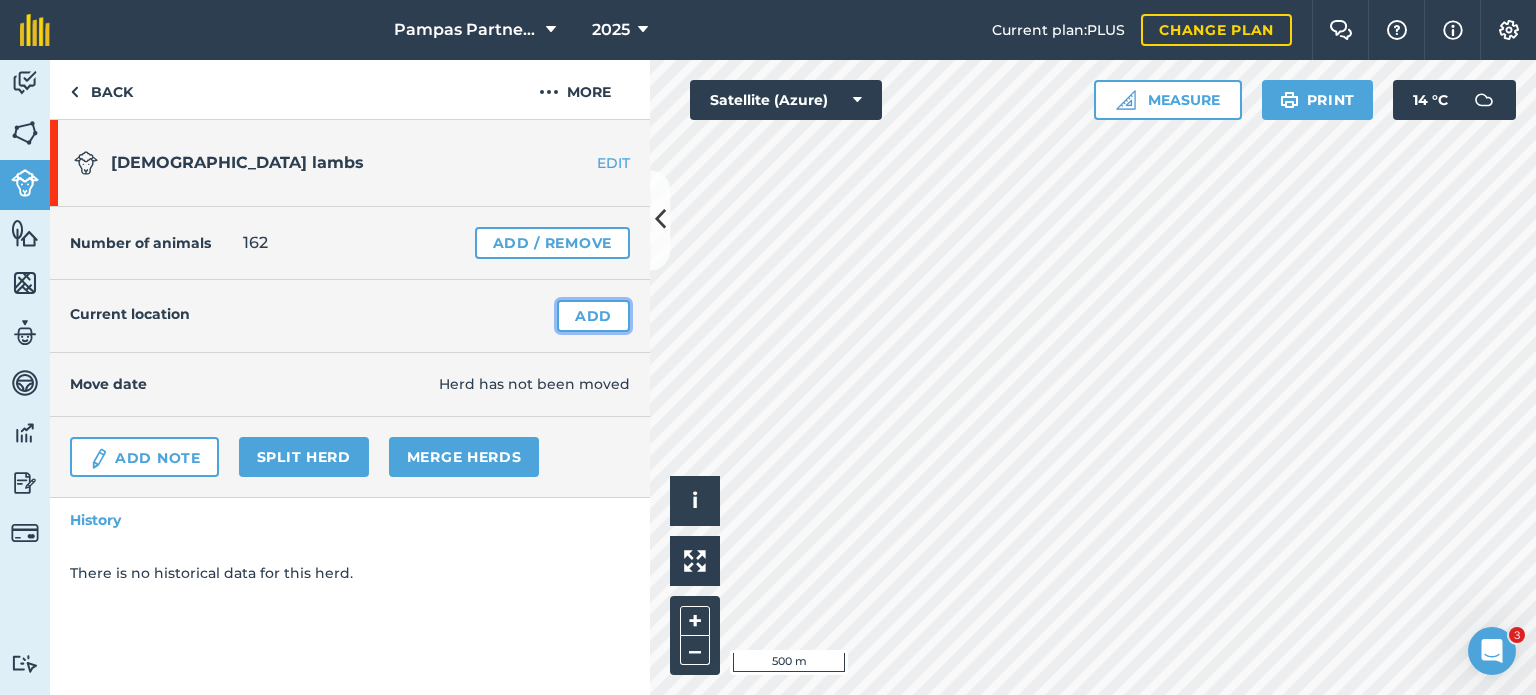 click on "Add" at bounding box center (593, 316) 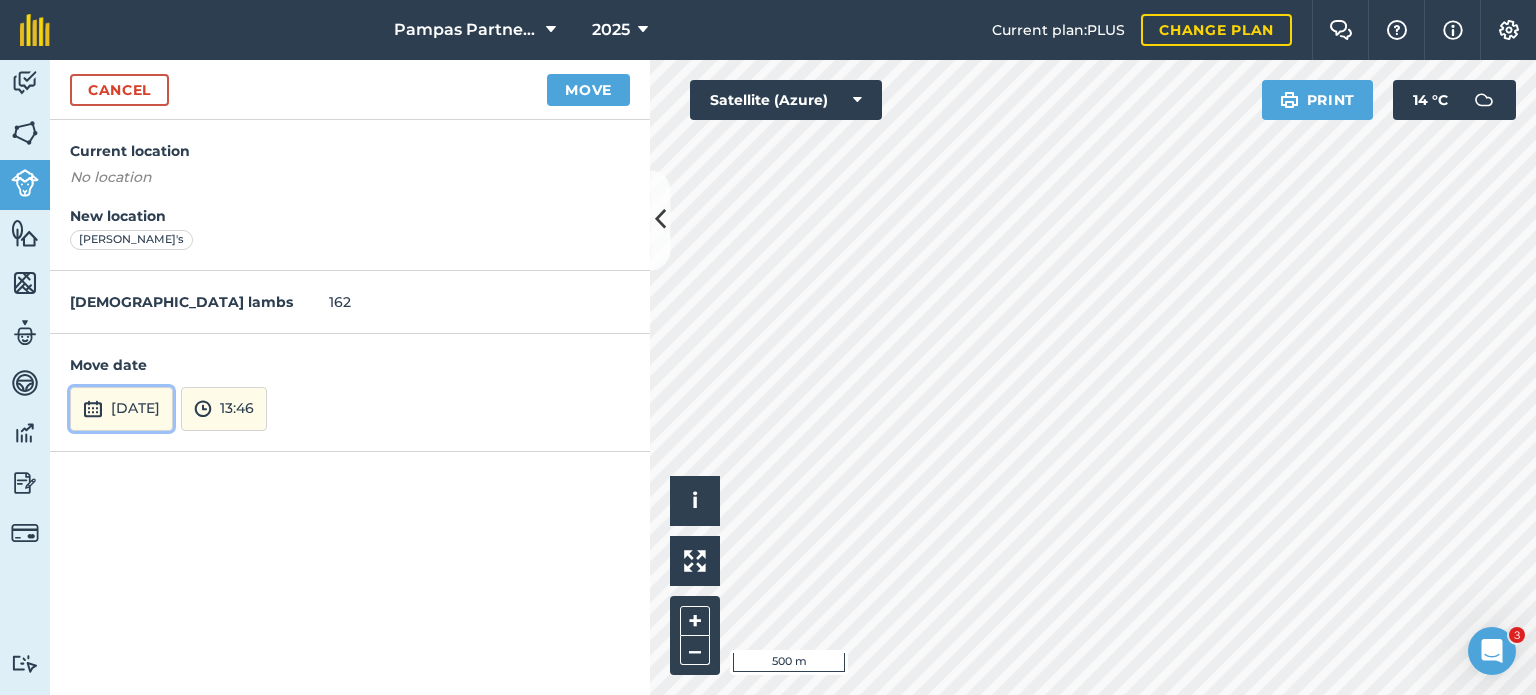 click at bounding box center (93, 409) 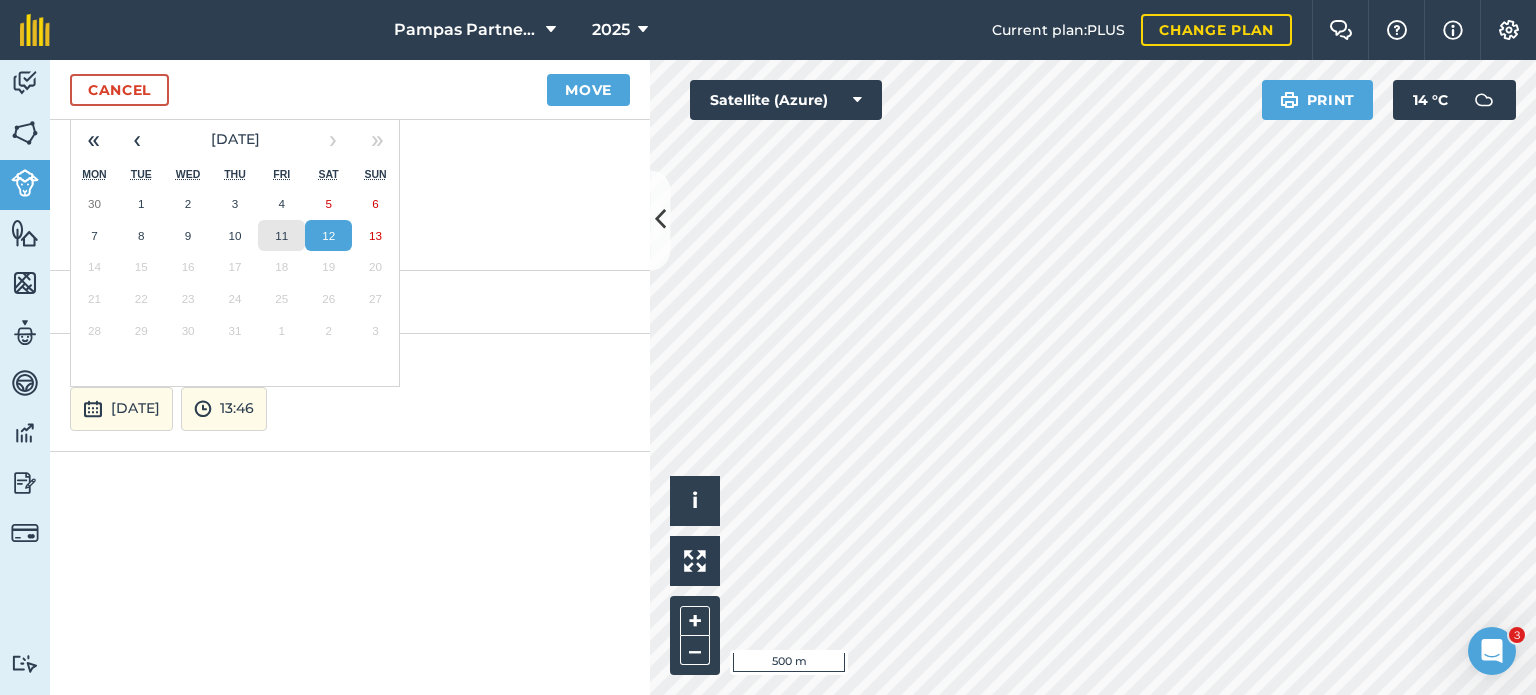 click on "11" at bounding box center (281, 236) 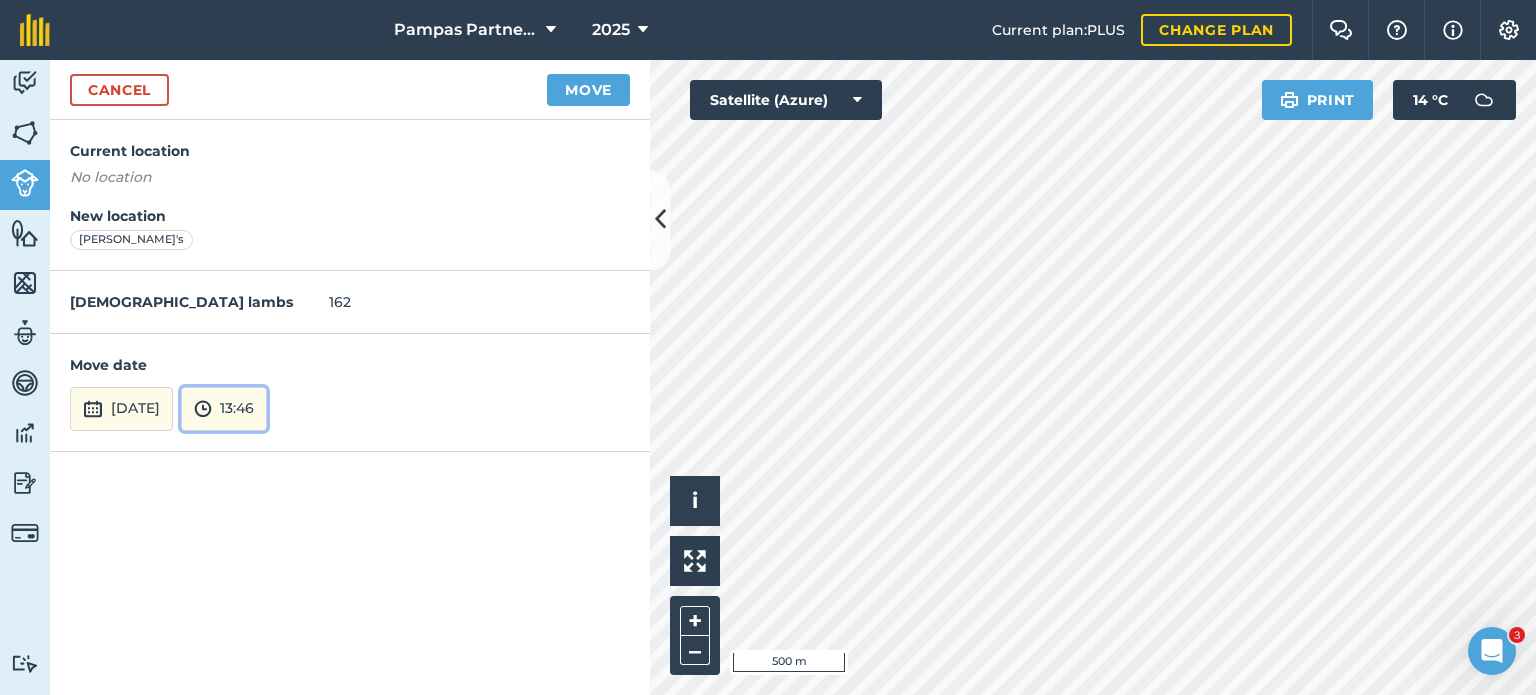 click at bounding box center (203, 409) 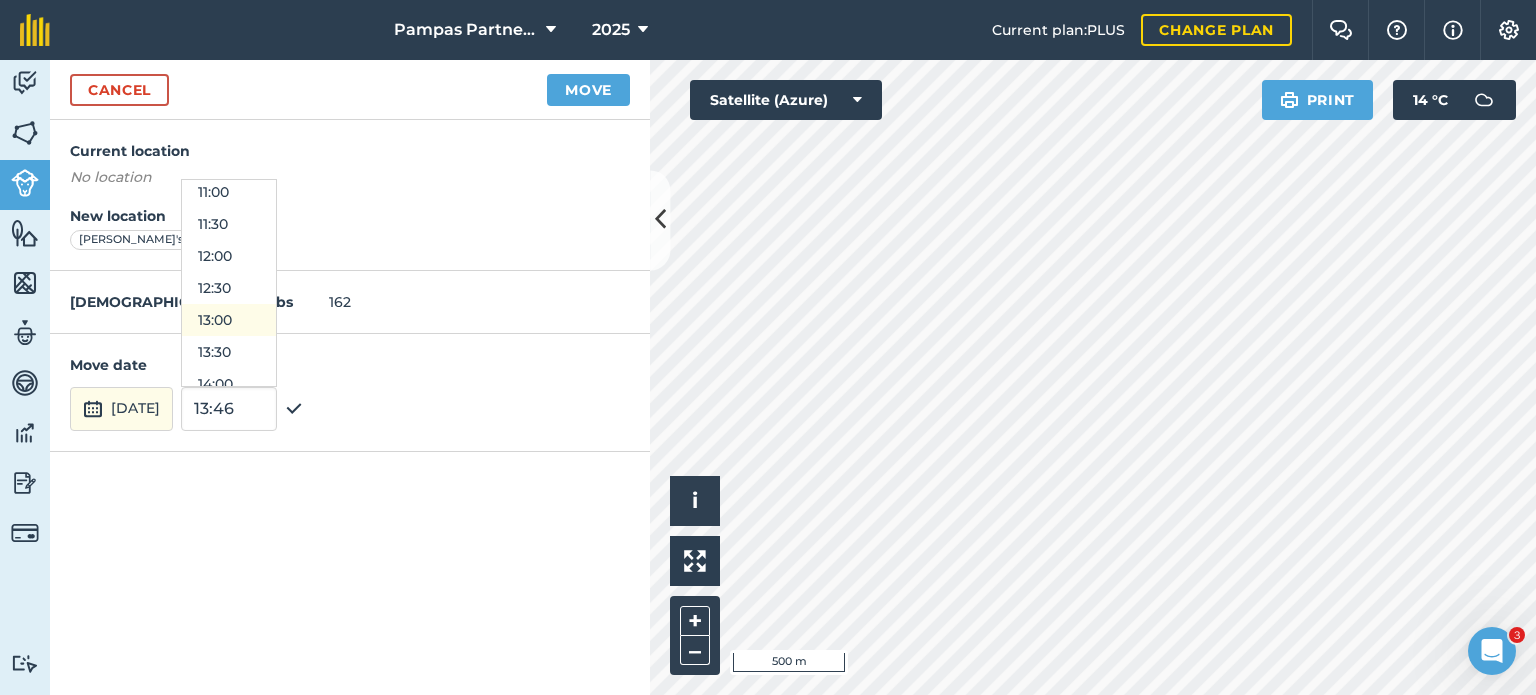 scroll, scrollTop: 600, scrollLeft: 0, axis: vertical 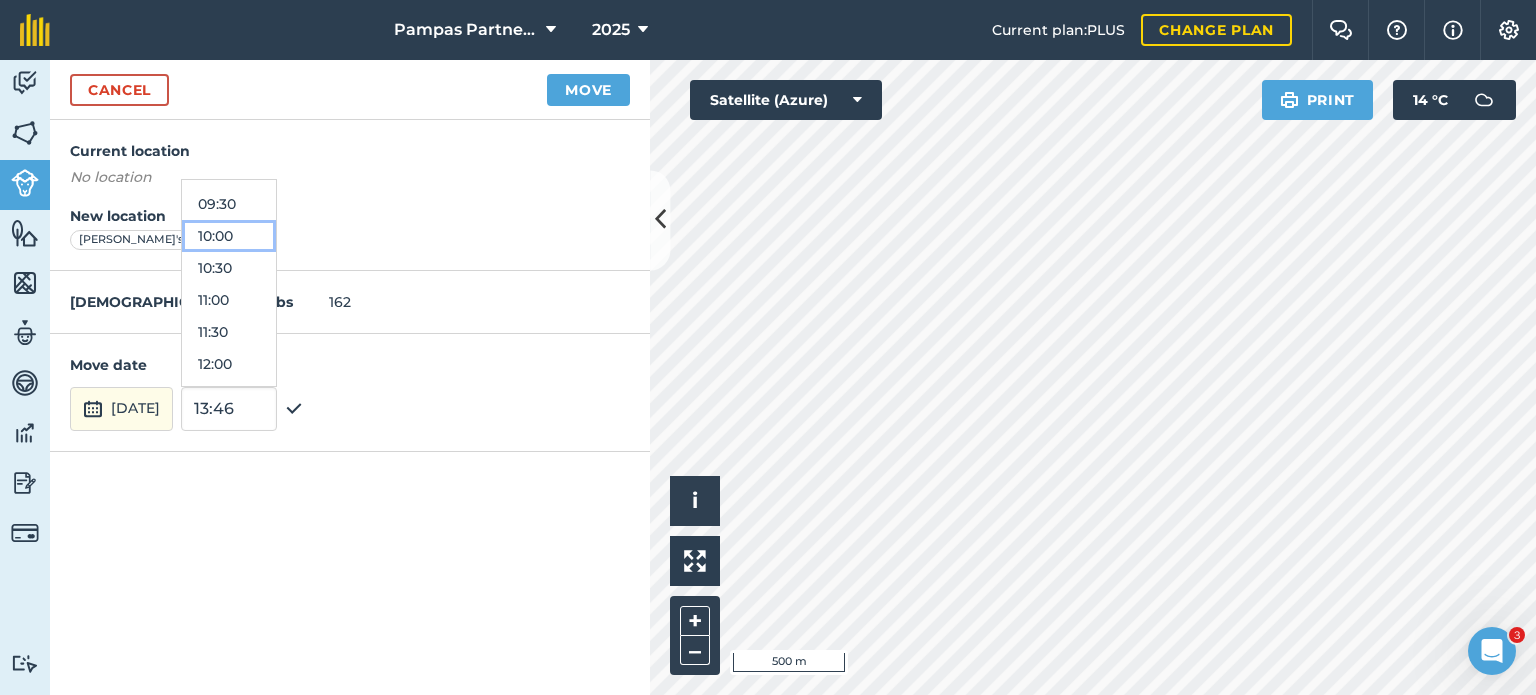 click on "10:00" at bounding box center (229, 236) 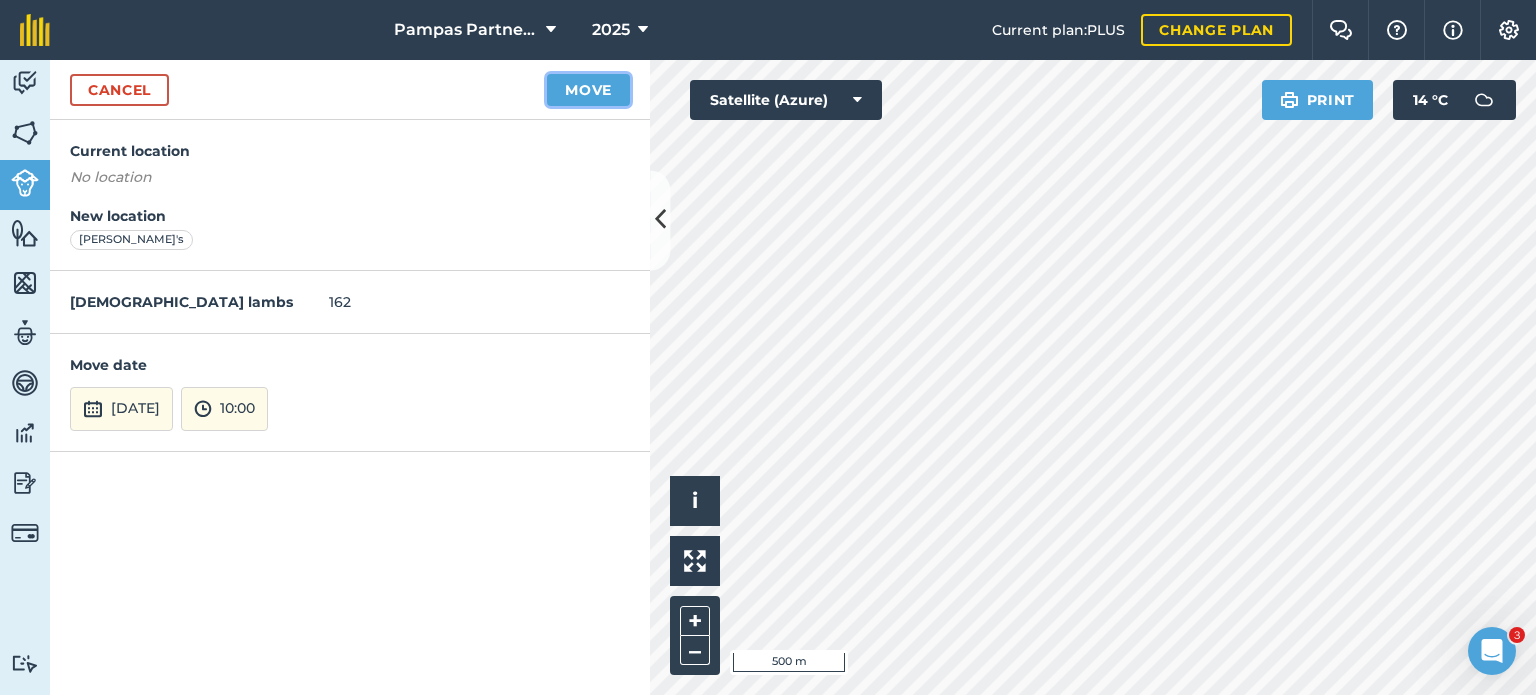 click on "Move" at bounding box center [588, 90] 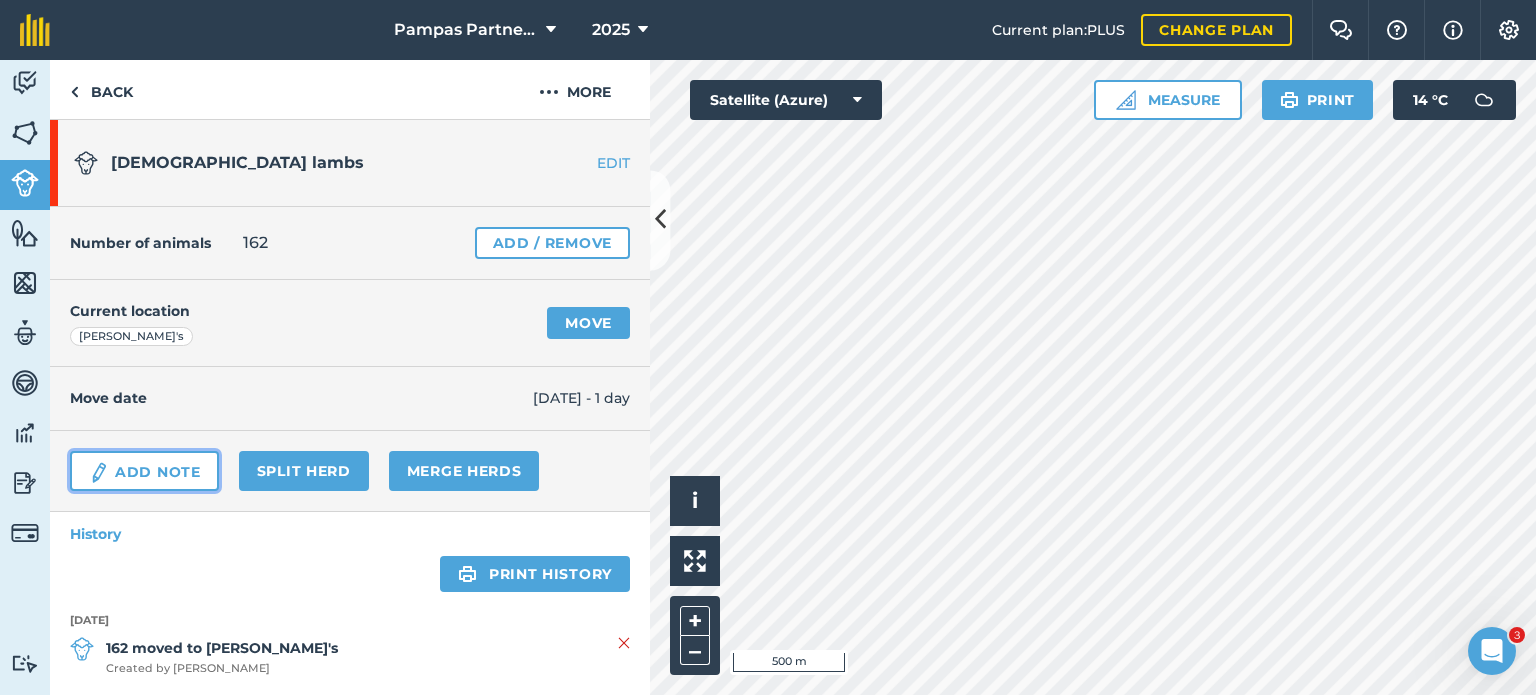 click on "Add Note" at bounding box center (144, 471) 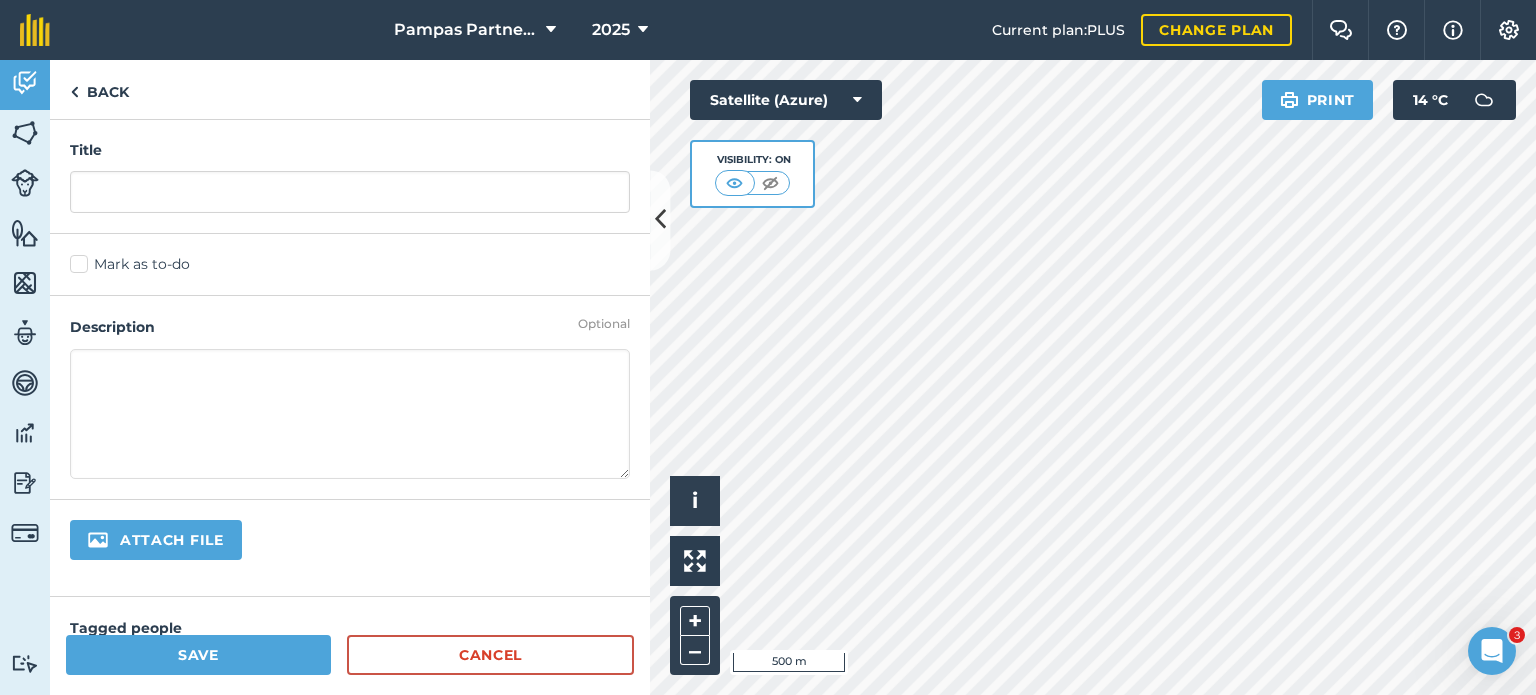 scroll, scrollTop: 0, scrollLeft: 0, axis: both 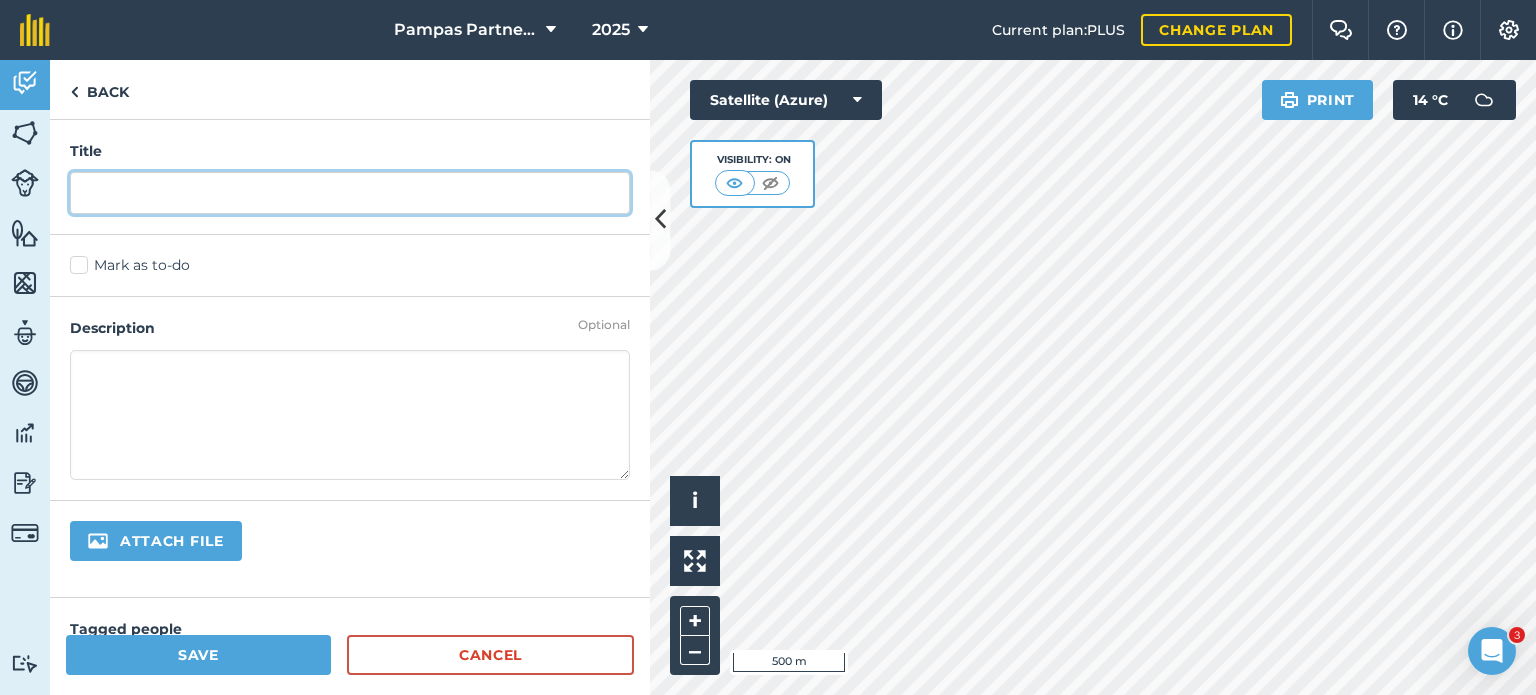 click at bounding box center [350, 193] 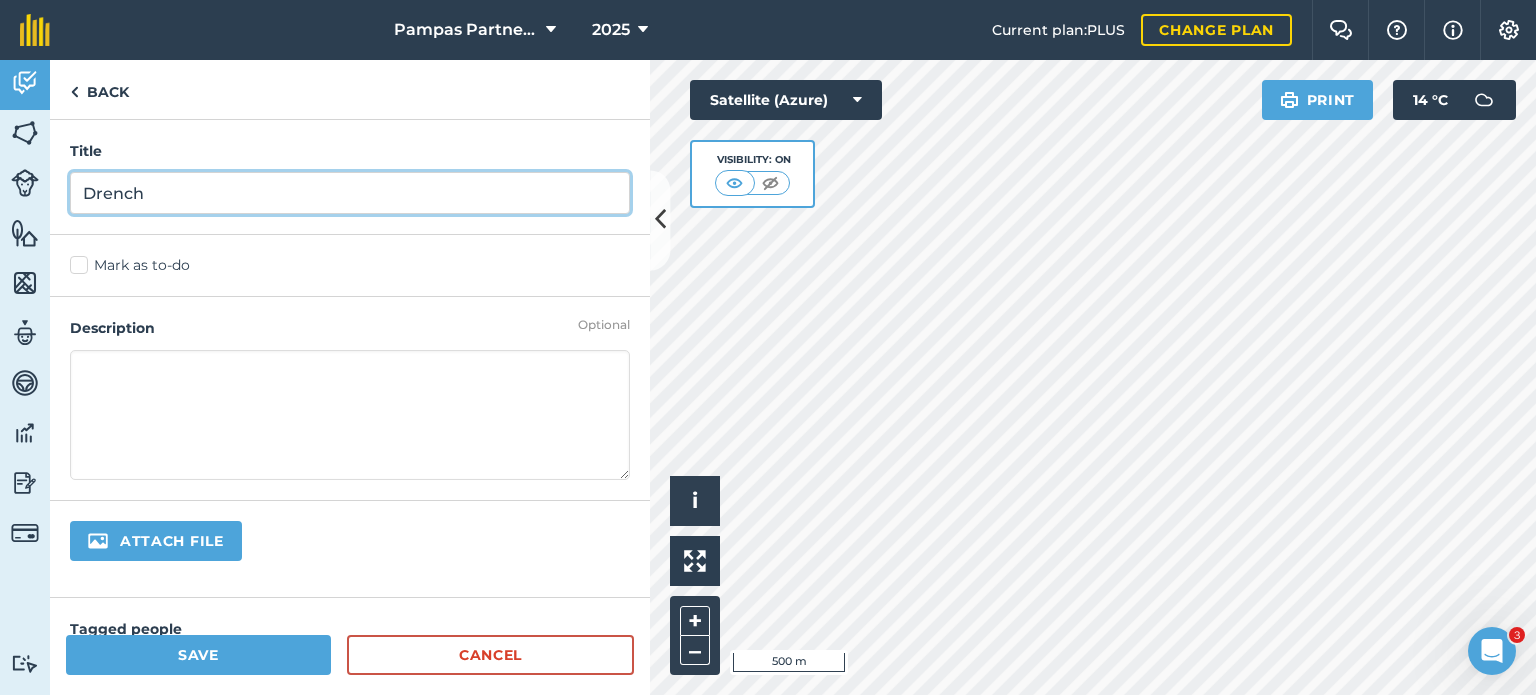 type on "Drench" 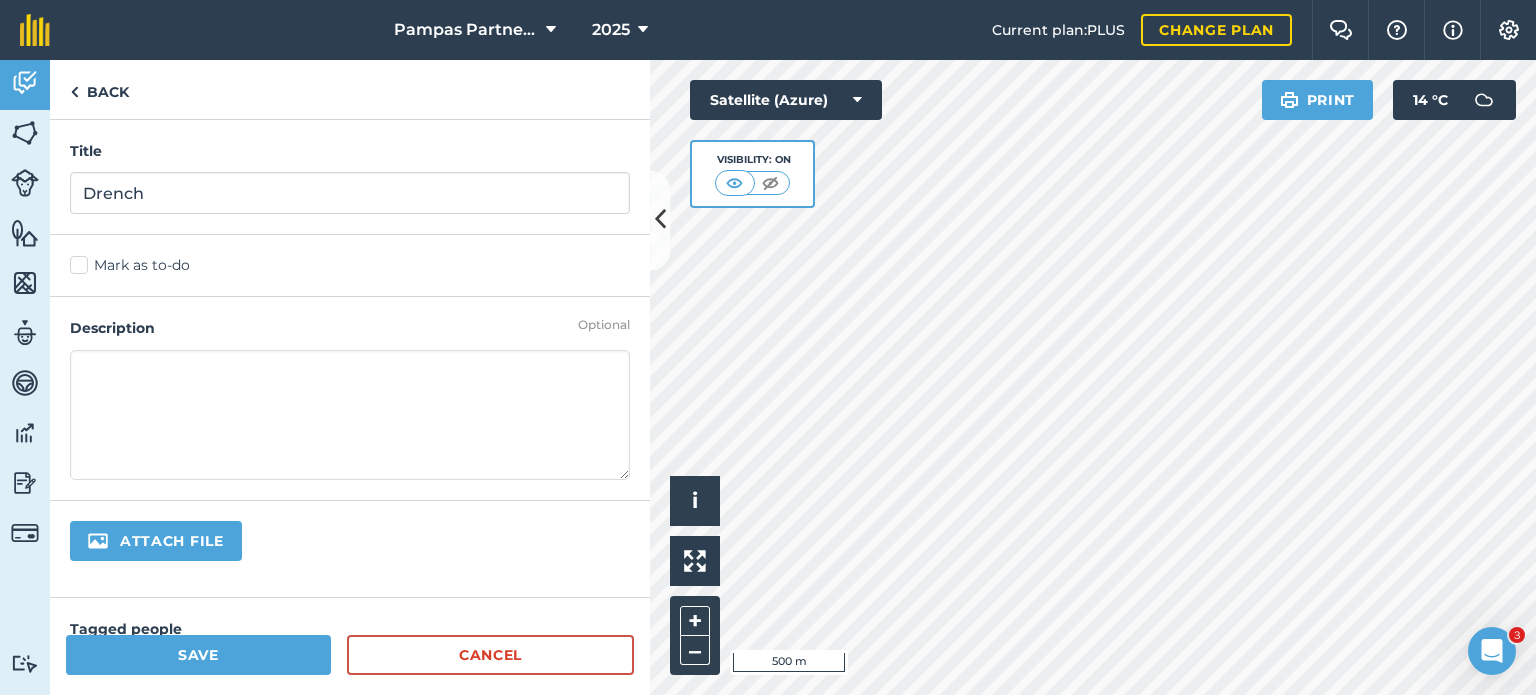 click at bounding box center (350, 415) 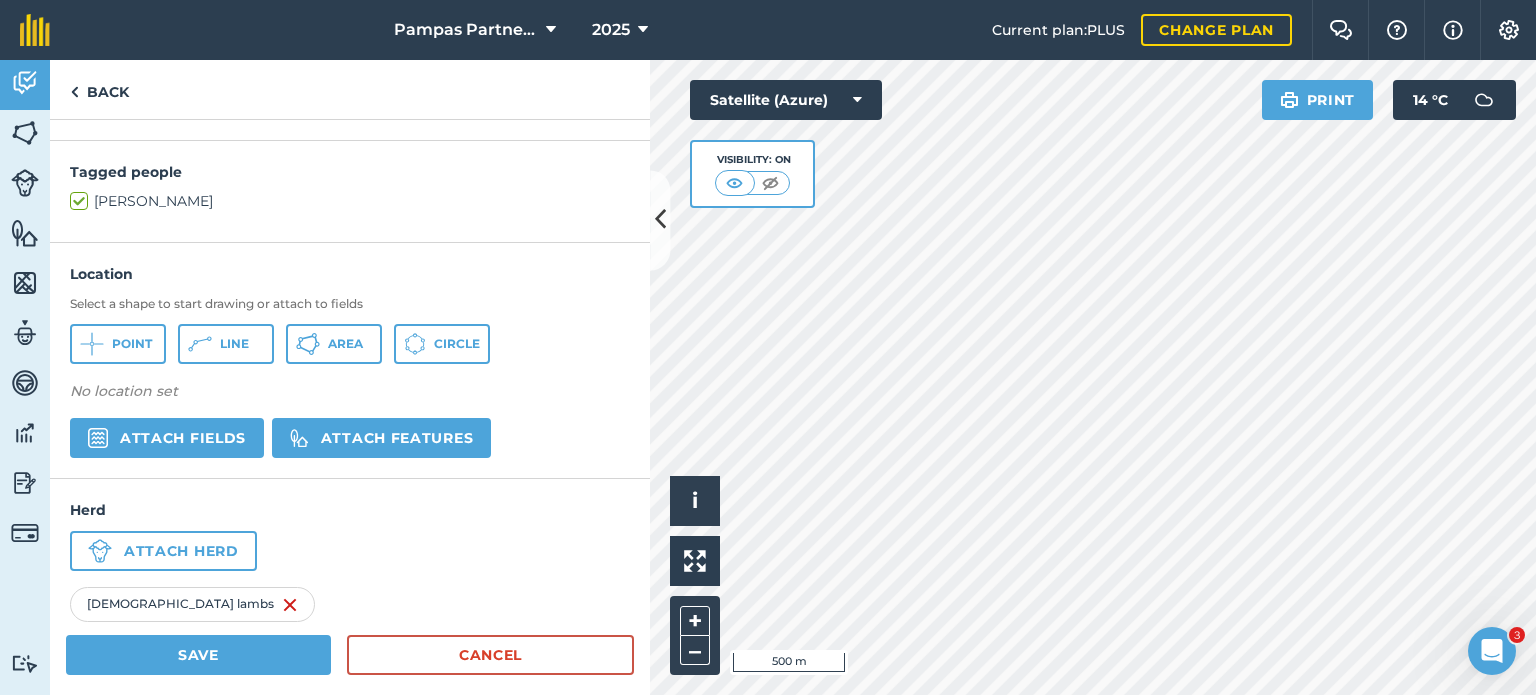 scroll, scrollTop: 488, scrollLeft: 0, axis: vertical 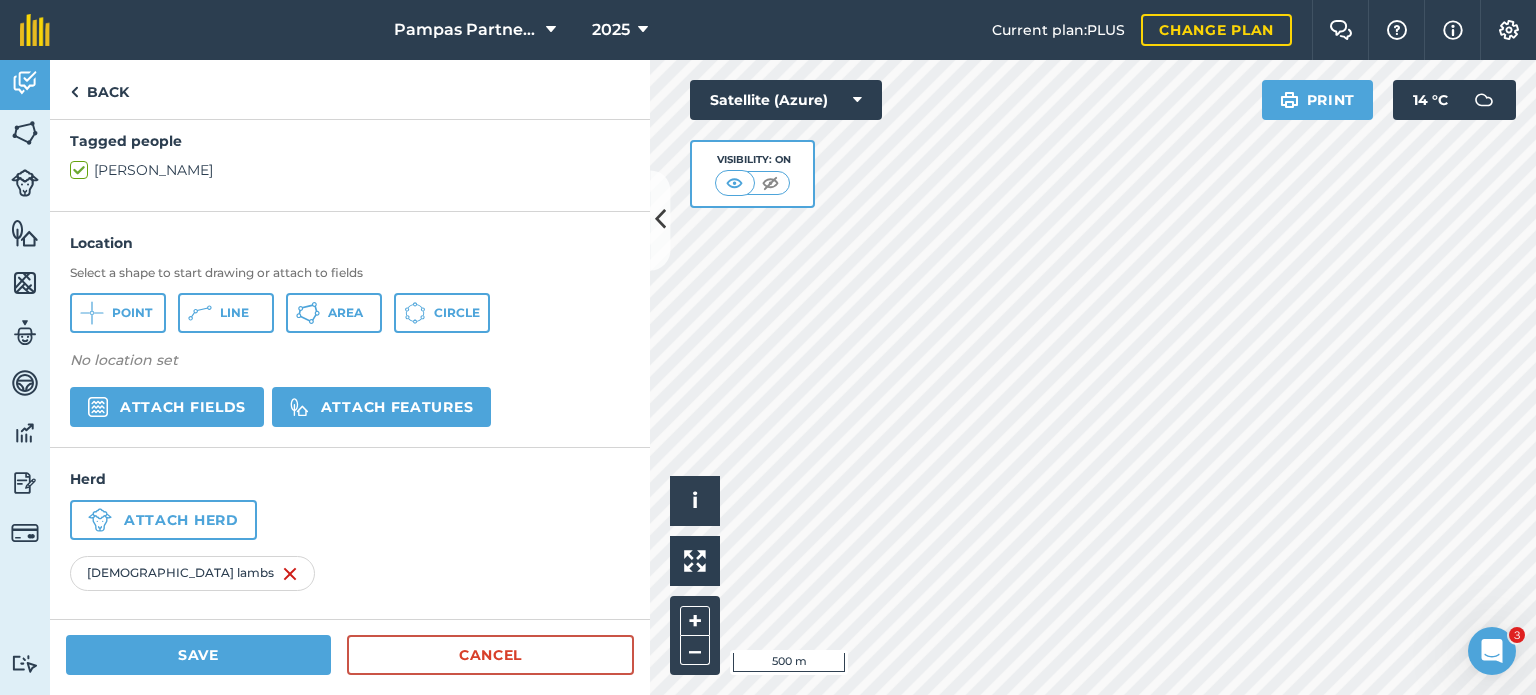 type on "6ml Rumimate
9ml Triplemax Itape" 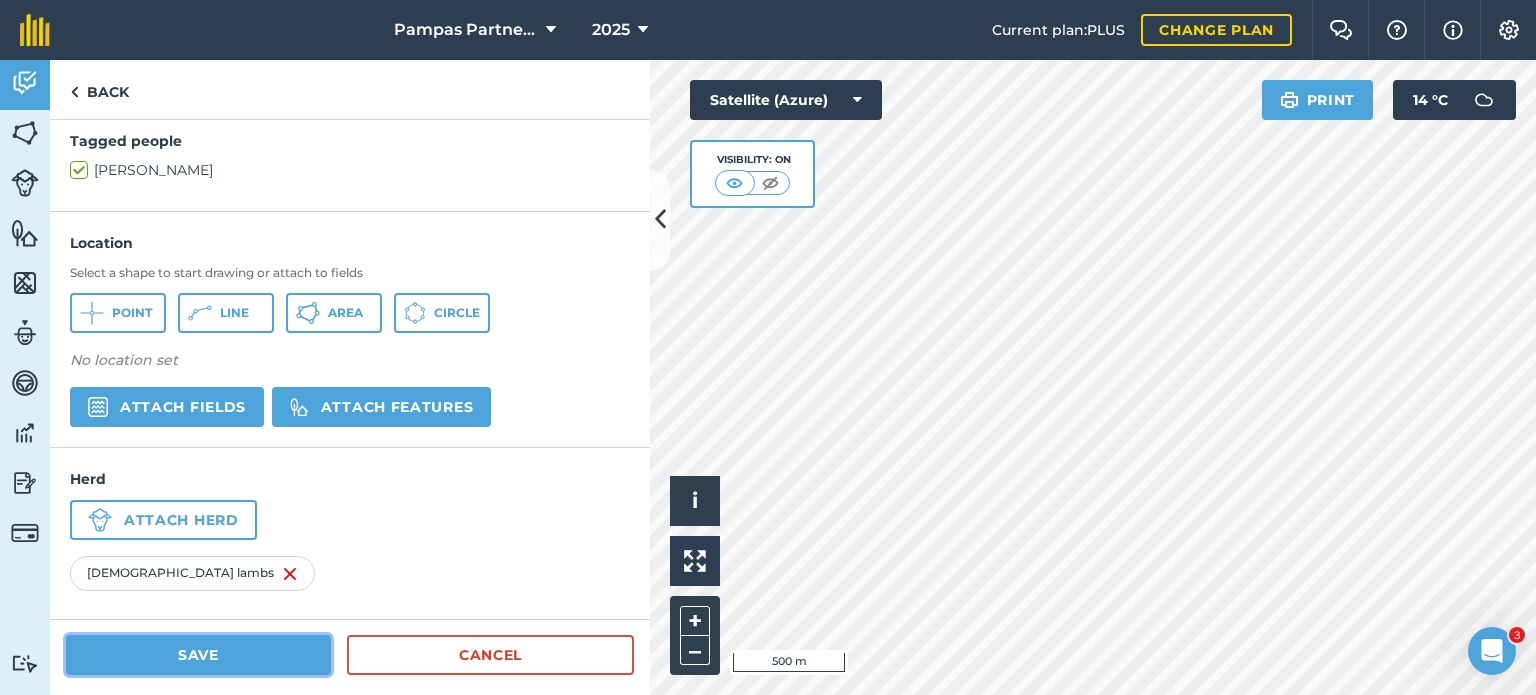 click on "Save" at bounding box center [198, 655] 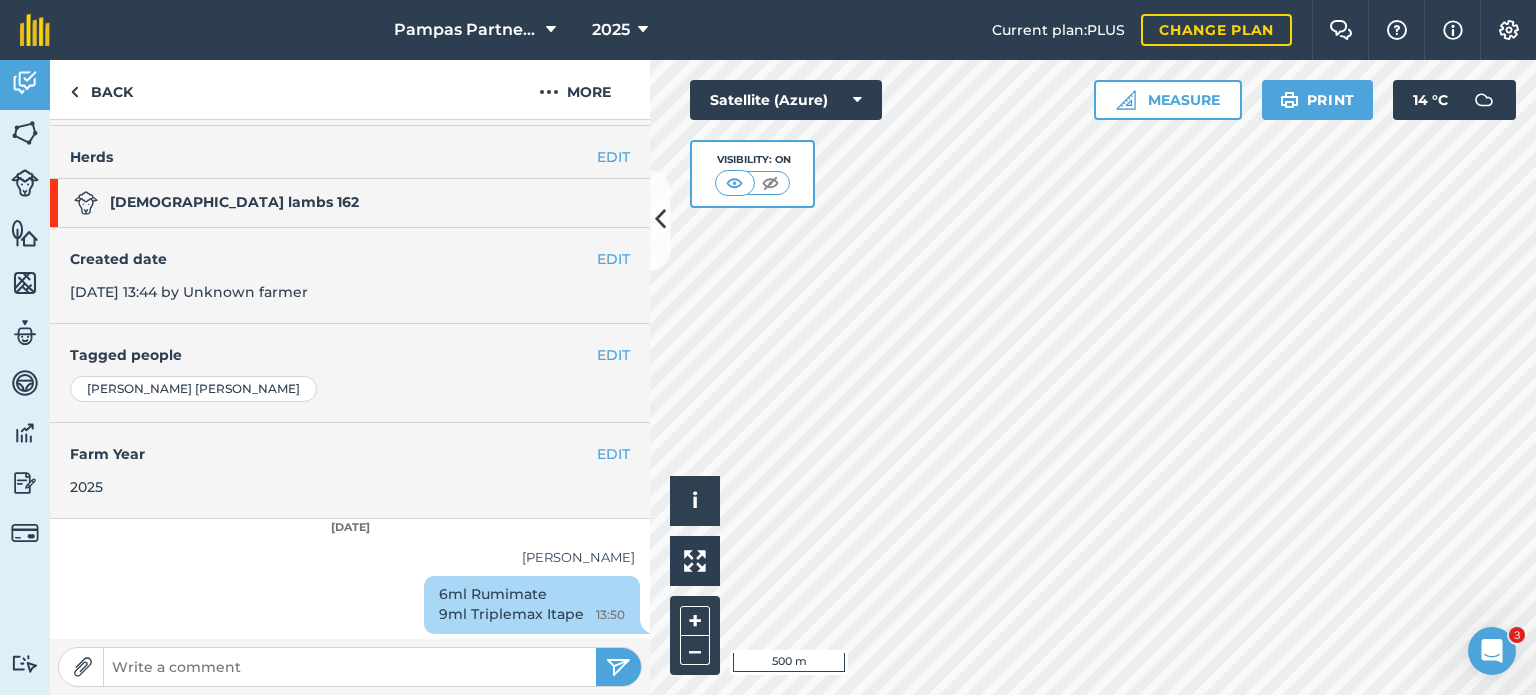 scroll, scrollTop: 168, scrollLeft: 0, axis: vertical 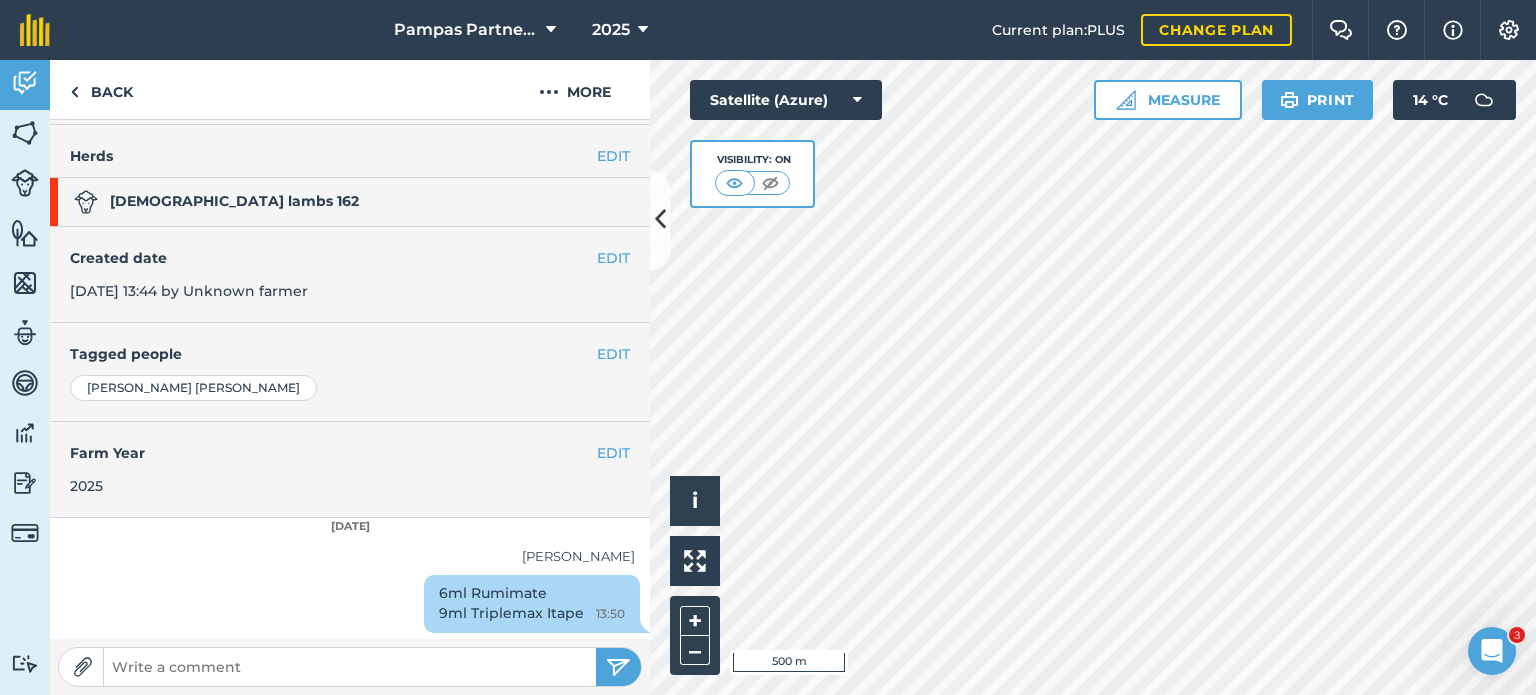 click on "6ml Rumimate 9ml Triplemax Itape 13:50" at bounding box center (532, 604) 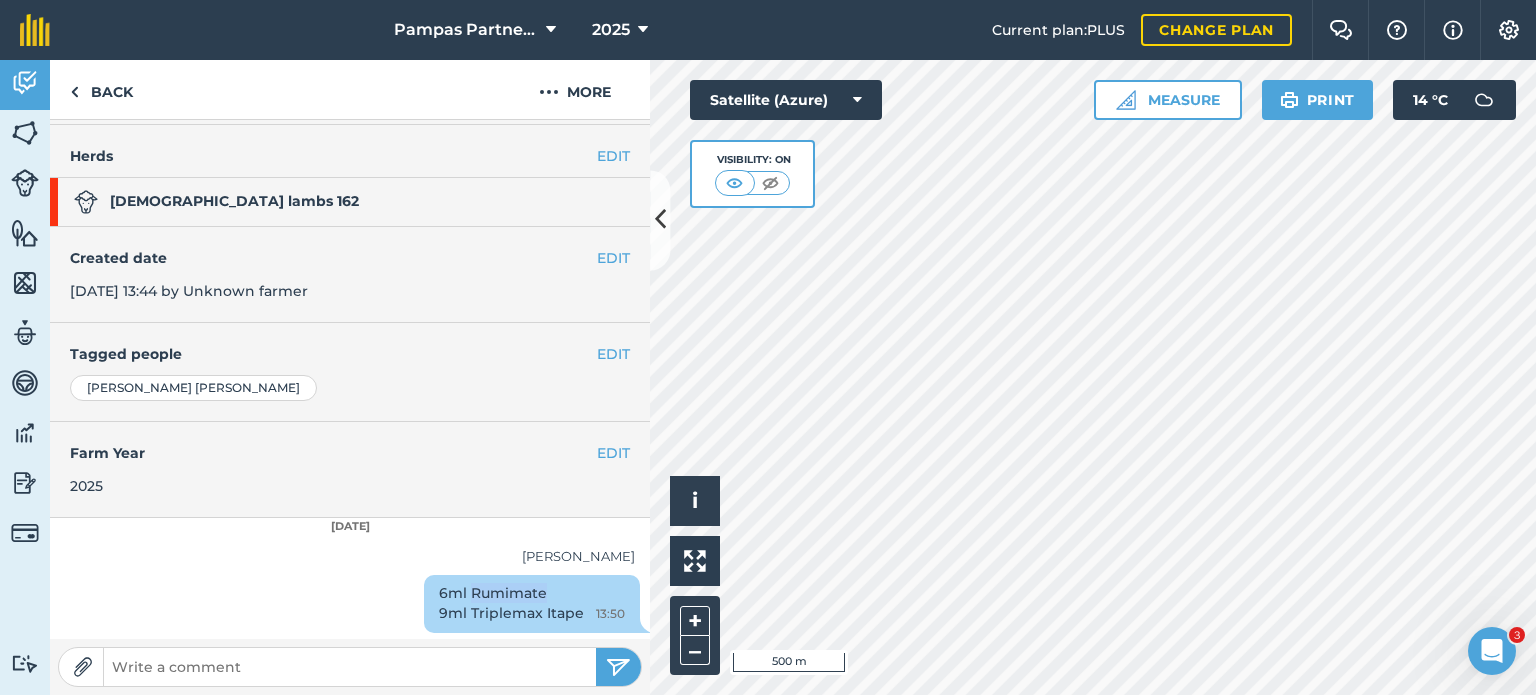 click on "6ml Rumimate 9ml Triplemax Itape 13:50" at bounding box center [532, 604] 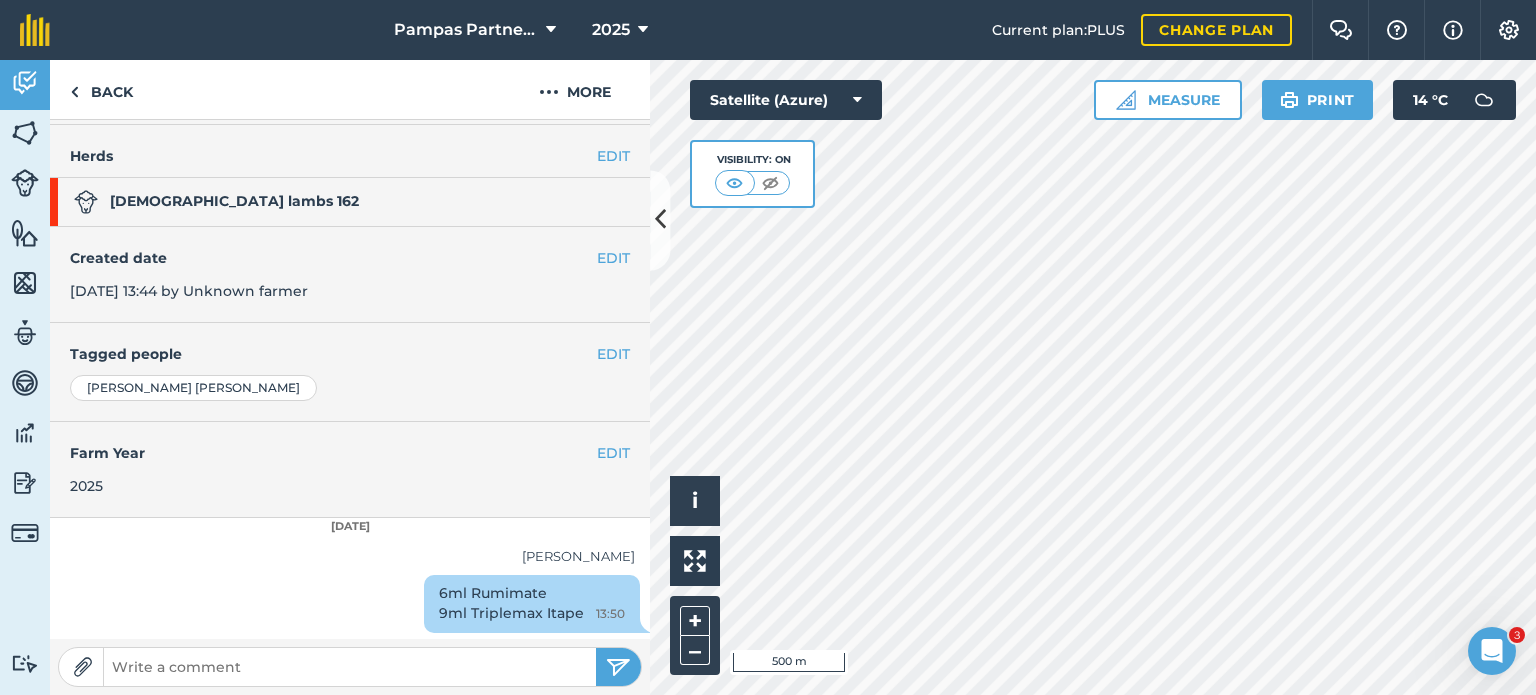 click on "6ml Rumimate 9ml Triplemax Itape 13:50" at bounding box center [532, 604] 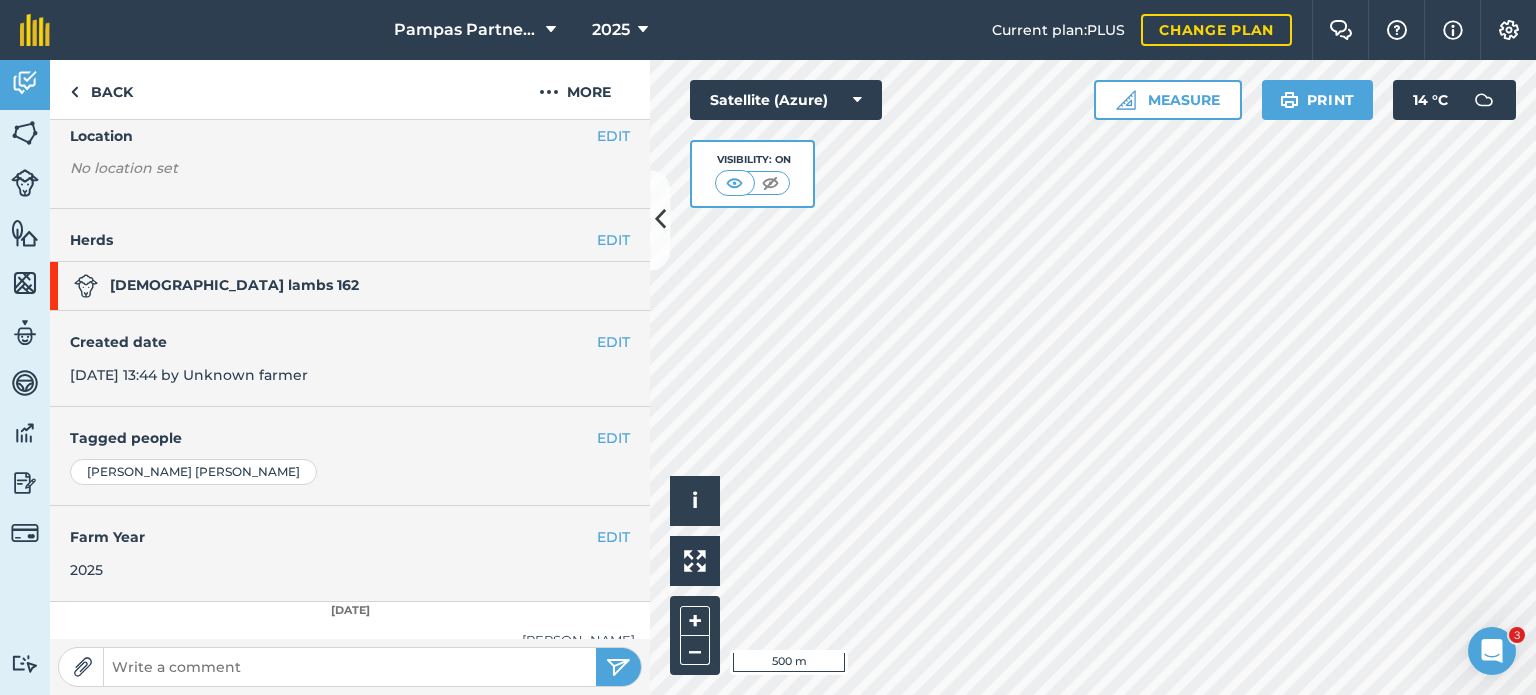 scroll, scrollTop: 0, scrollLeft: 0, axis: both 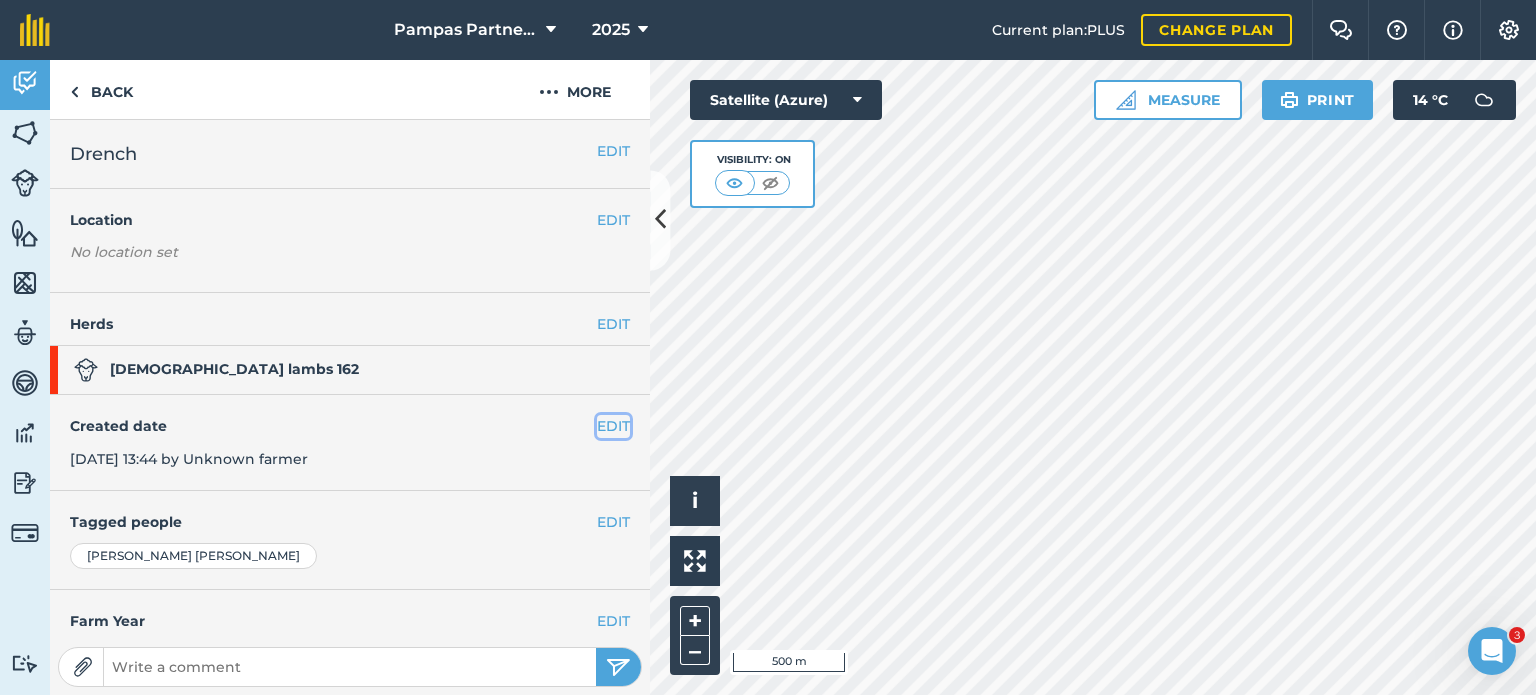 click on "EDIT" at bounding box center [613, 426] 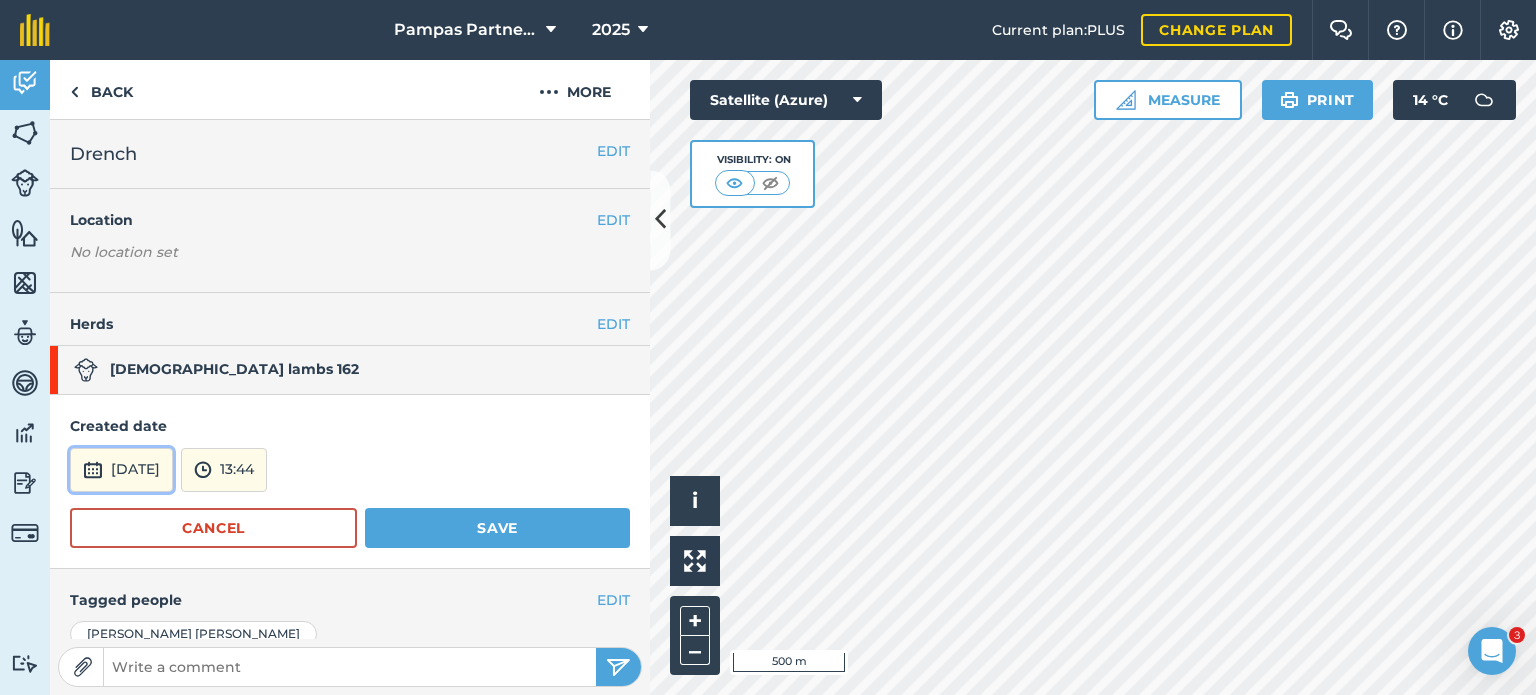 click at bounding box center [93, 470] 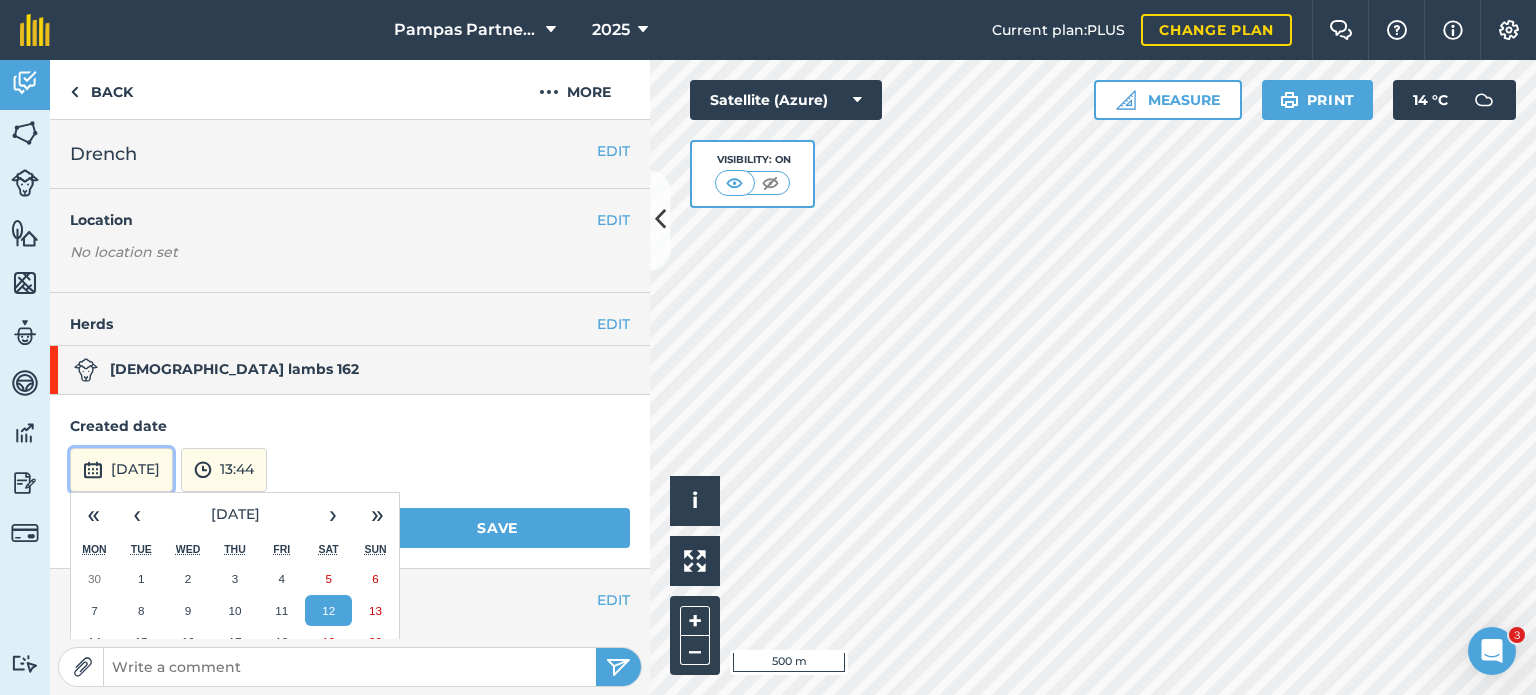 click at bounding box center (93, 470) 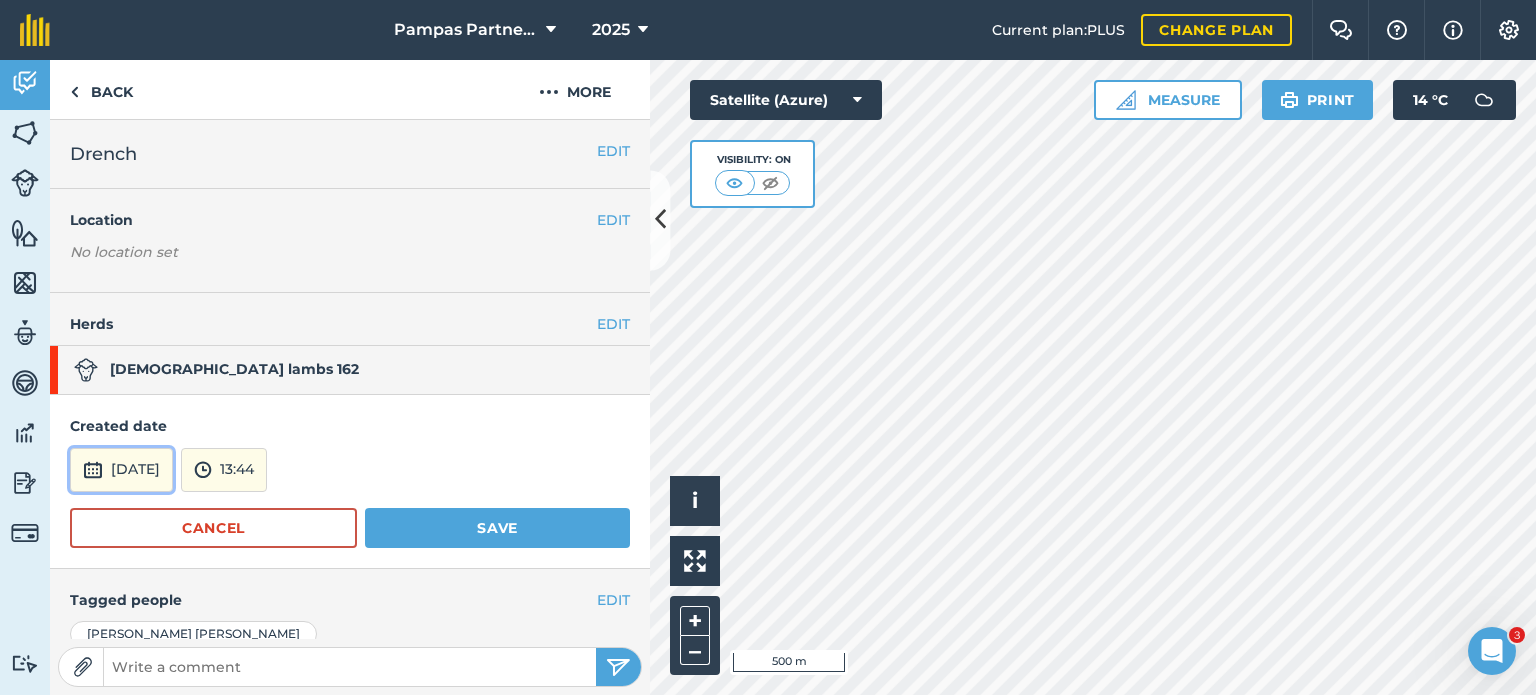 click at bounding box center (93, 470) 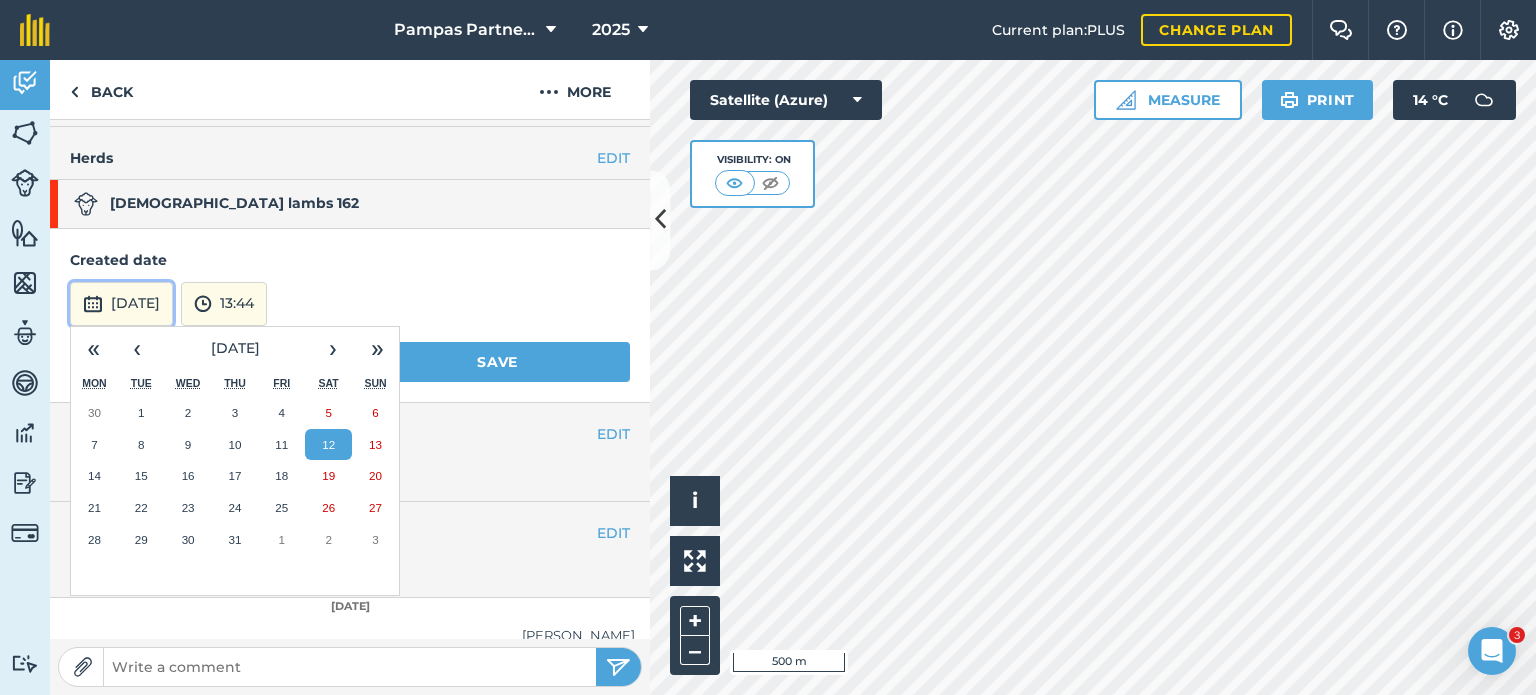 scroll, scrollTop: 200, scrollLeft: 0, axis: vertical 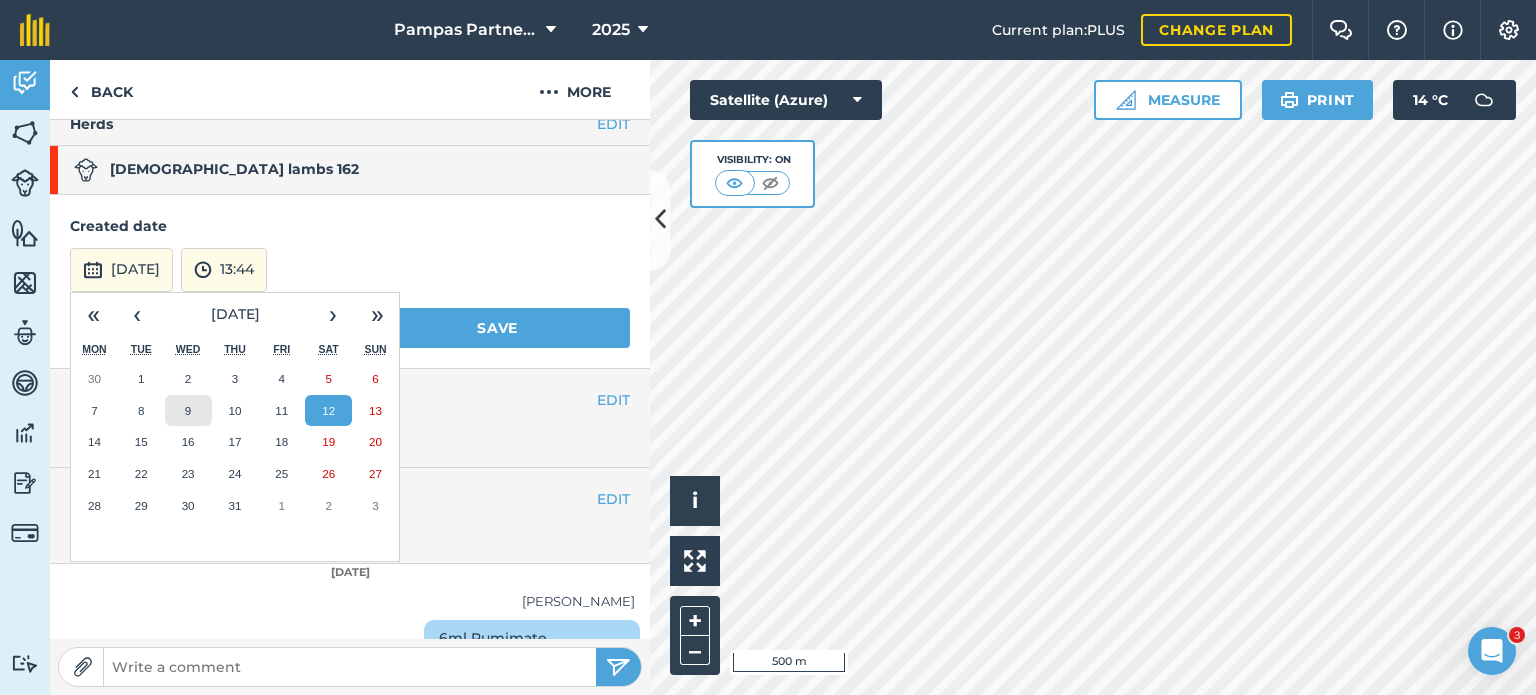 click on "9" at bounding box center [188, 411] 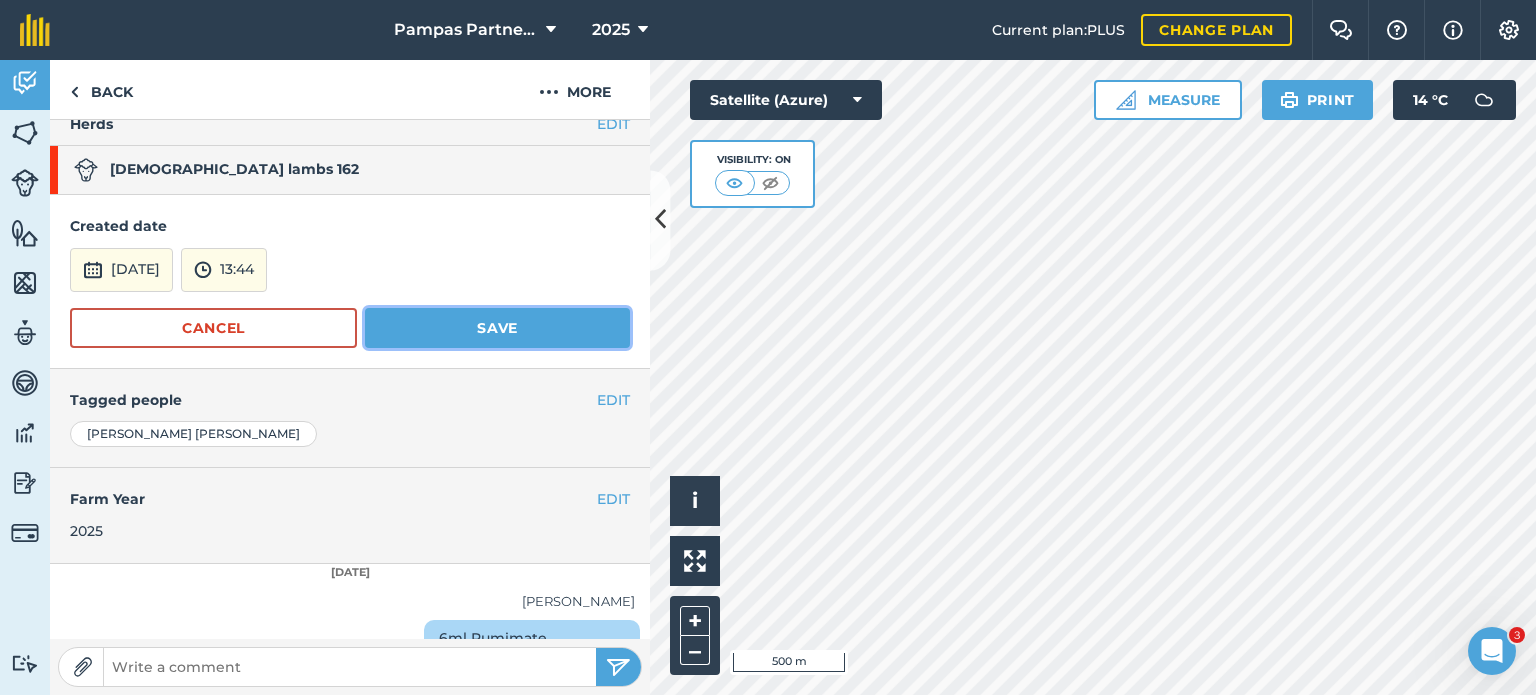 click on "Save" at bounding box center (497, 328) 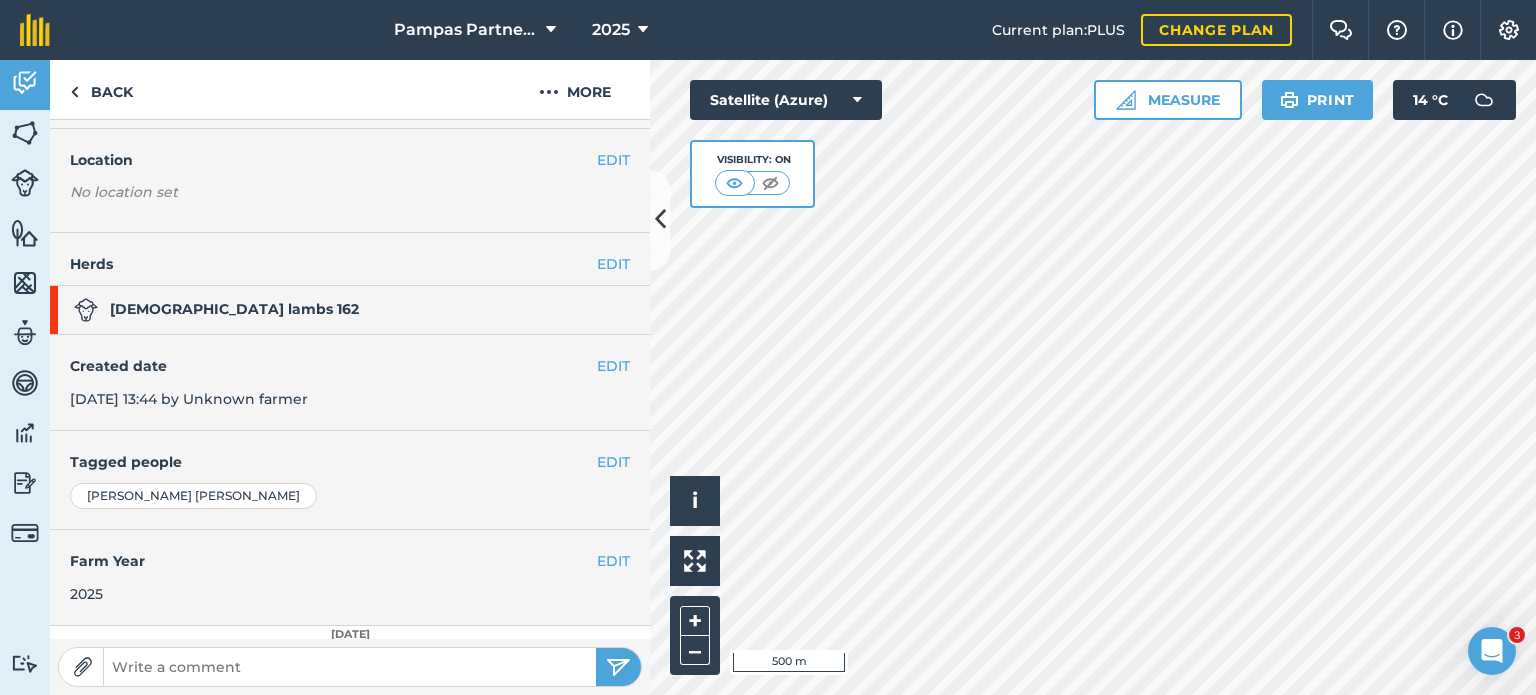 scroll, scrollTop: 0, scrollLeft: 0, axis: both 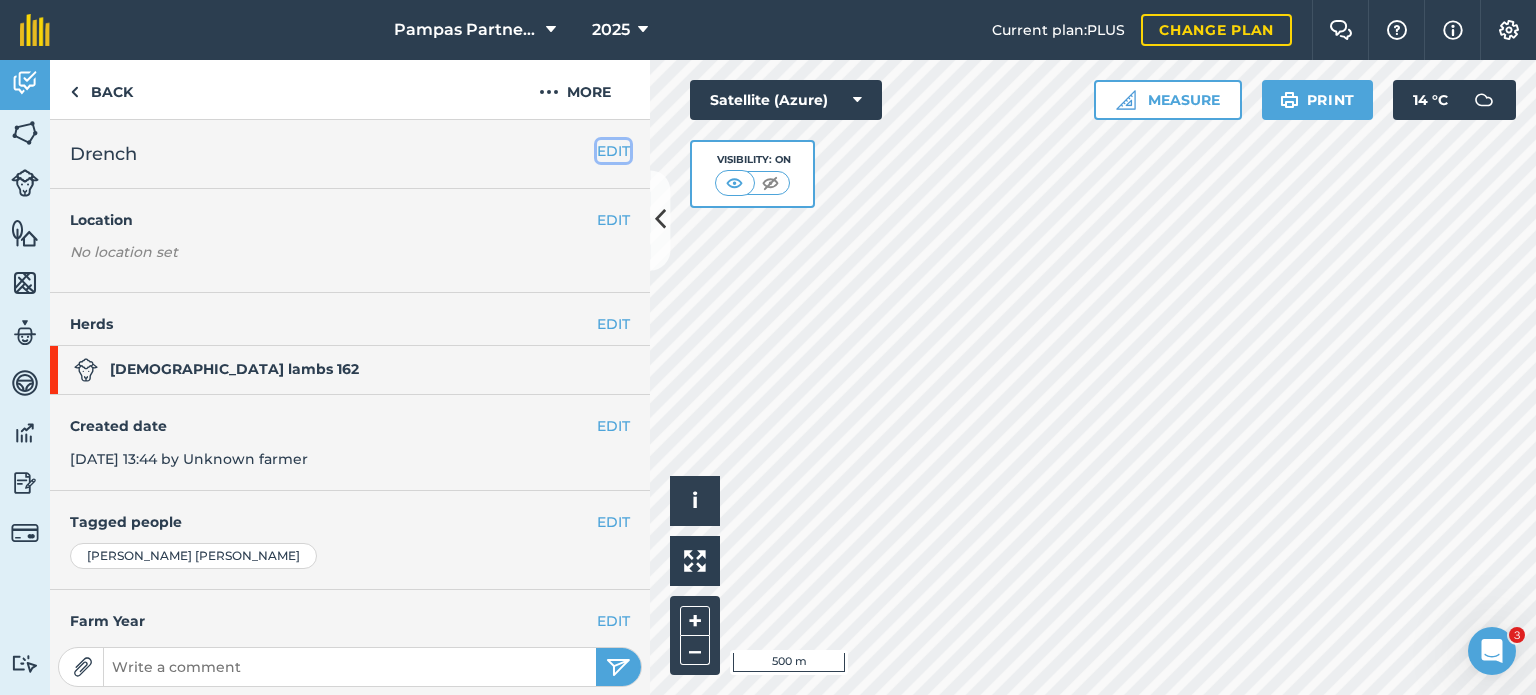 click on "EDIT" at bounding box center [613, 151] 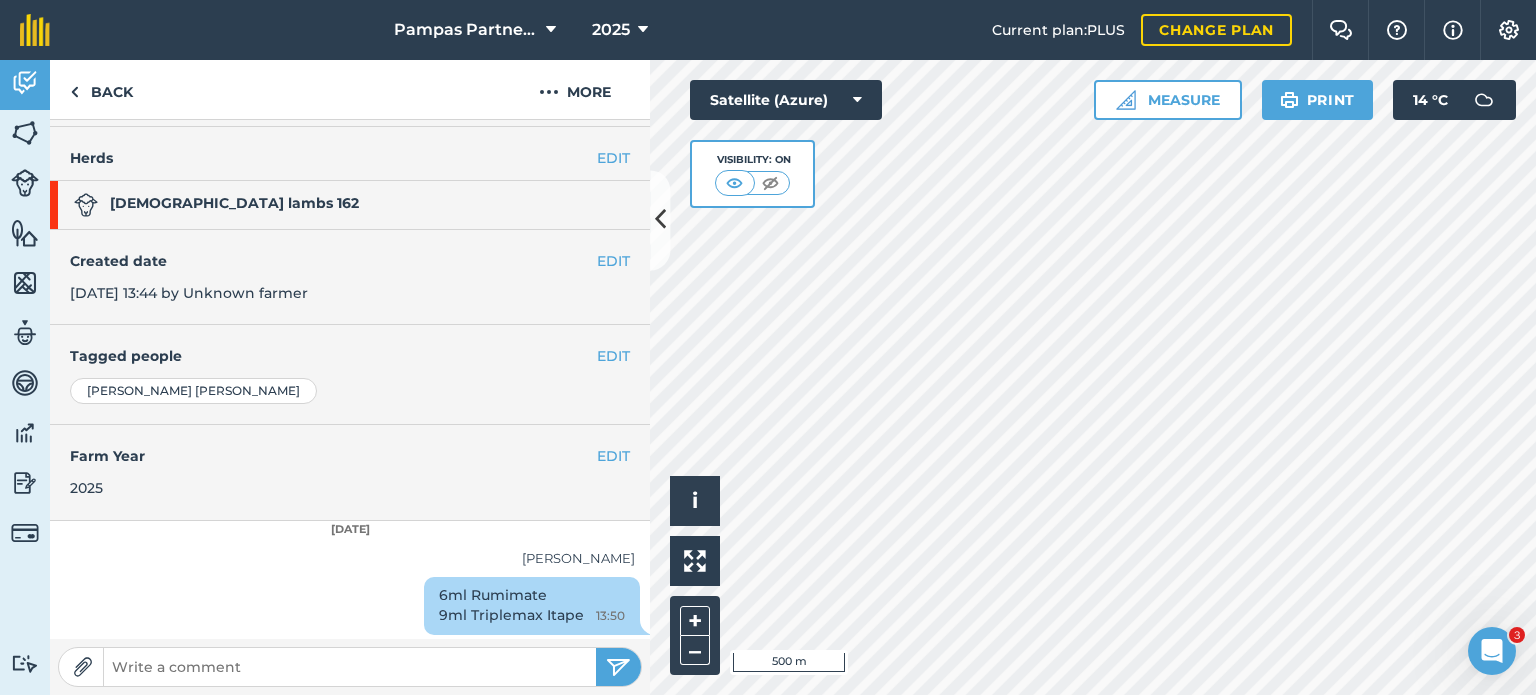 scroll, scrollTop: 269, scrollLeft: 0, axis: vertical 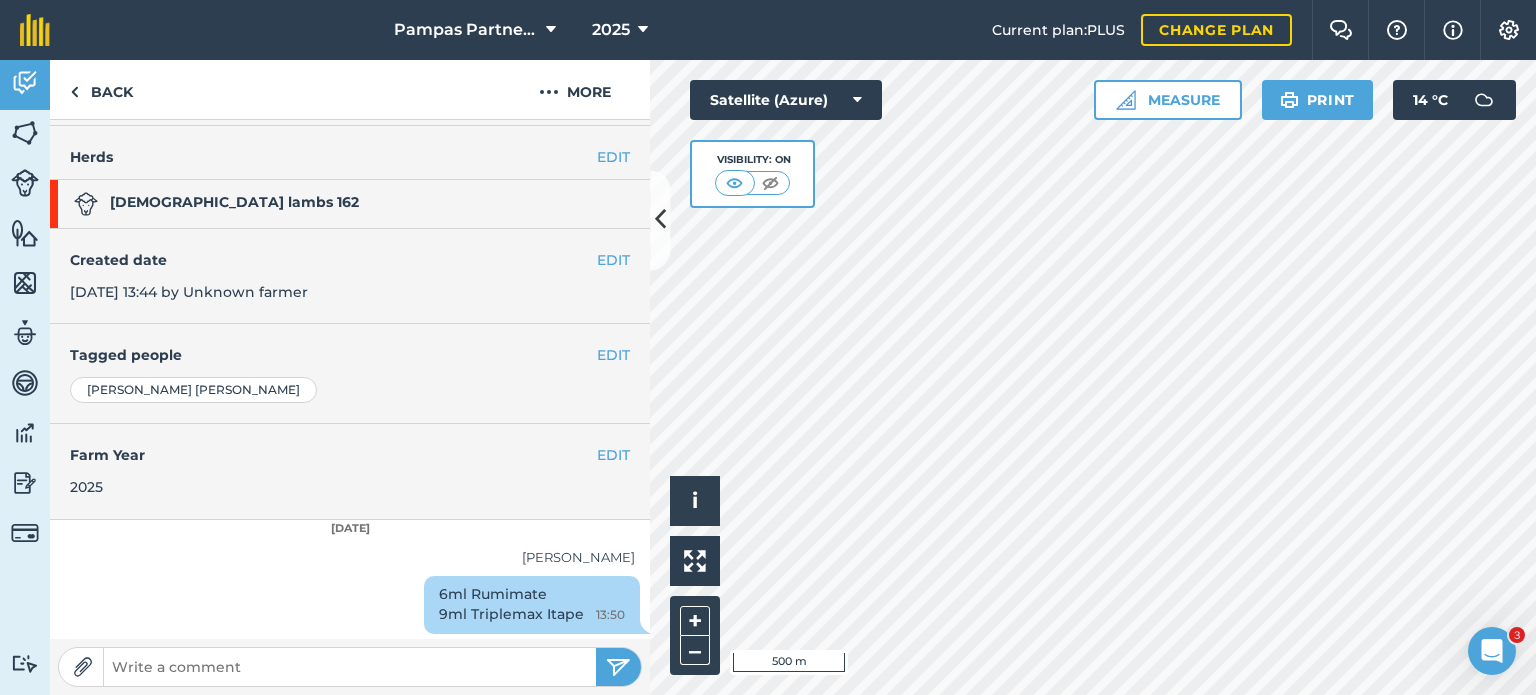 click on "6ml Rumimate 9ml Triplemax Itape 13:50" at bounding box center (532, 605) 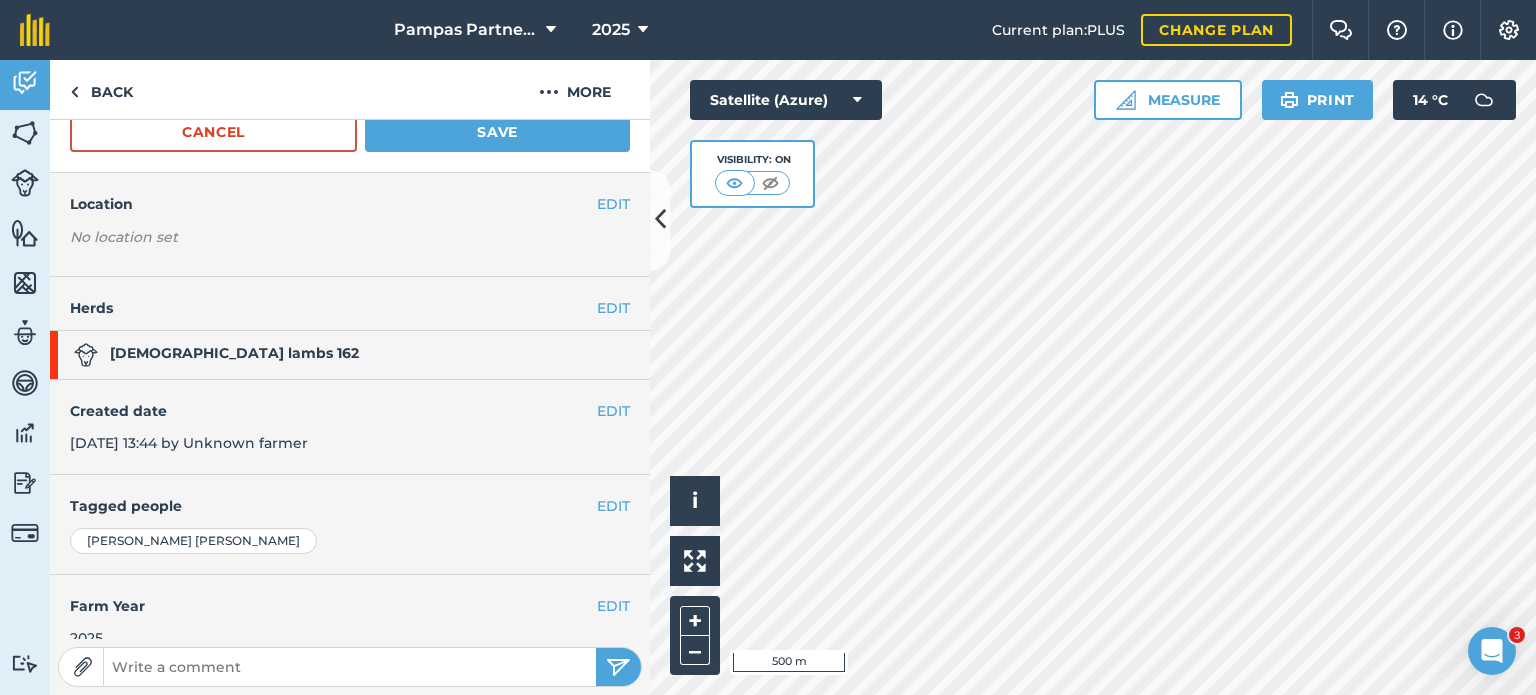 scroll, scrollTop: 0, scrollLeft: 0, axis: both 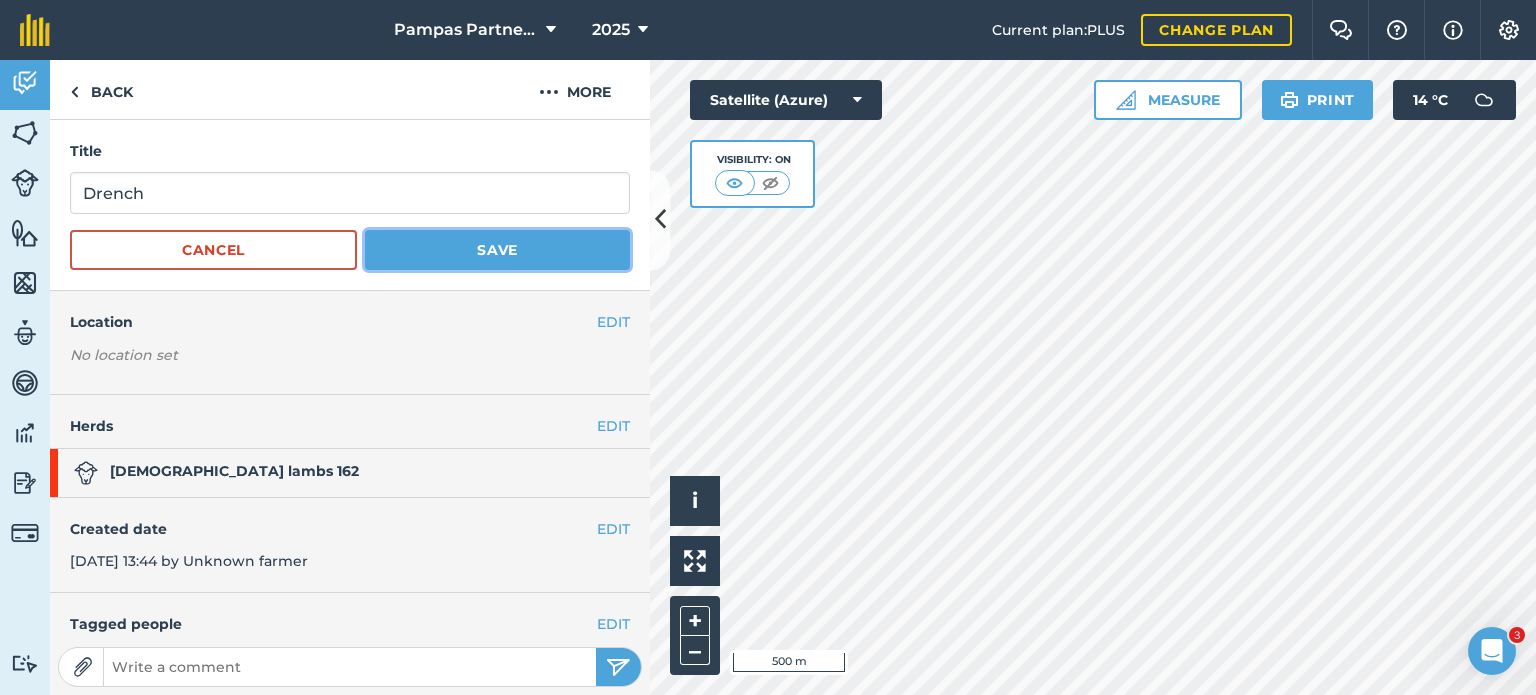 click on "Save" at bounding box center [497, 250] 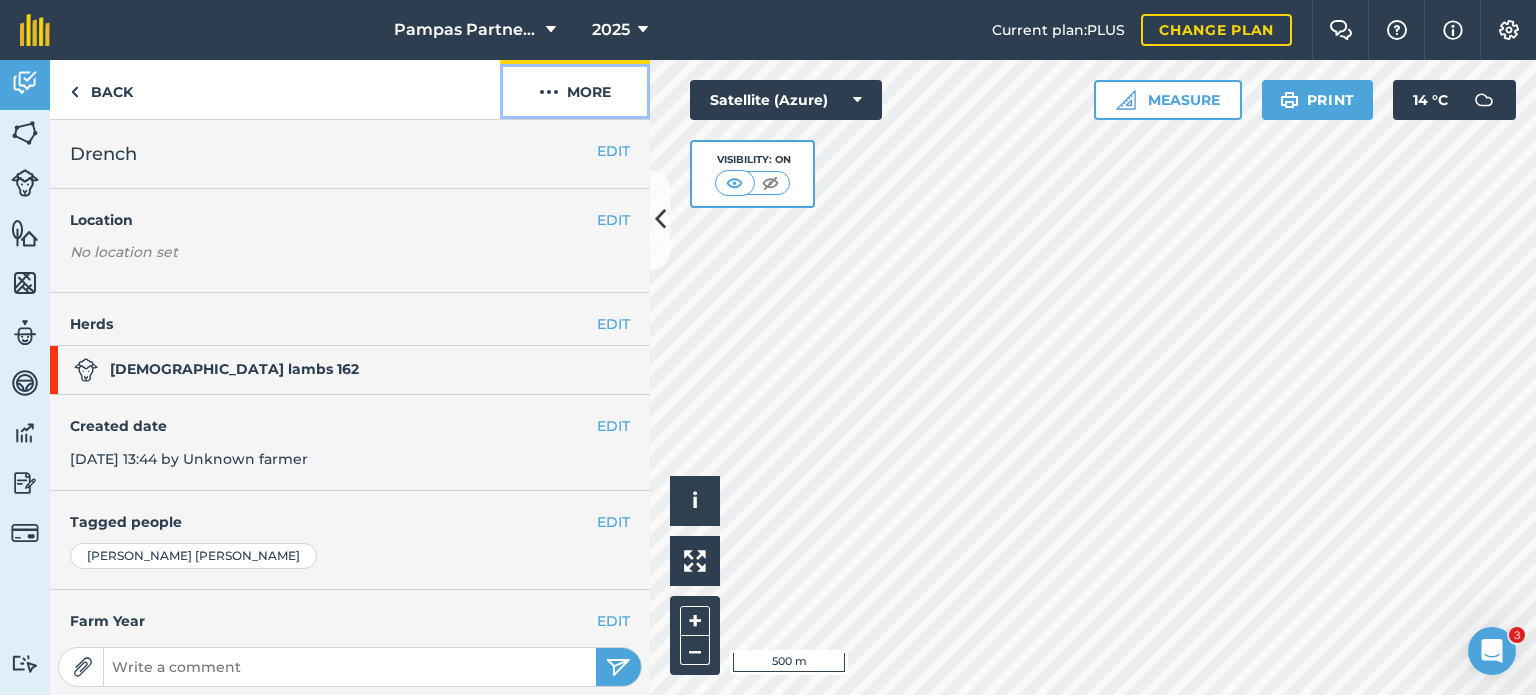 click at bounding box center (549, 92) 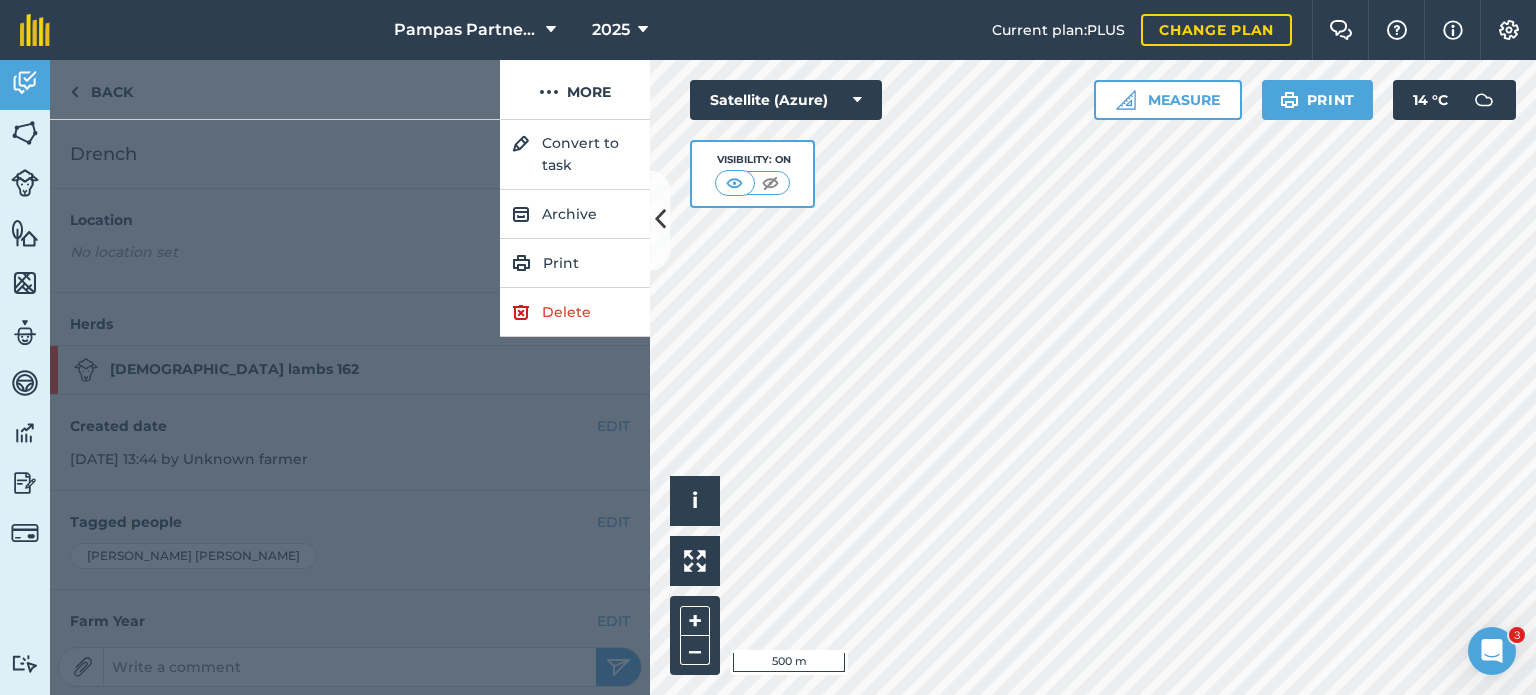 click at bounding box center (275, 89) 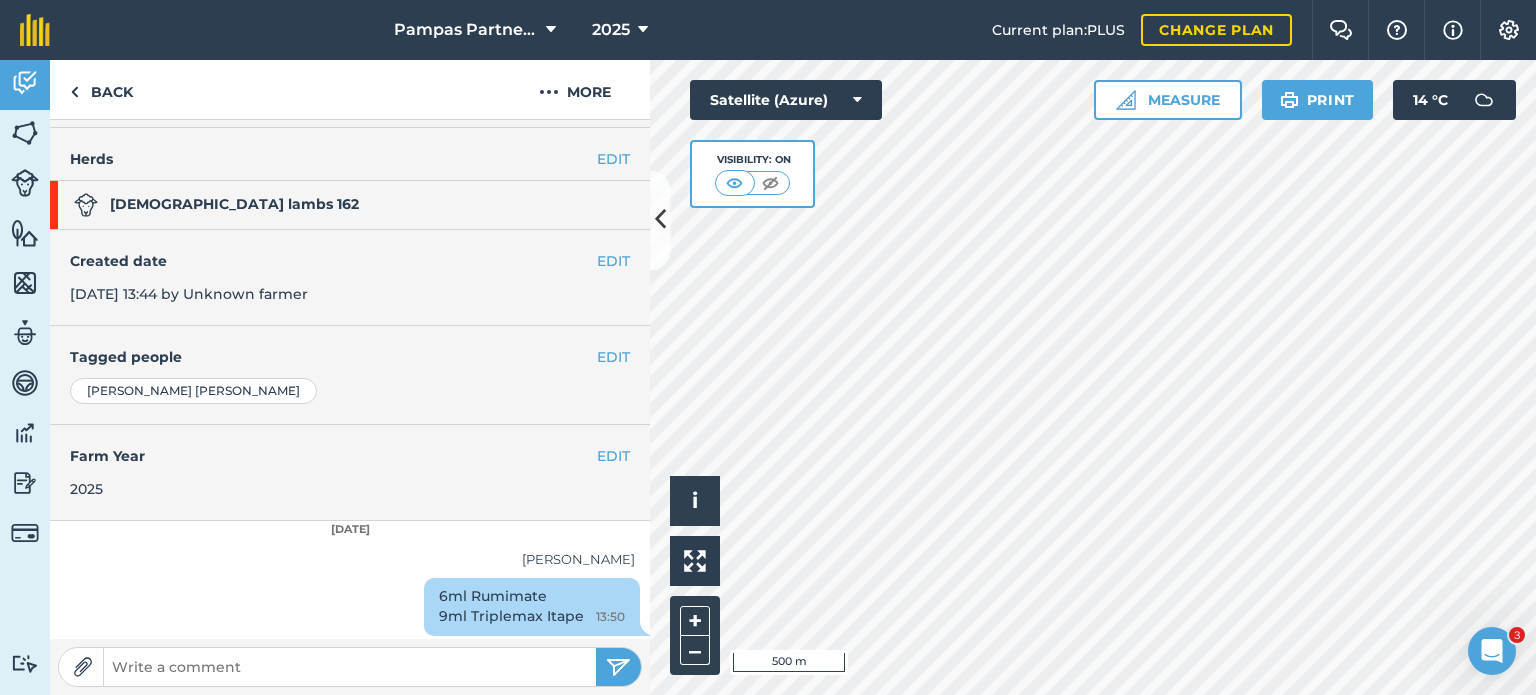 scroll, scrollTop: 168, scrollLeft: 0, axis: vertical 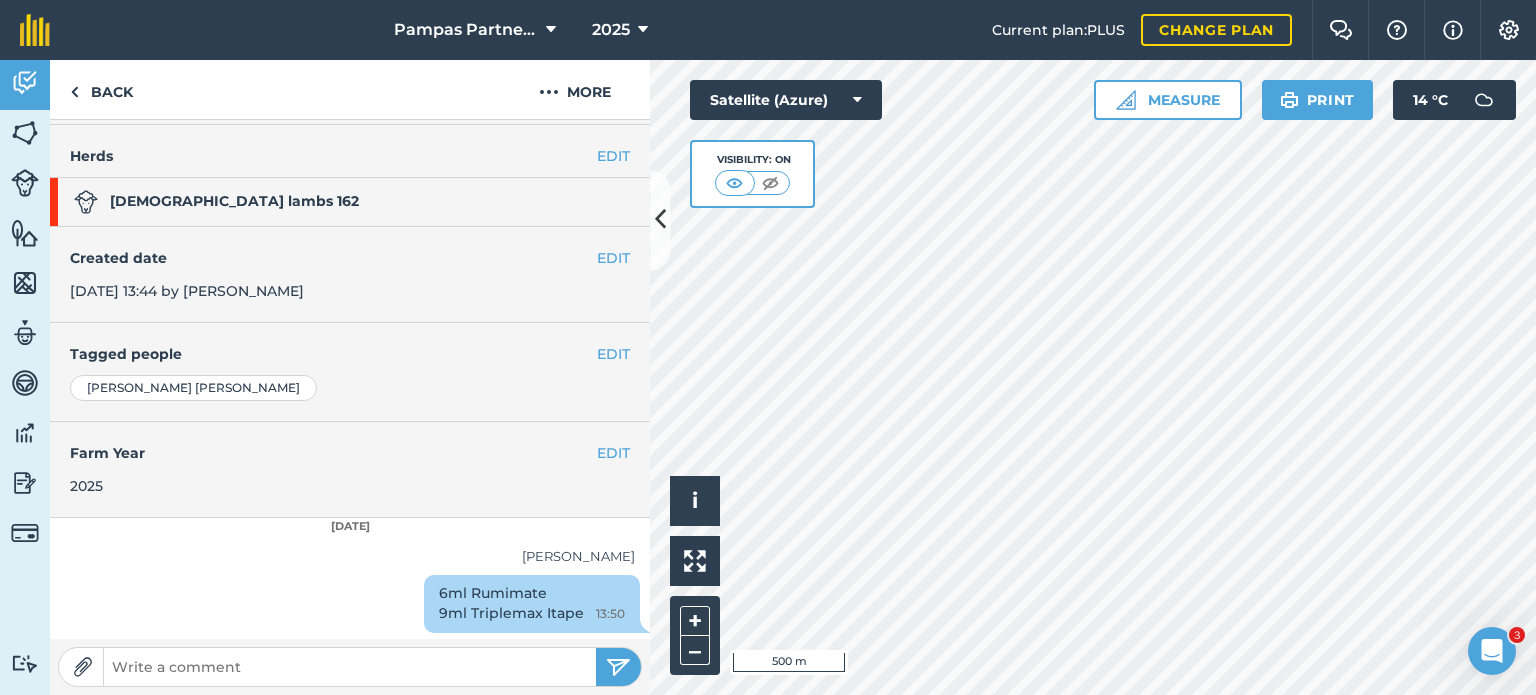 click on "[PERSON_NAME]" at bounding box center (350, 556) 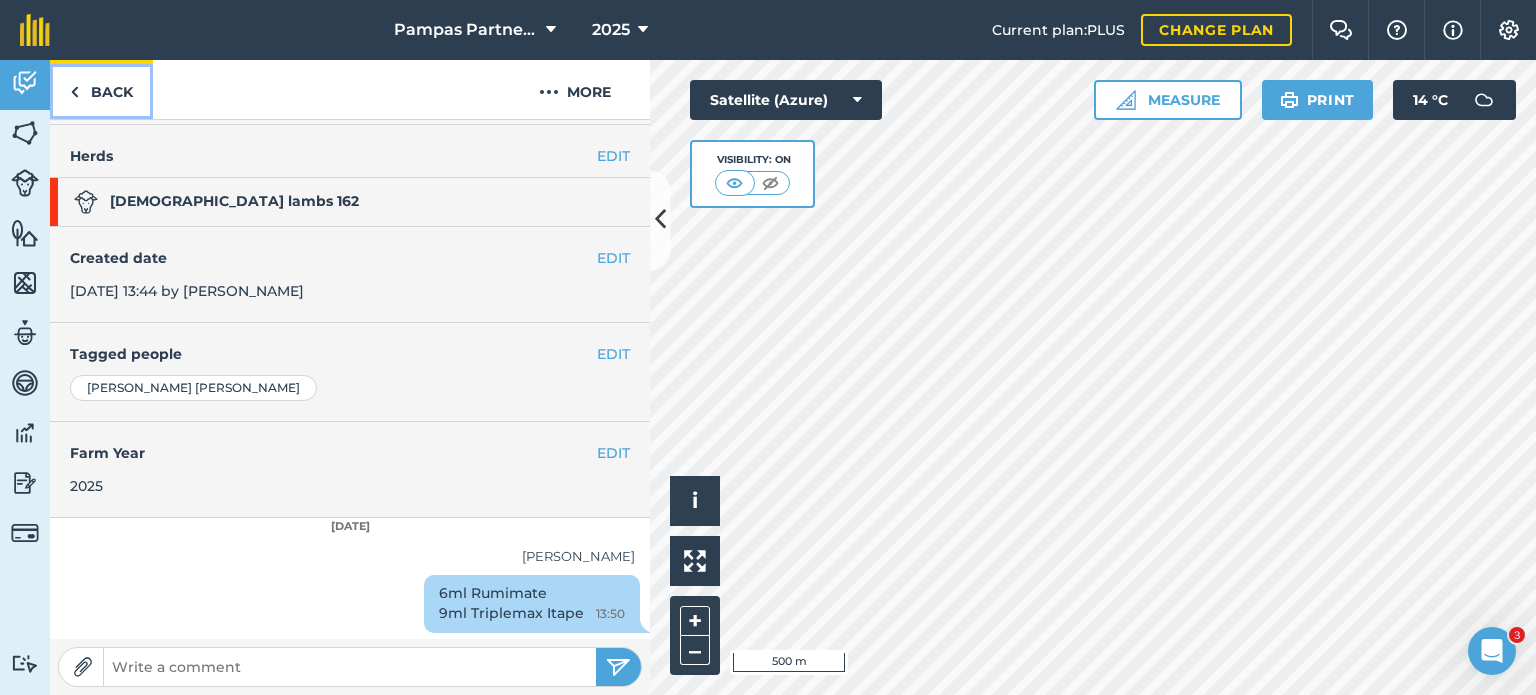 click on "Back" at bounding box center (101, 89) 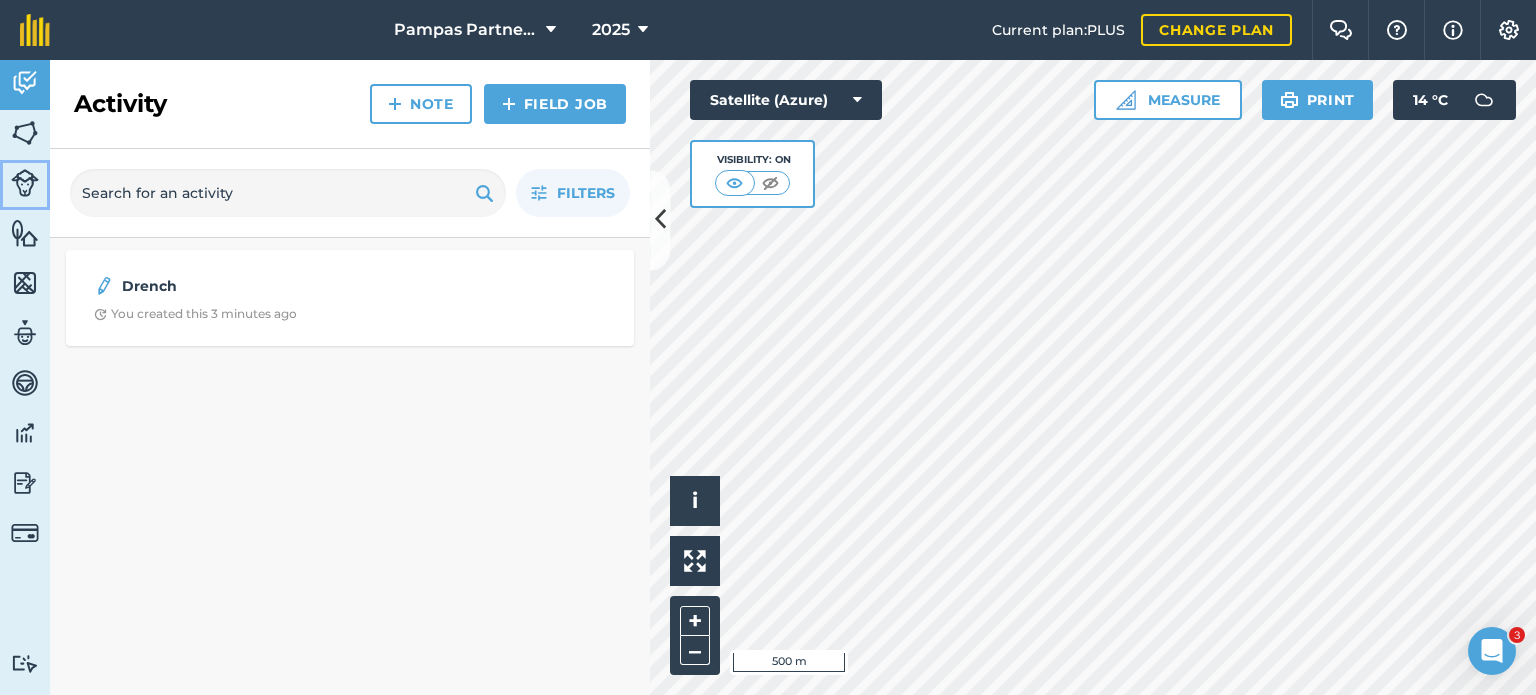 click at bounding box center [25, 183] 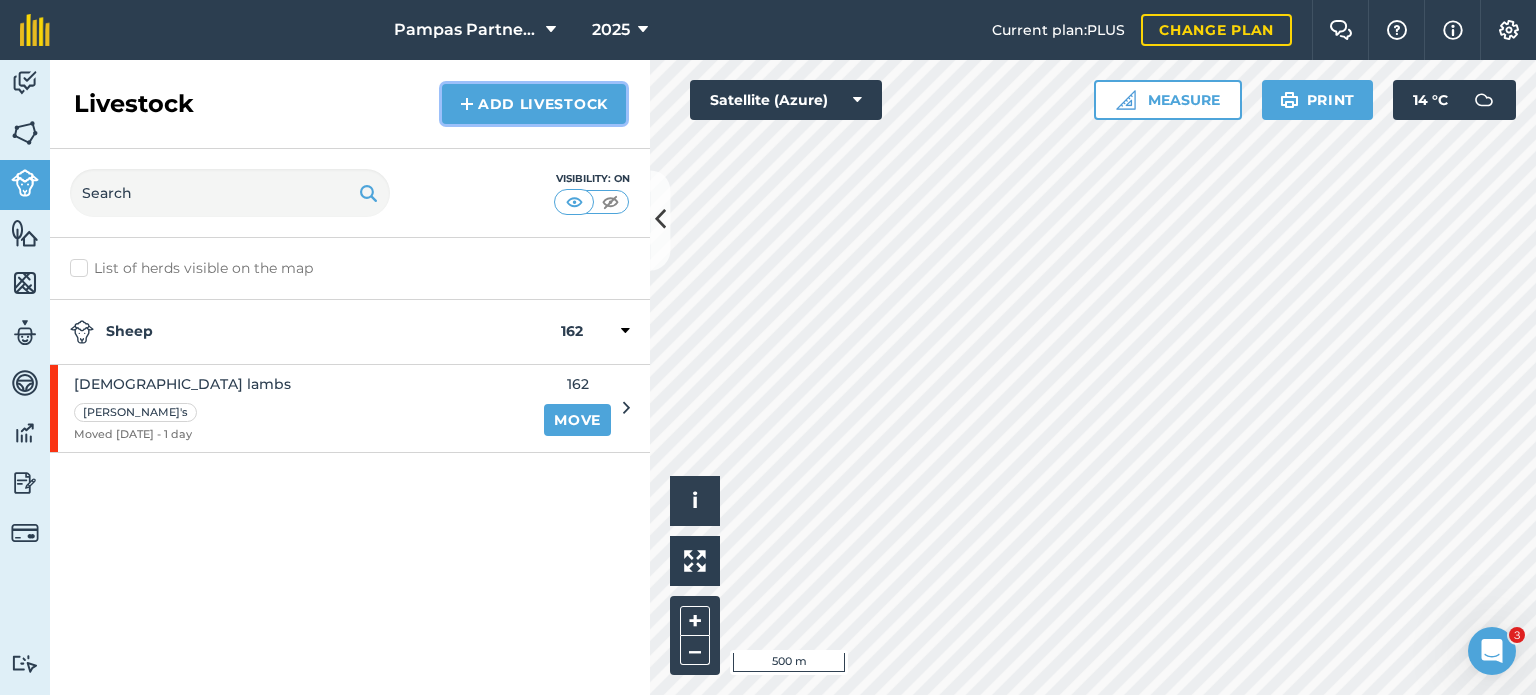 click on "Add Livestock" at bounding box center (534, 104) 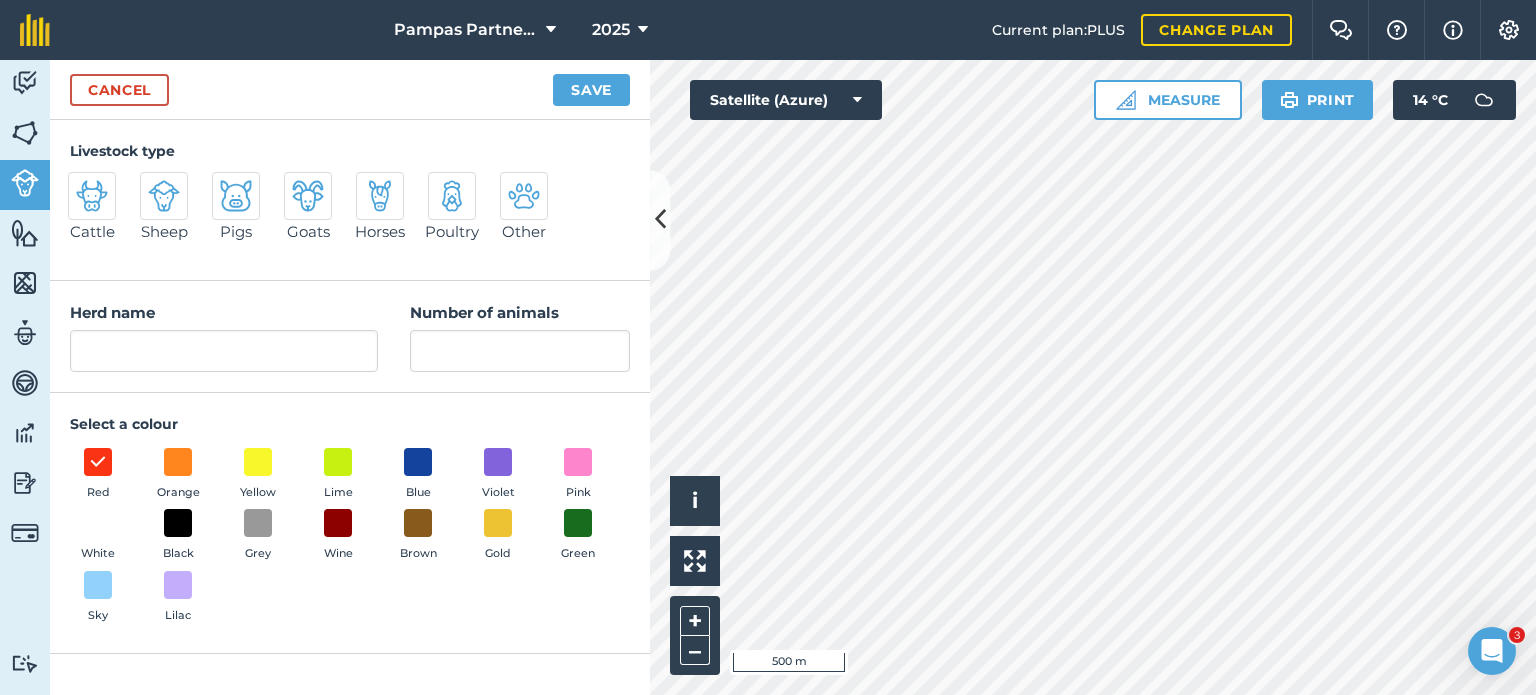 click at bounding box center (164, 196) 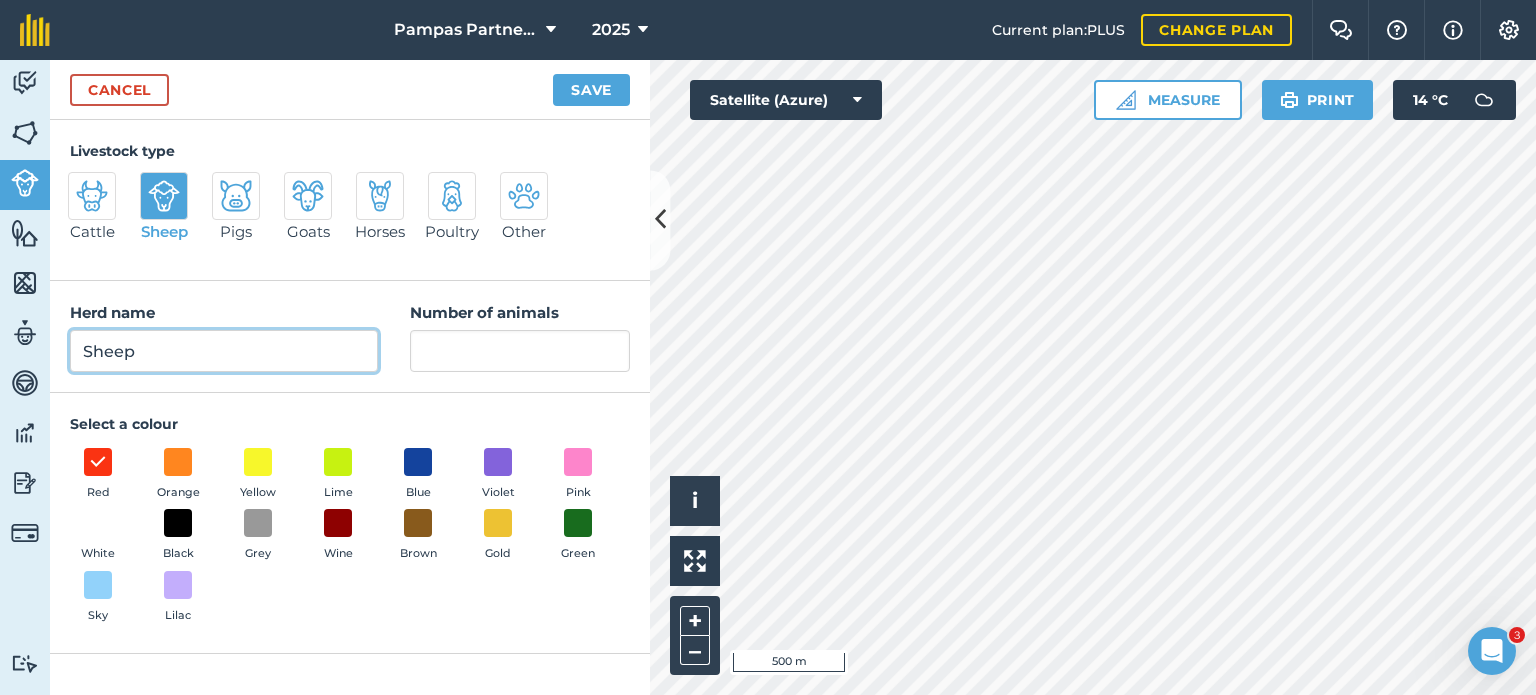 click on "Sheep" at bounding box center [224, 351] 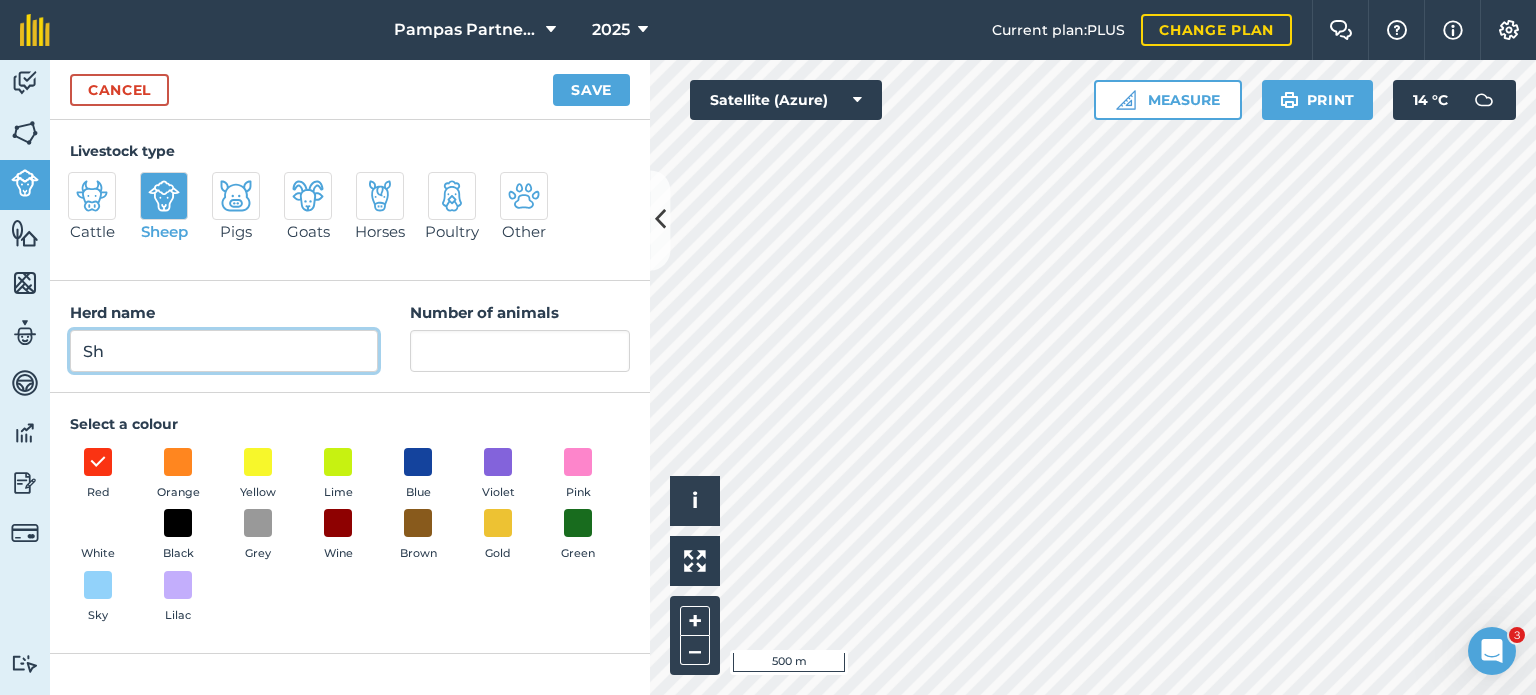 type on "S" 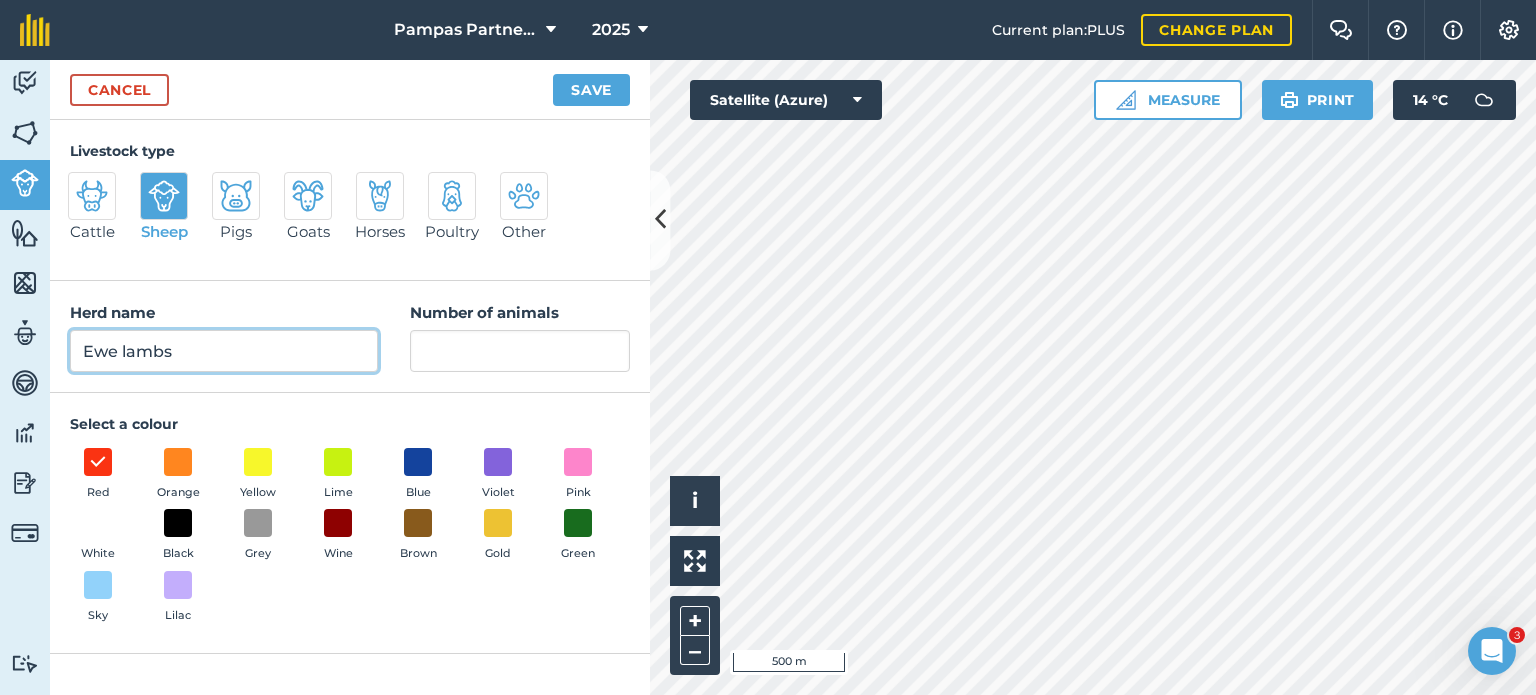 type on "Ewe lambs" 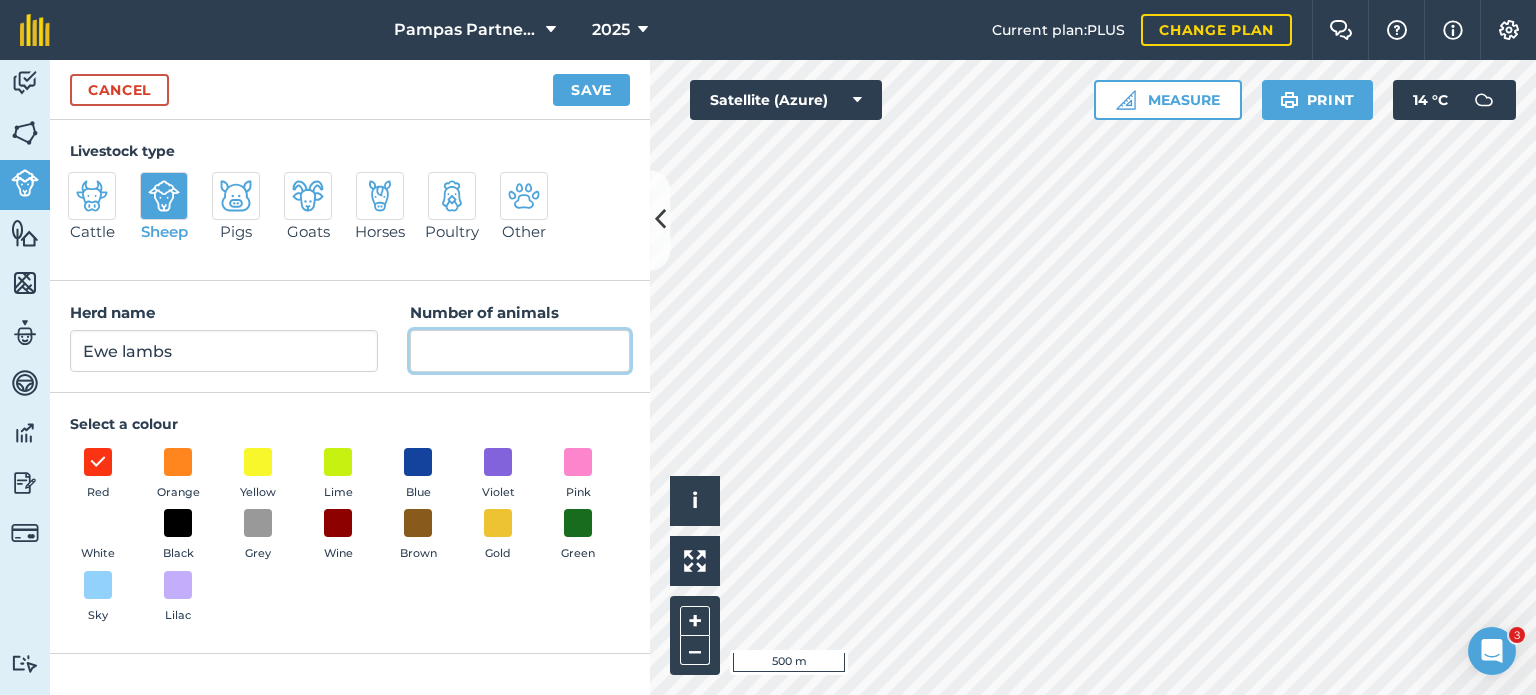 click on "Number of animals" at bounding box center (520, 351) 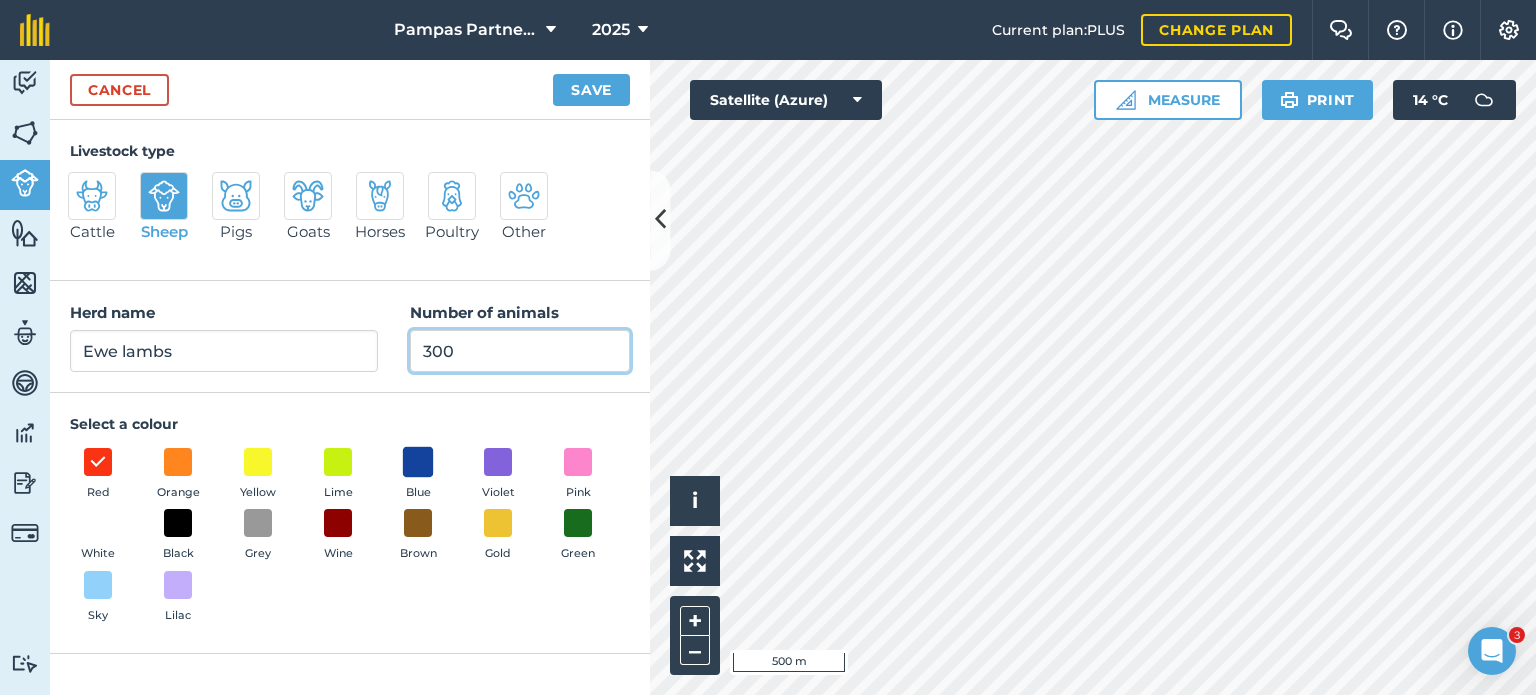 type on "300" 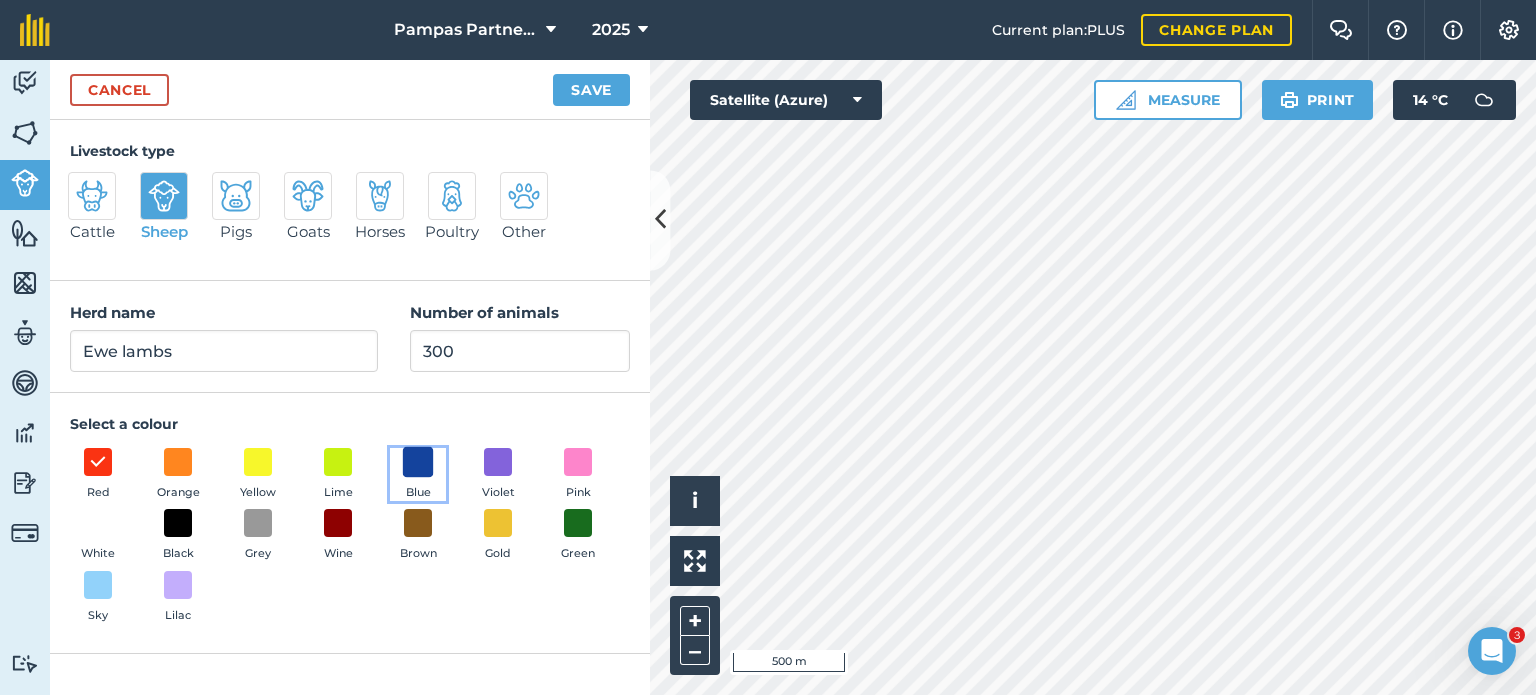 click at bounding box center (418, 461) 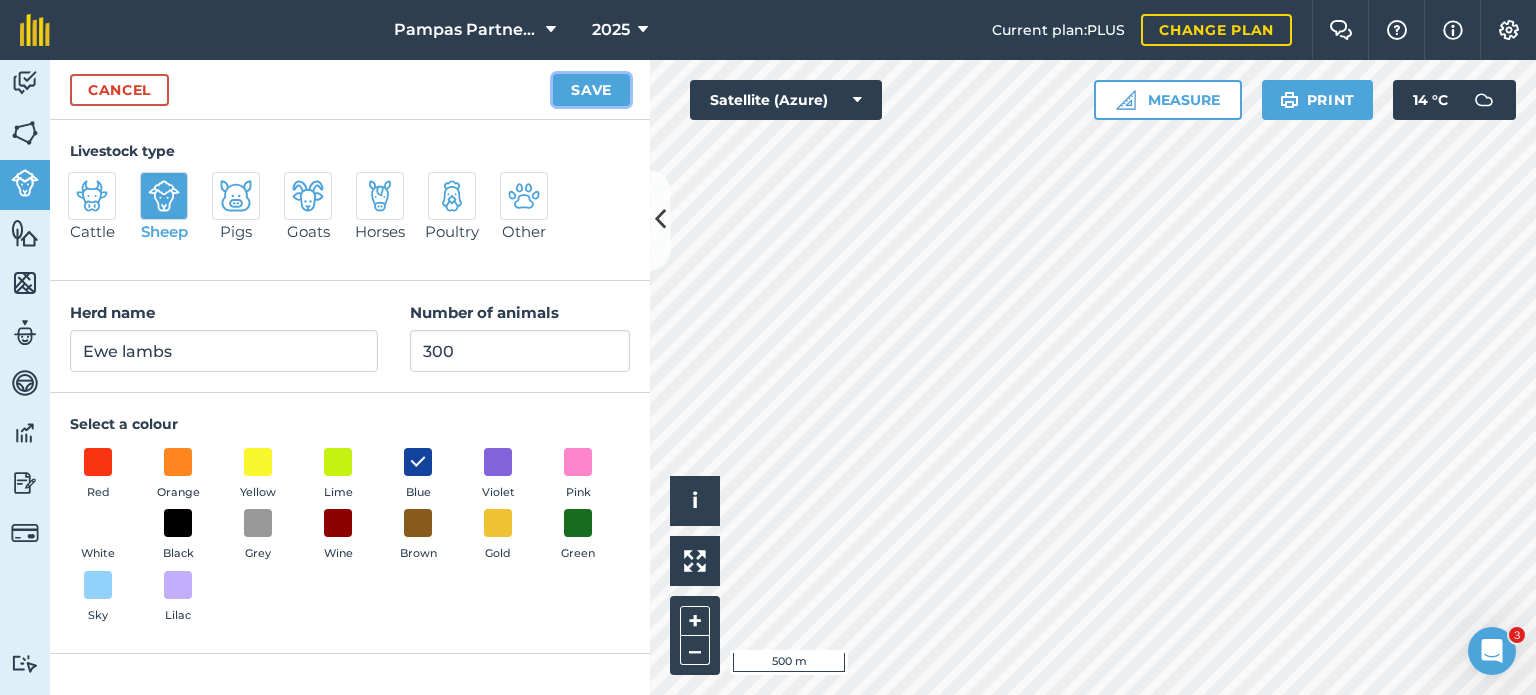 click on "Save" at bounding box center [591, 90] 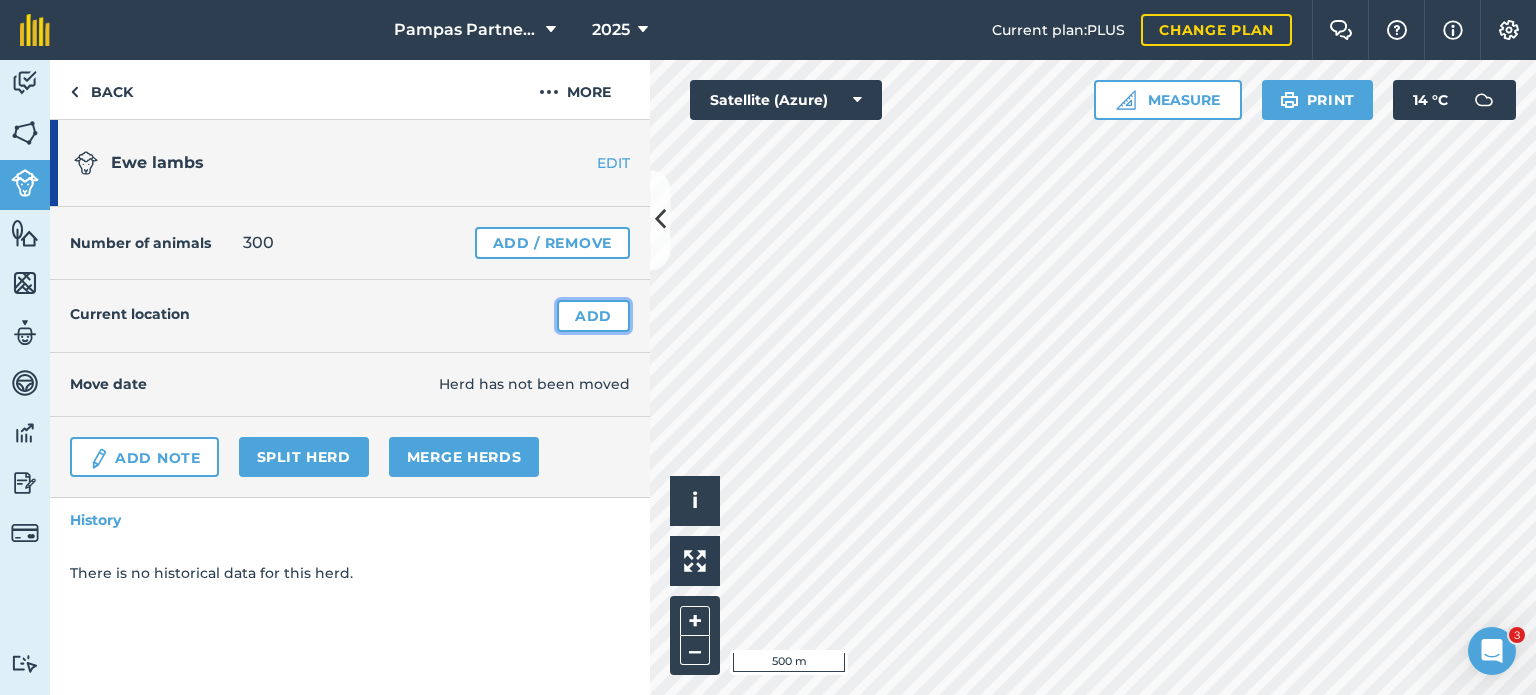 click on "Add" at bounding box center (593, 316) 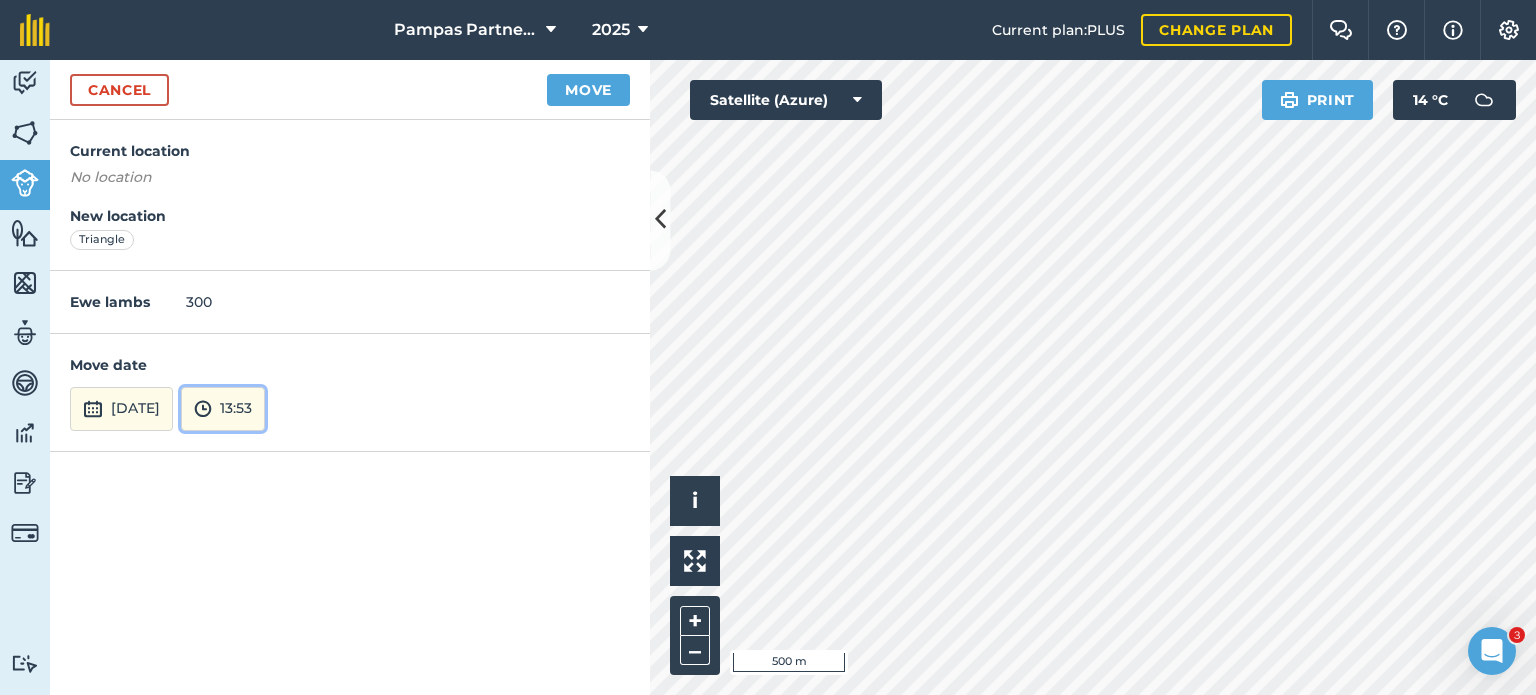 click at bounding box center [203, 409] 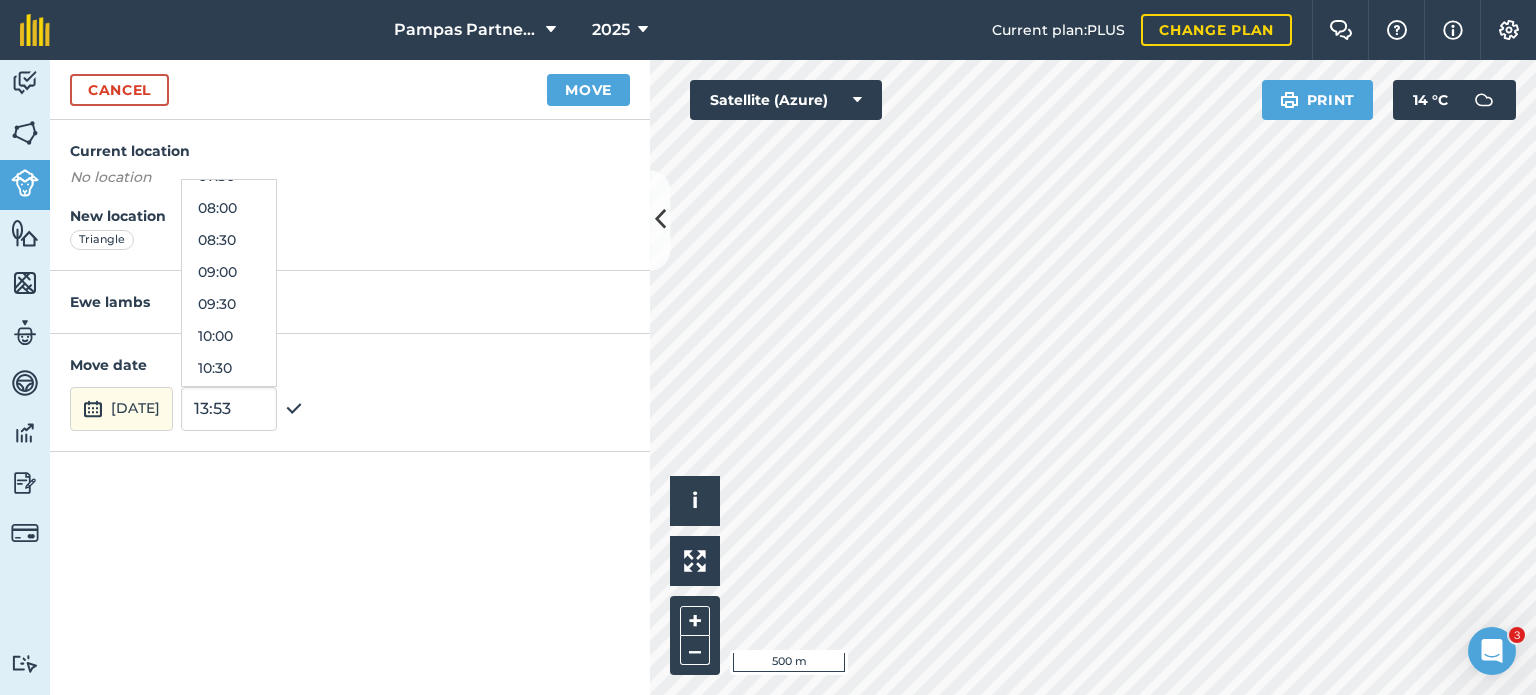 scroll, scrollTop: 600, scrollLeft: 0, axis: vertical 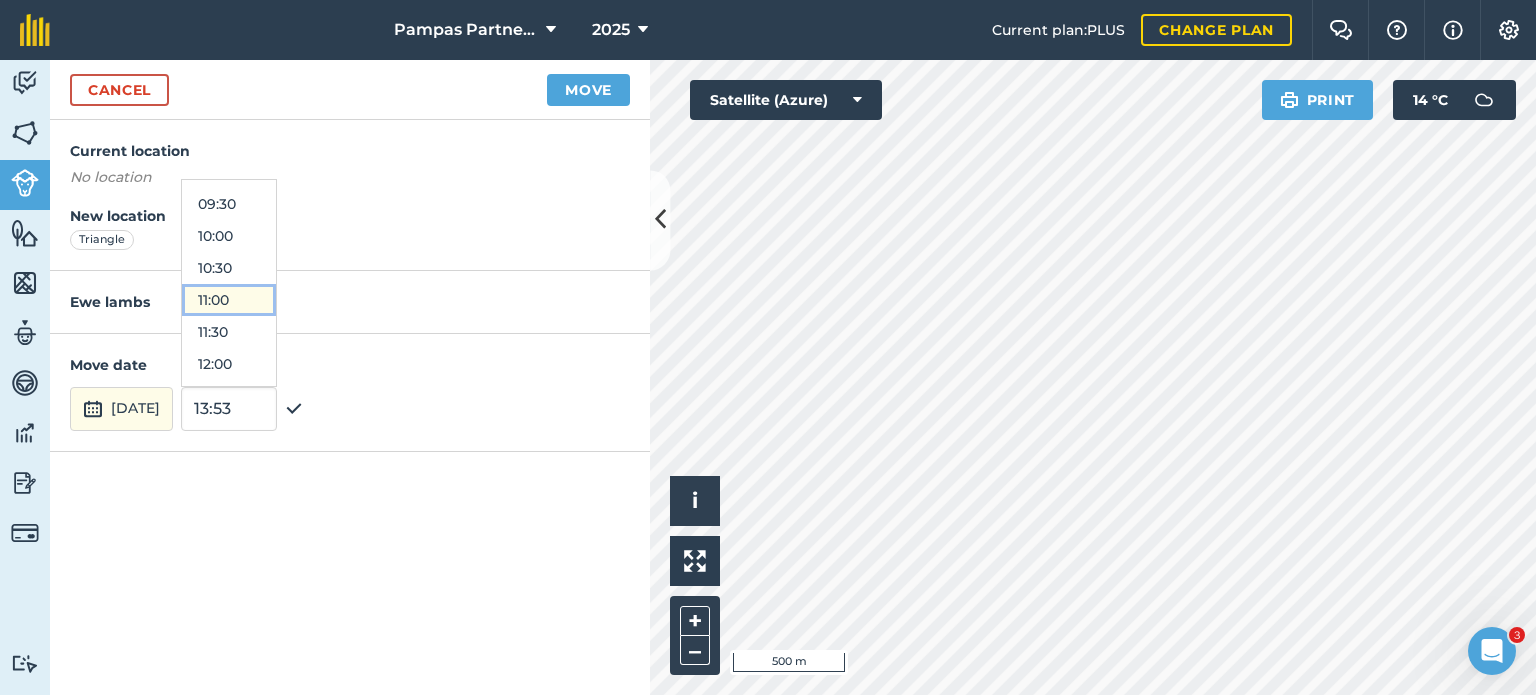 click on "11:00" at bounding box center [229, 300] 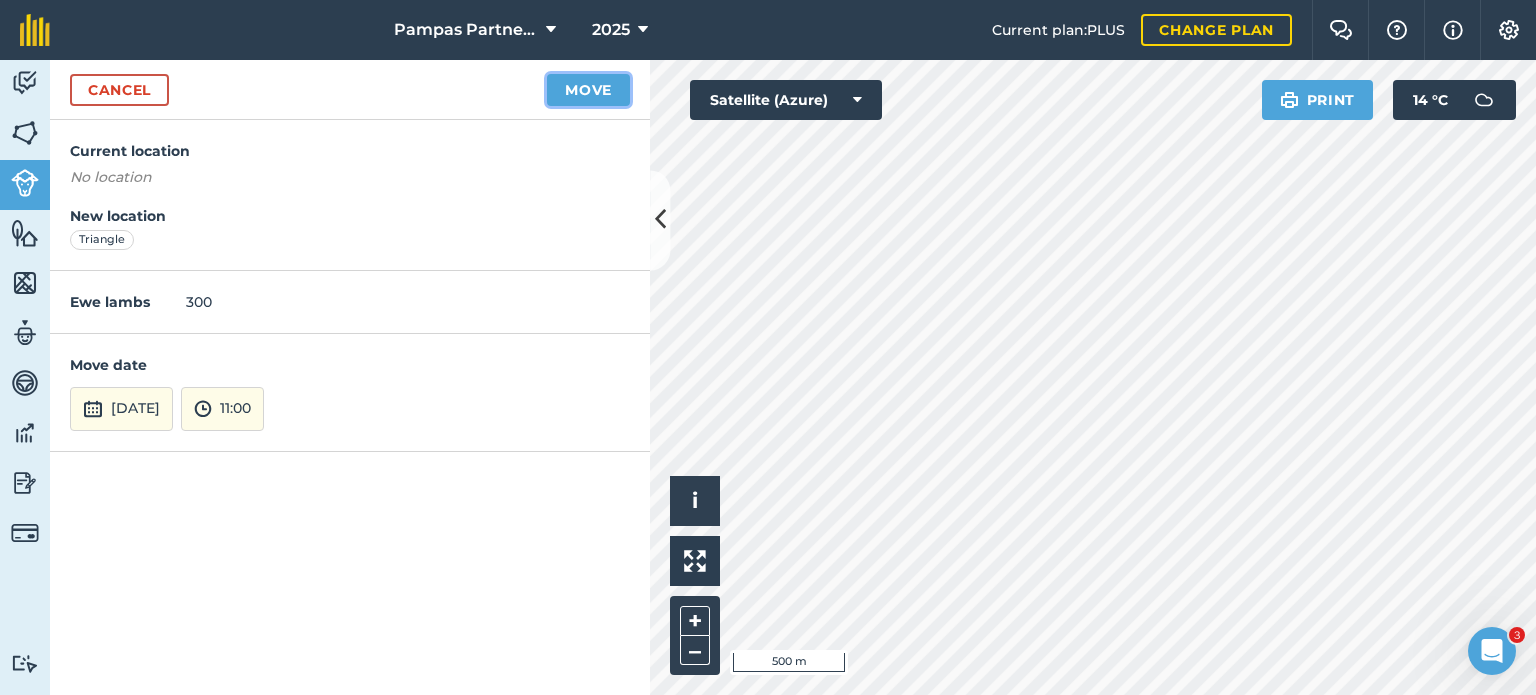 click on "Move" at bounding box center [588, 90] 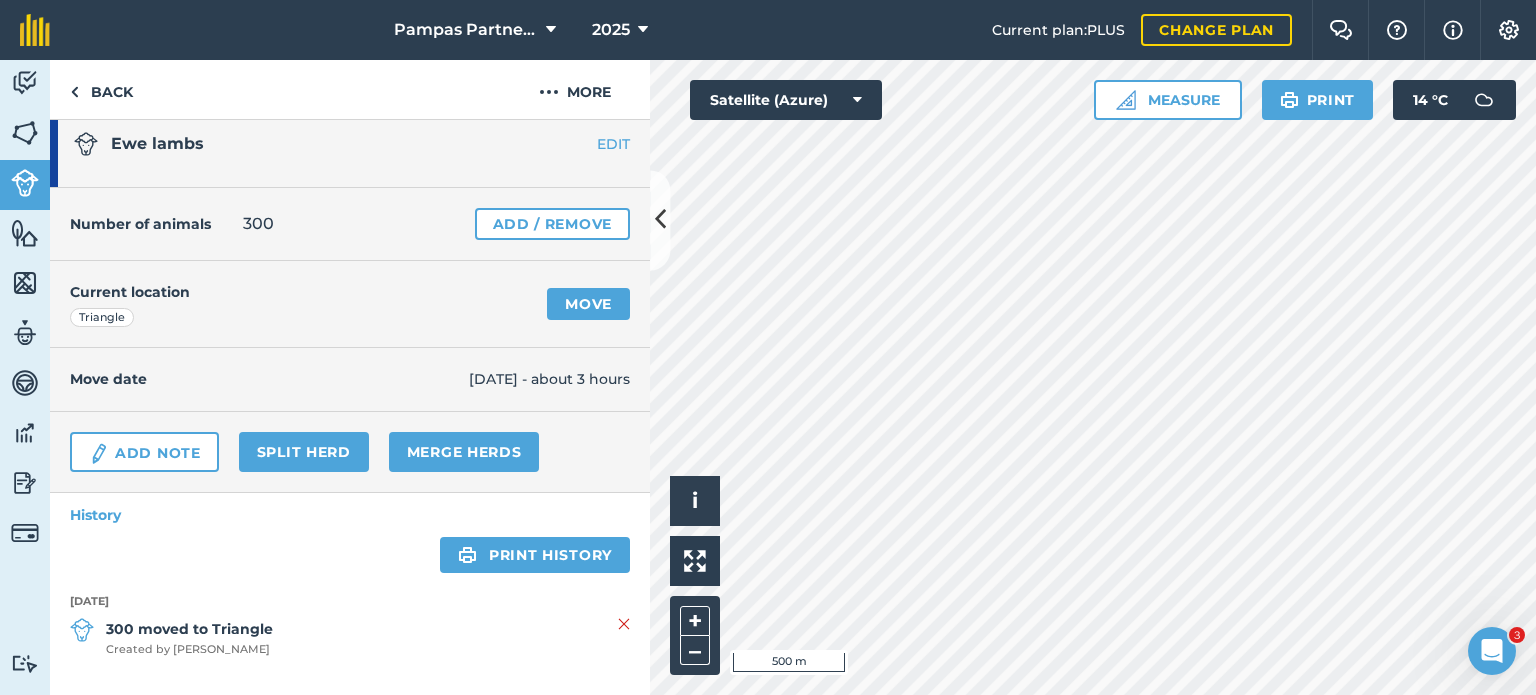 scroll, scrollTop: 0, scrollLeft: 0, axis: both 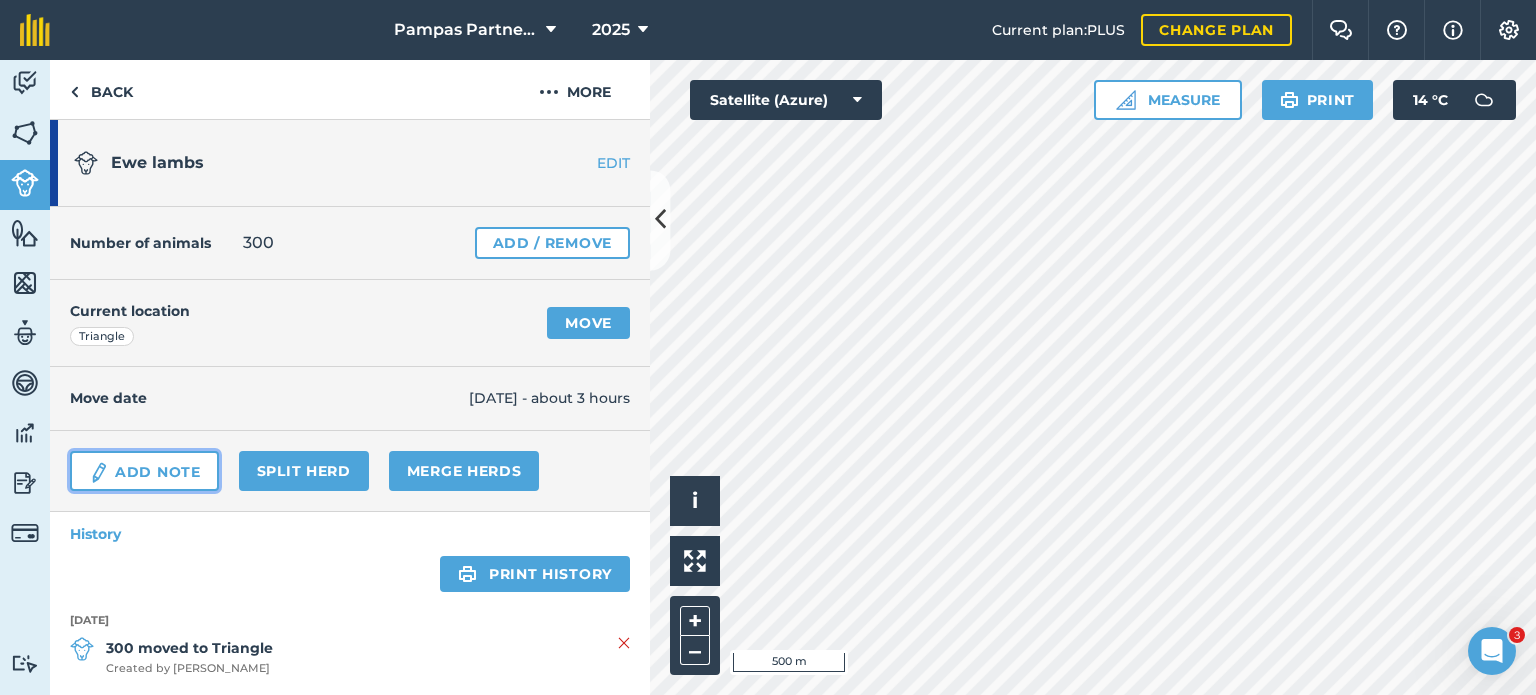 click on "Add Note" at bounding box center [144, 471] 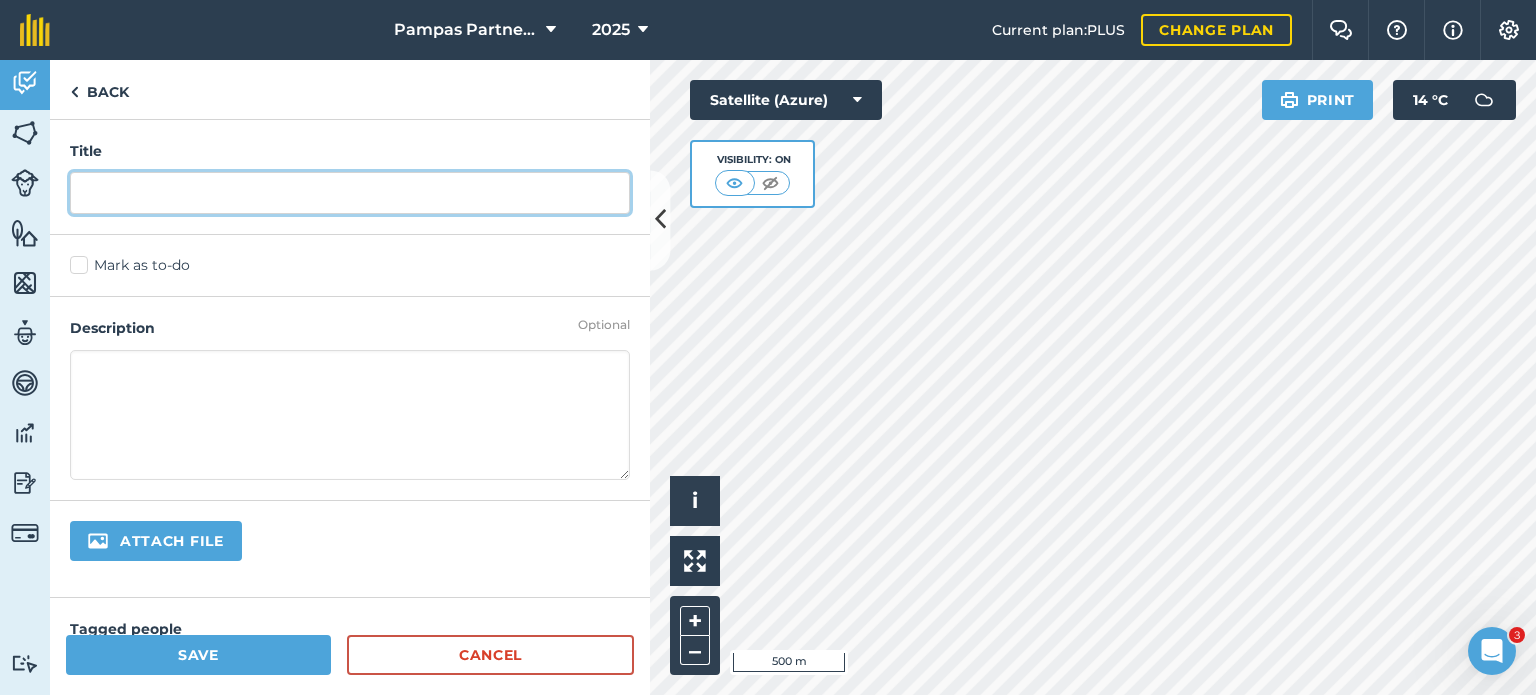 click at bounding box center (350, 193) 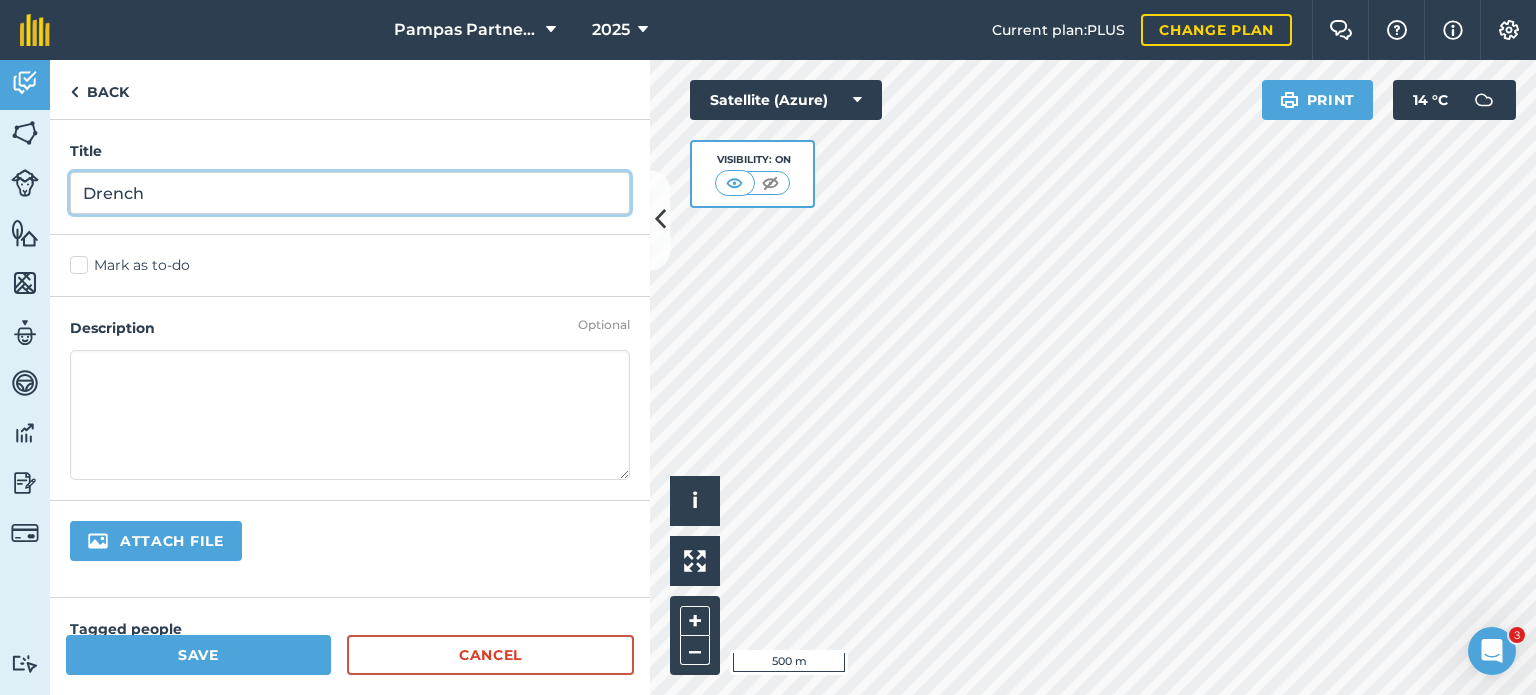 type on "Drench" 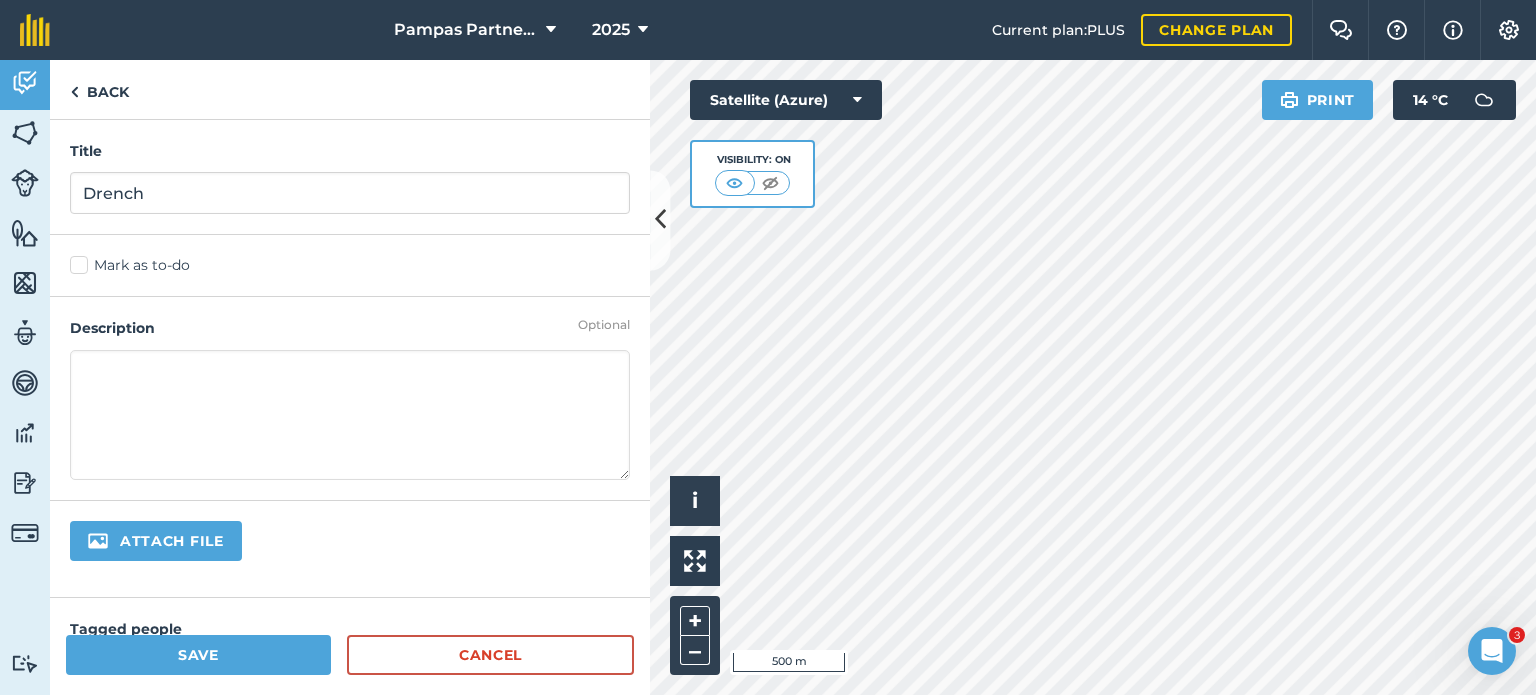 click at bounding box center [350, 415] 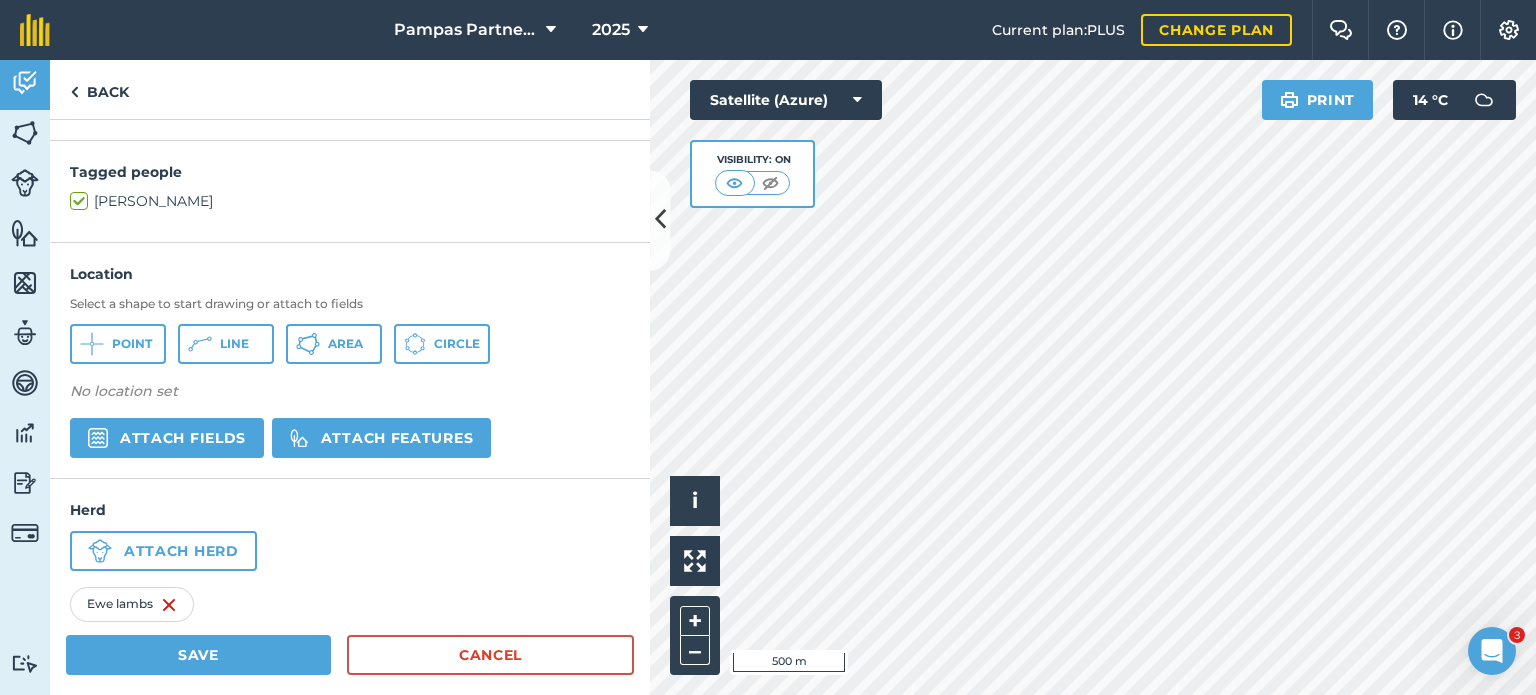 scroll, scrollTop: 488, scrollLeft: 0, axis: vertical 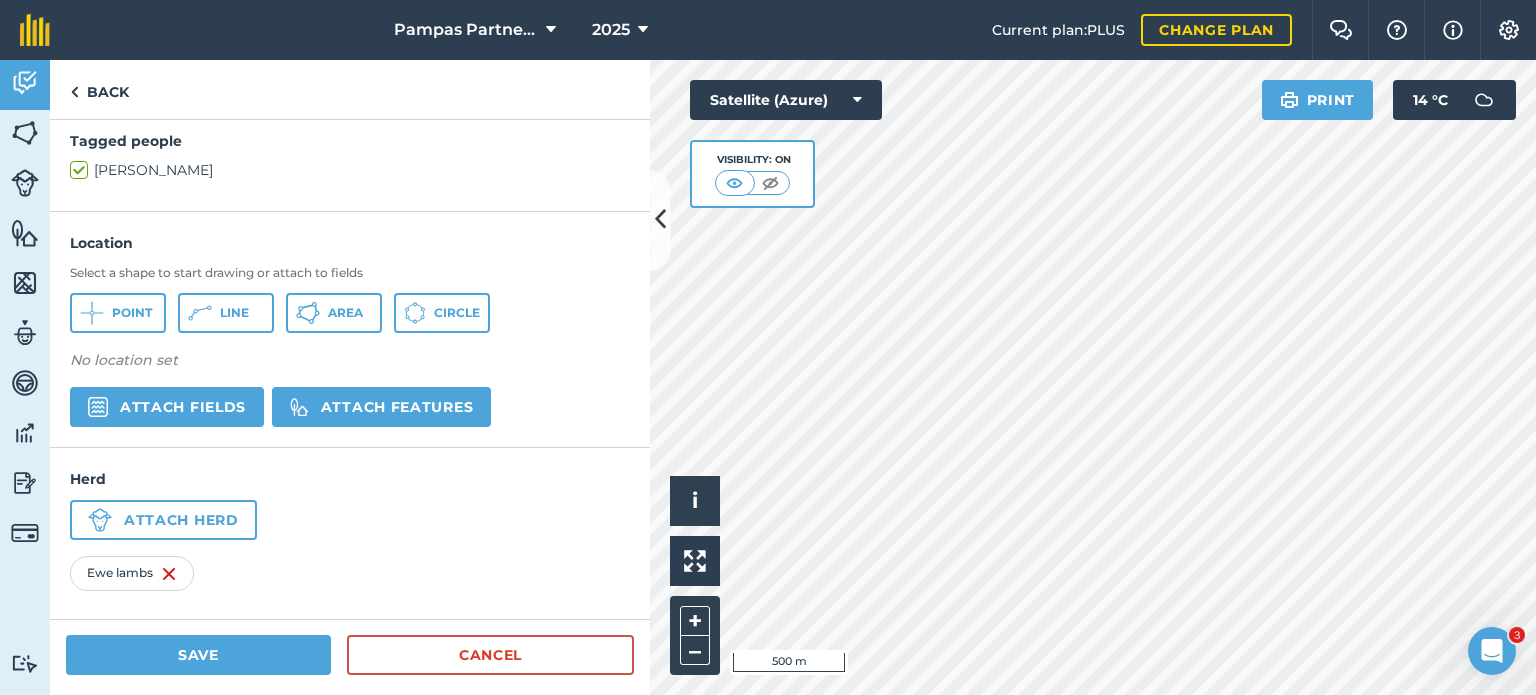 type on "6ml Rumimate
9ml Triplemax iTape" 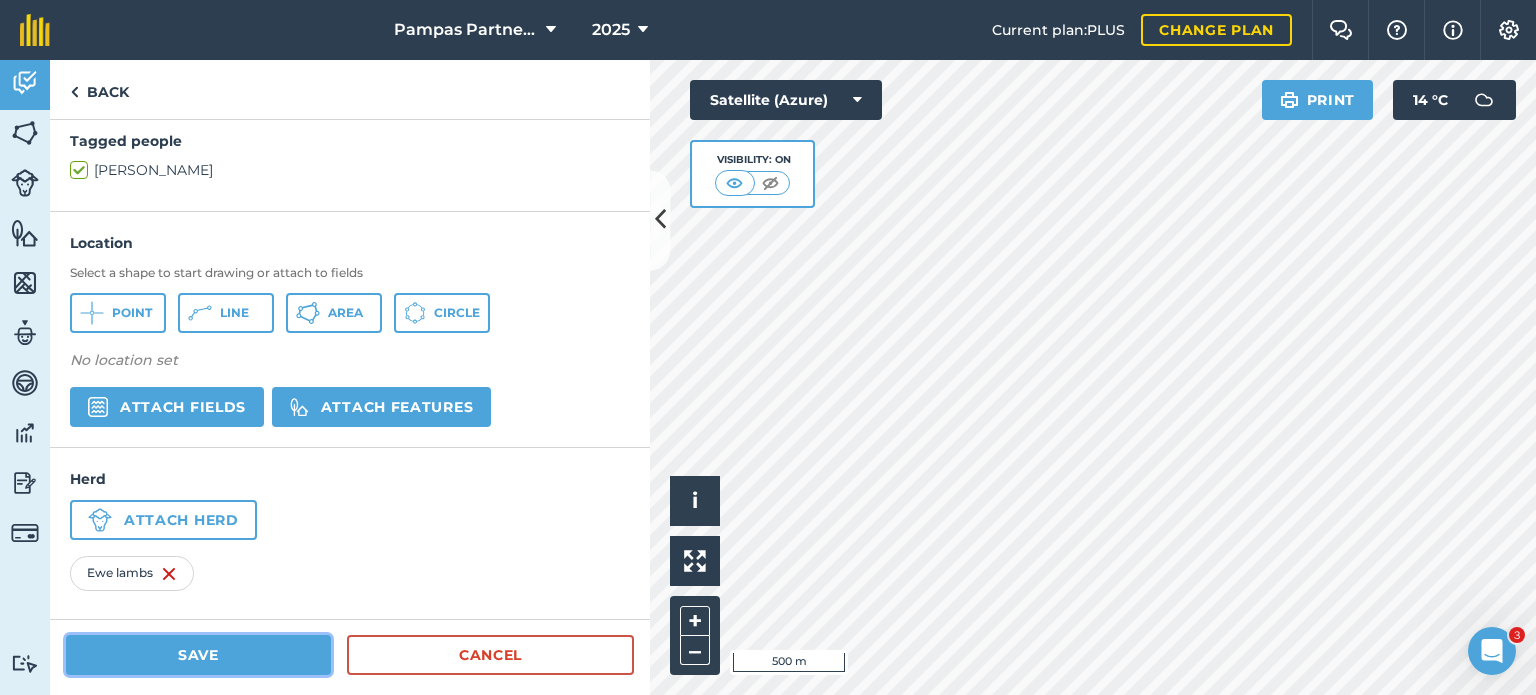 click on "Save" at bounding box center [198, 655] 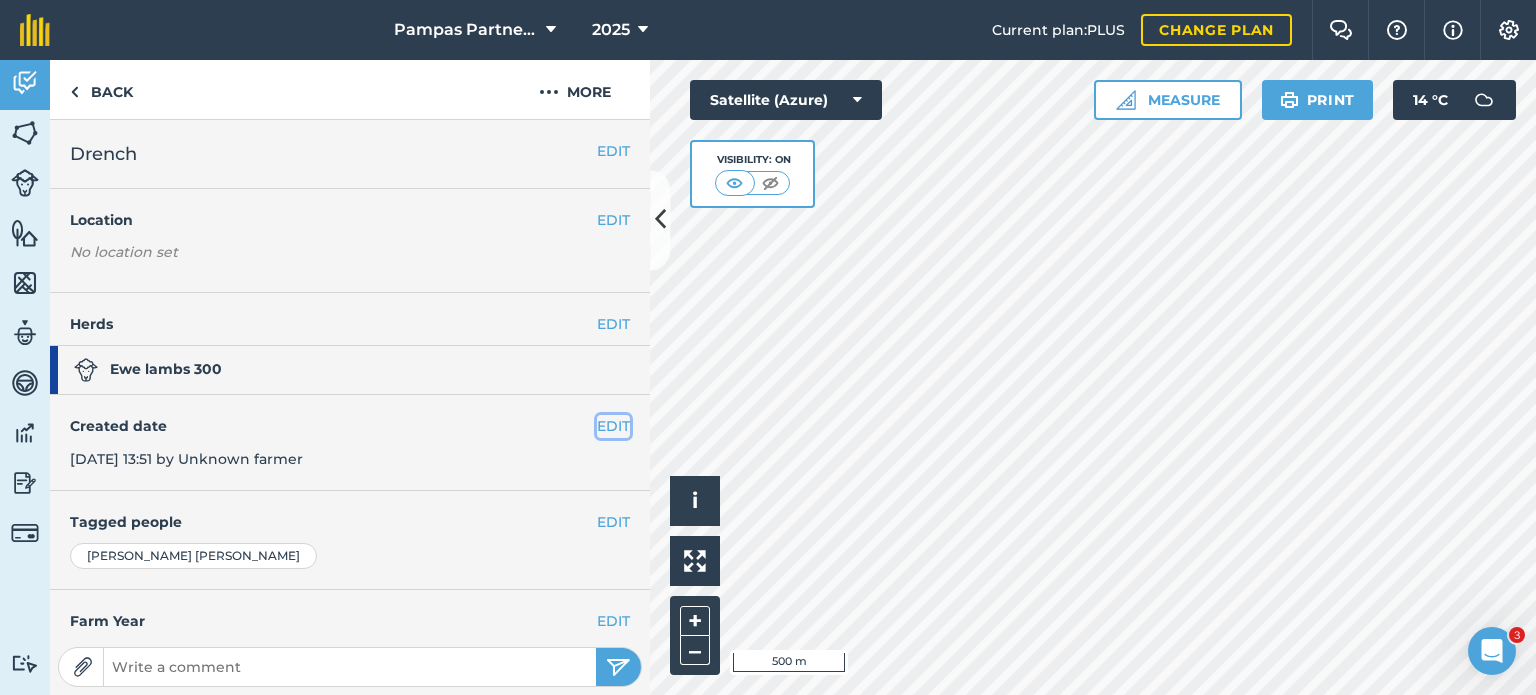 click on "EDIT" at bounding box center (613, 426) 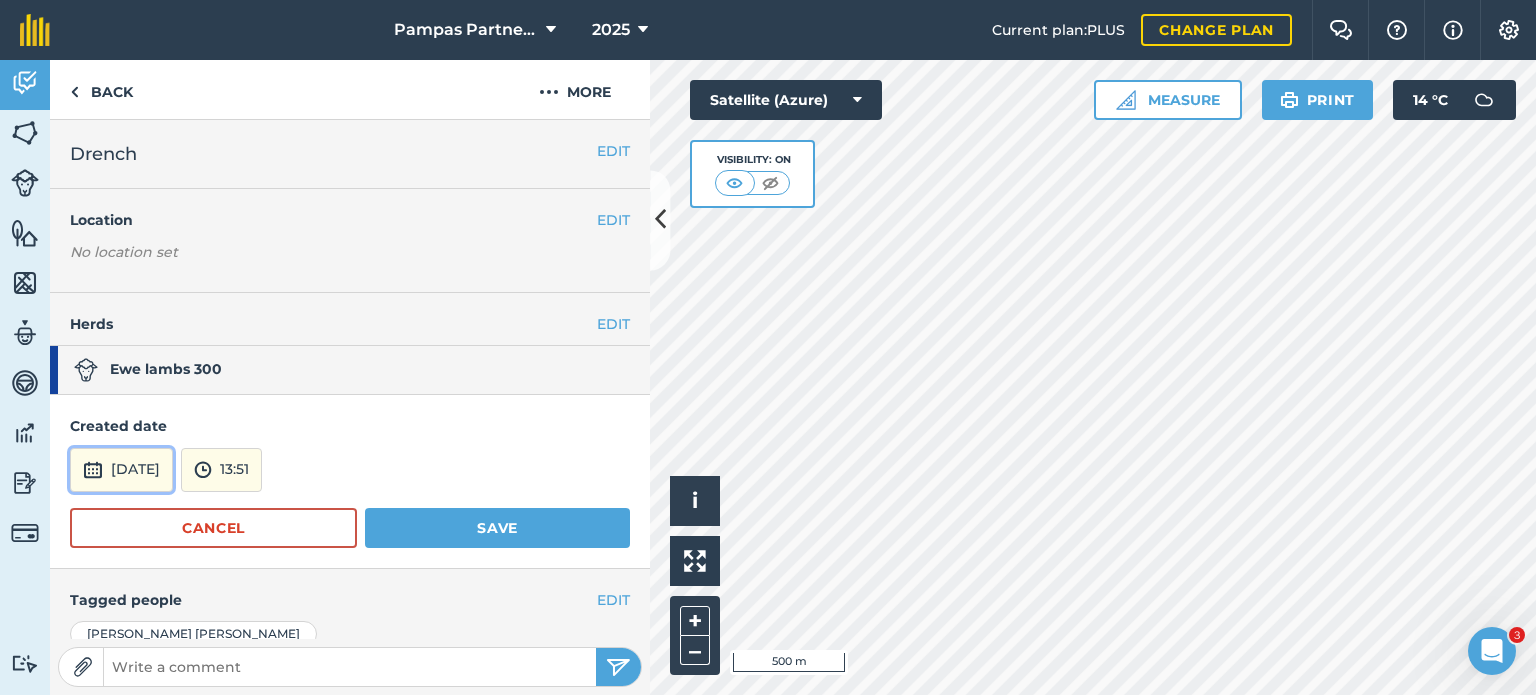 click on "[DATE]" at bounding box center (121, 470) 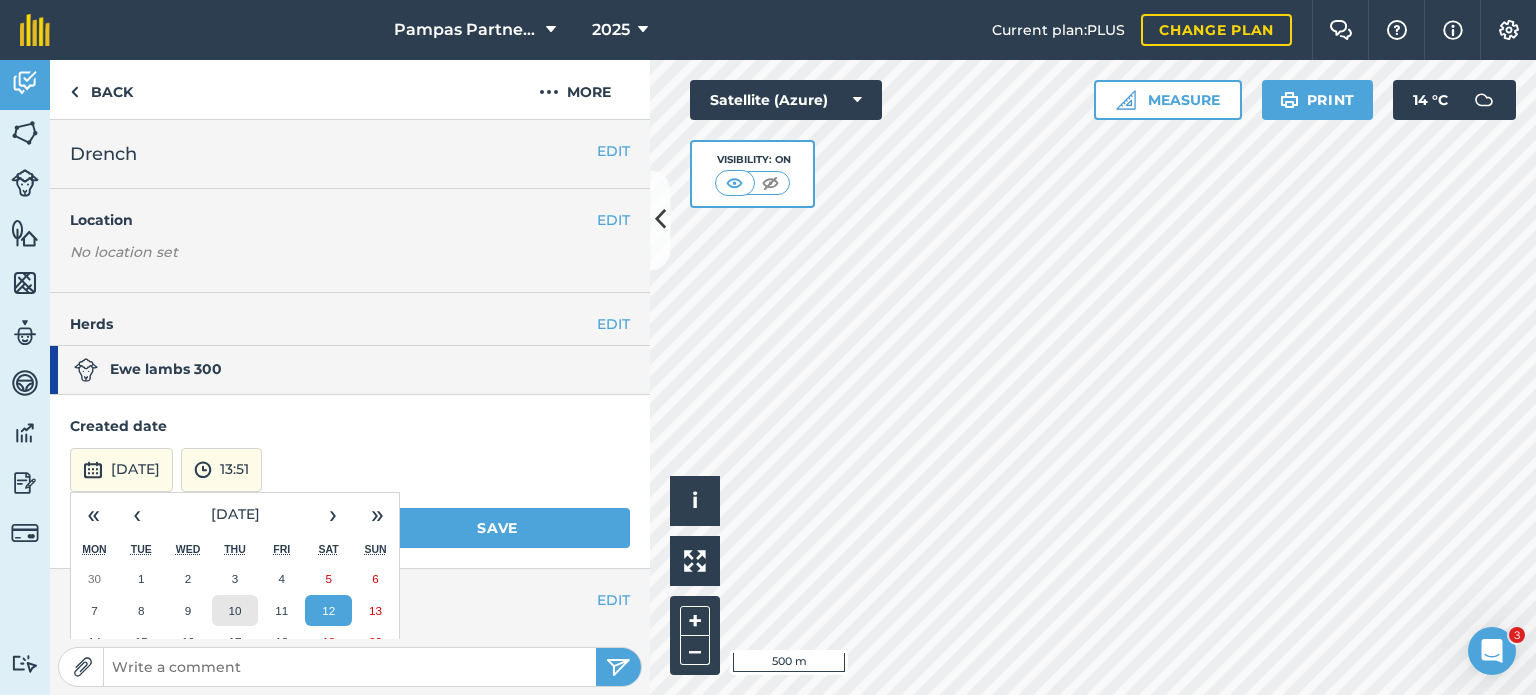 click on "10" at bounding box center [234, 610] 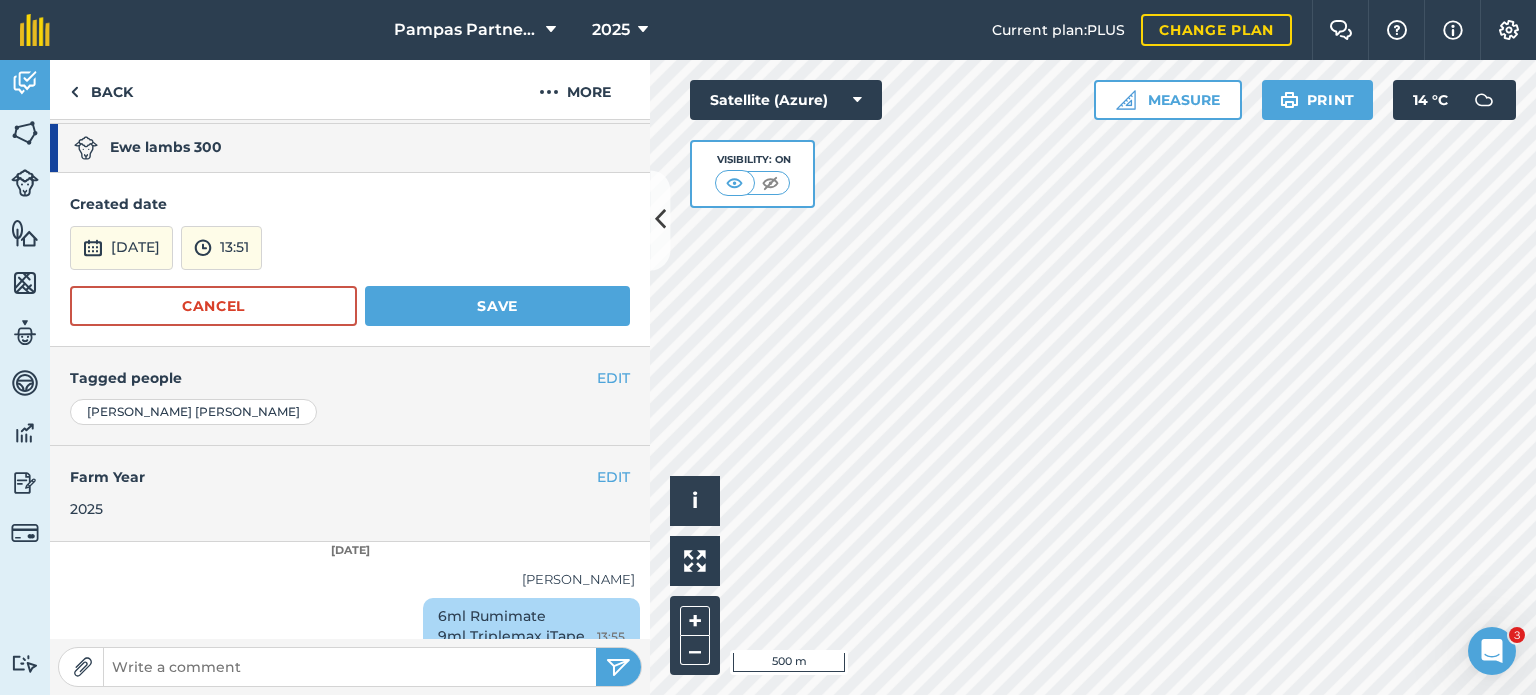 scroll, scrollTop: 244, scrollLeft: 0, axis: vertical 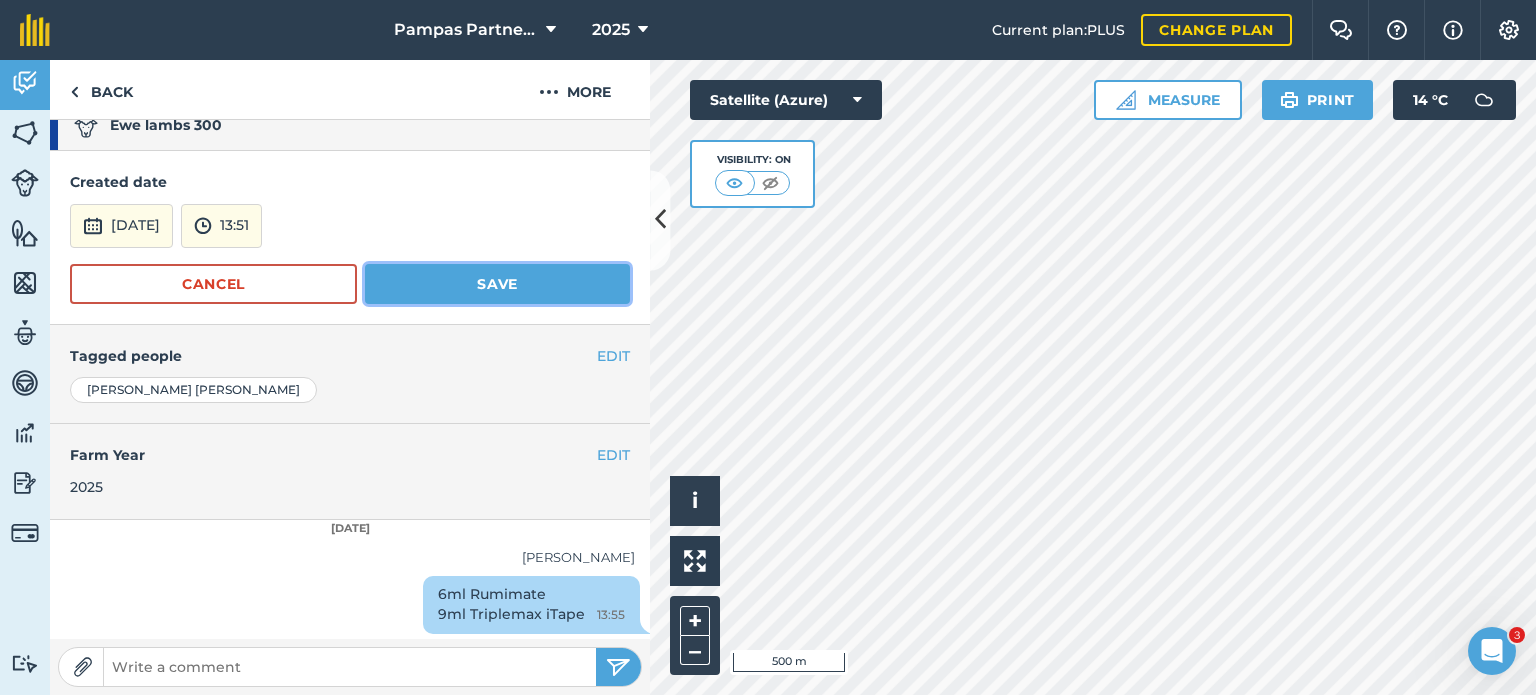 click on "Save" at bounding box center [497, 284] 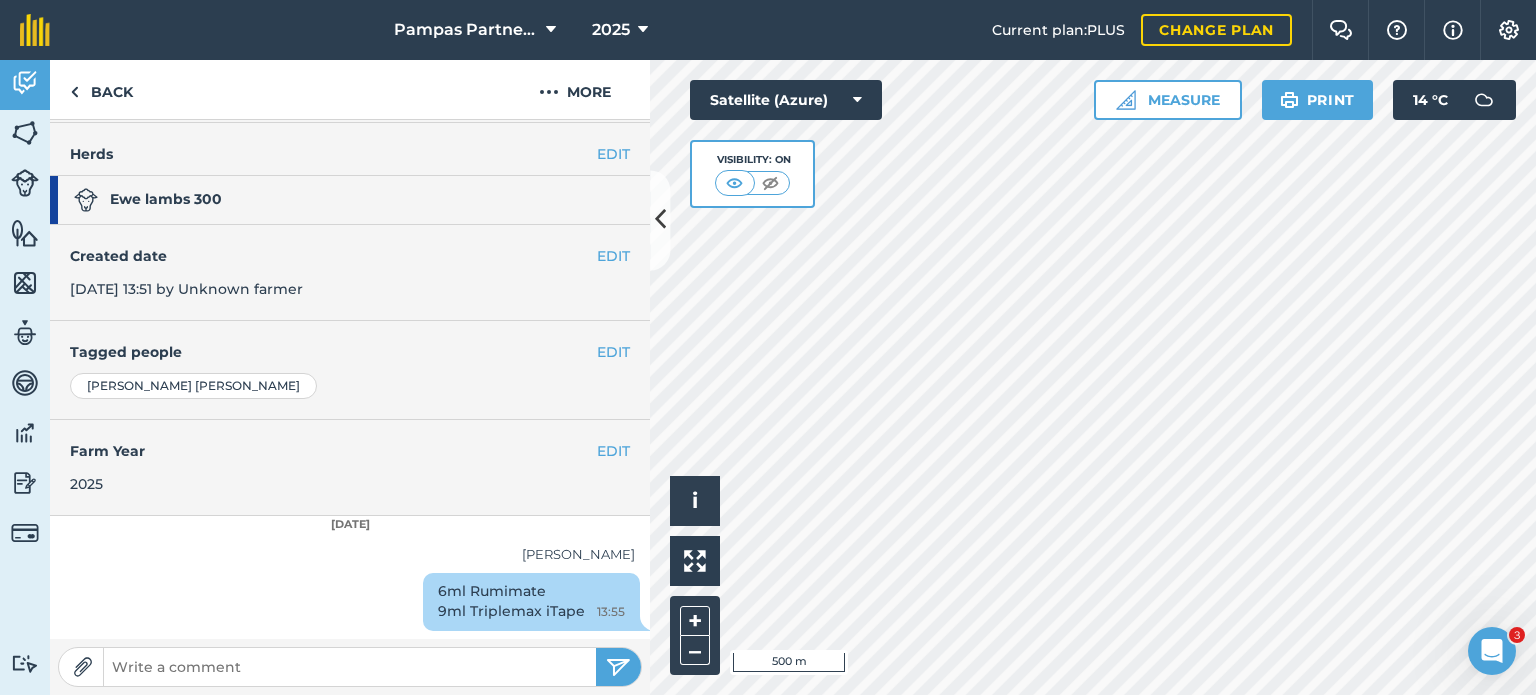 scroll, scrollTop: 168, scrollLeft: 0, axis: vertical 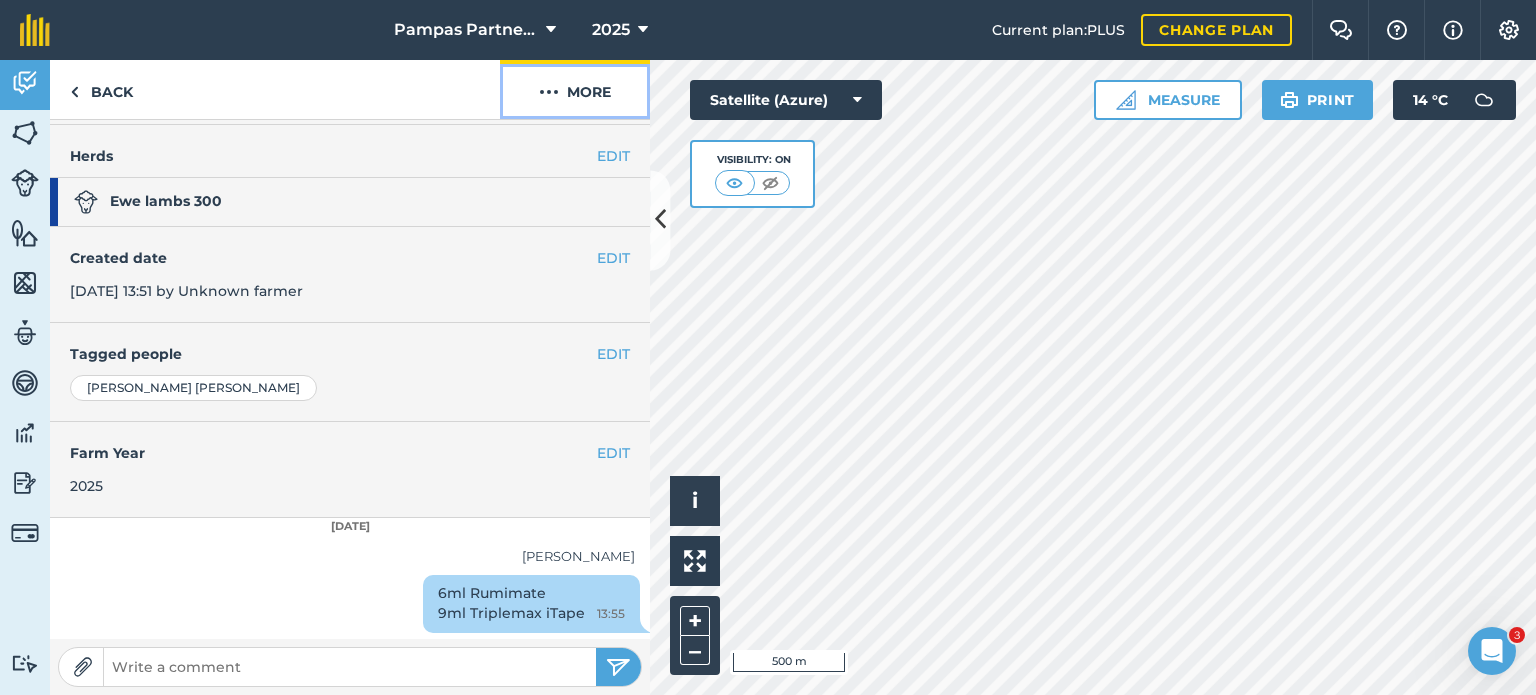click on "More" at bounding box center [575, 89] 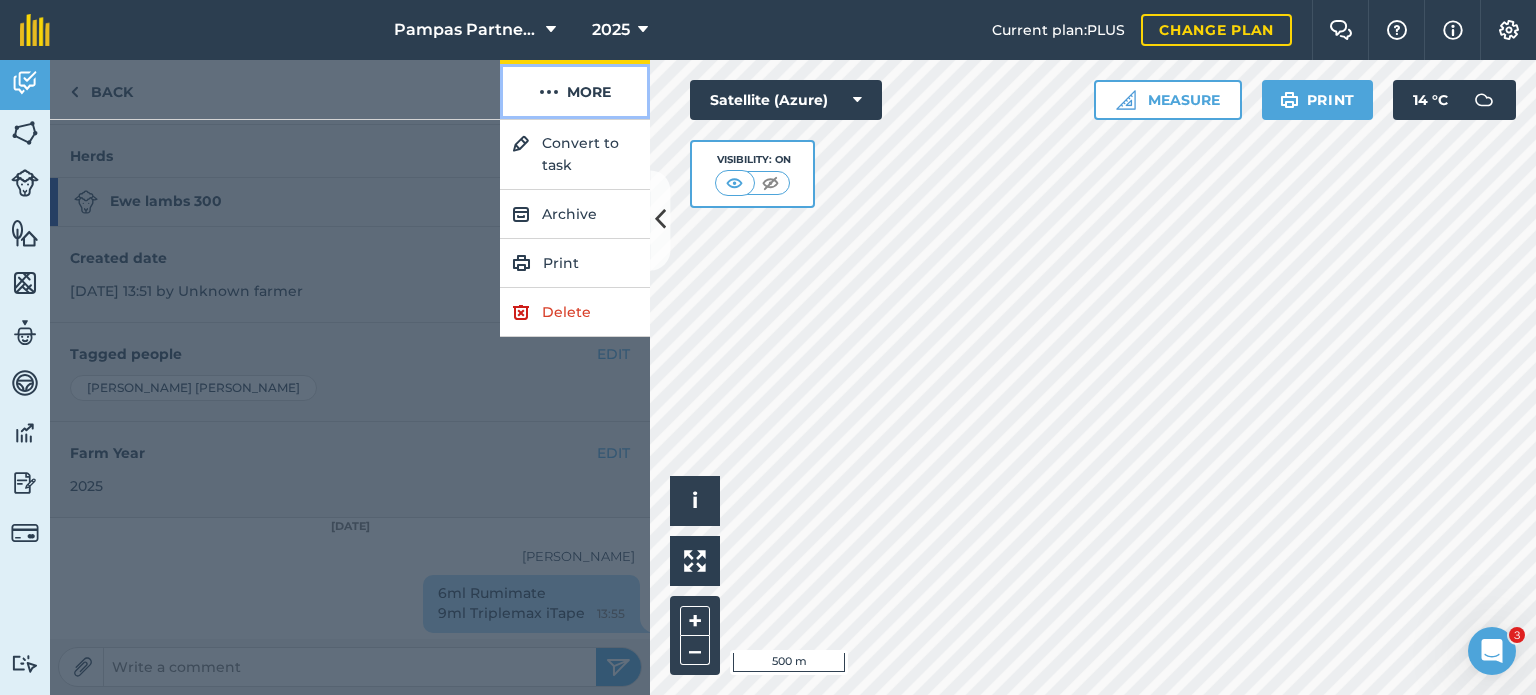 click on "More" at bounding box center [575, 89] 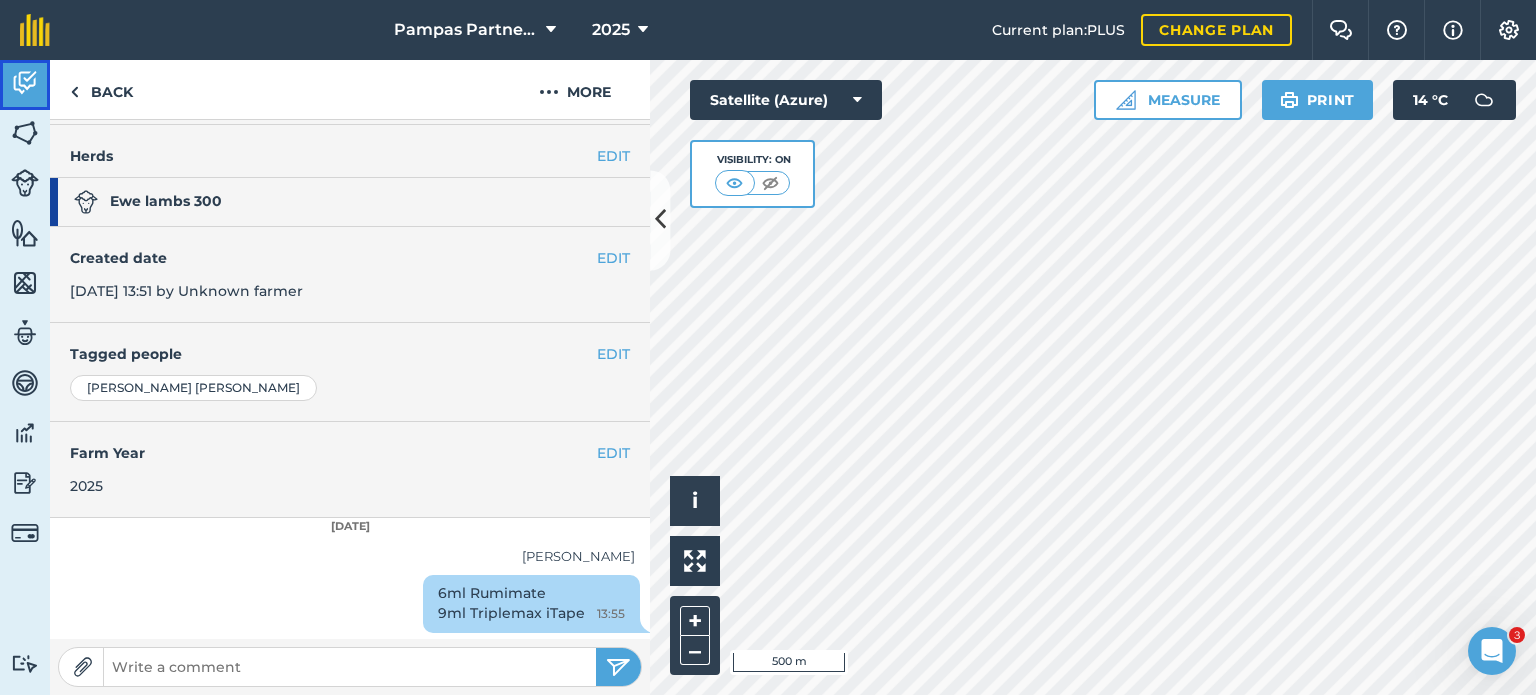 click at bounding box center (25, 83) 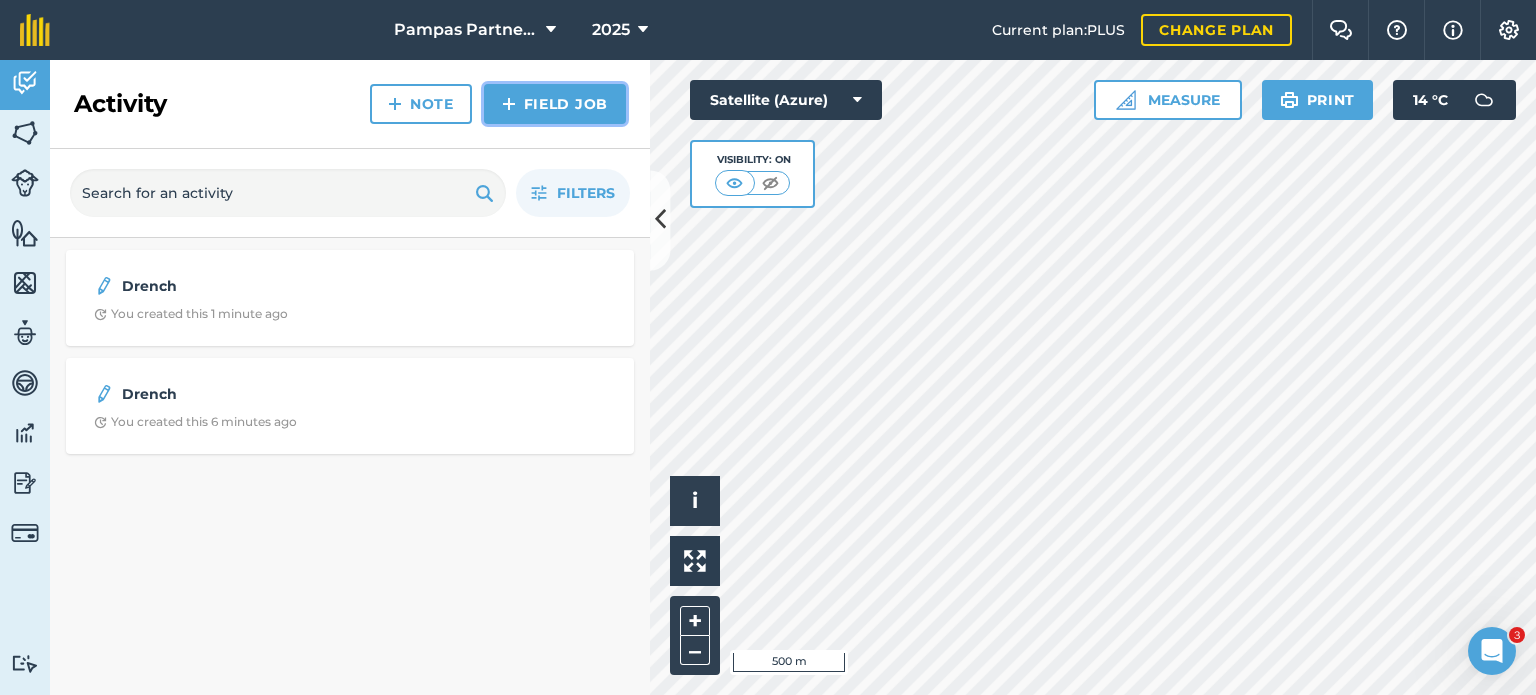 click at bounding box center [509, 104] 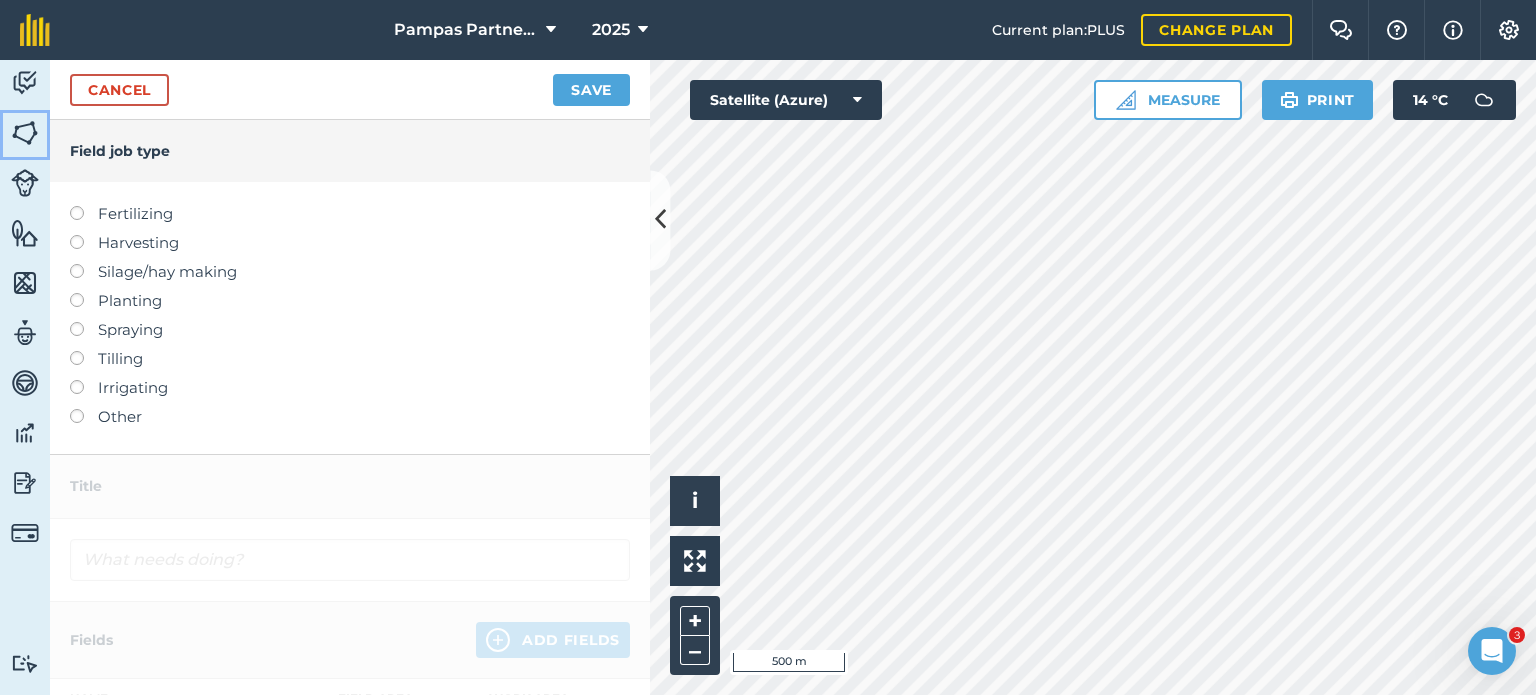 click at bounding box center (25, 133) 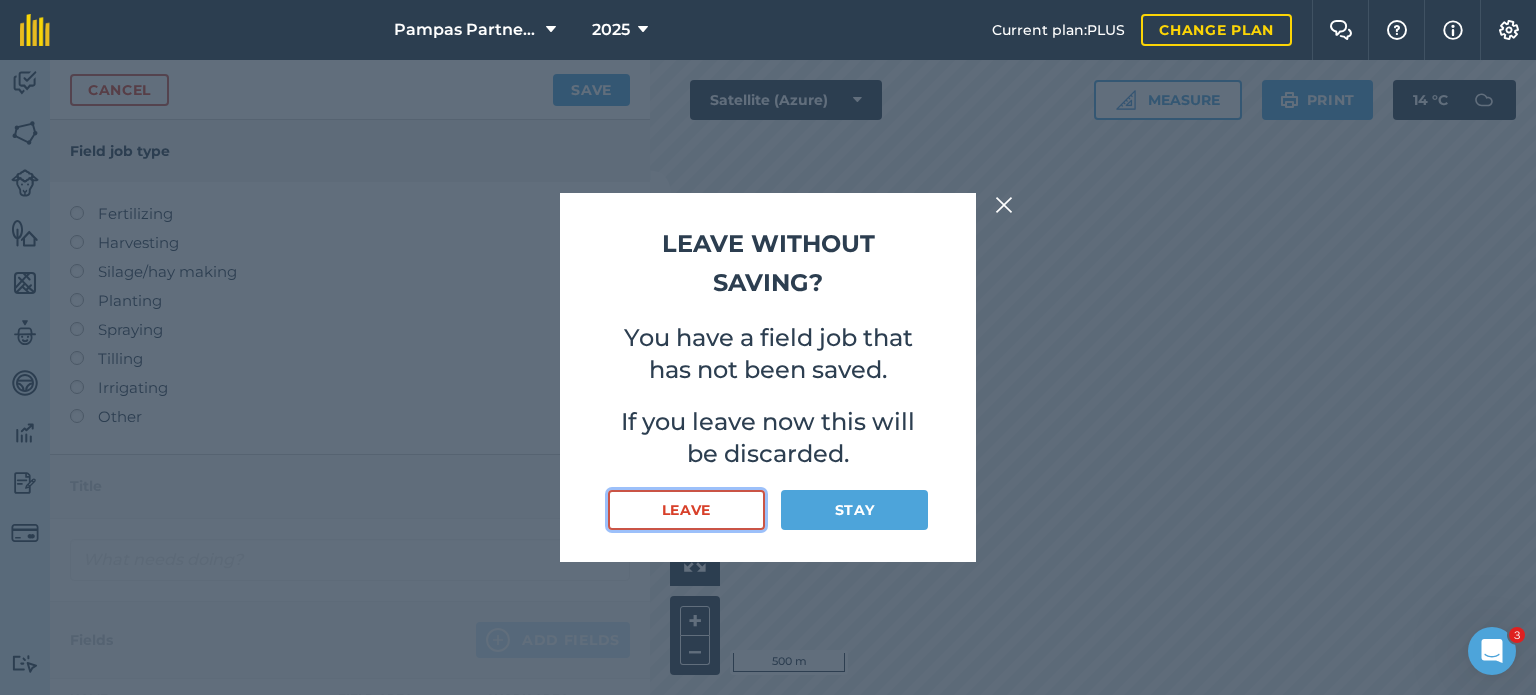 click on "Leave" at bounding box center [686, 510] 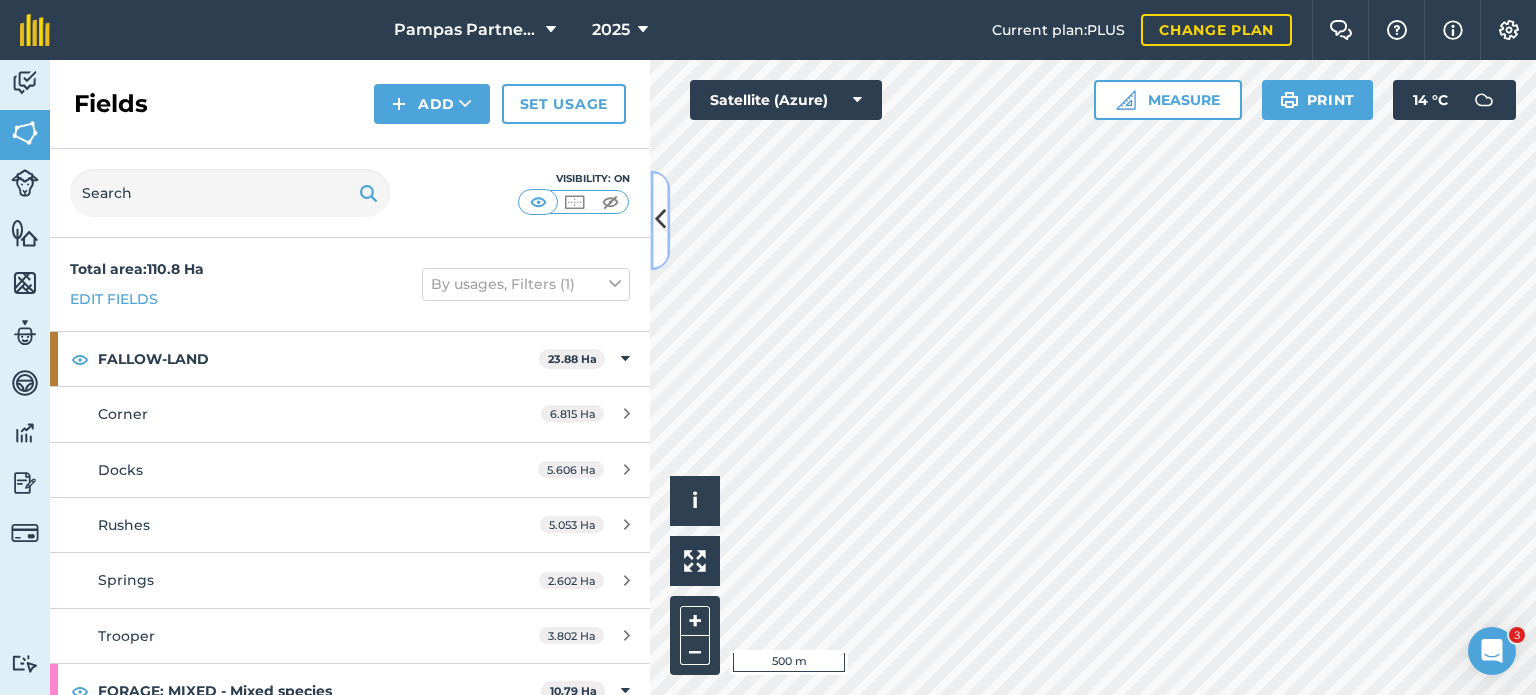 click at bounding box center [660, 220] 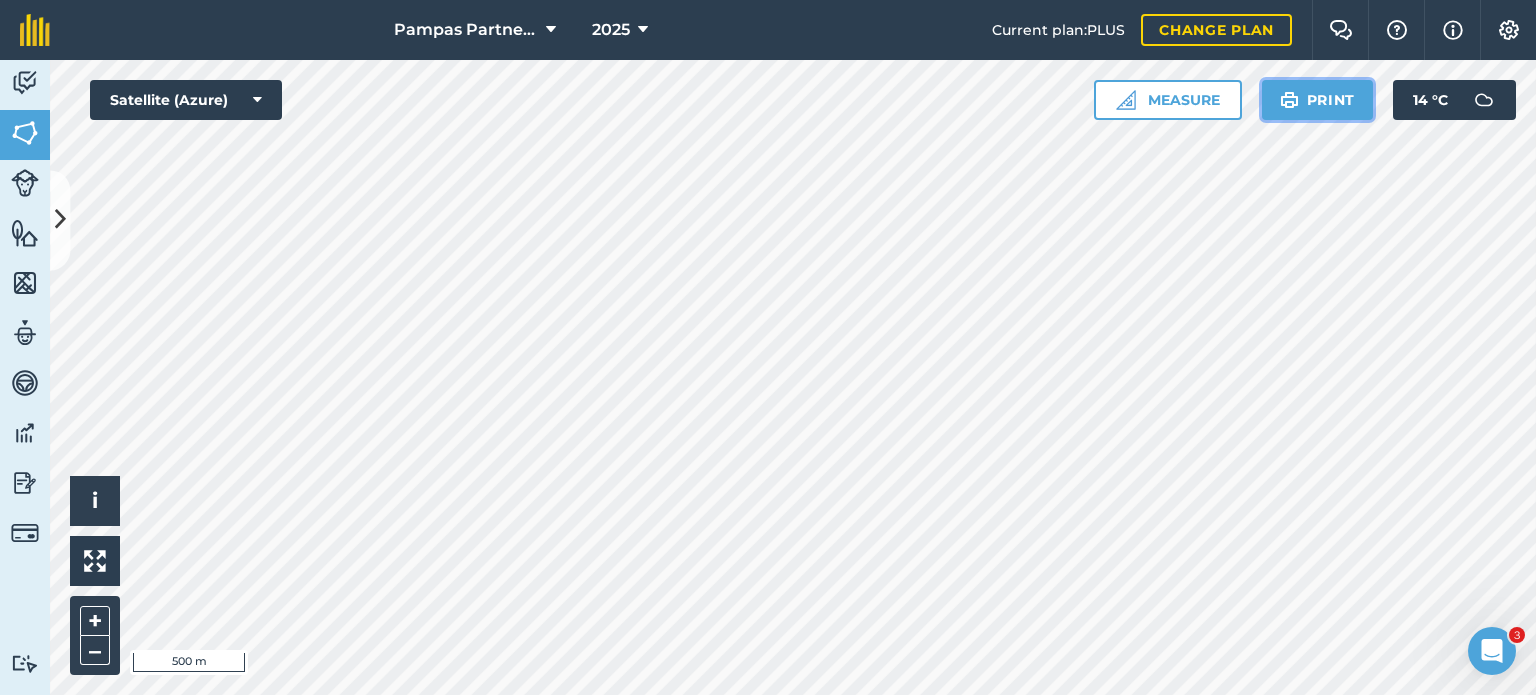 click on "Print" at bounding box center [1318, 100] 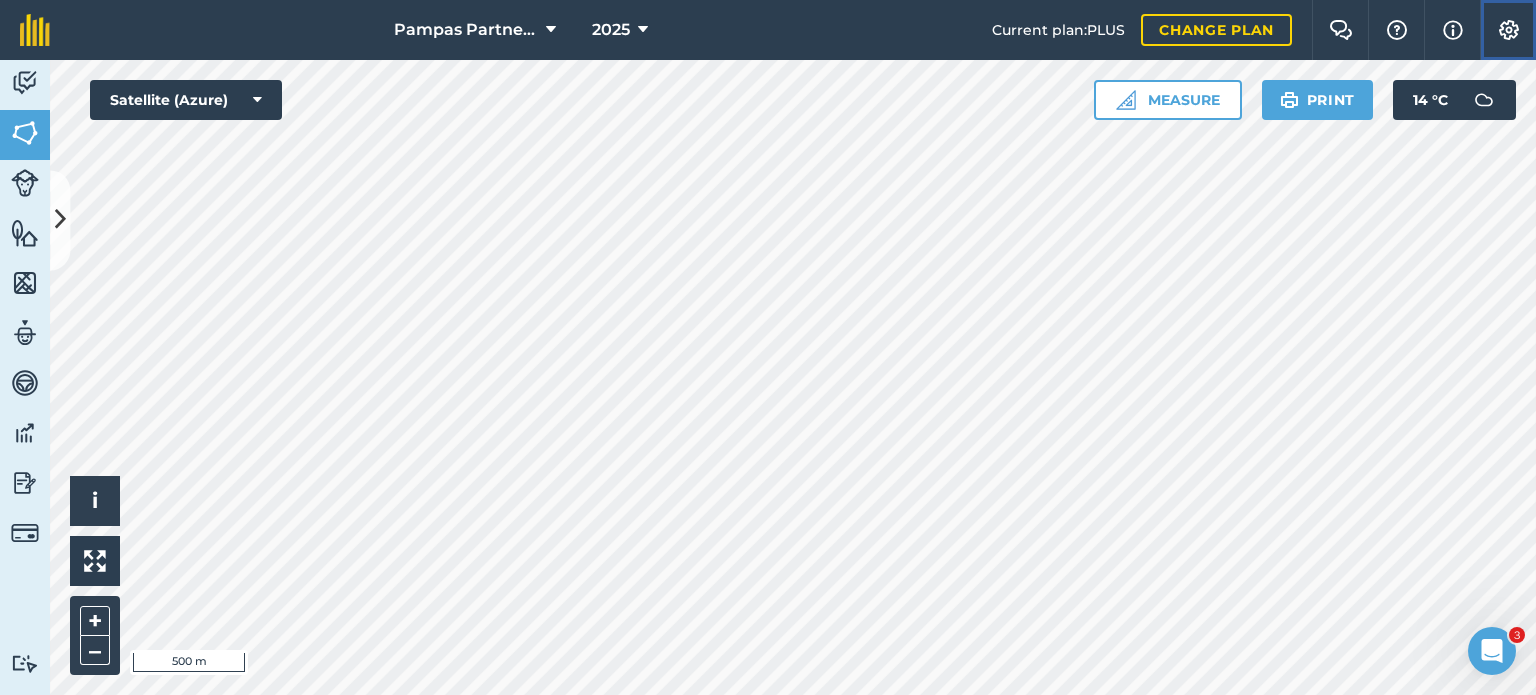 click at bounding box center [1509, 30] 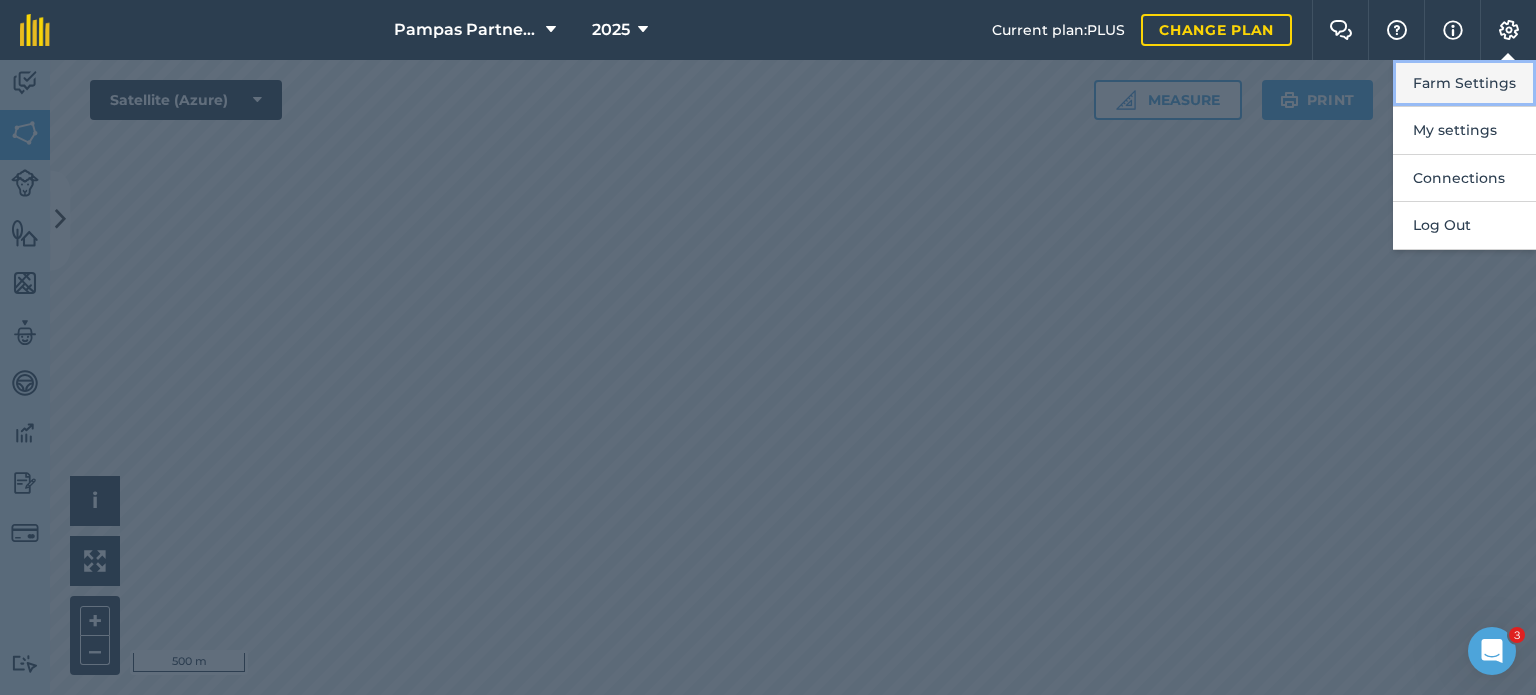 click on "Farm Settings" at bounding box center (1464, 83) 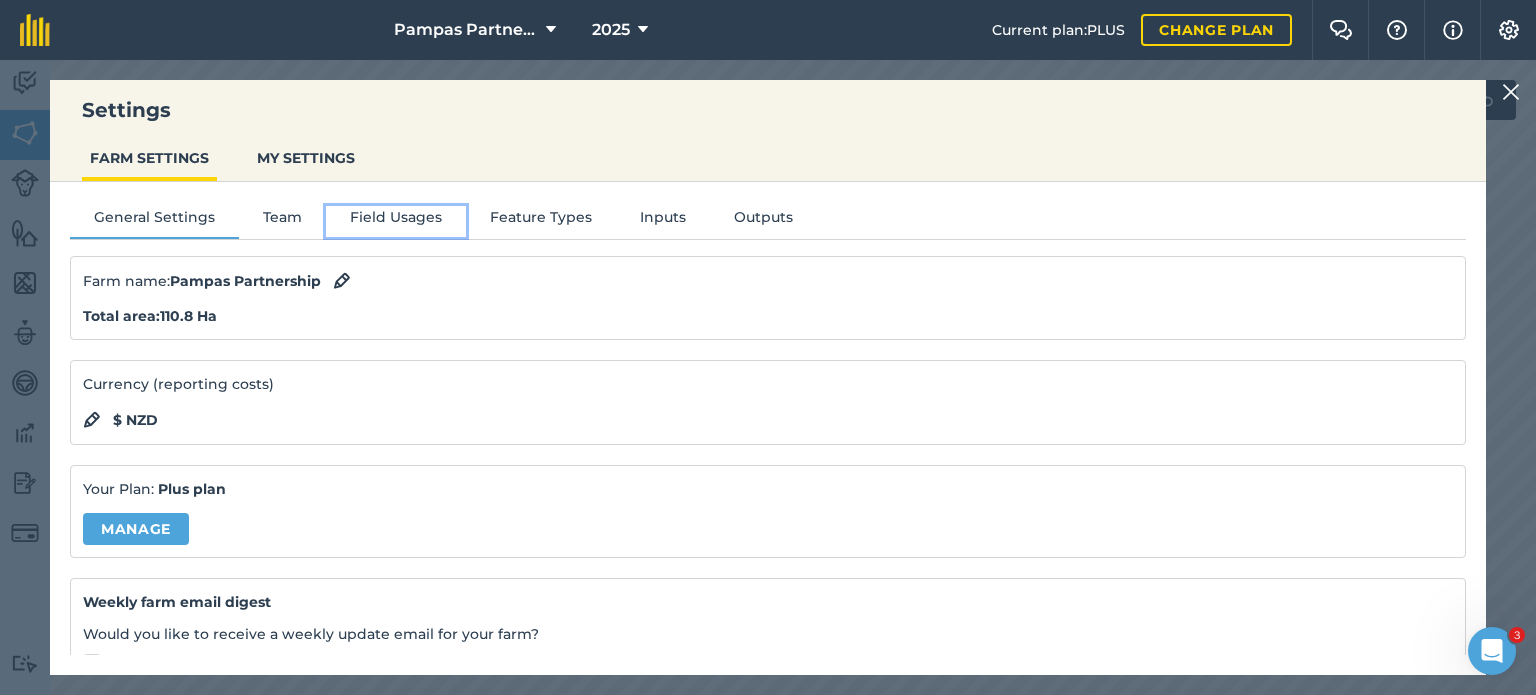 click on "Field Usages" at bounding box center (396, 221) 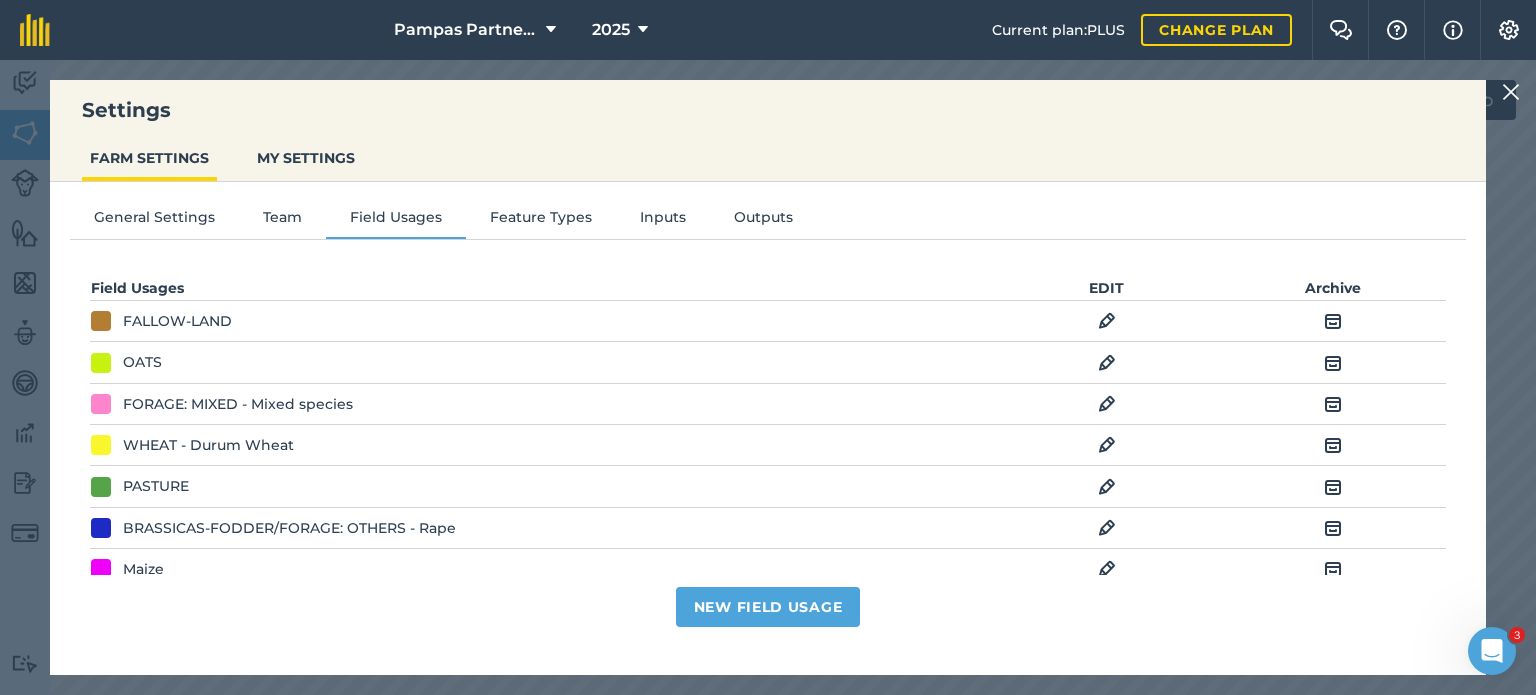 click at bounding box center [1107, 569] 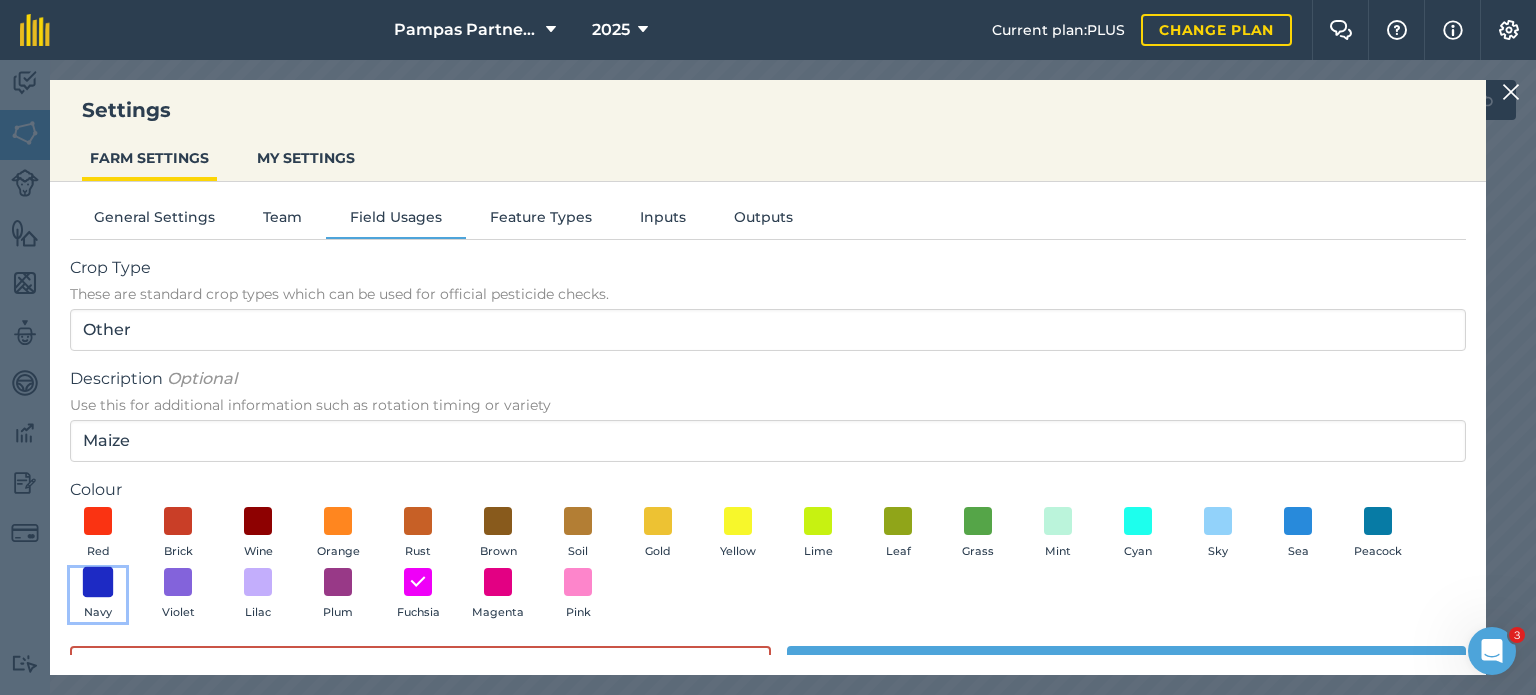 click at bounding box center (98, 582) 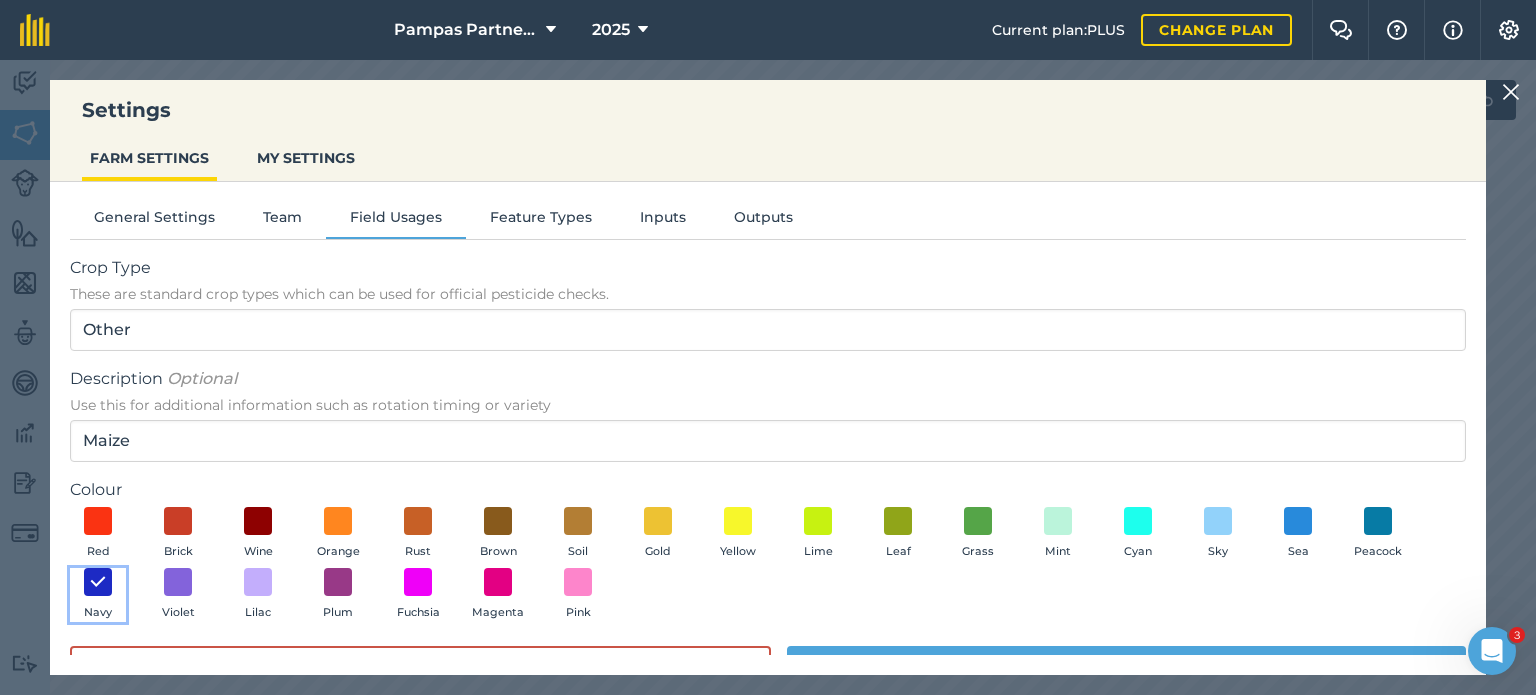 scroll, scrollTop: 49, scrollLeft: 0, axis: vertical 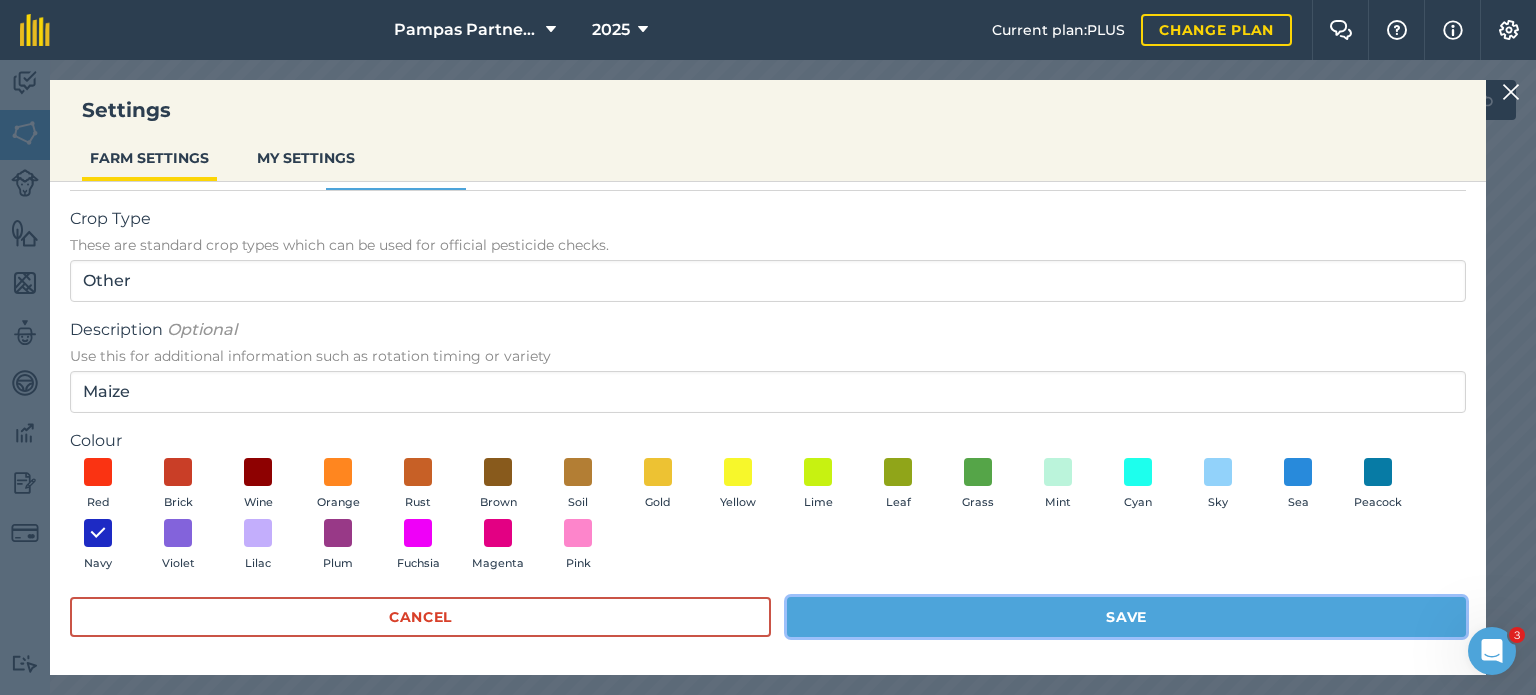 click on "Save" at bounding box center [1126, 617] 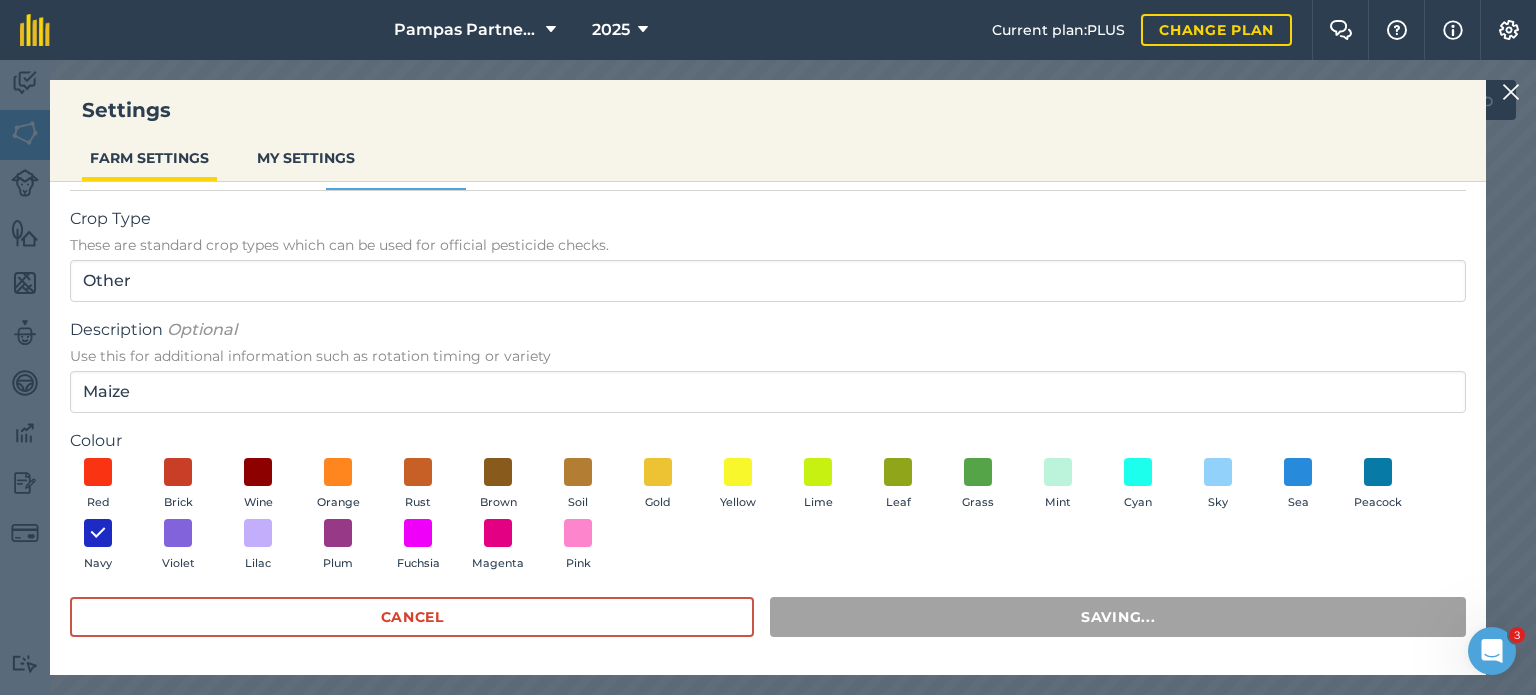 scroll, scrollTop: 0, scrollLeft: 0, axis: both 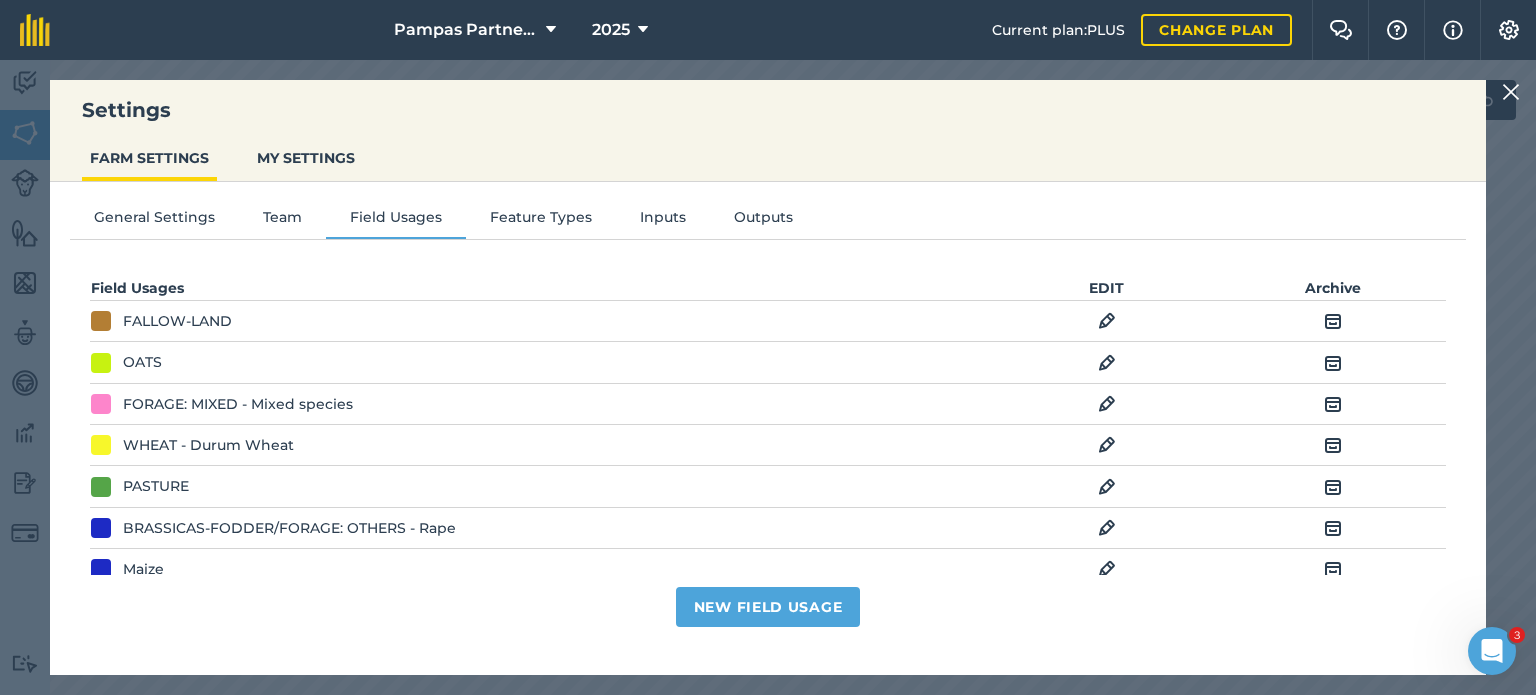 click at bounding box center (1107, 569) 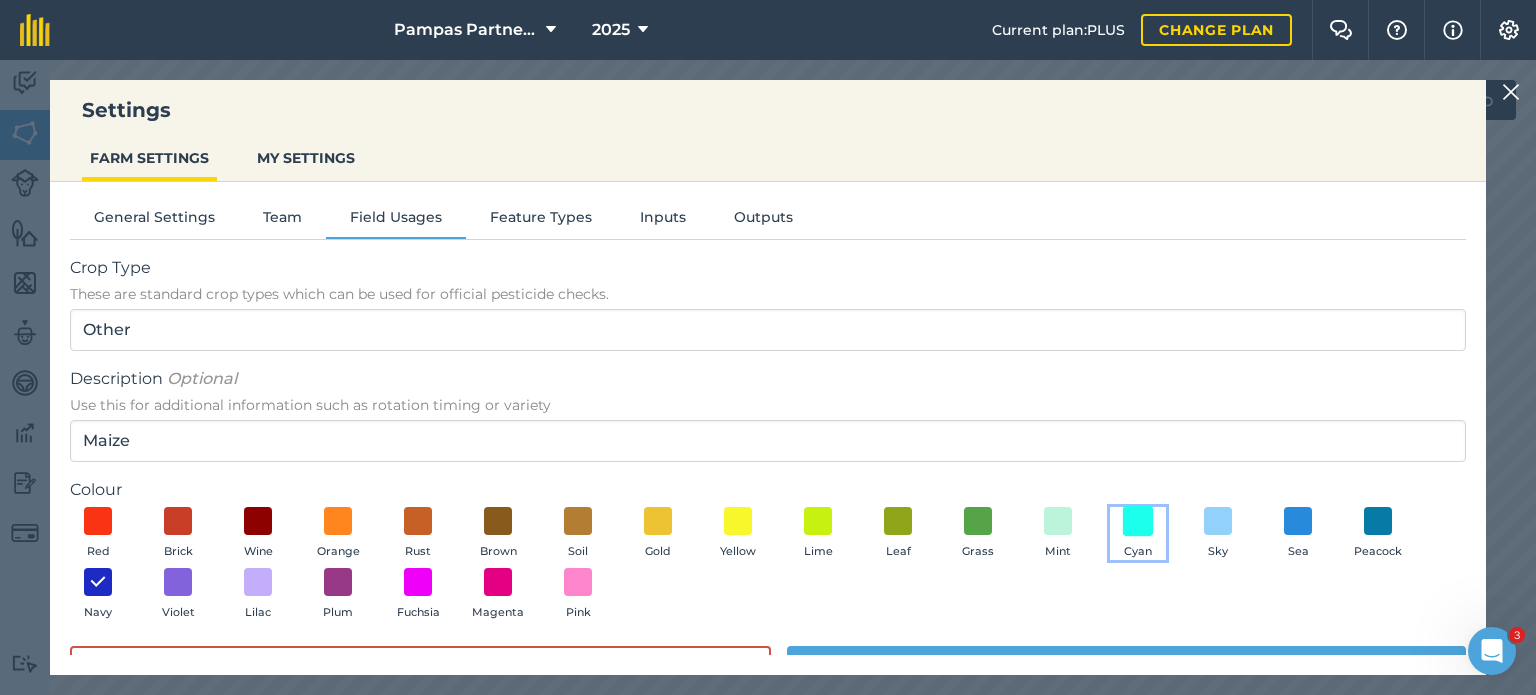 click at bounding box center (1138, 520) 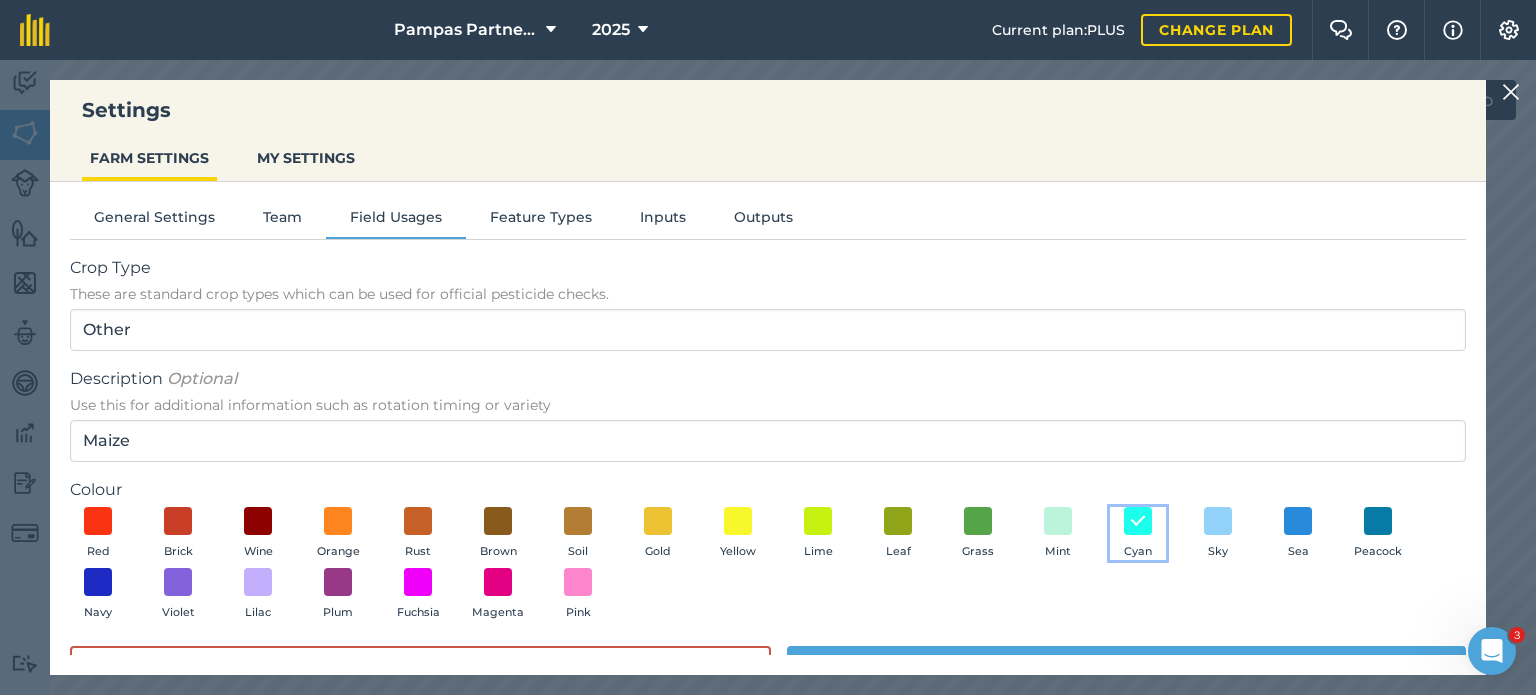 scroll, scrollTop: 49, scrollLeft: 0, axis: vertical 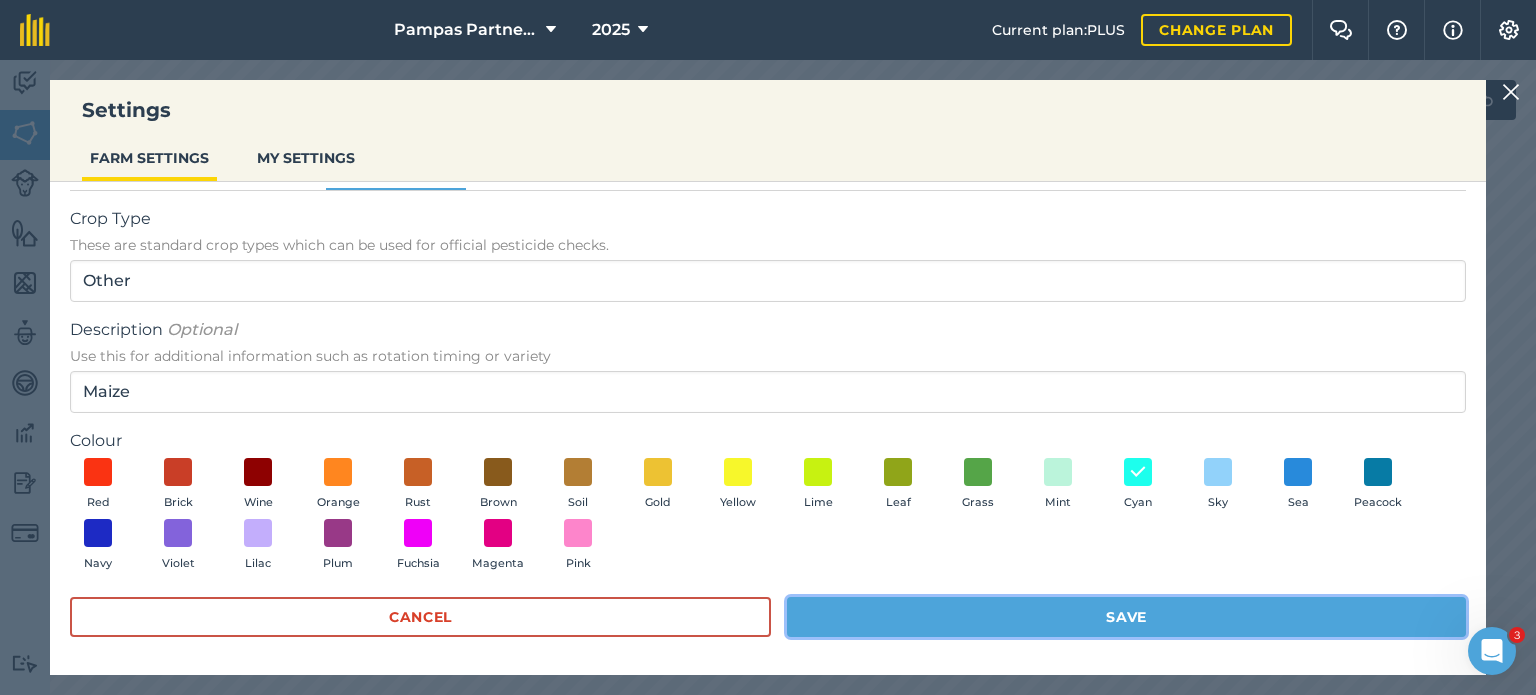 click on "Save" at bounding box center (1126, 617) 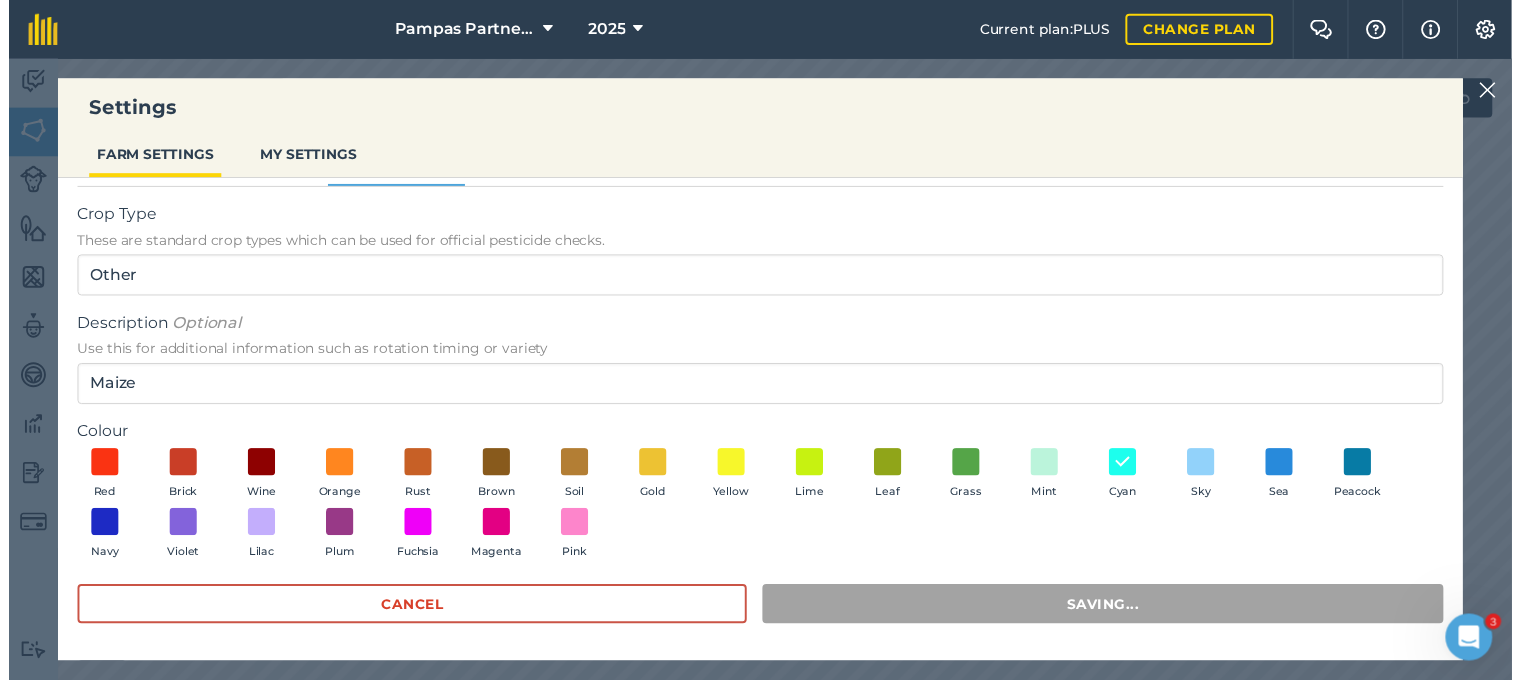 scroll, scrollTop: 0, scrollLeft: 0, axis: both 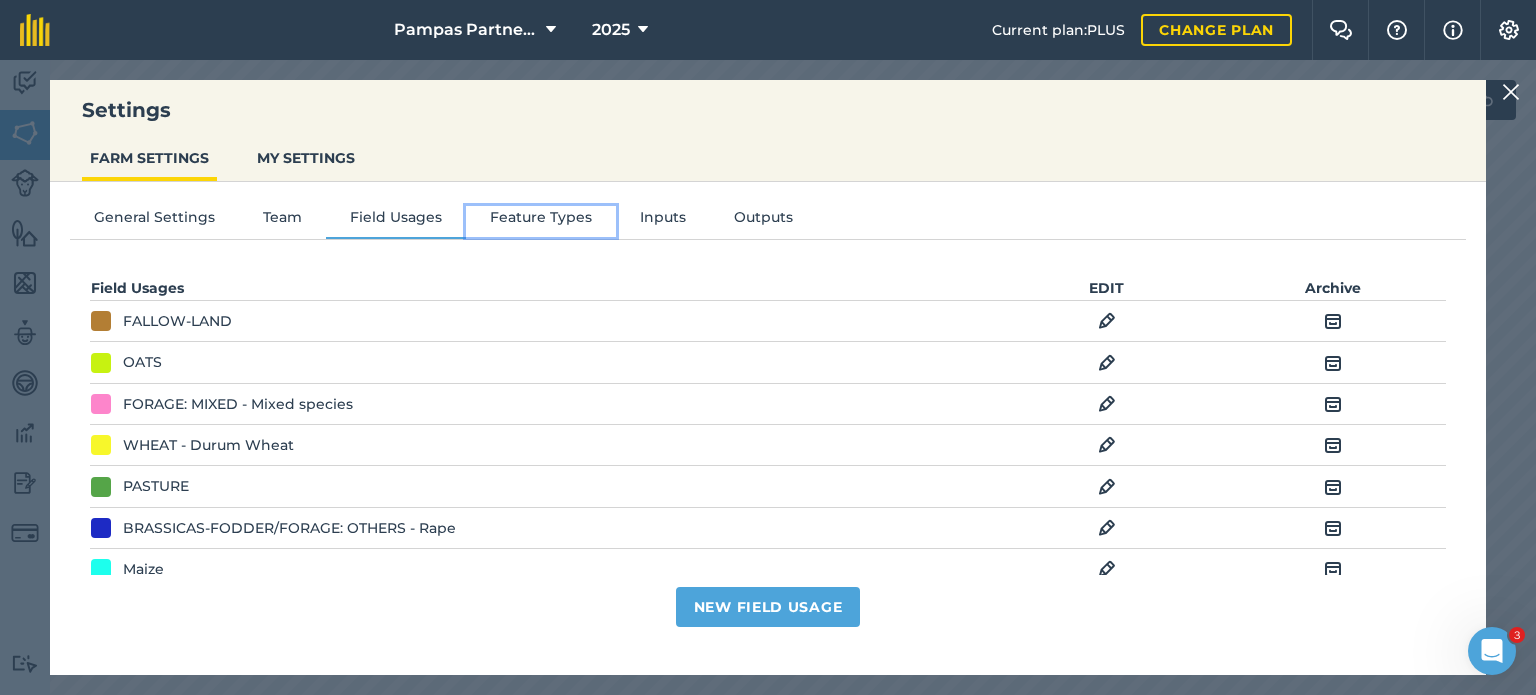 click on "Feature Types" at bounding box center (541, 221) 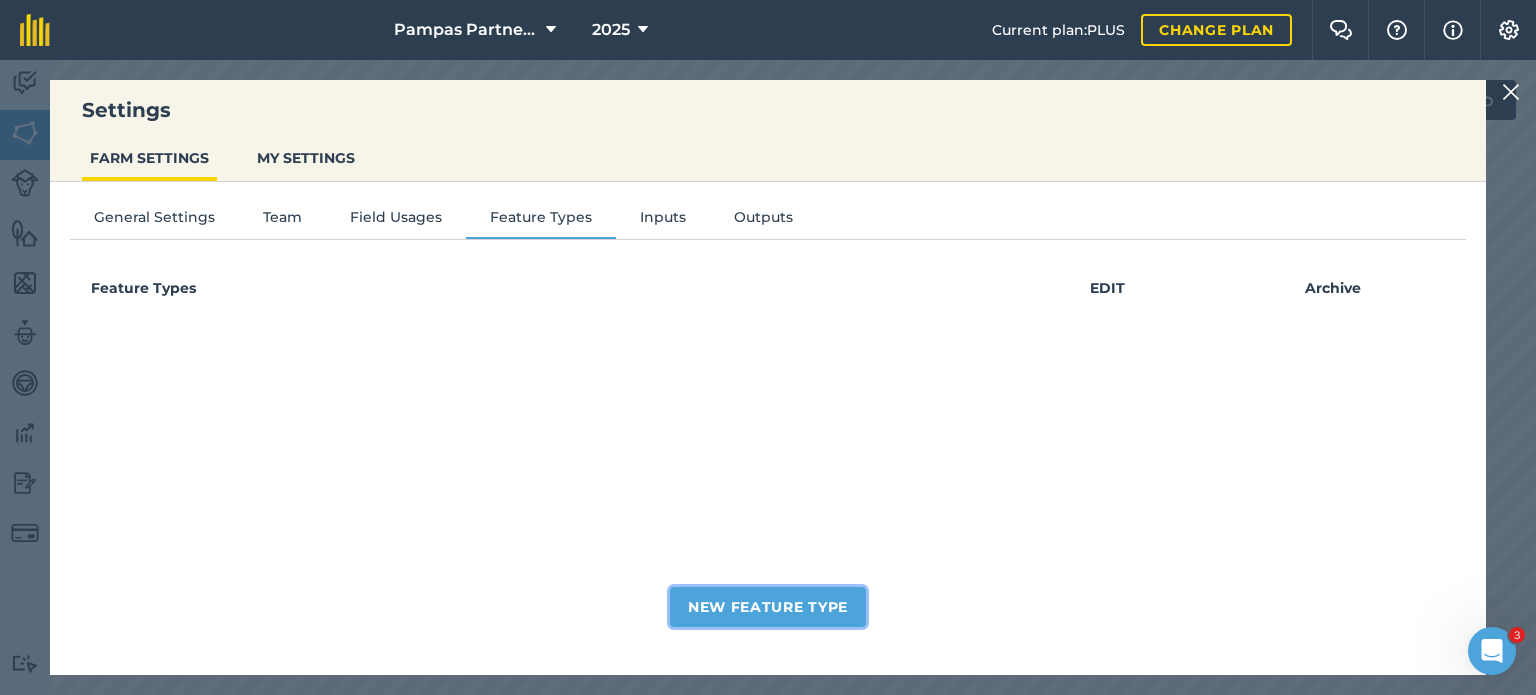click on "New Feature Type" at bounding box center (768, 607) 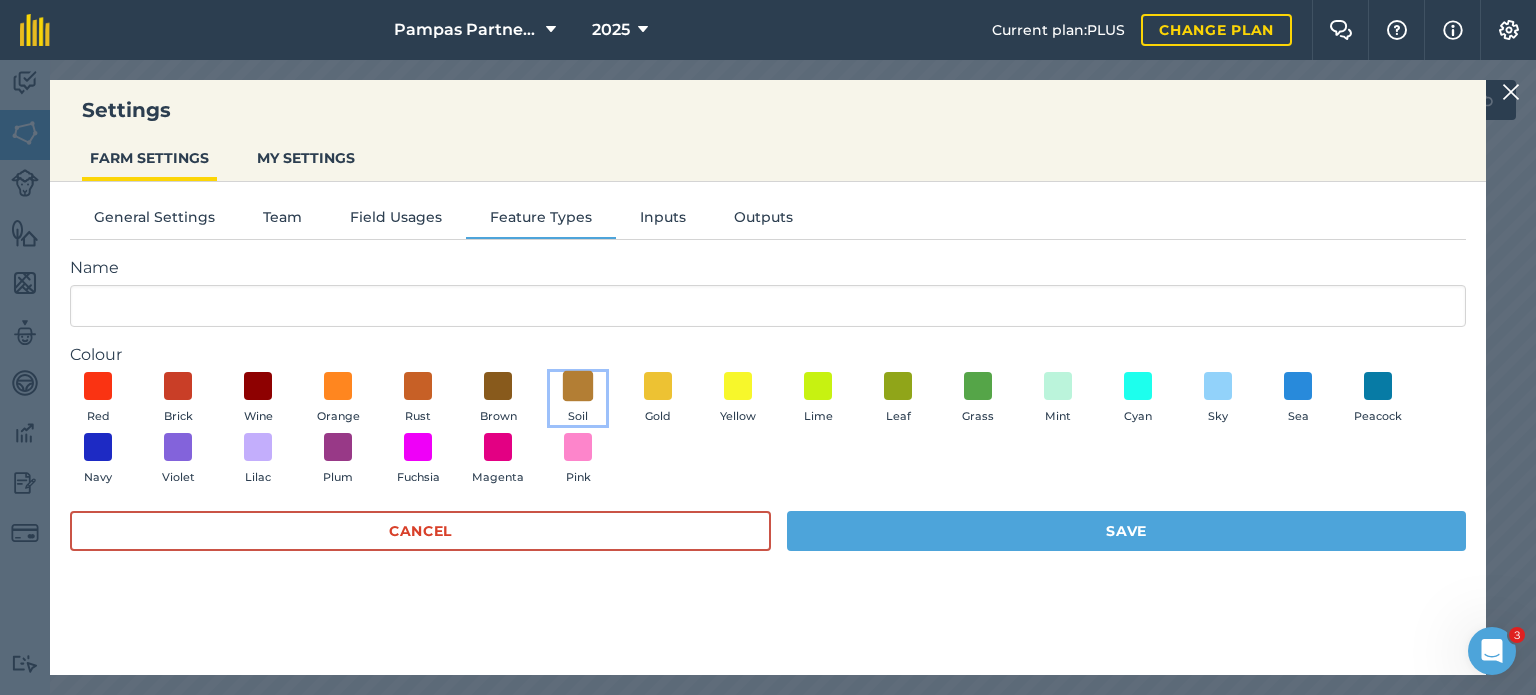 click at bounding box center (578, 385) 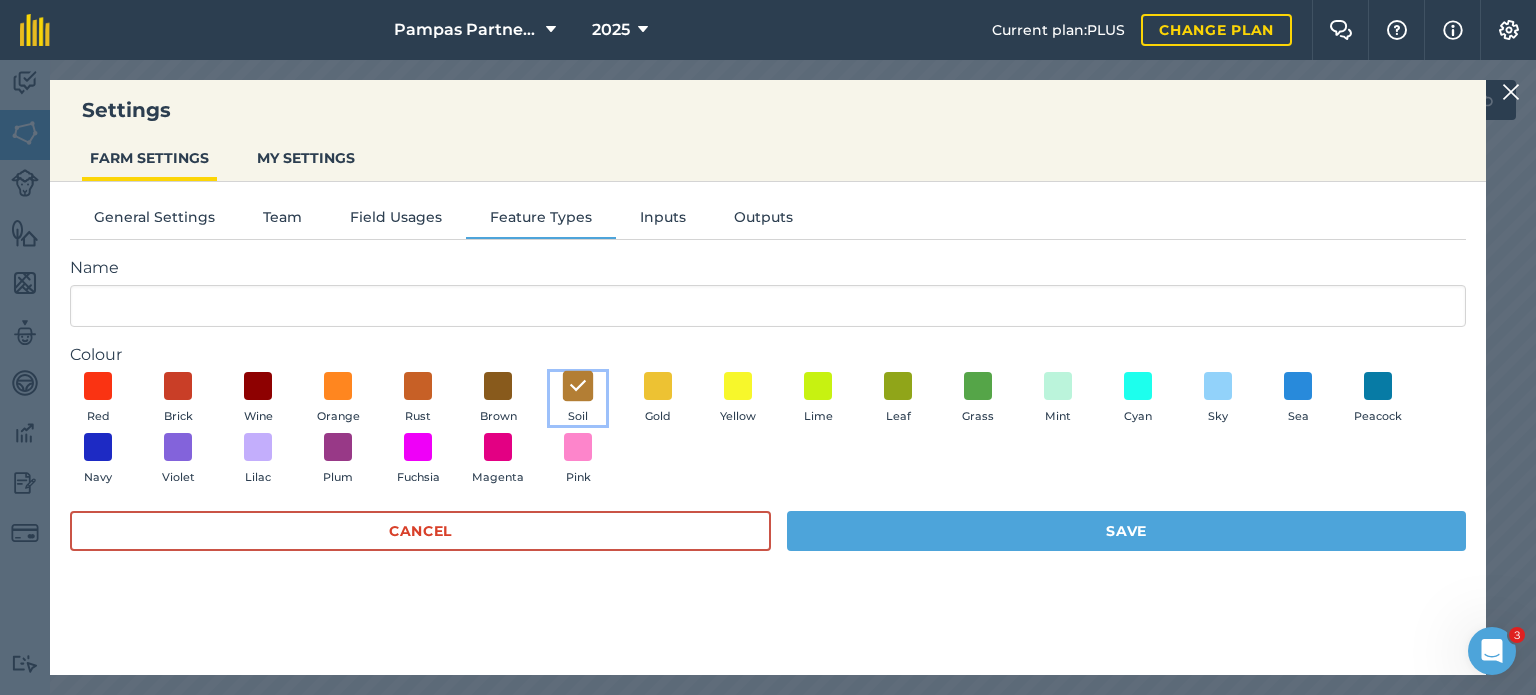 click at bounding box center (578, 386) 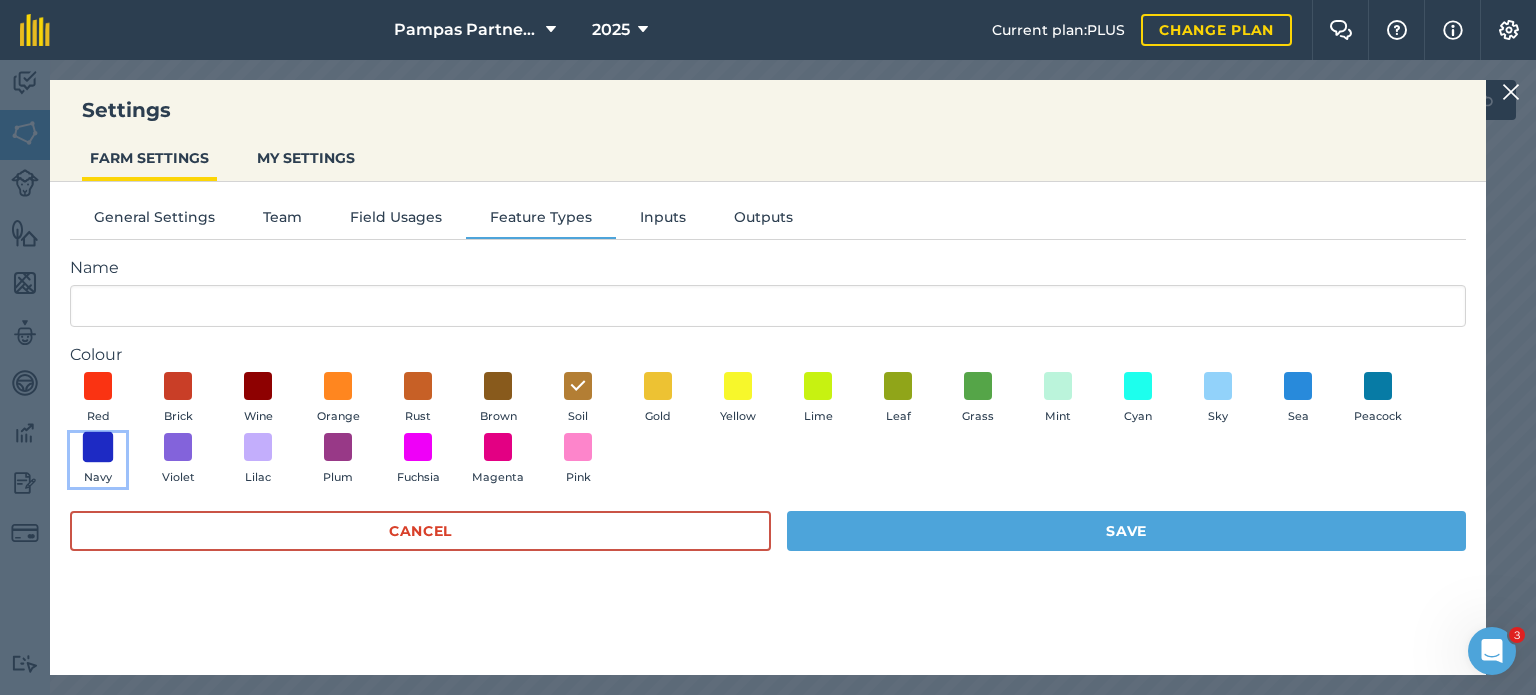 click at bounding box center [98, 447] 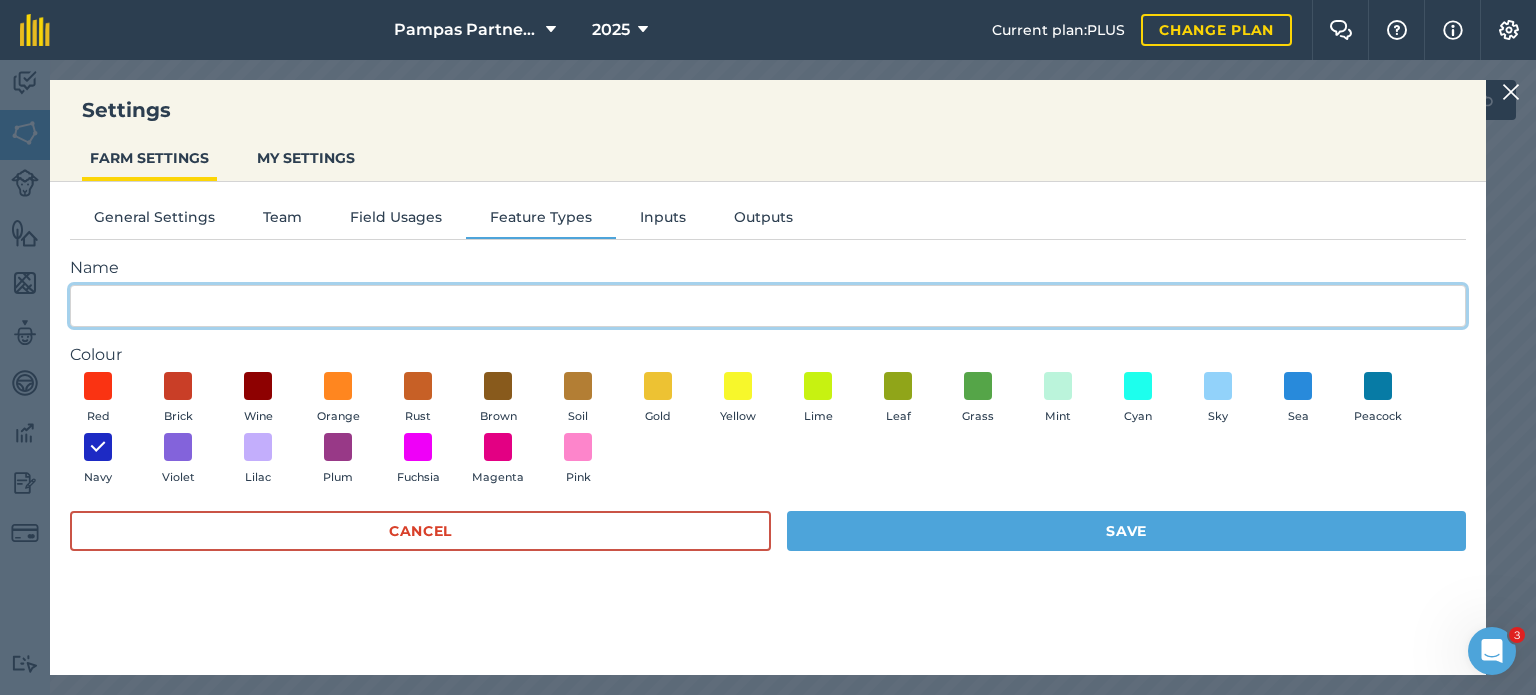click on "Name" at bounding box center [768, 306] 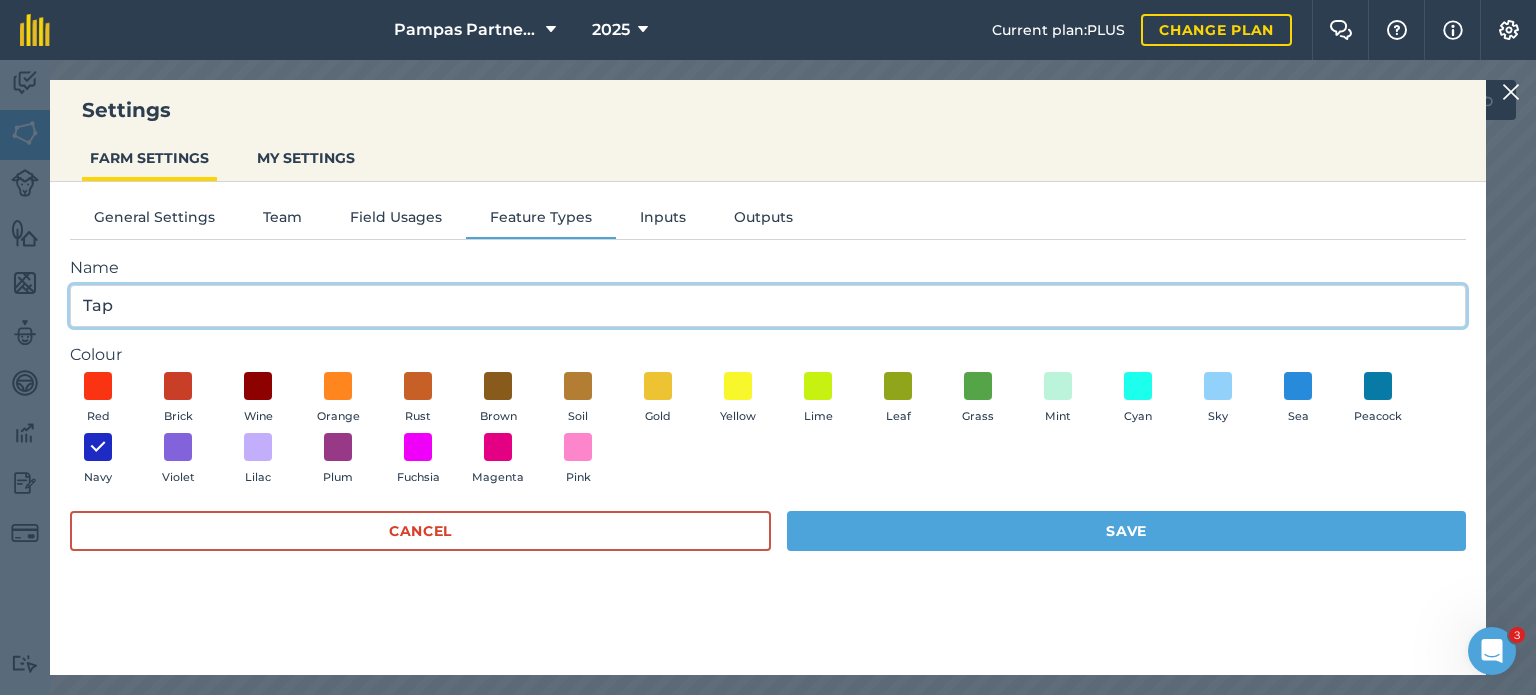 type on "Tap" 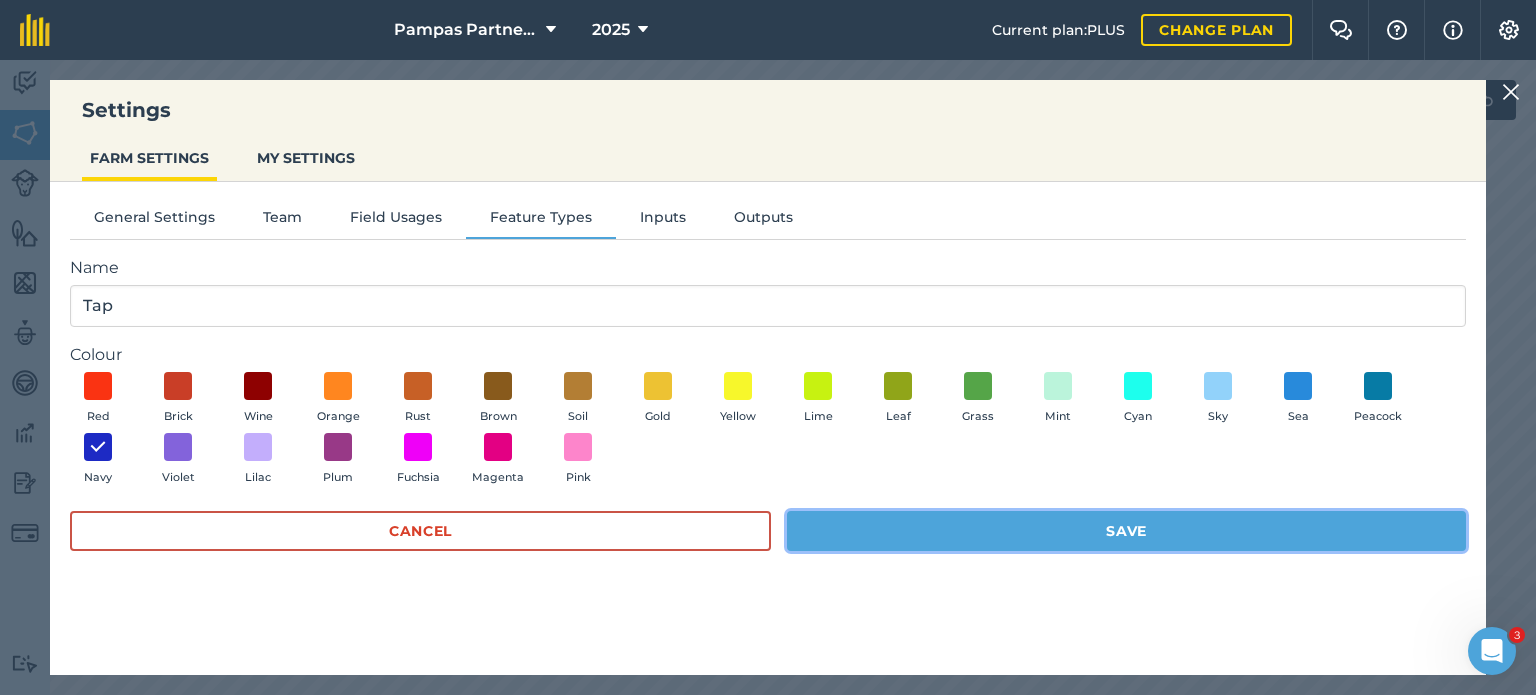 click on "Save" at bounding box center (1126, 531) 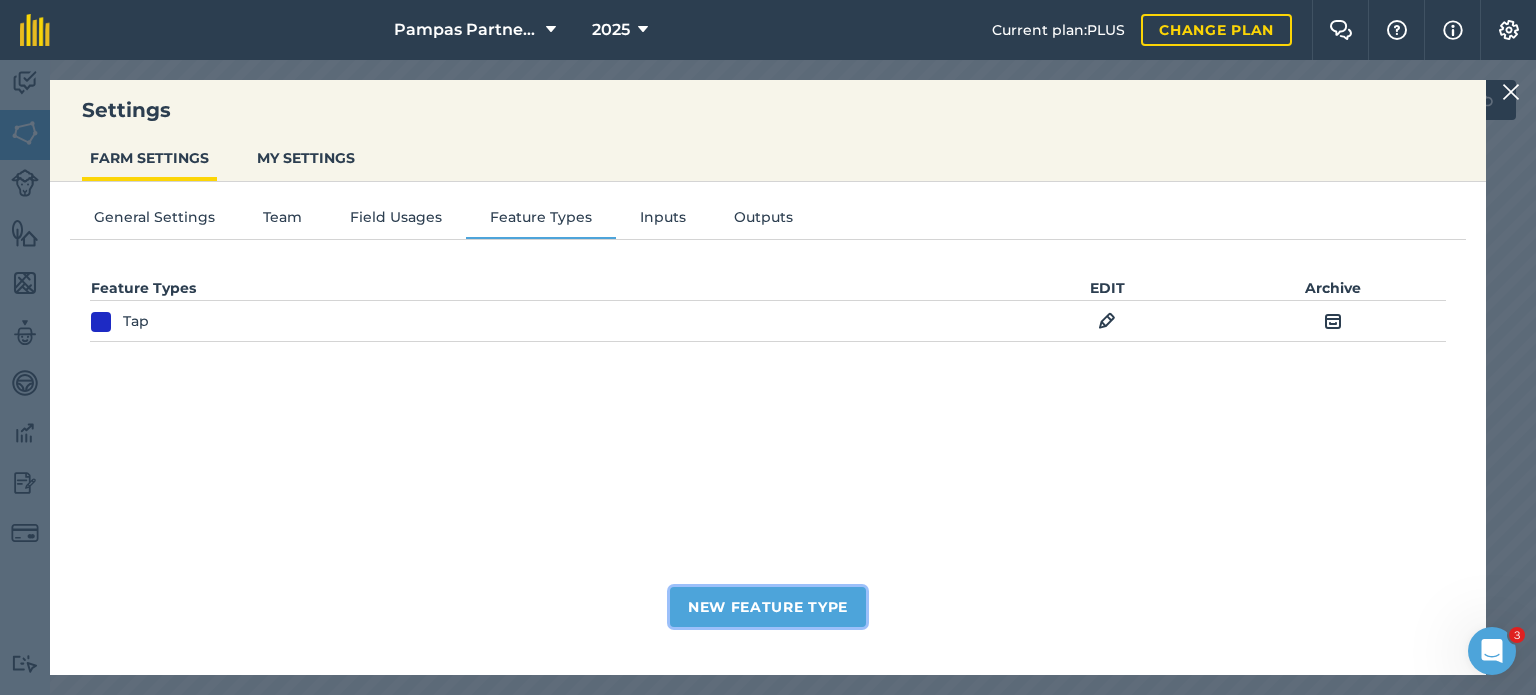 click on "New Feature Type" at bounding box center (768, 607) 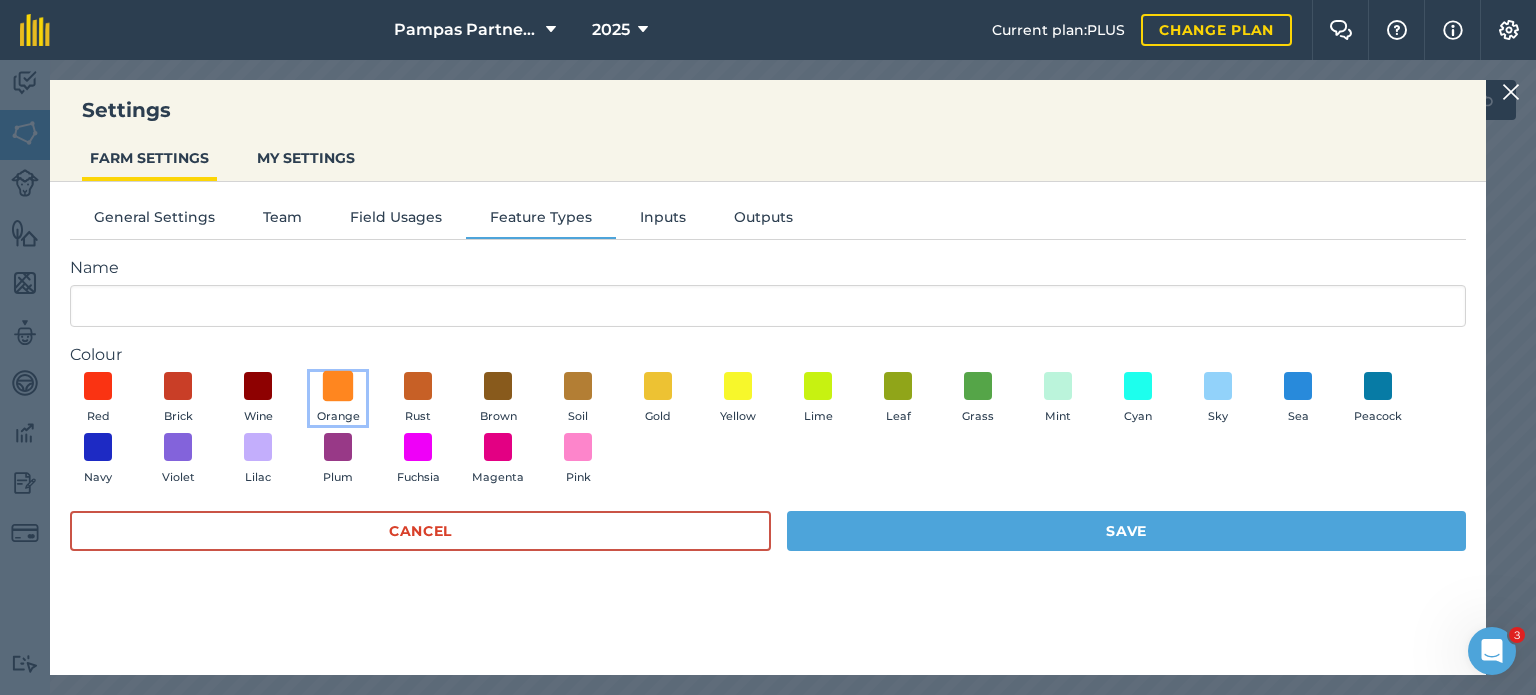 click at bounding box center [338, 385] 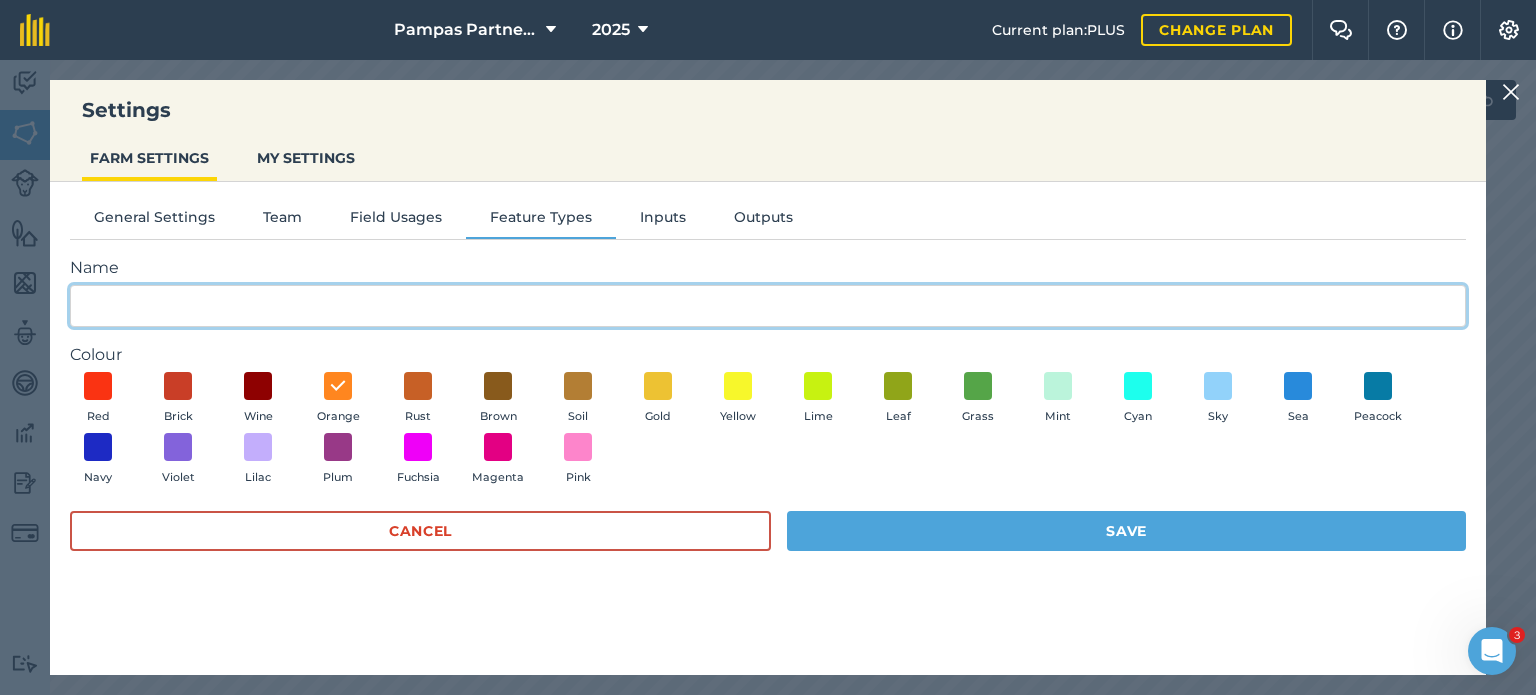 click on "Name" at bounding box center [768, 306] 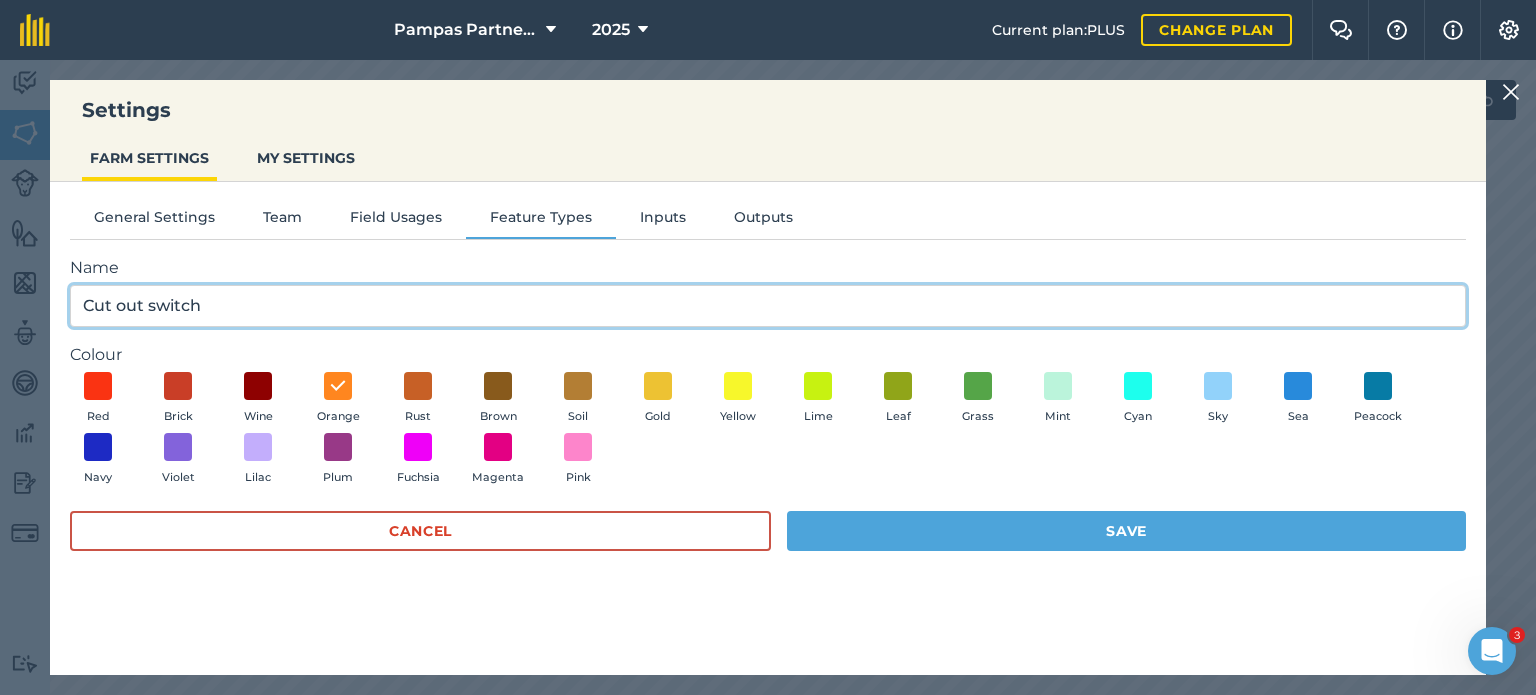 type on "Cut out switch" 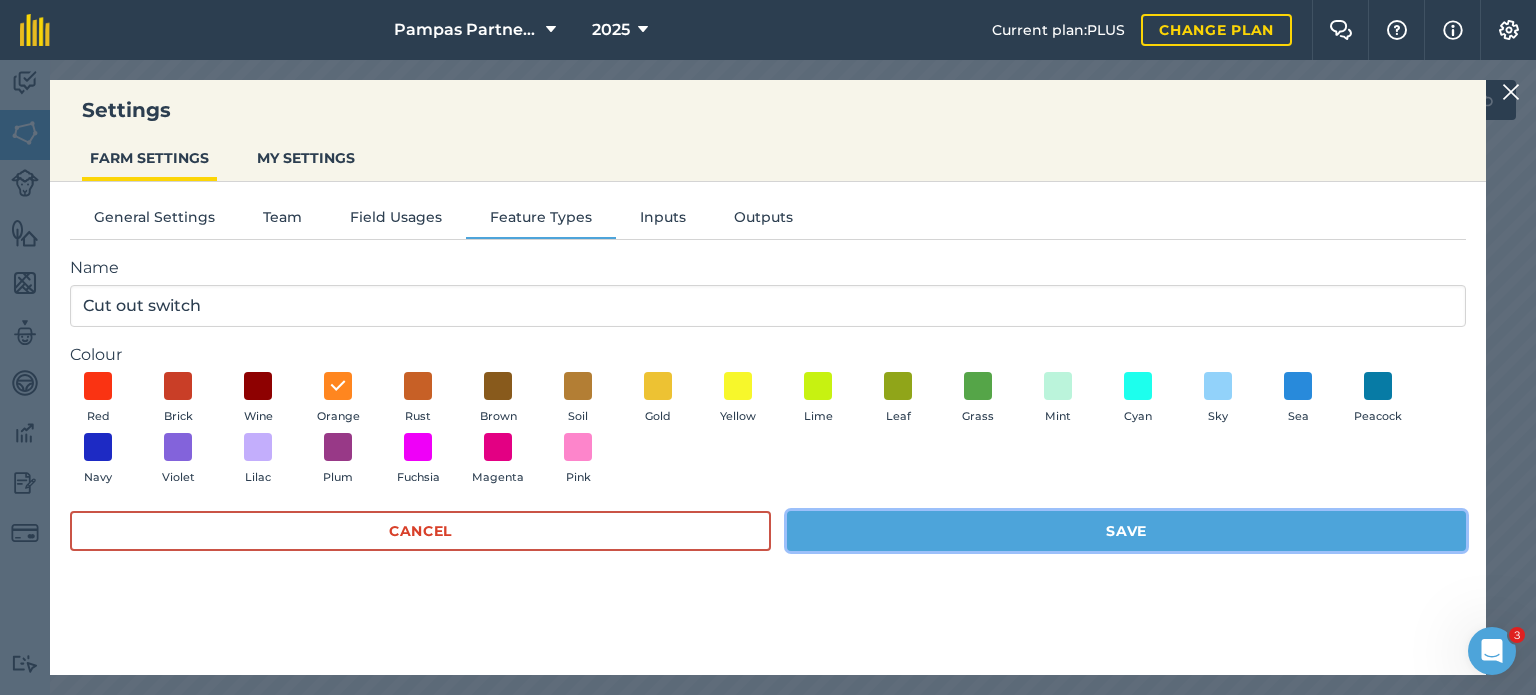 click on "Save" at bounding box center (1126, 531) 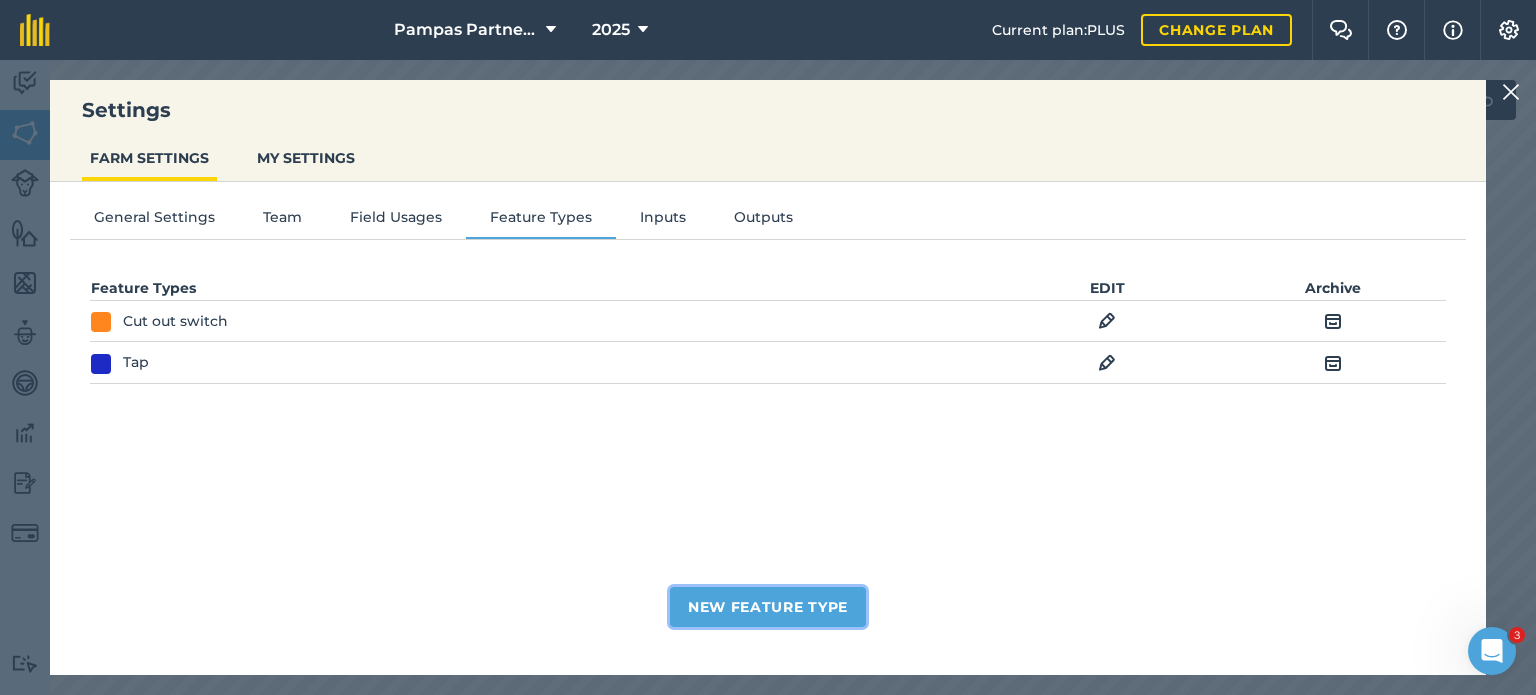 click on "New Feature Type" at bounding box center (768, 607) 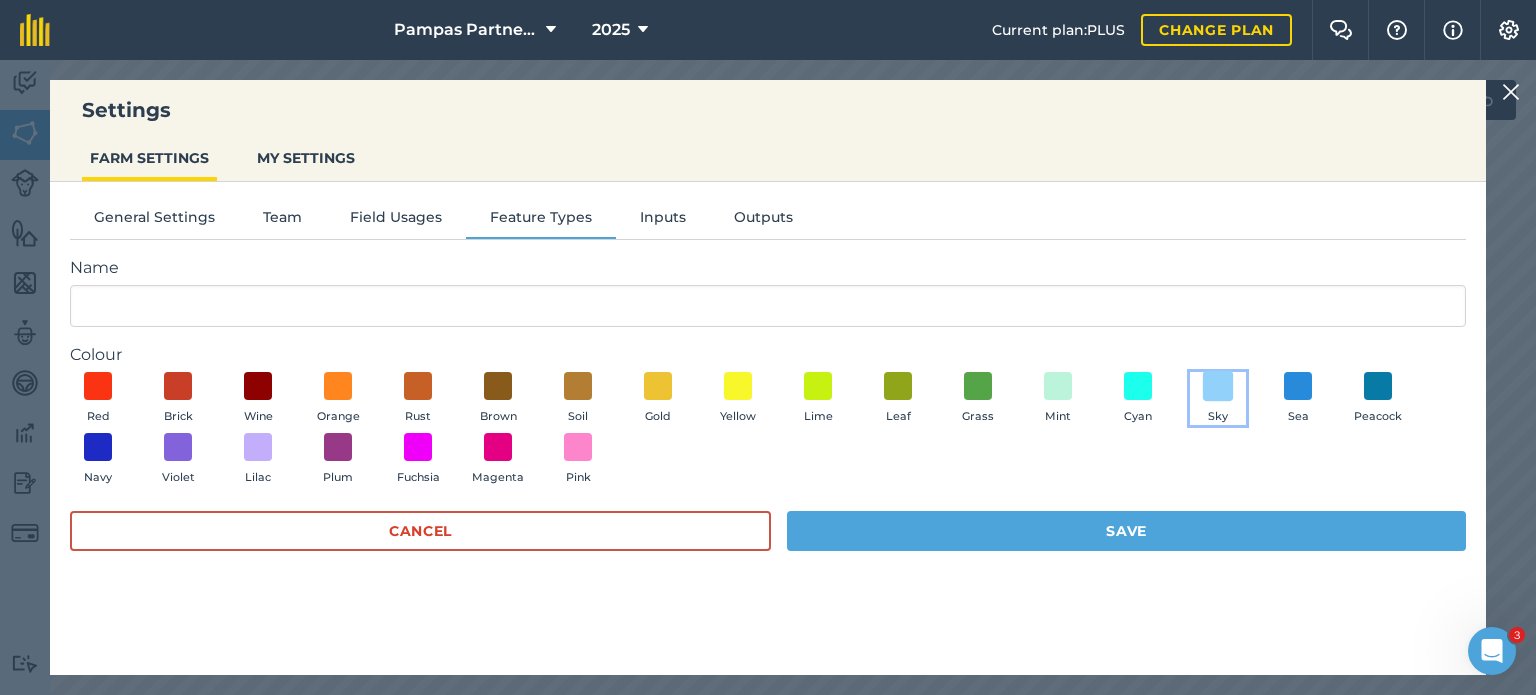click at bounding box center [1218, 385] 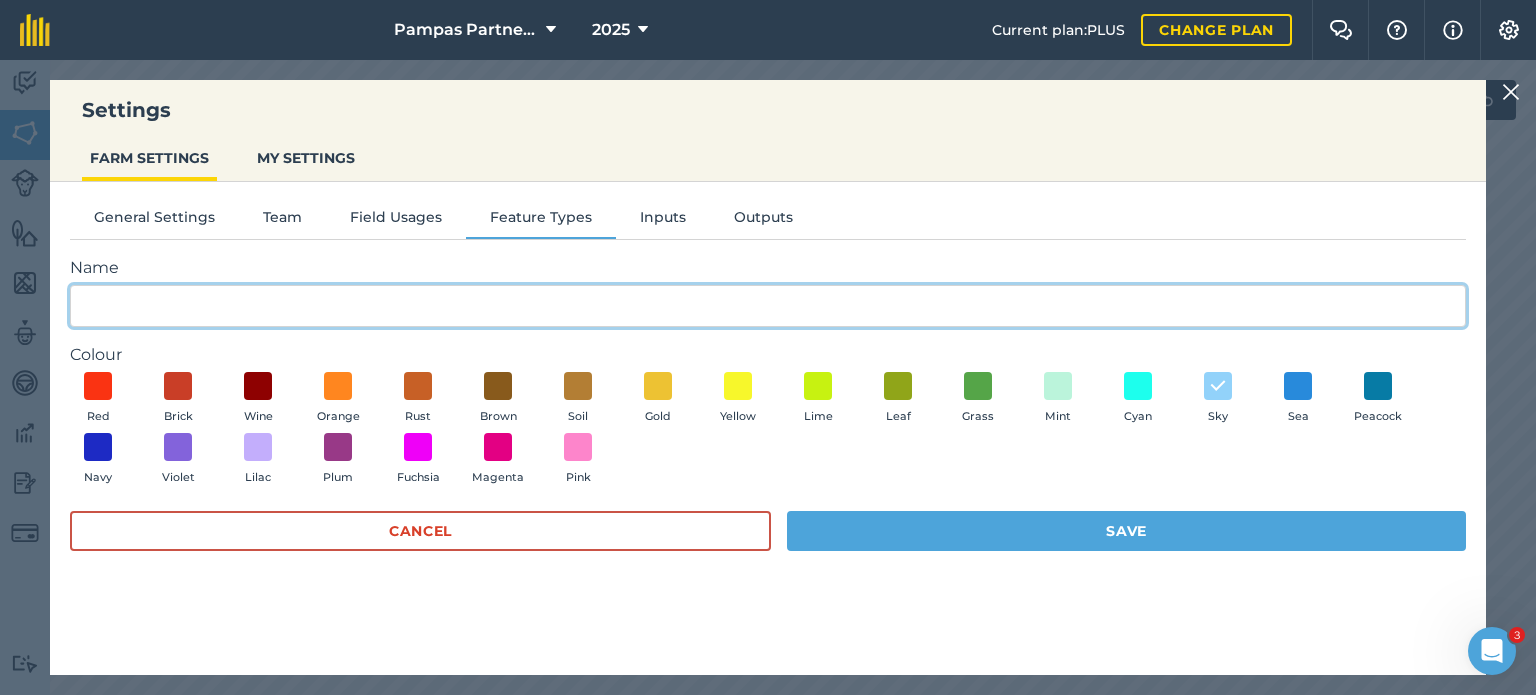 click on "Name" at bounding box center [768, 306] 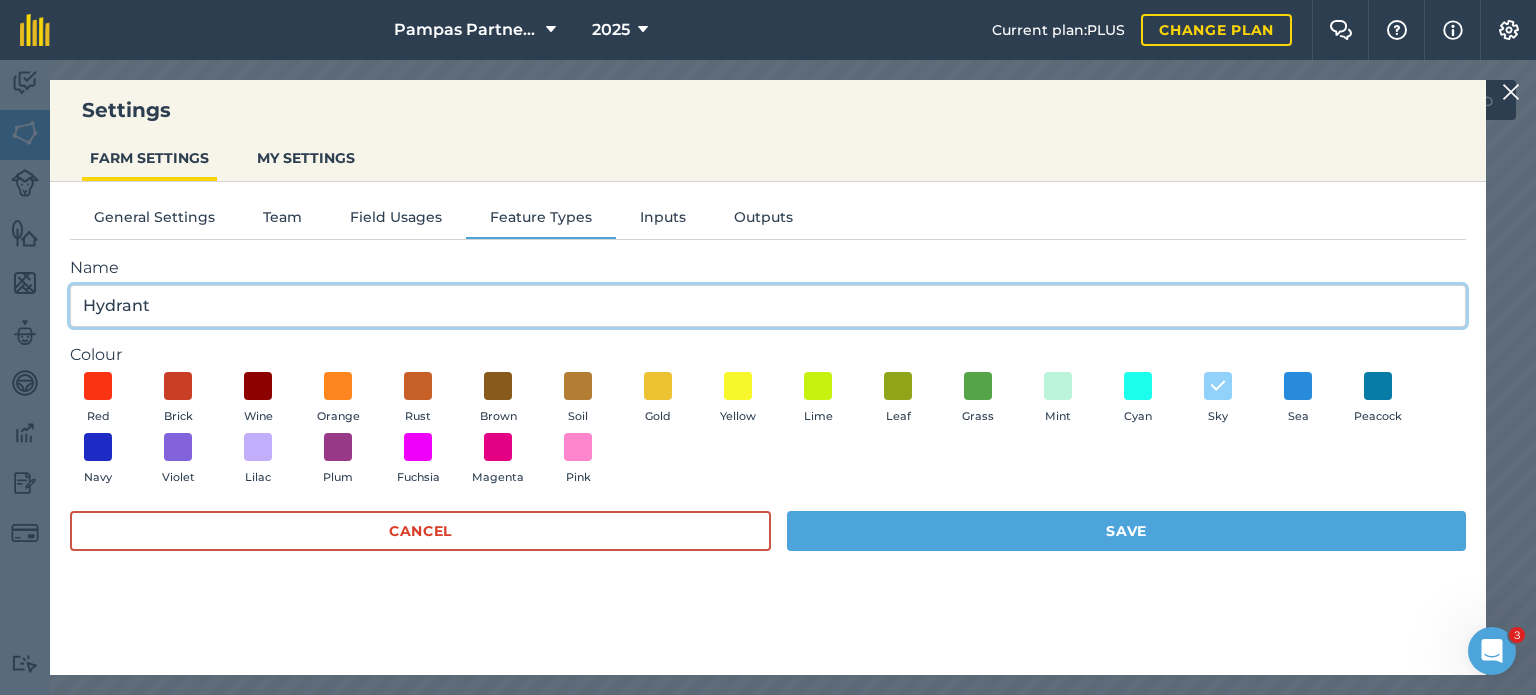 type on "Hydrant" 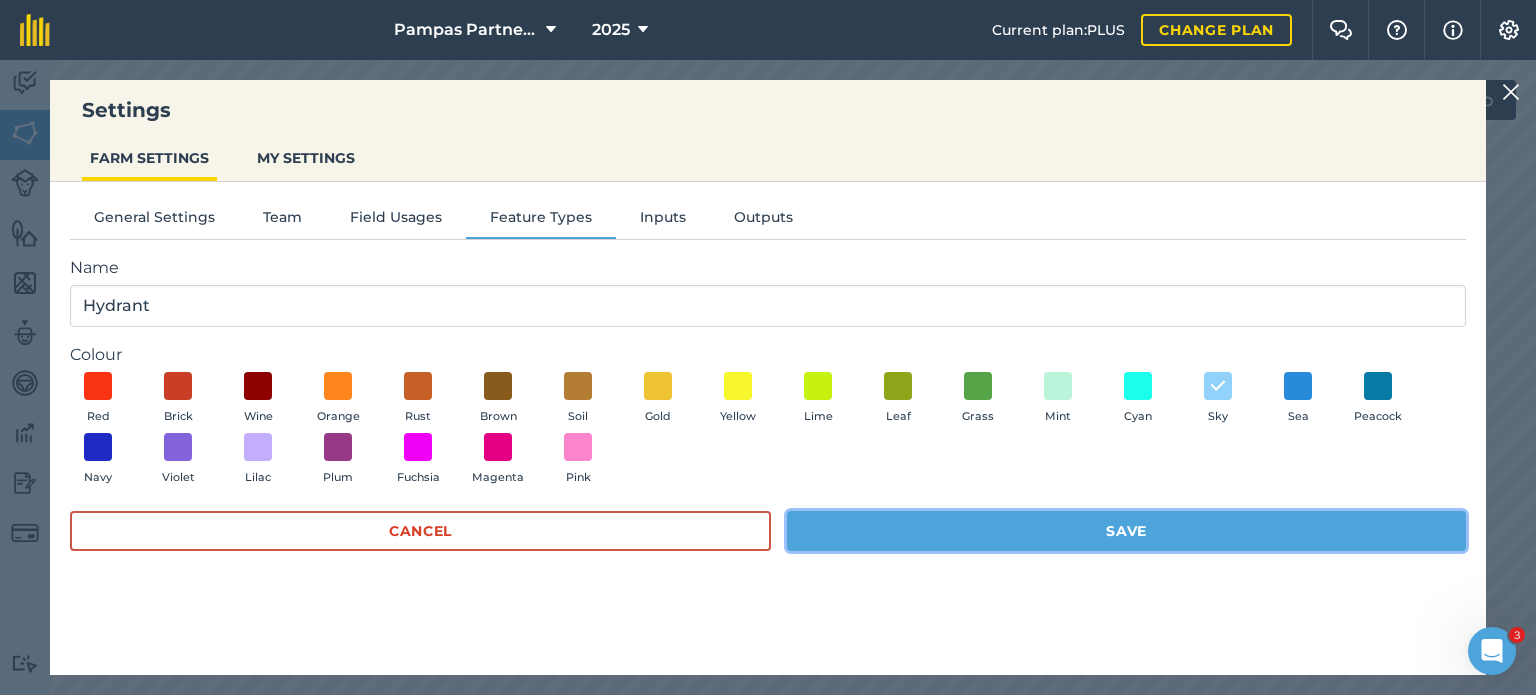 click on "Save" at bounding box center (1126, 531) 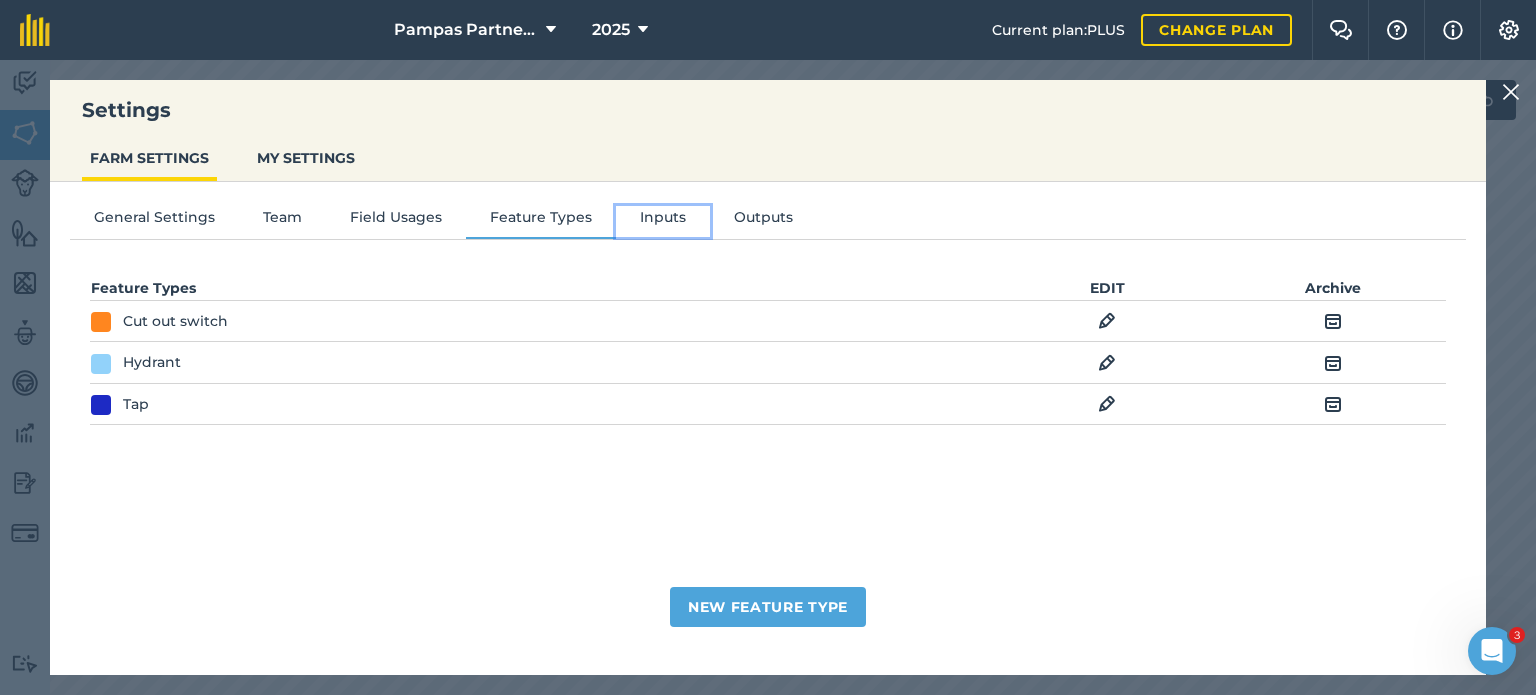 click on "Inputs" at bounding box center (663, 221) 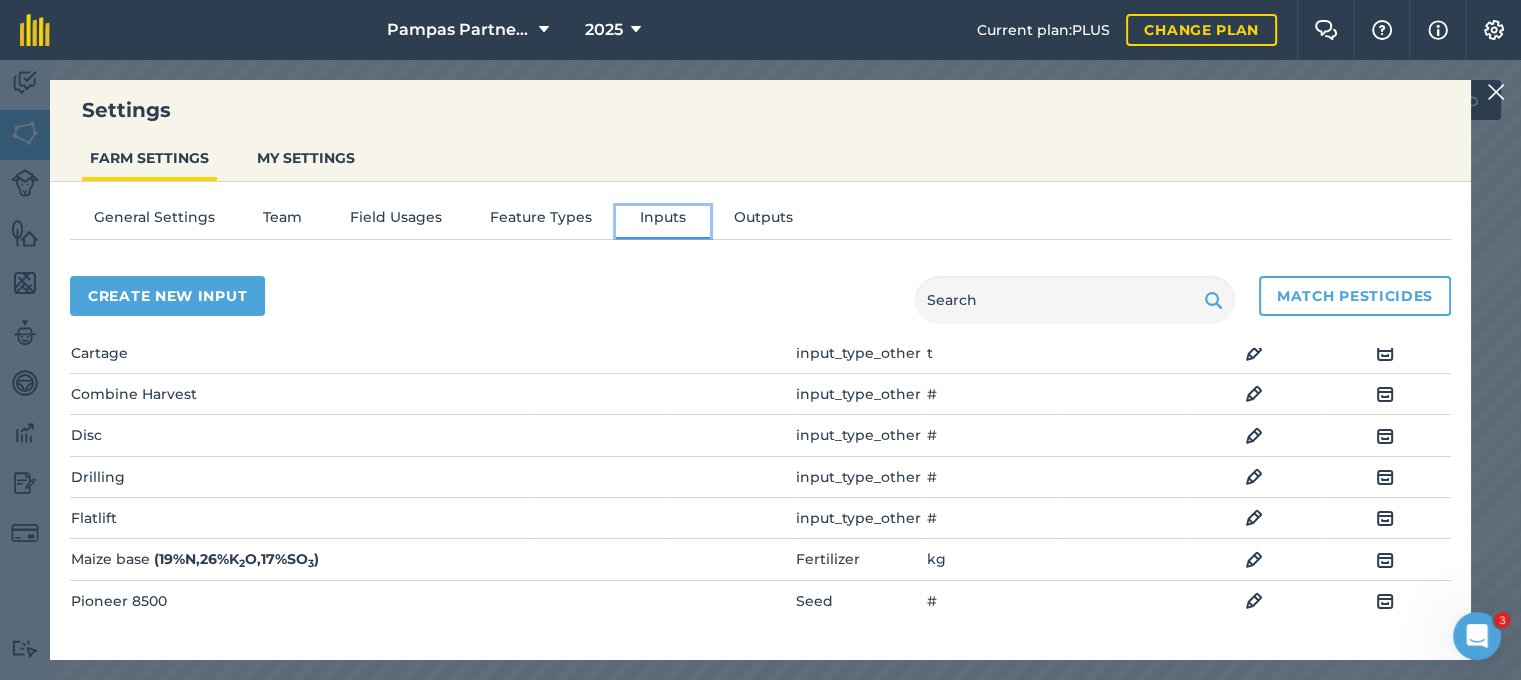scroll, scrollTop: 100, scrollLeft: 0, axis: vertical 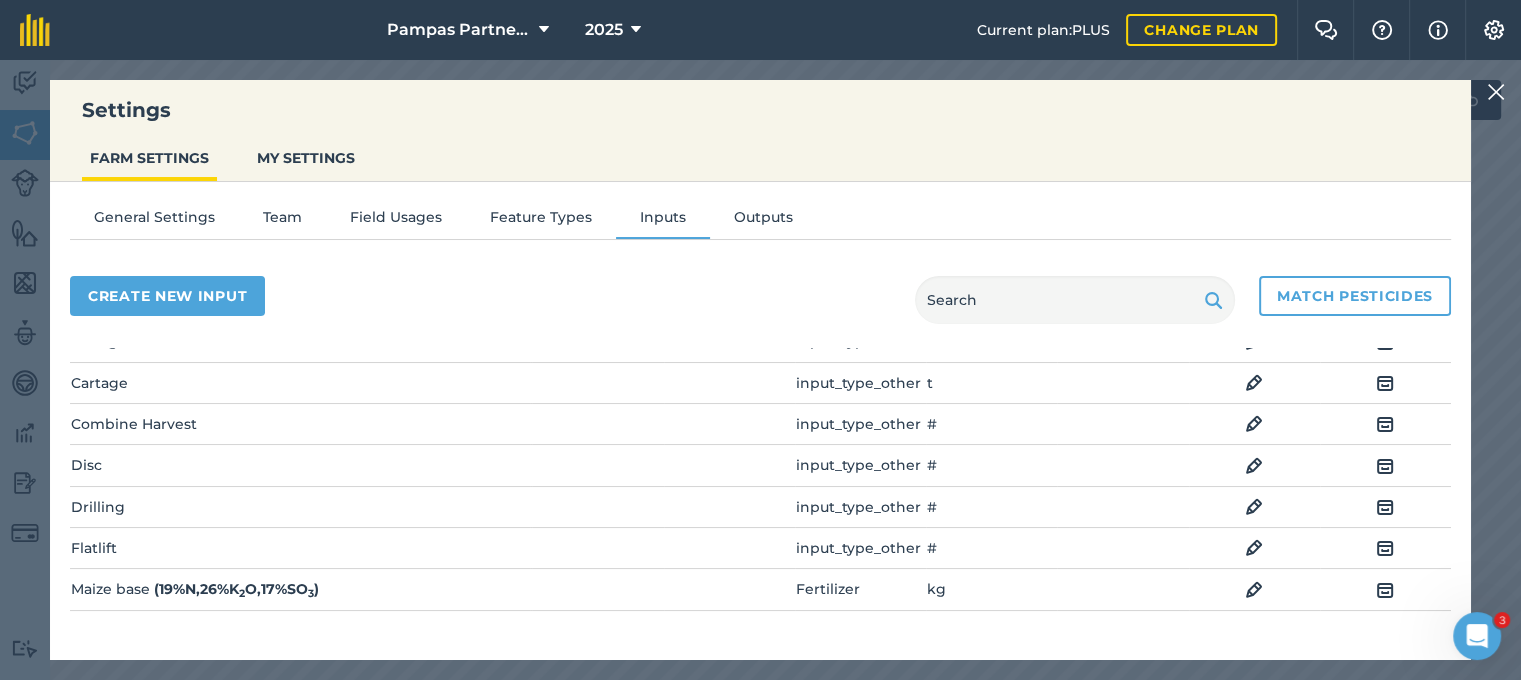 click at bounding box center [1254, 548] 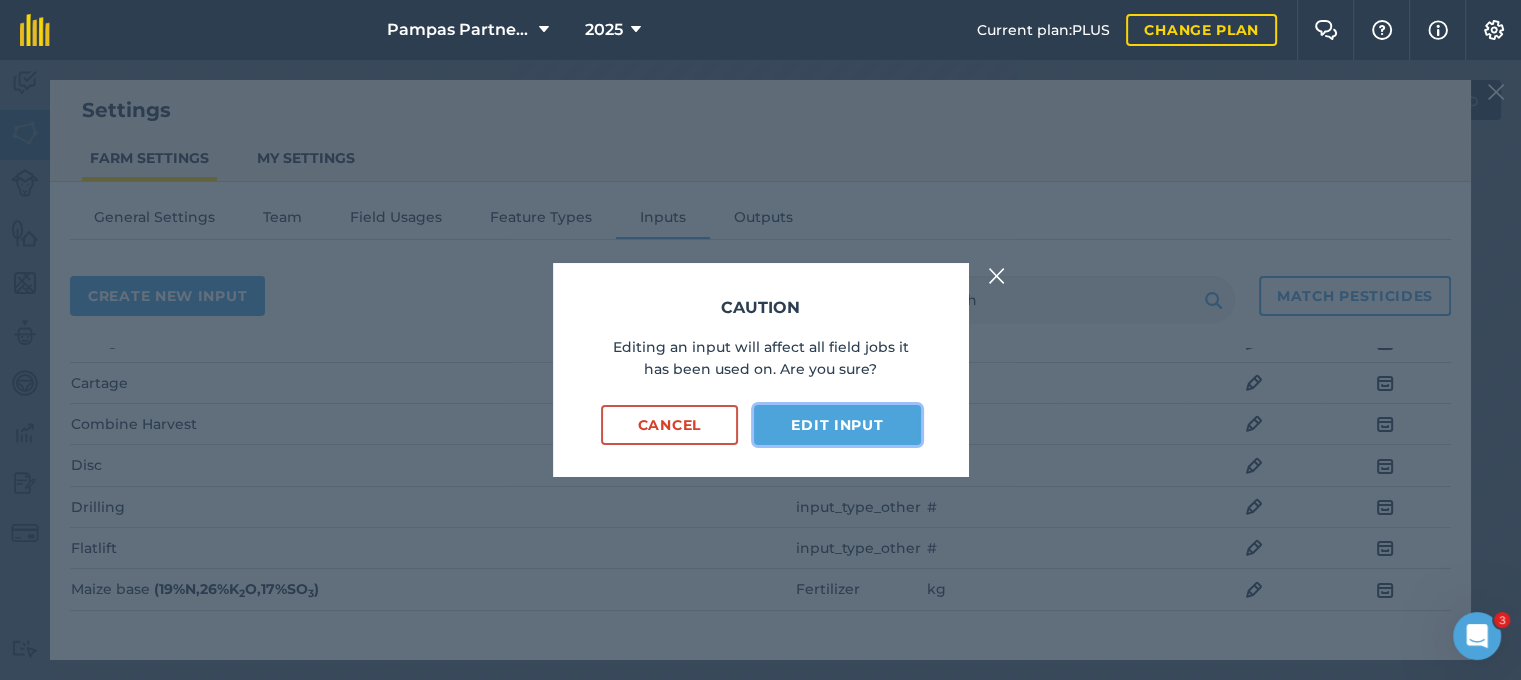 click on "Edit input" at bounding box center (837, 425) 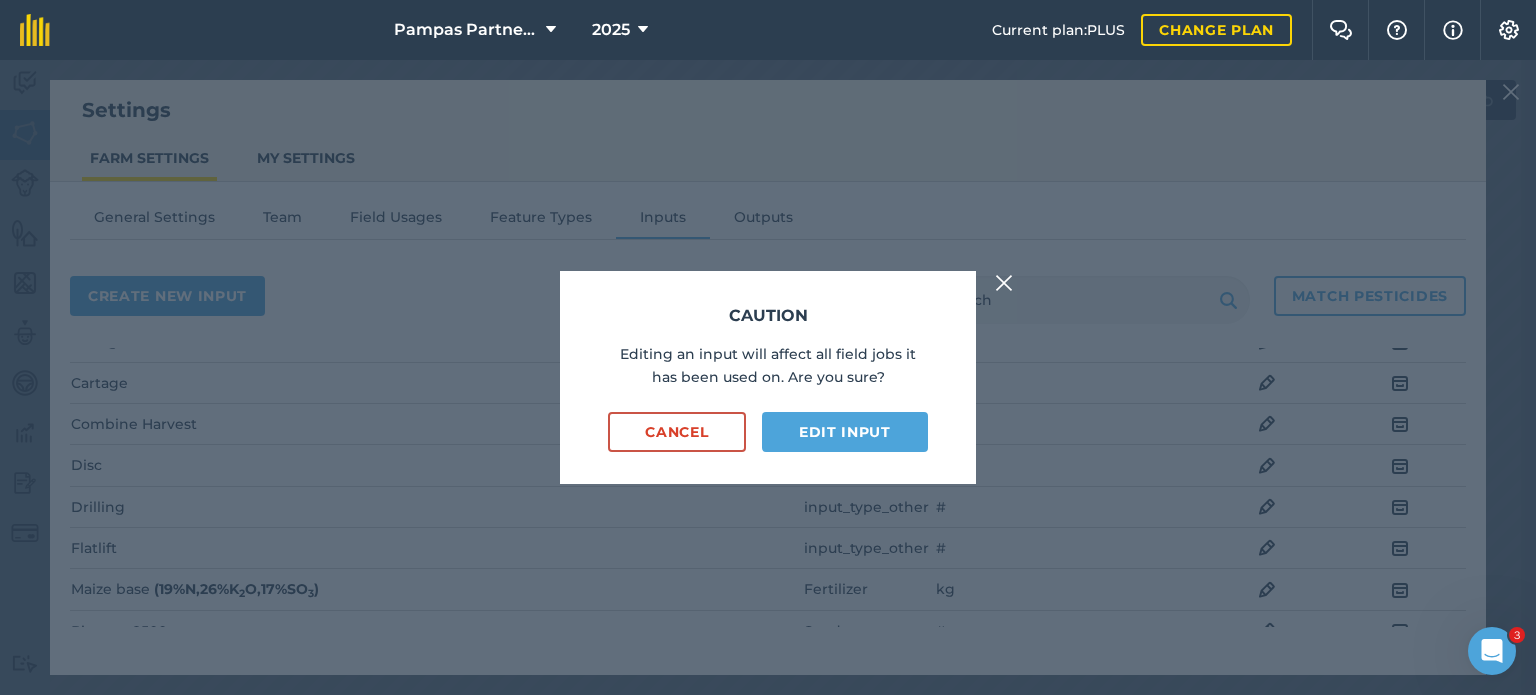 select on "COUNT" 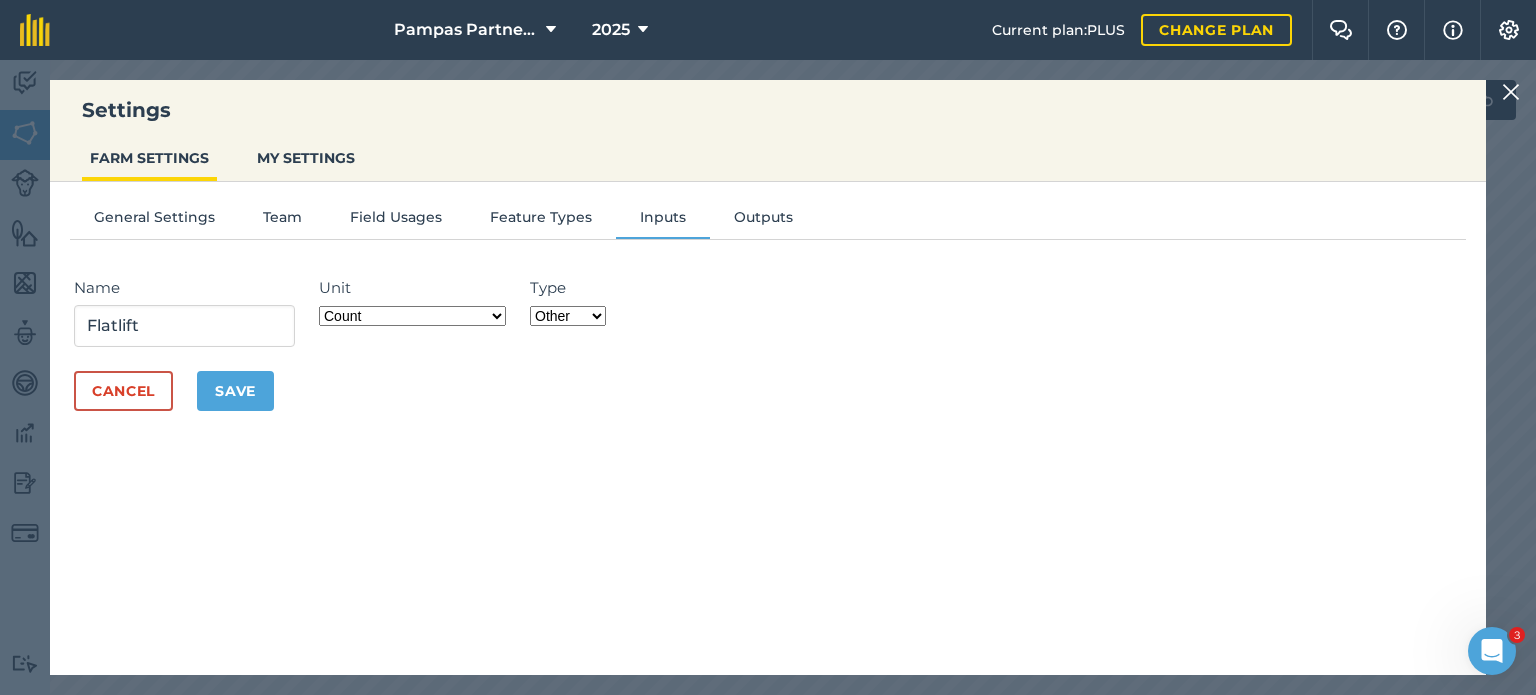 click on "Grams/g Kilograms/kg Metric tonnes/t Millilitres/ml Litres/L Ounces/oz Pounds/lb Imperial tons/t Fluid ounces/fl oz Gallons/gal Count Cubic Meter/m3 Pint/pt Quart/qt Megalitre/ML unit_type_hundred_weight" at bounding box center (412, 316) 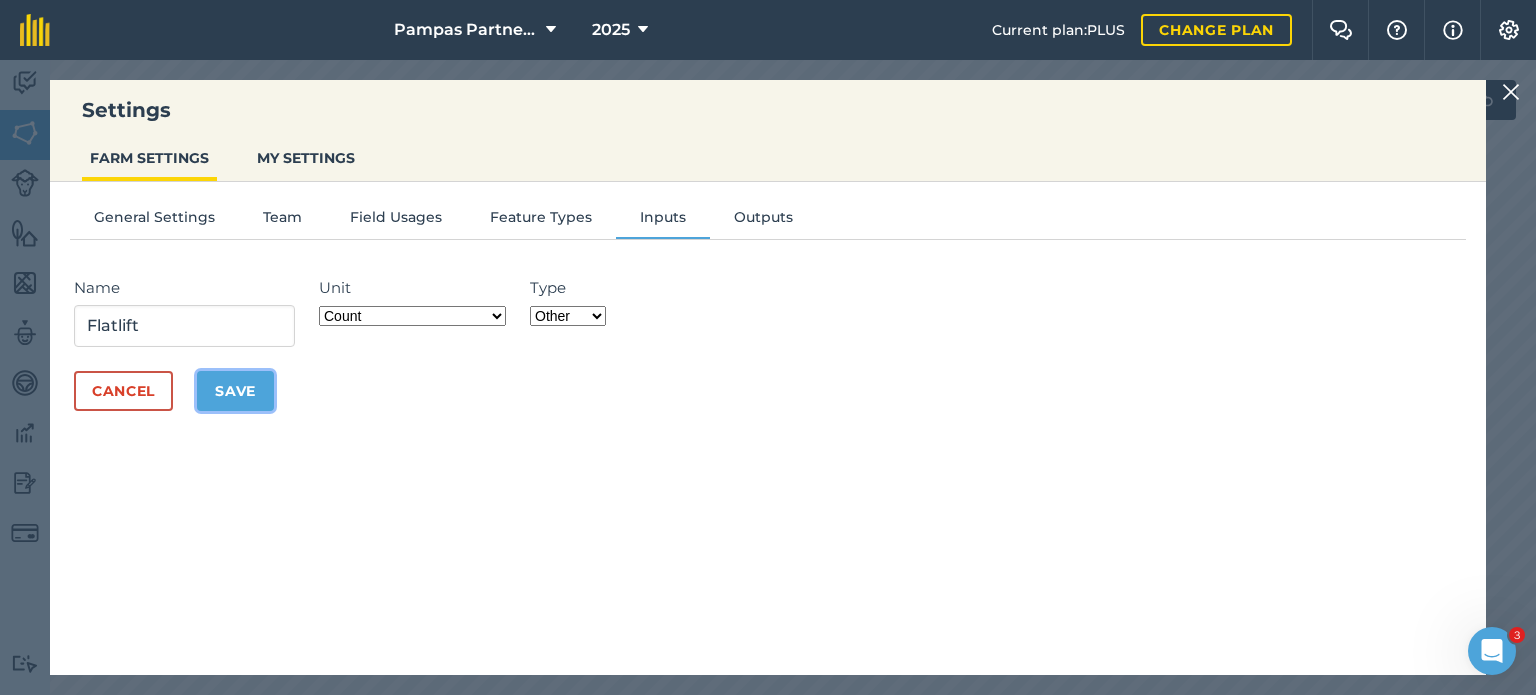 click on "Save" at bounding box center (235, 391) 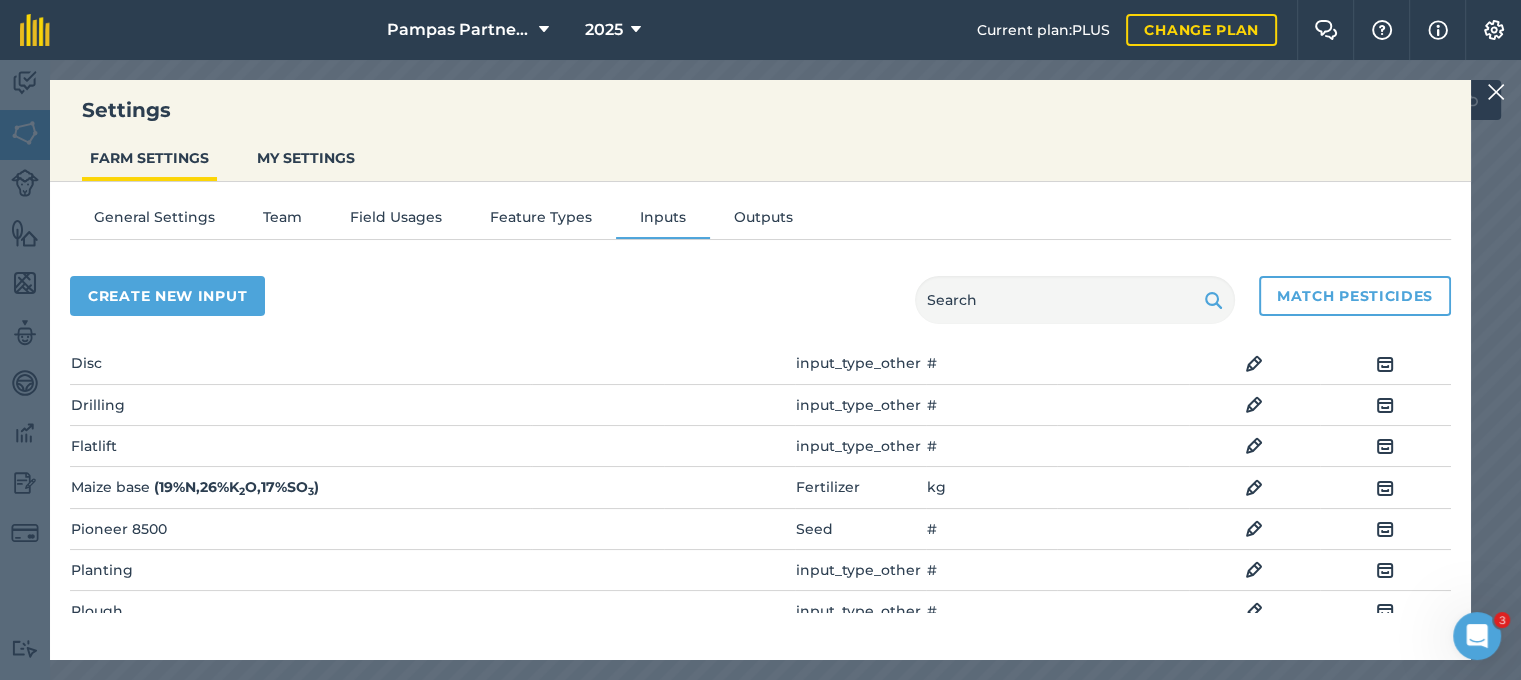 scroll, scrollTop: 82, scrollLeft: 0, axis: vertical 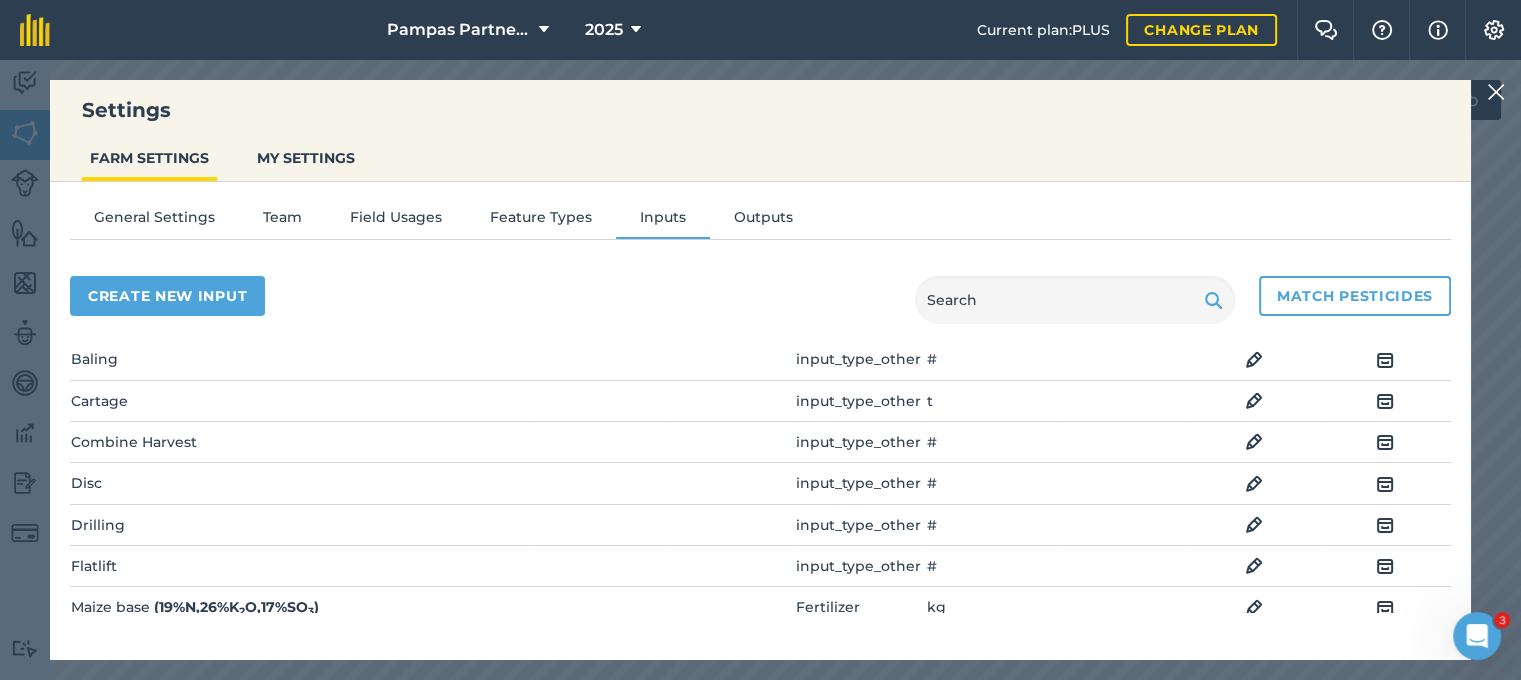 click at bounding box center (1385, 566) 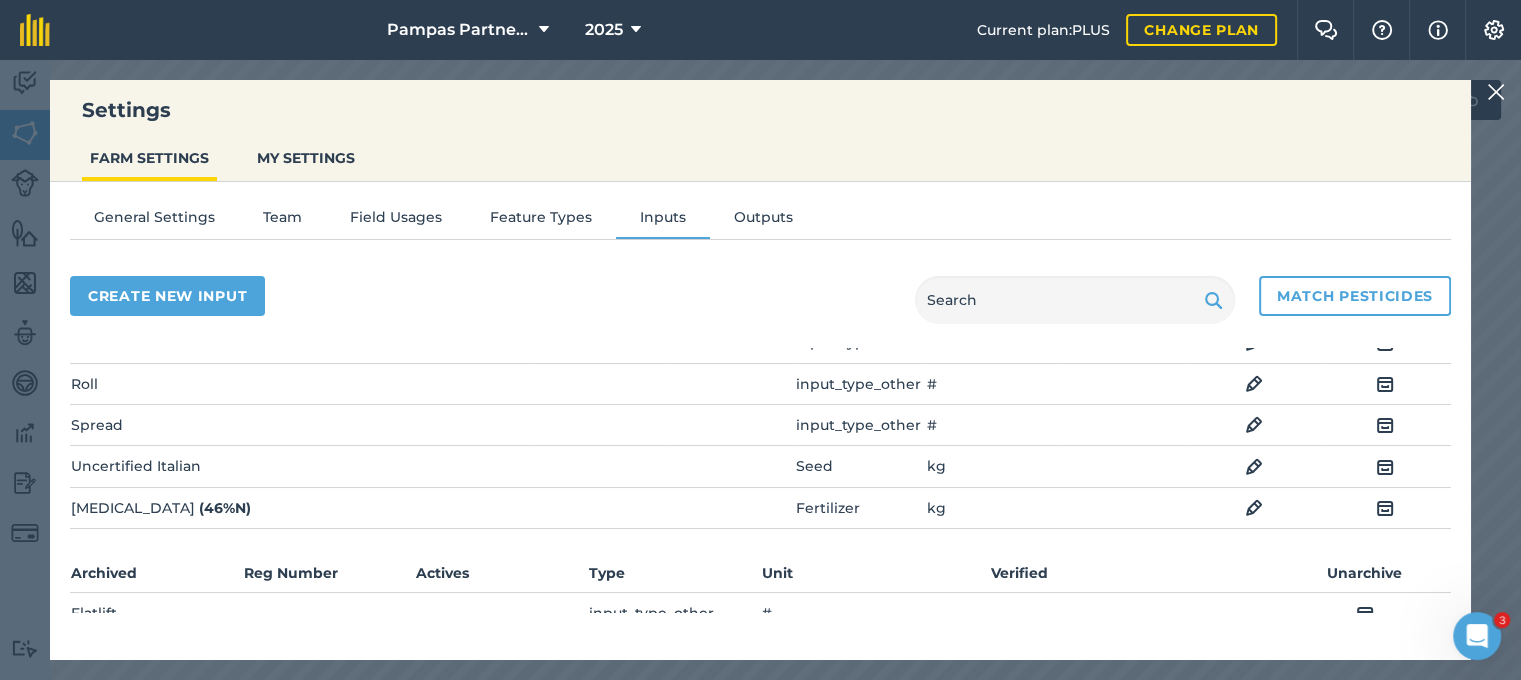 scroll, scrollTop: 514, scrollLeft: 0, axis: vertical 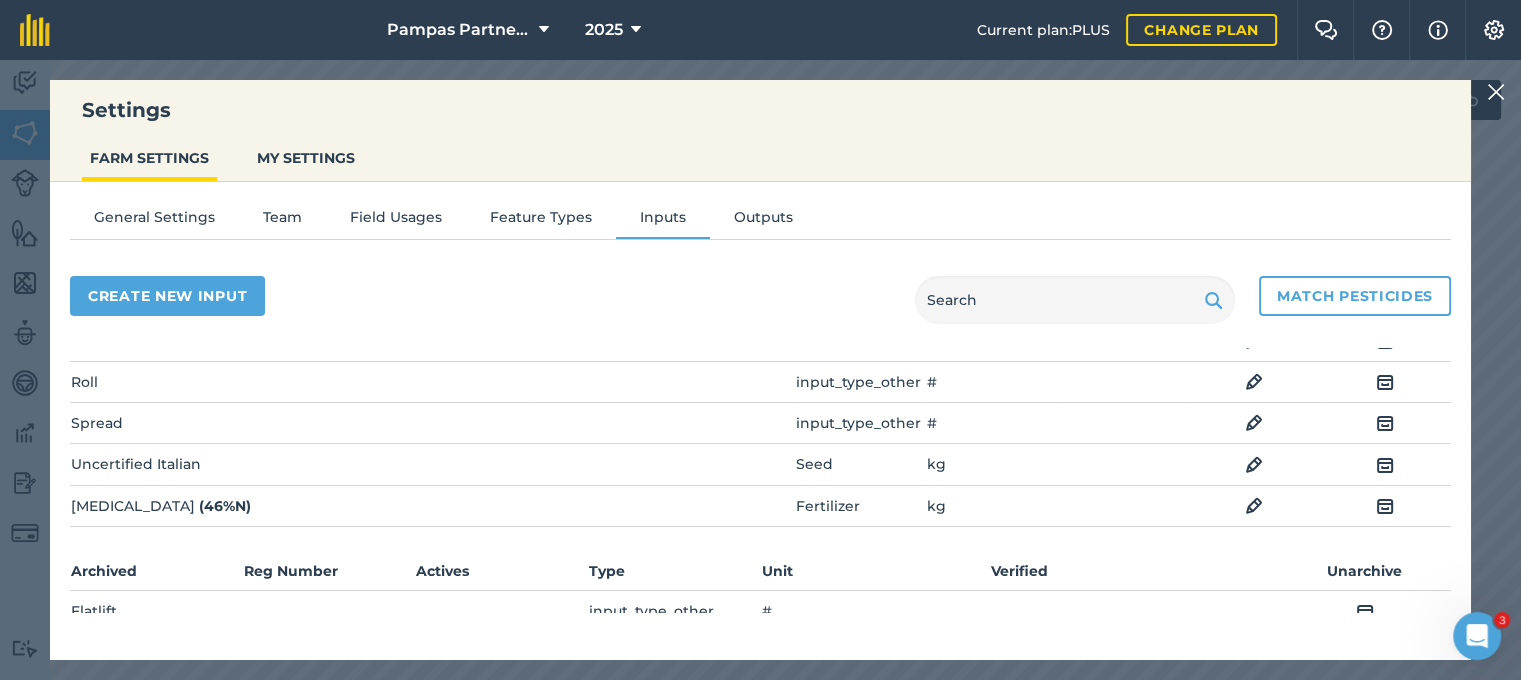 click at bounding box center [1365, 612] 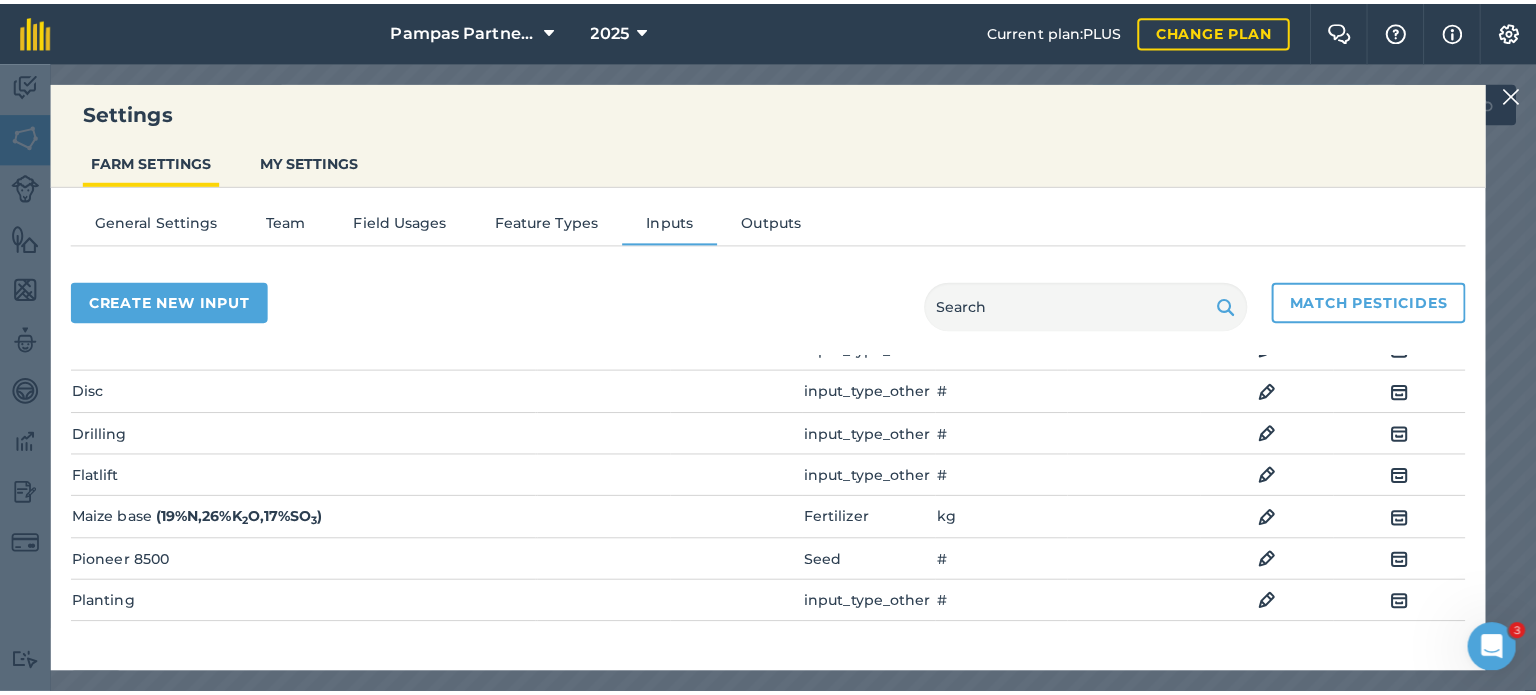 scroll, scrollTop: 0, scrollLeft: 0, axis: both 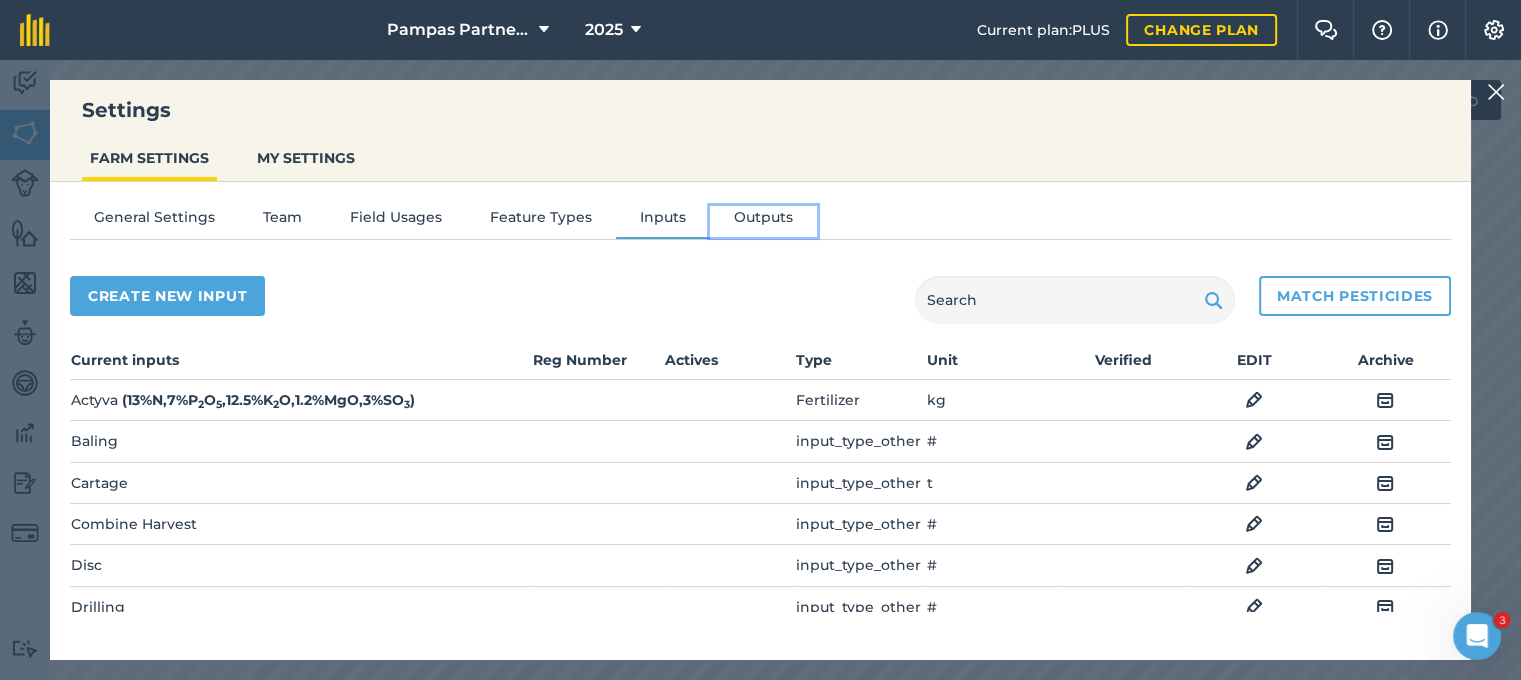 click on "Outputs" at bounding box center (763, 221) 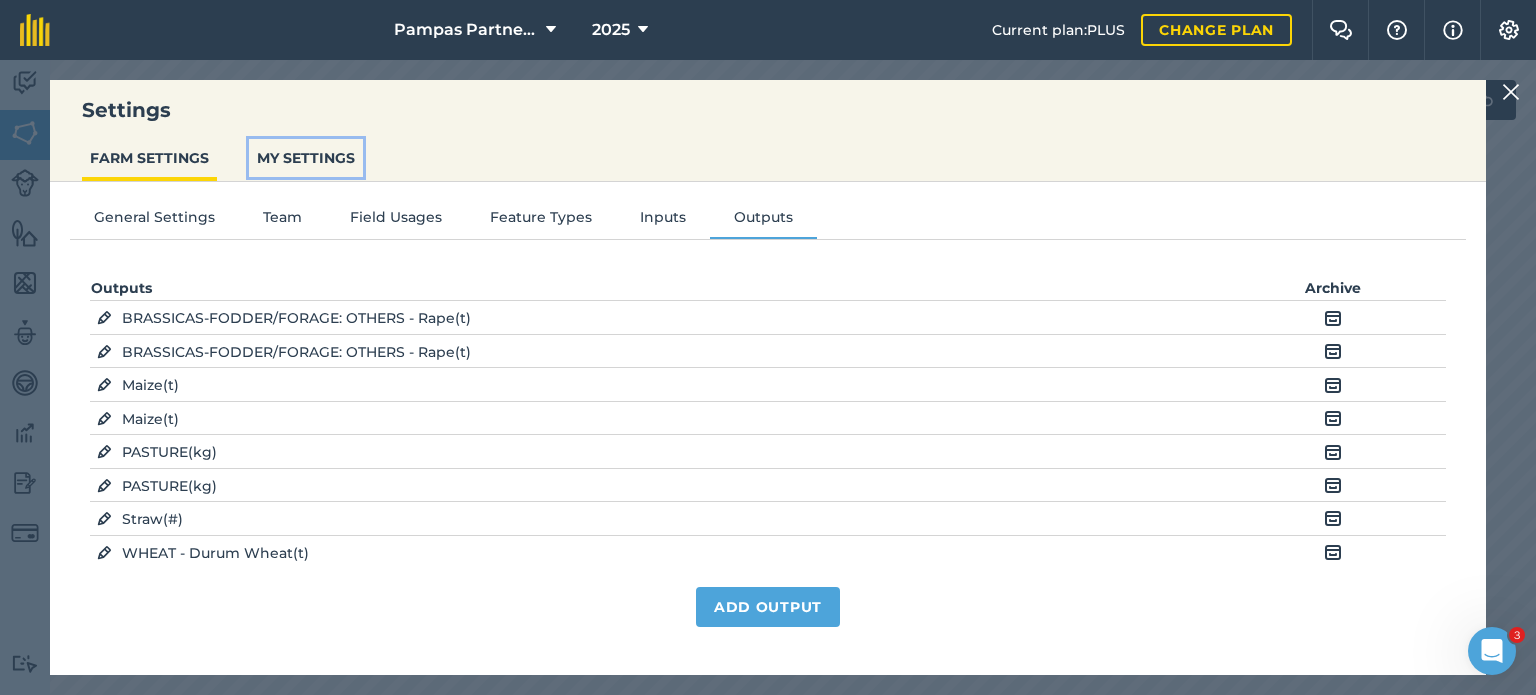 click on "MY SETTINGS" at bounding box center (306, 158) 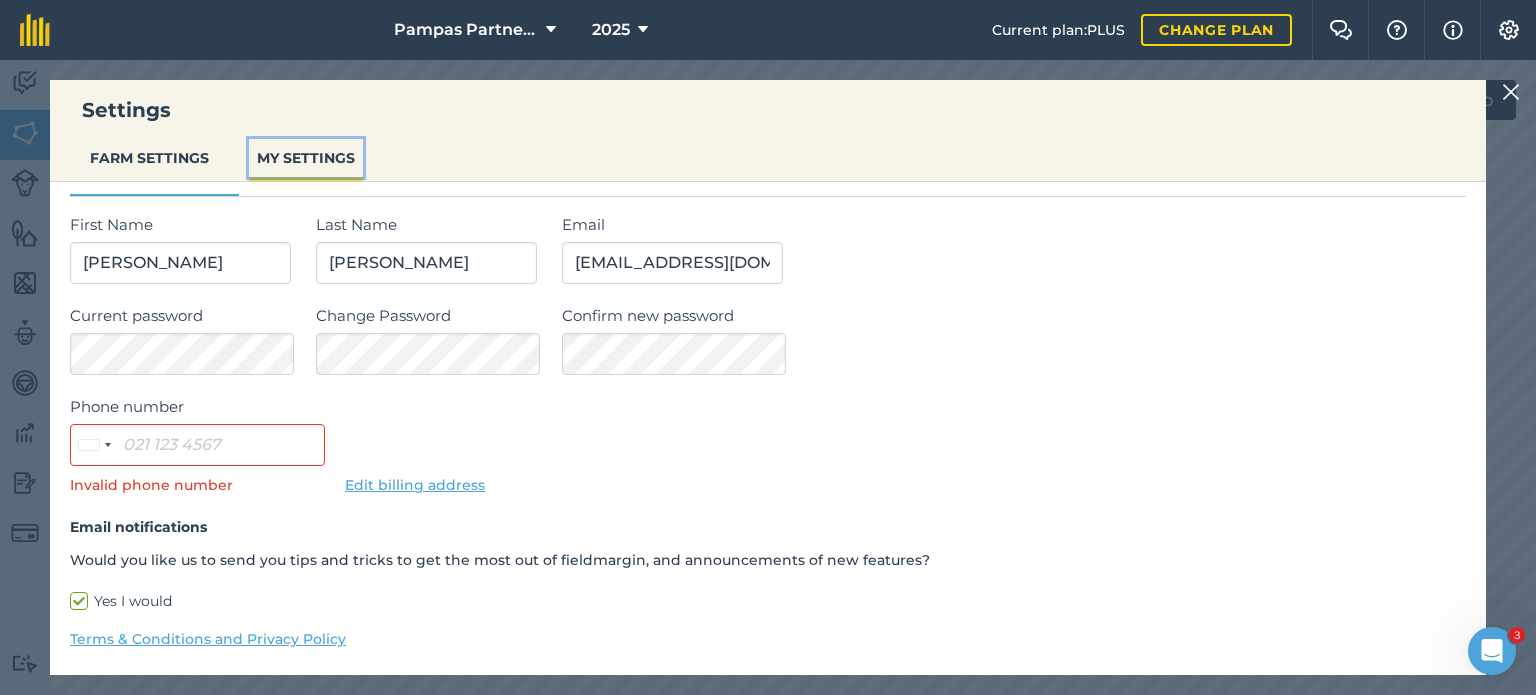 scroll, scrollTop: 0, scrollLeft: 0, axis: both 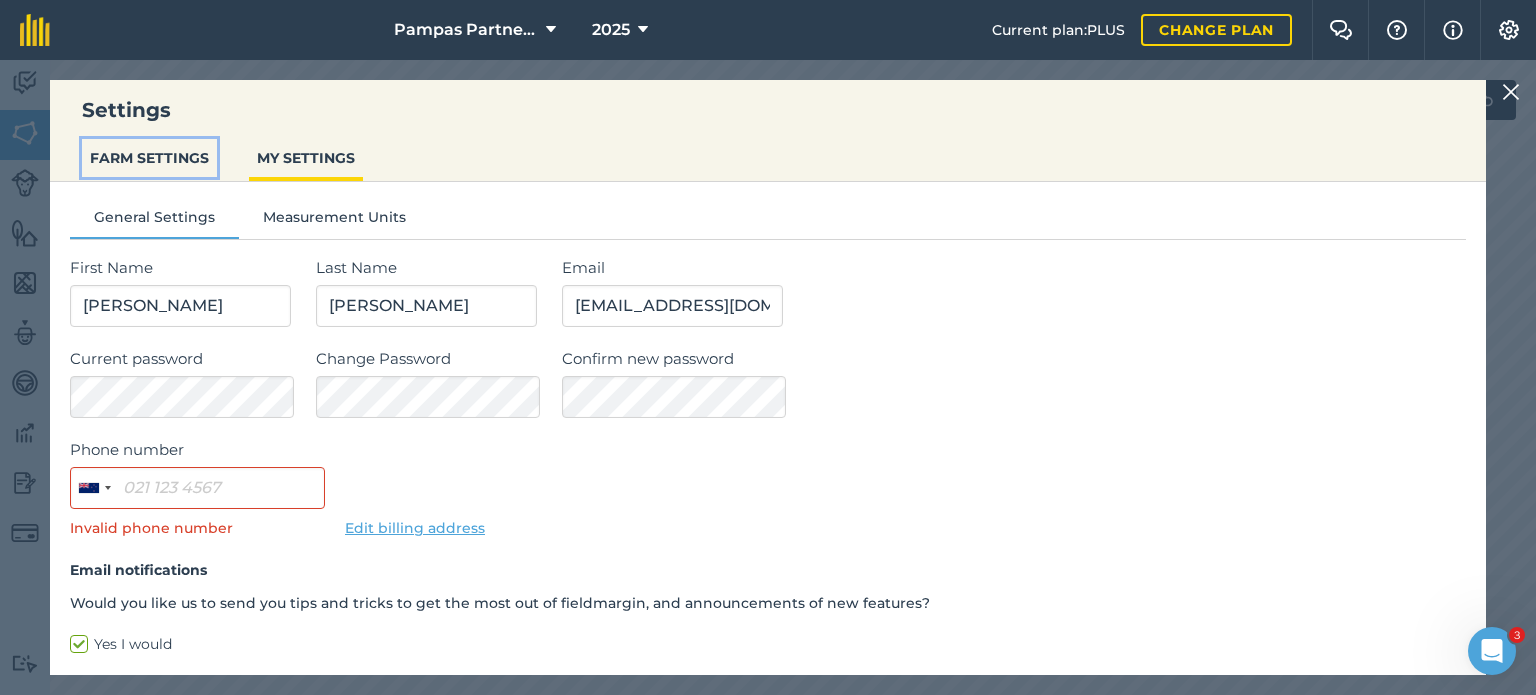 click on "FARM SETTINGS" at bounding box center (149, 158) 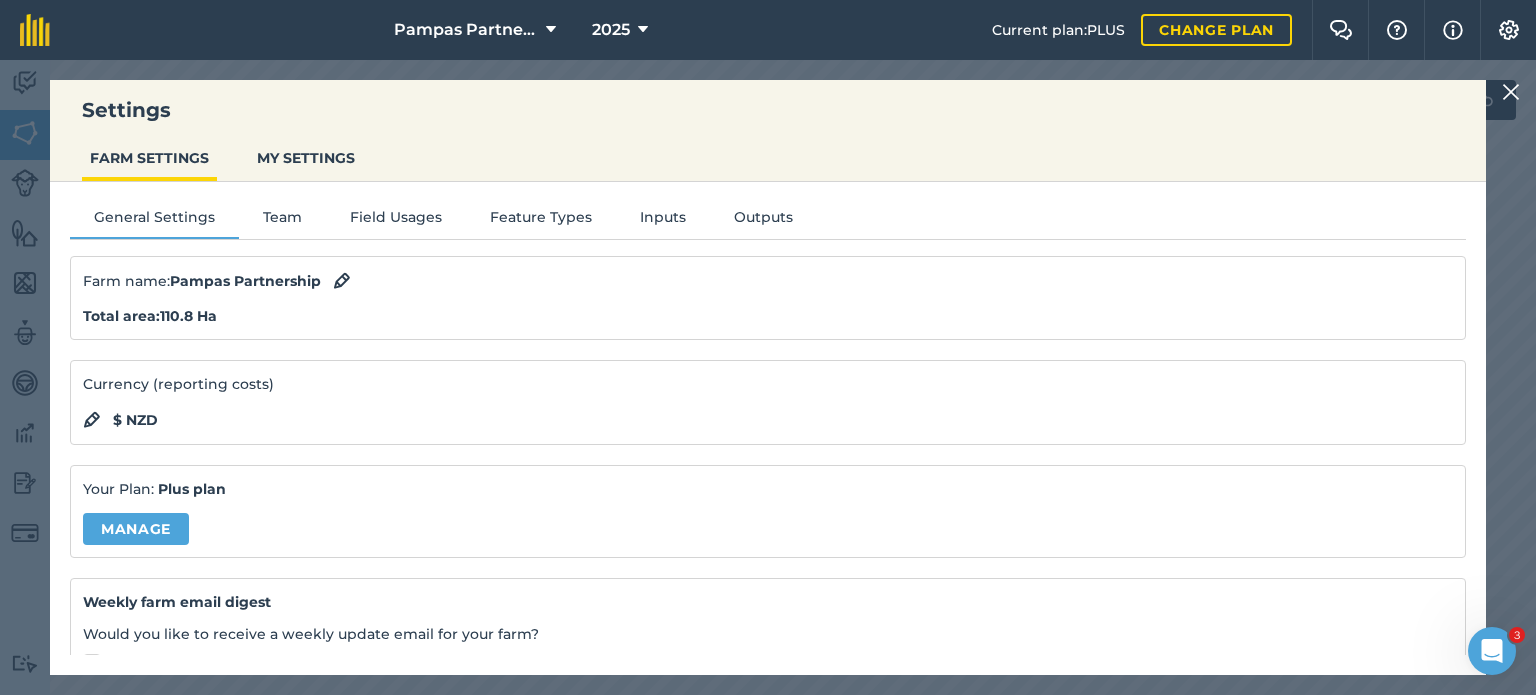 click at bounding box center [1492, 651] 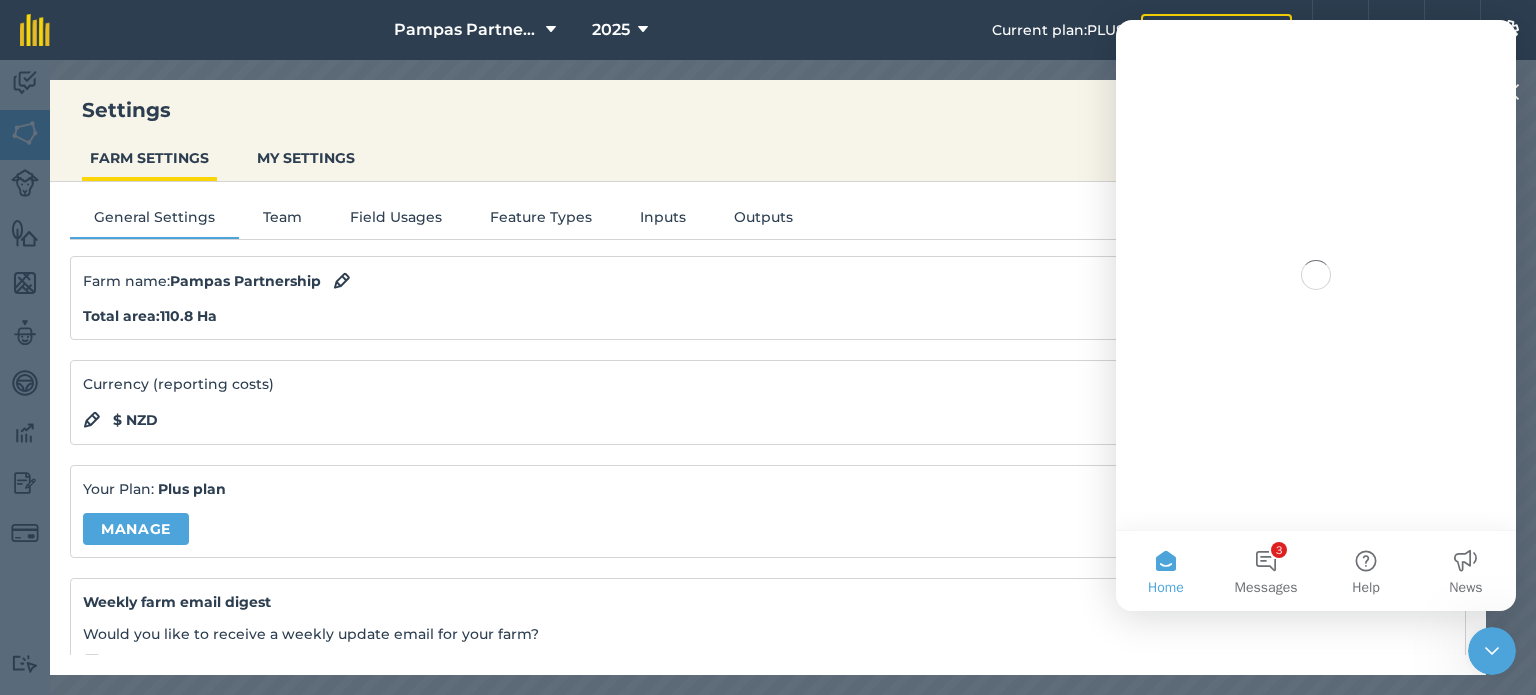 scroll, scrollTop: 0, scrollLeft: 0, axis: both 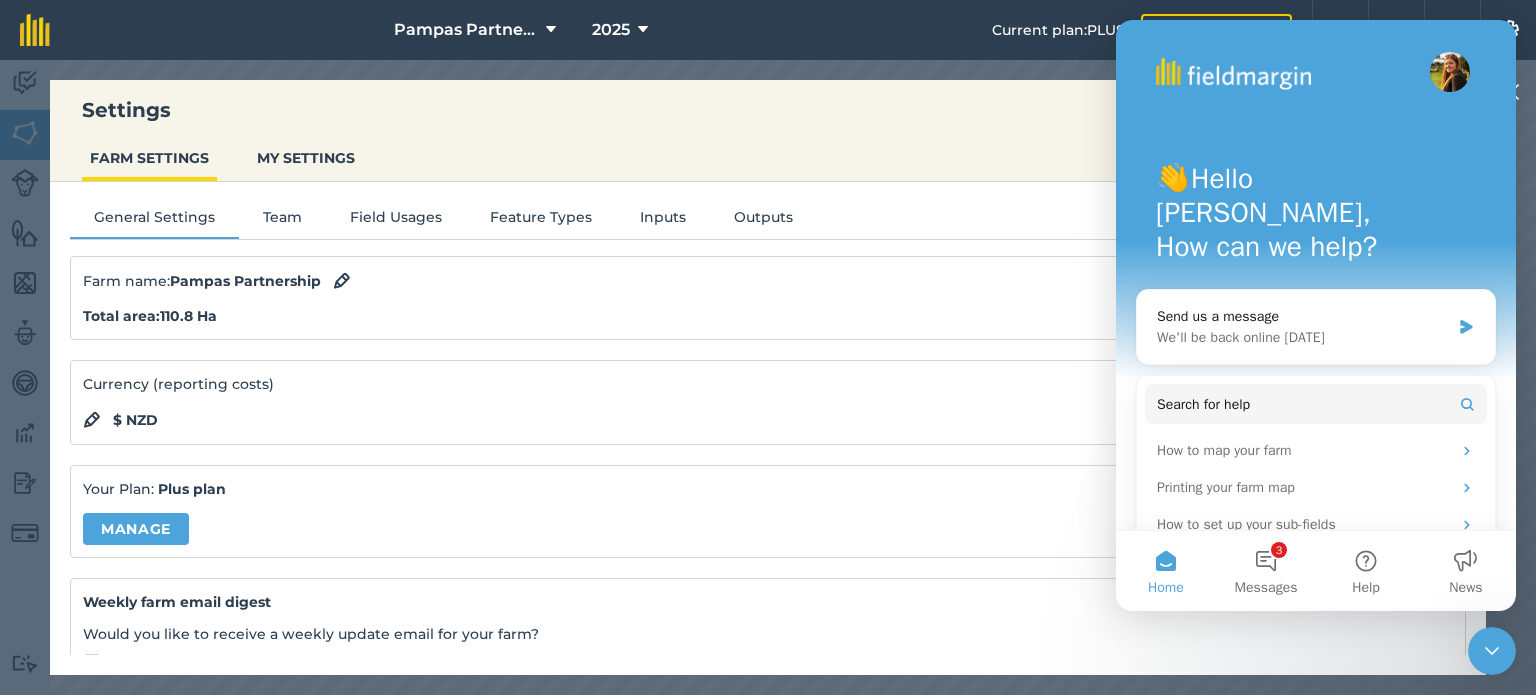 click on "Farm name :  Pampas Partnership Total area :  110.8   Ha Currency (reporting costs) $   NZD Your Plan:   Plus plan   Manage Weekly farm email digest Would you like to receive a weekly update email for your farm? Yes I would Download field boundaries Download   Delete farm" at bounding box center (768, 562) 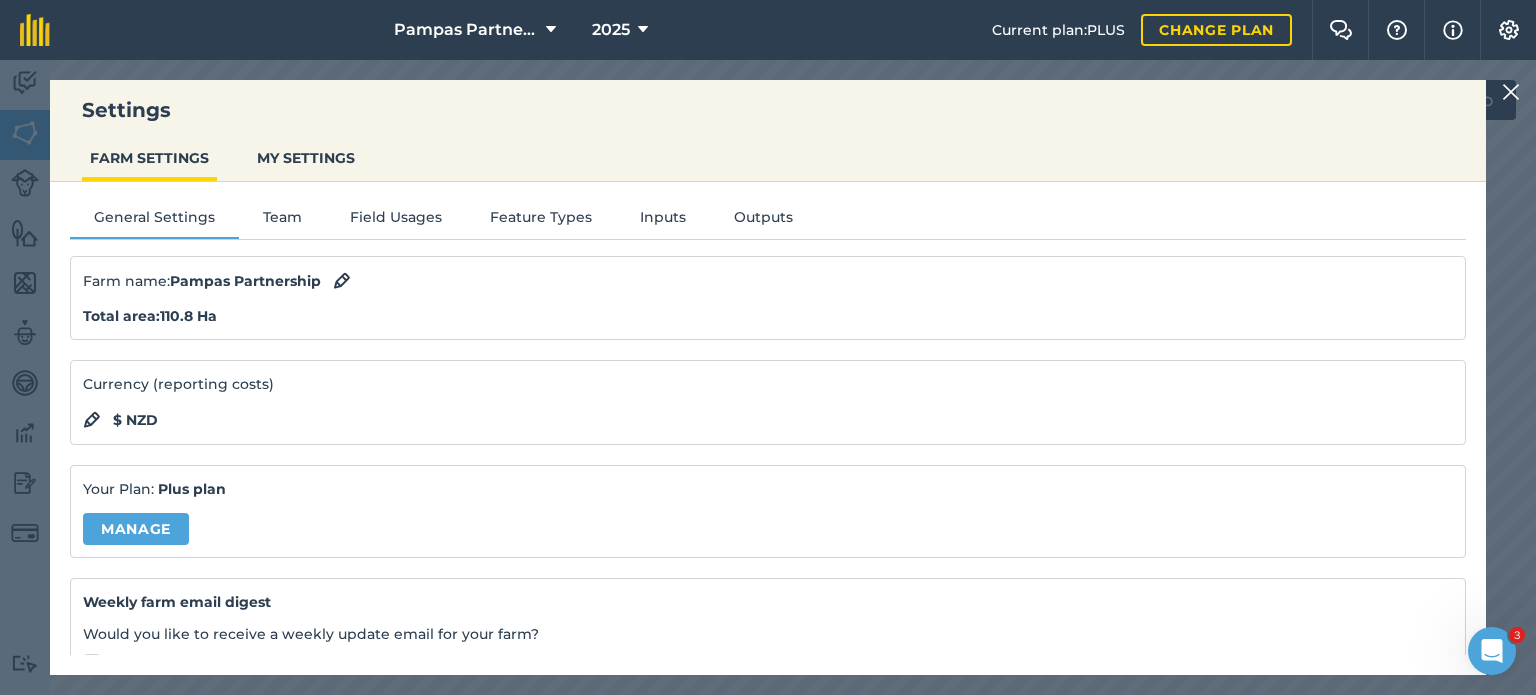 scroll, scrollTop: 0, scrollLeft: 0, axis: both 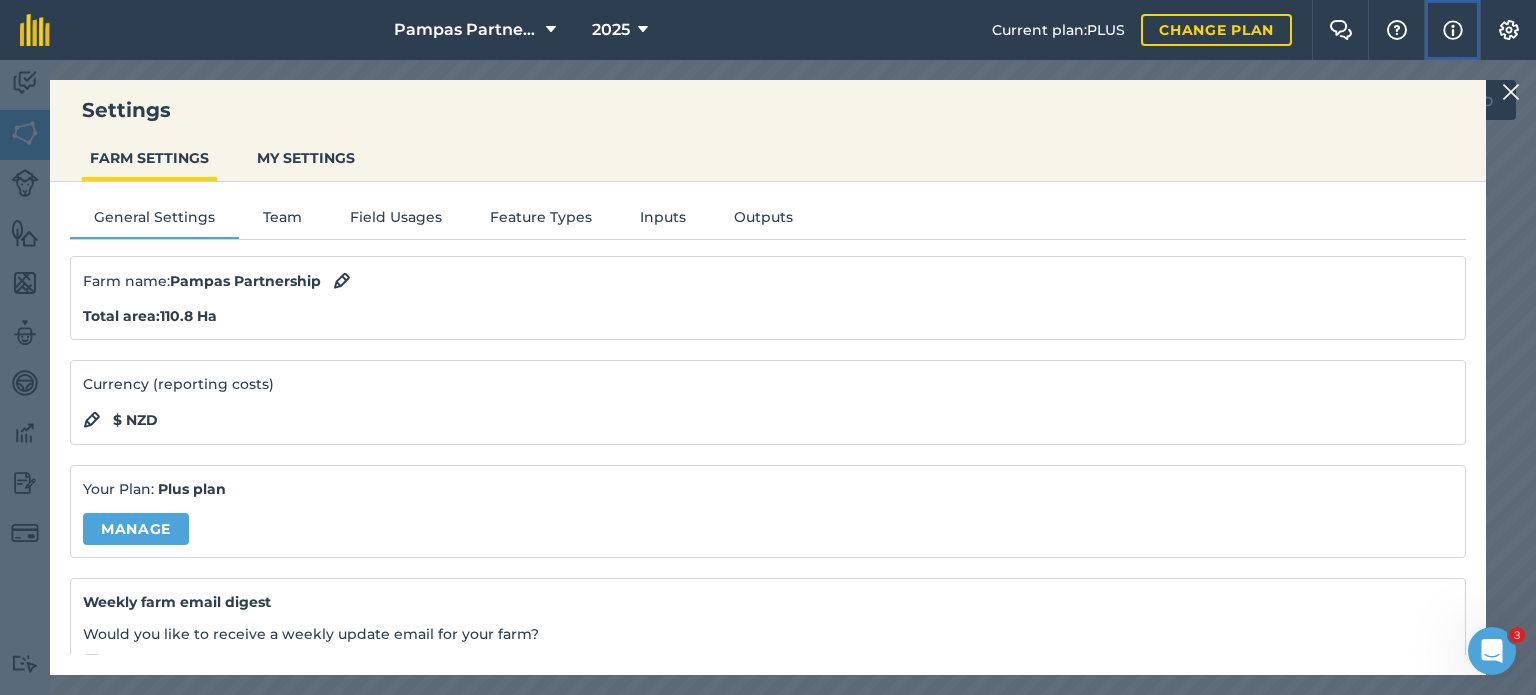click at bounding box center [1453, 30] 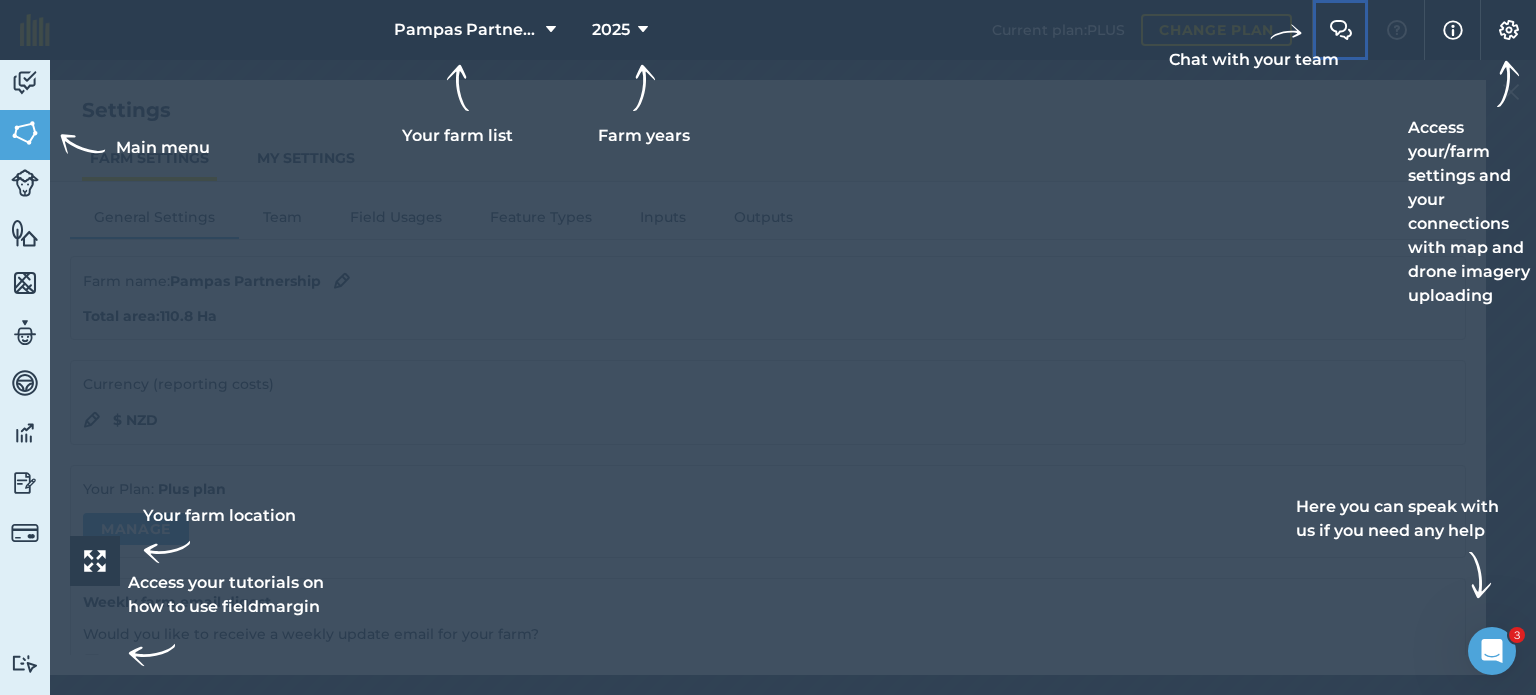 click at bounding box center (1341, 30) 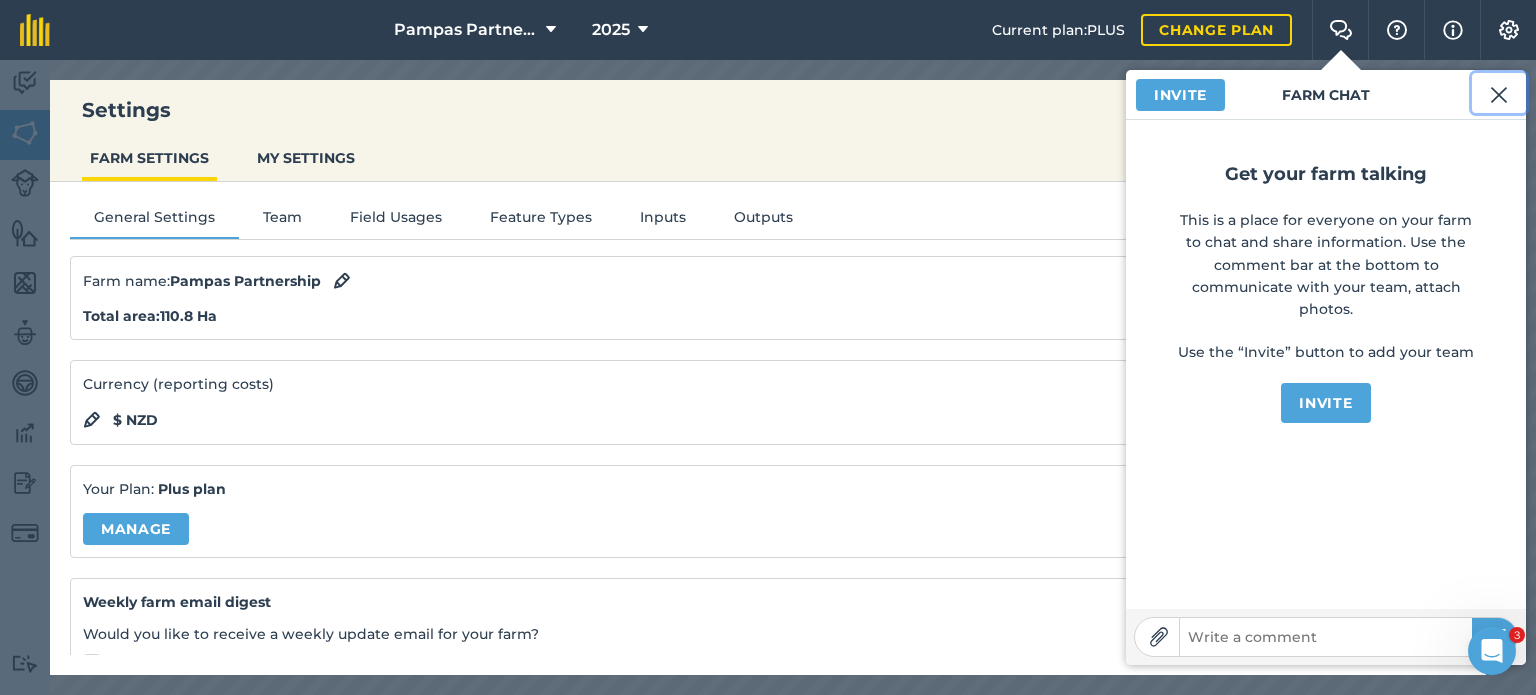 click at bounding box center [1499, 95] 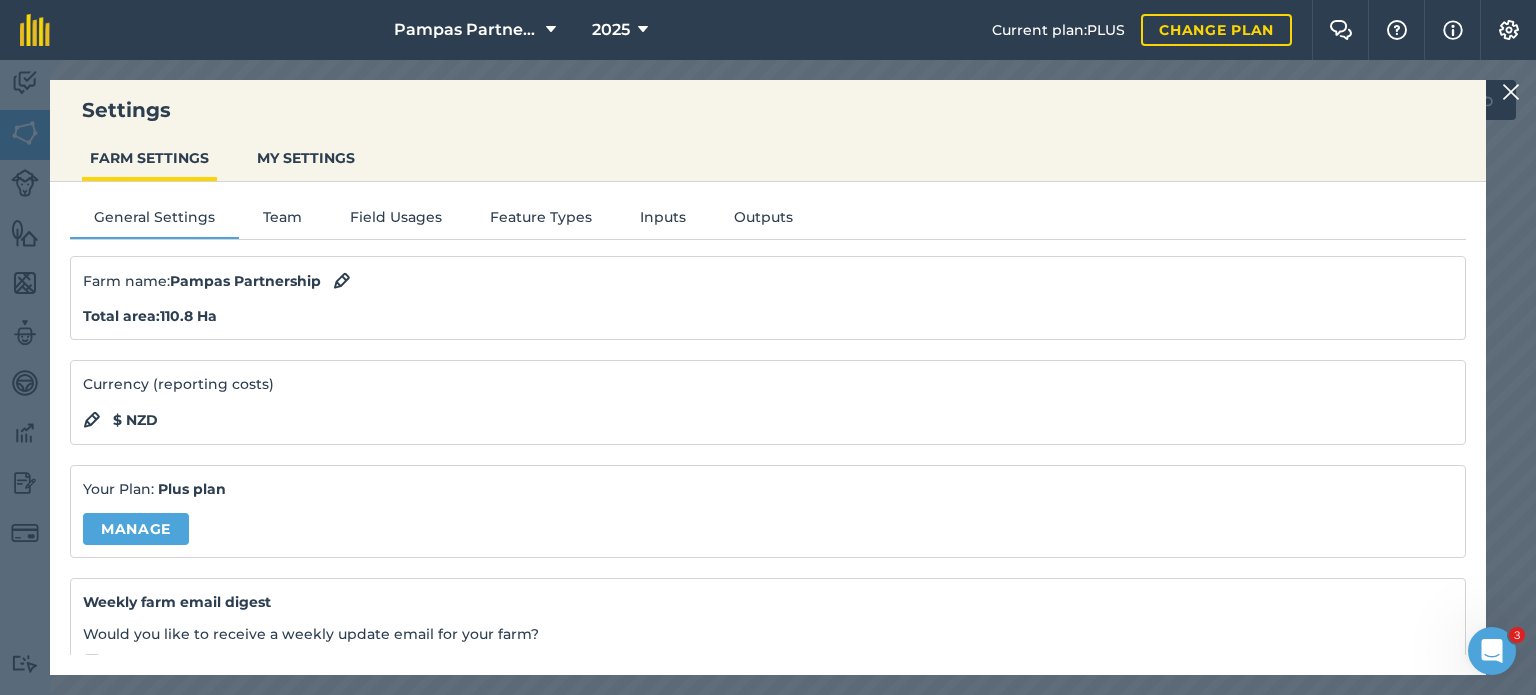 click on "Settings FARM SETTINGS MY SETTINGS General Settings Team Field Usages Feature Types Inputs Outputs Farm name :  Pampas Partnership Total area :  110.8   Ha Currency (reporting costs) $   NZD Your Plan:   Plus plan   Manage Weekly farm email digest Would you like to receive a weekly update email for your farm? Yes I would Download field boundaries Download   Delete farm" at bounding box center (768, 377) 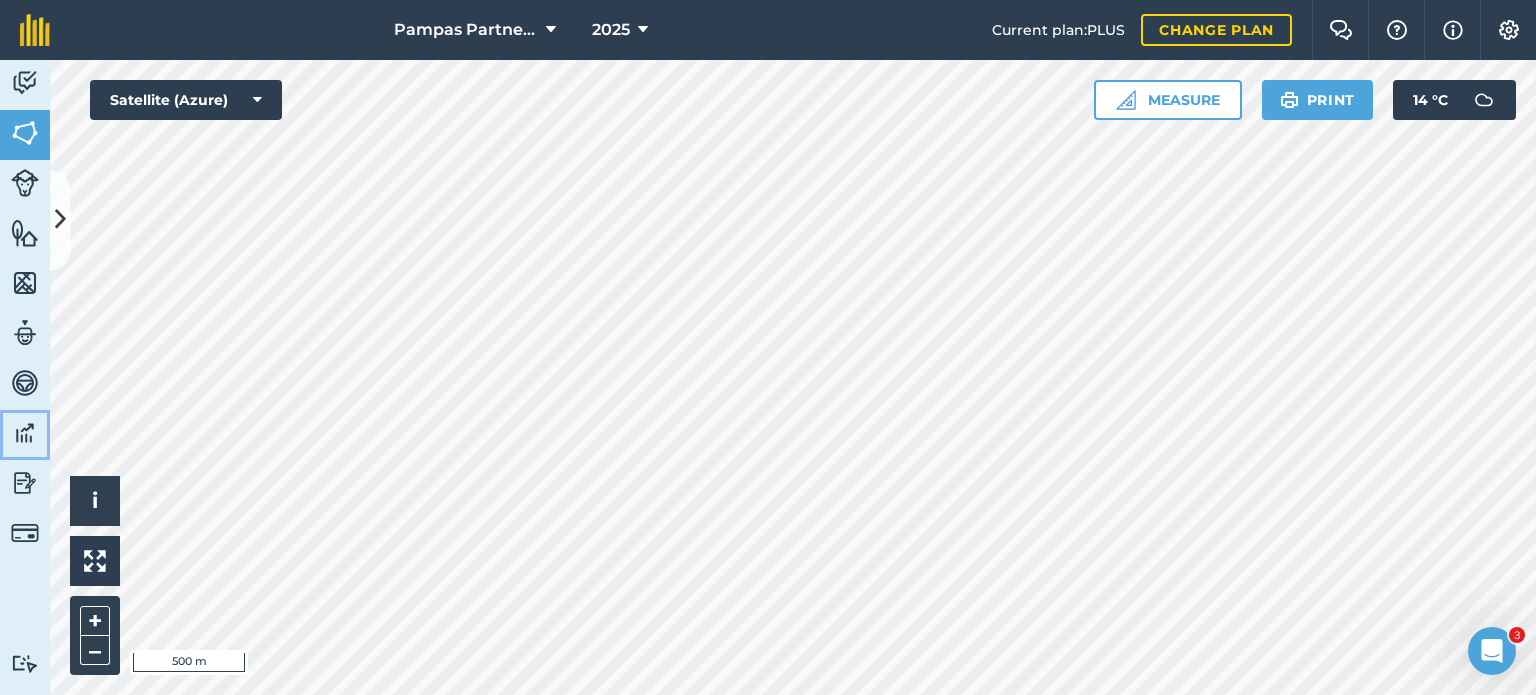 click at bounding box center (25, 433) 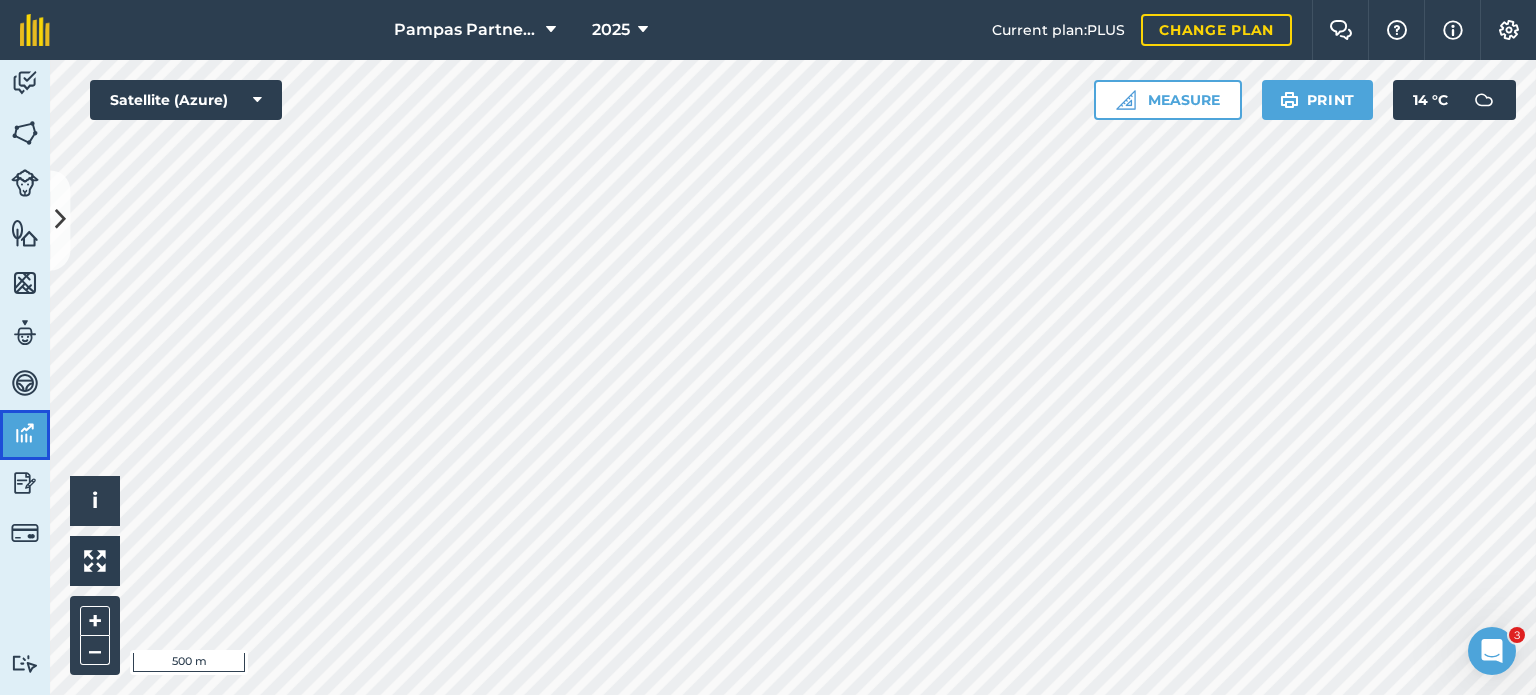 click at bounding box center [25, 433] 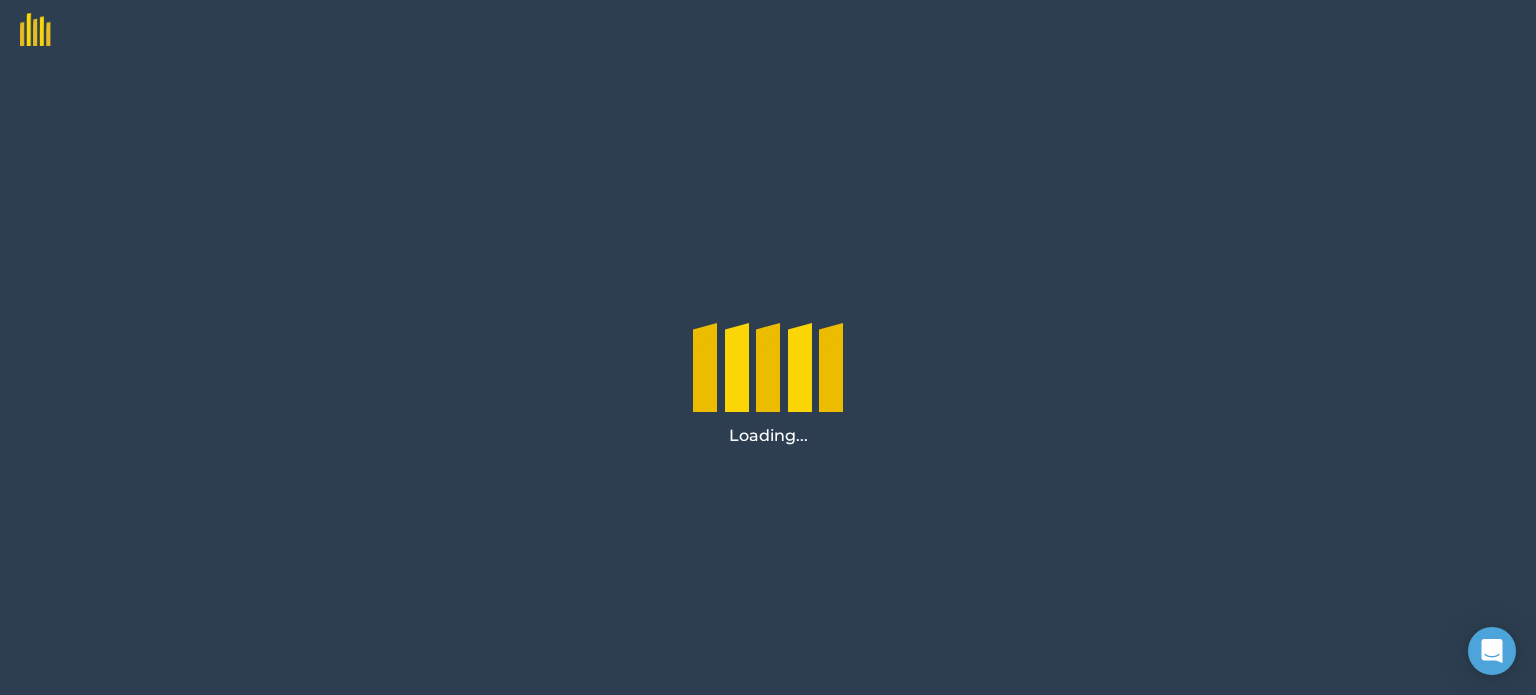 scroll, scrollTop: 0, scrollLeft: 0, axis: both 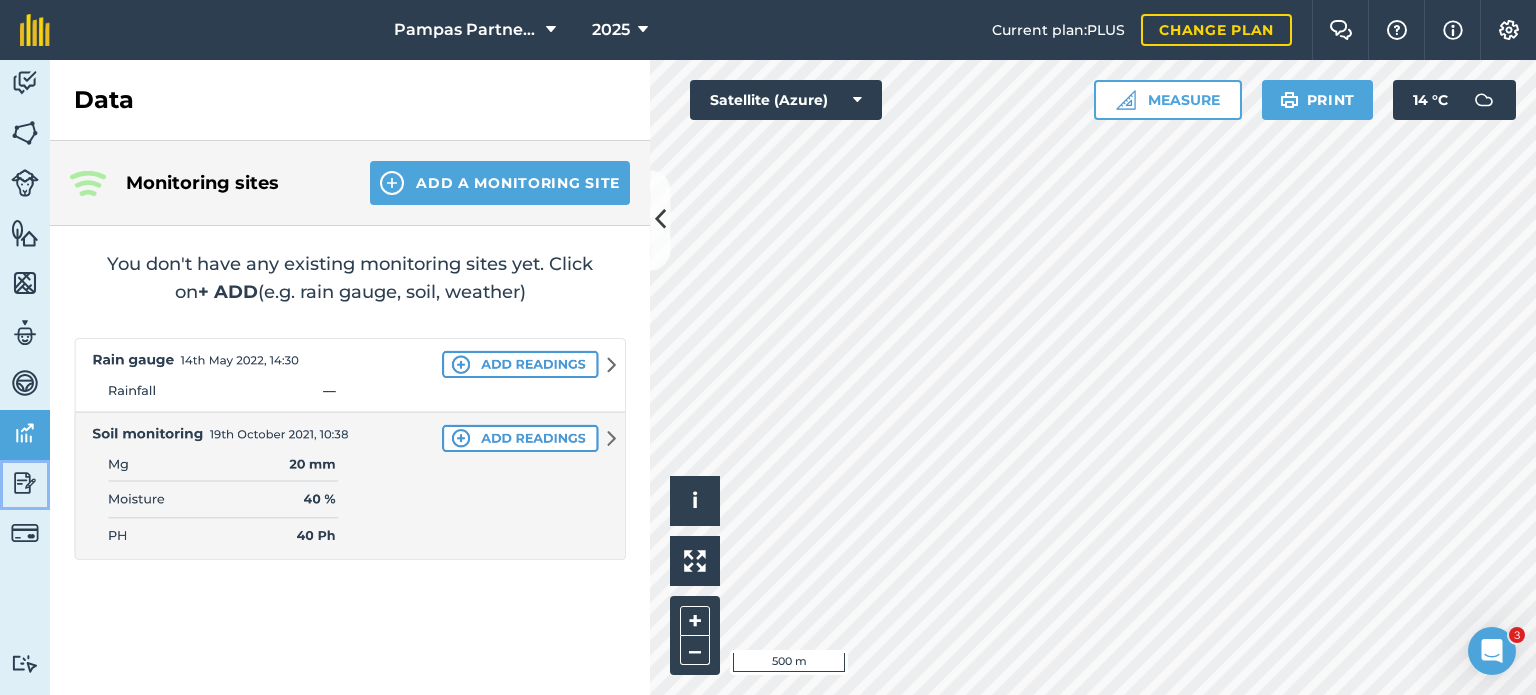 click at bounding box center (25, 483) 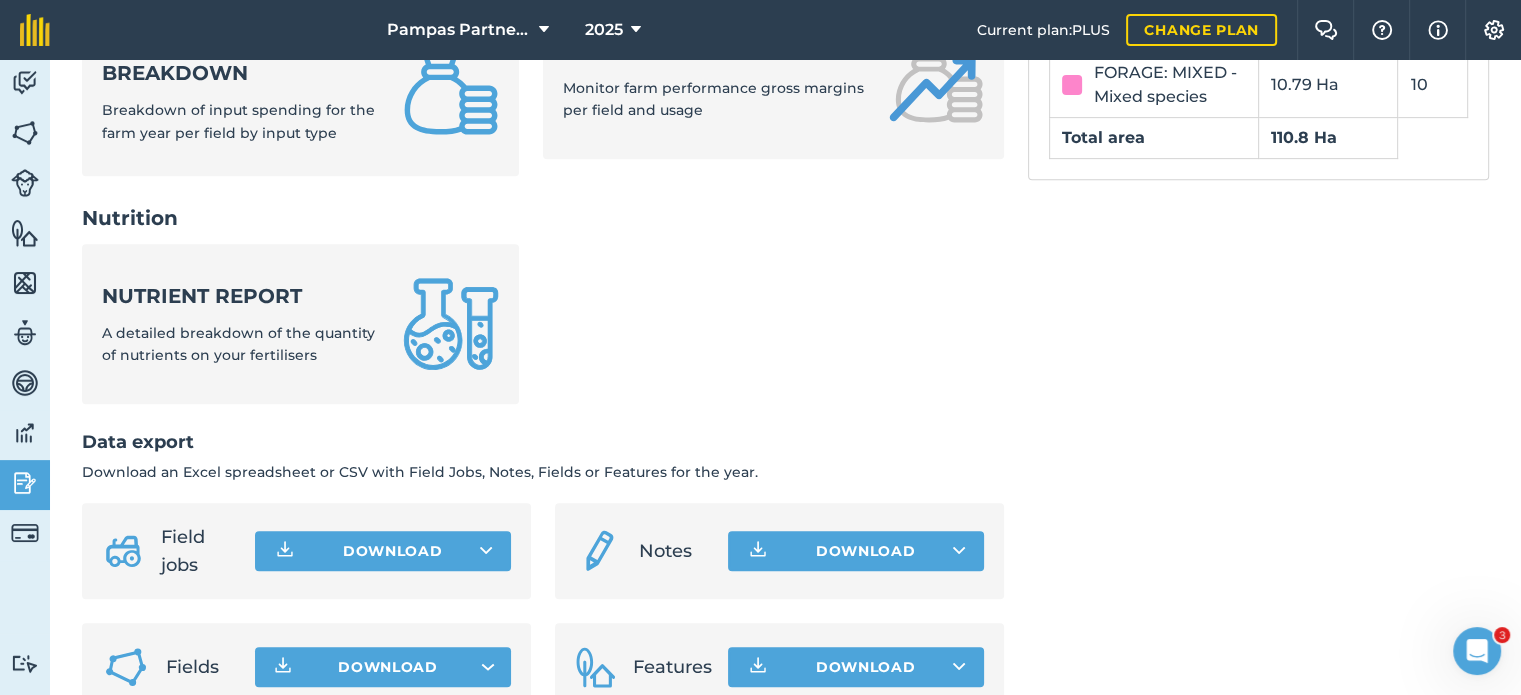 scroll, scrollTop: 904, scrollLeft: 0, axis: vertical 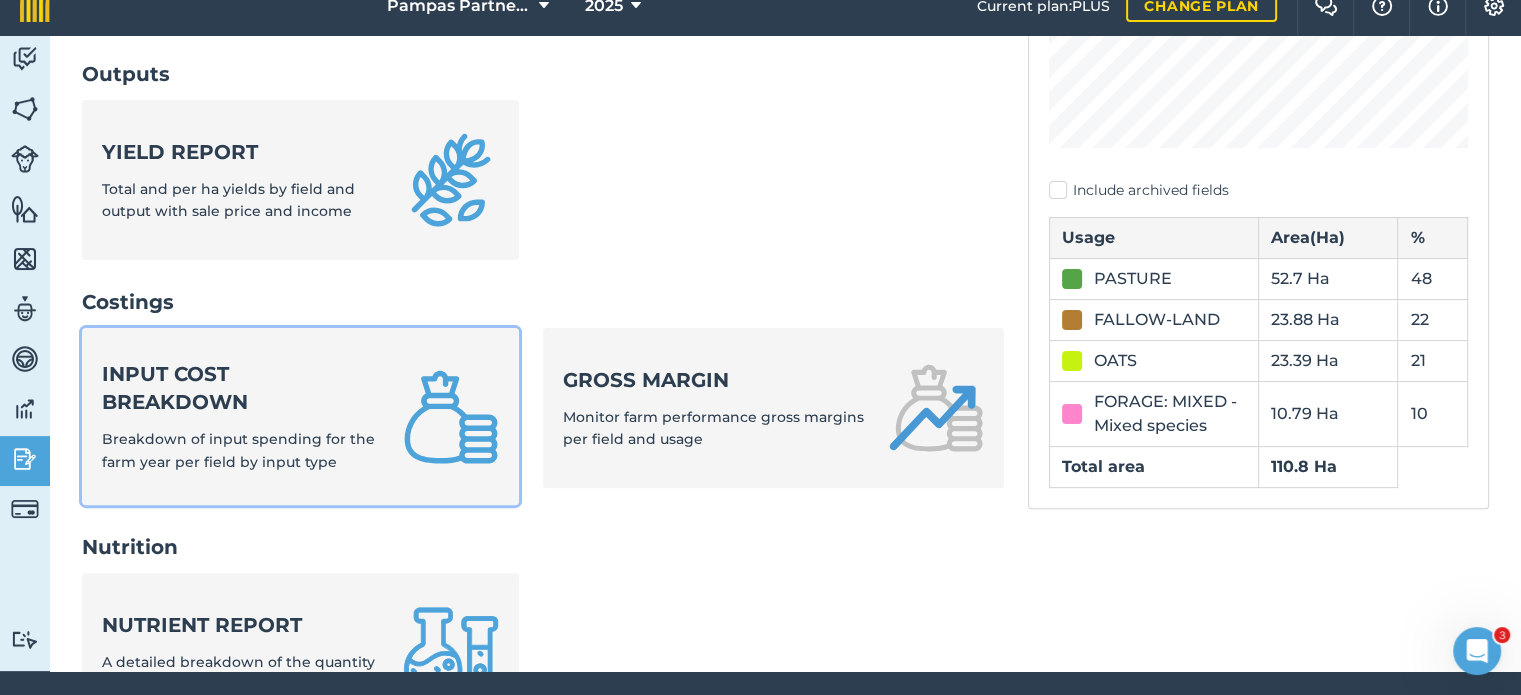 click at bounding box center [451, 417] 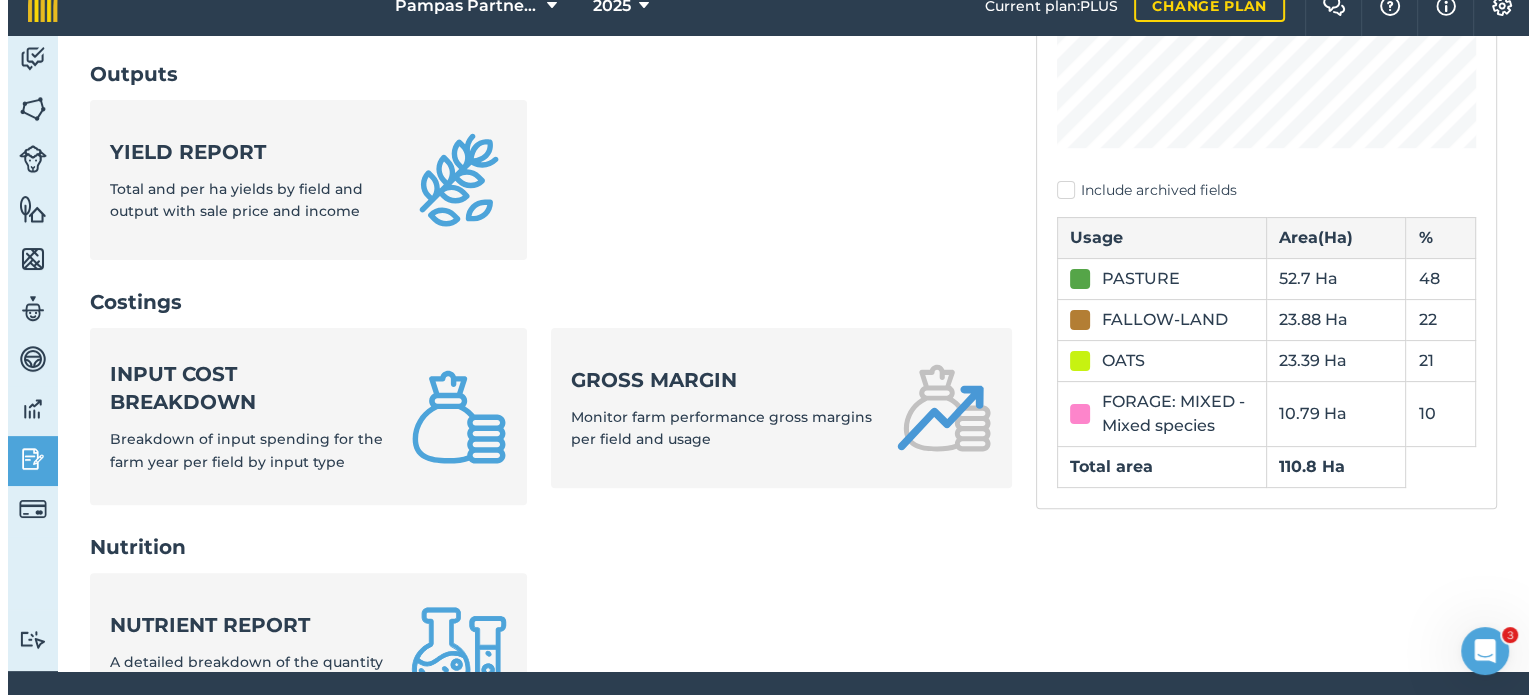 scroll, scrollTop: 0, scrollLeft: 0, axis: both 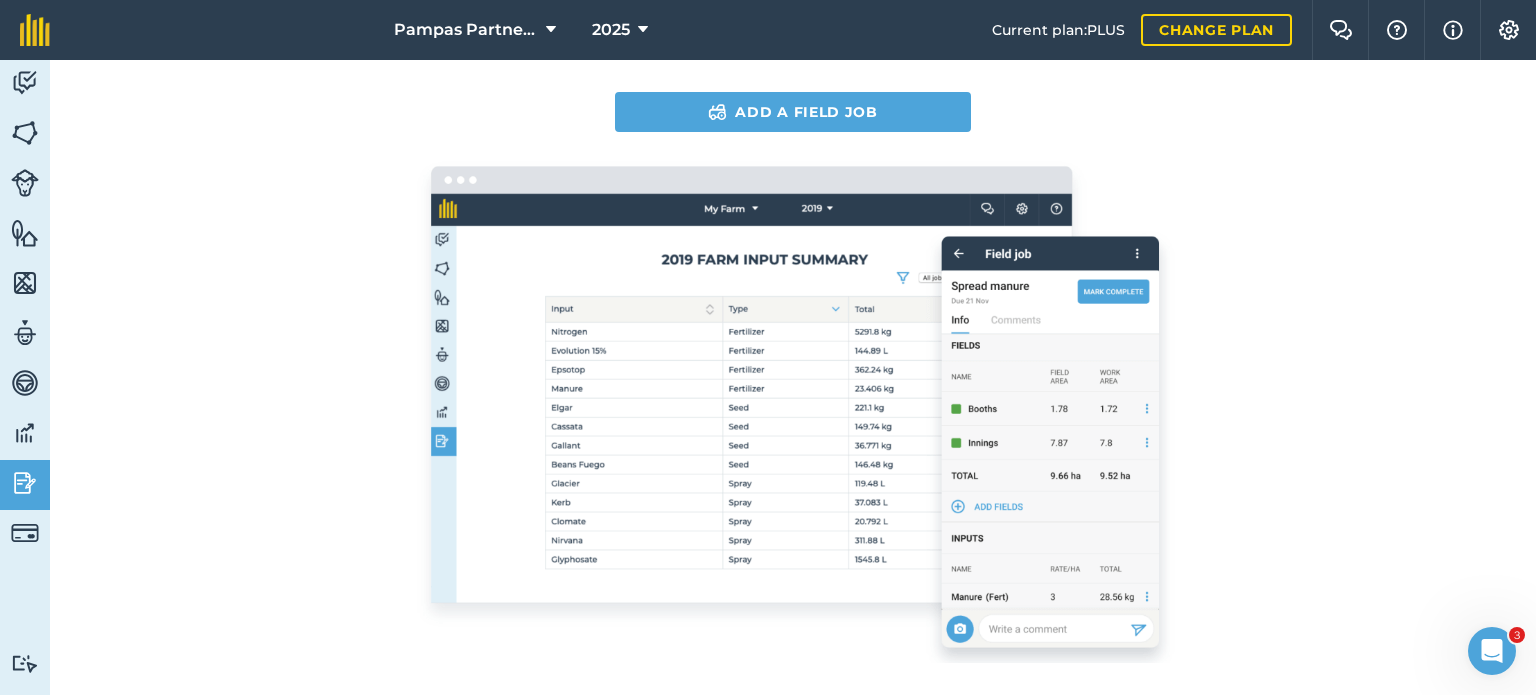 click on "You don't have any inputs recorded on this Farm Year yet. Make a  Field Job  with some  Inputs  to see a summary here. Add a Field Job" at bounding box center [793, 323] 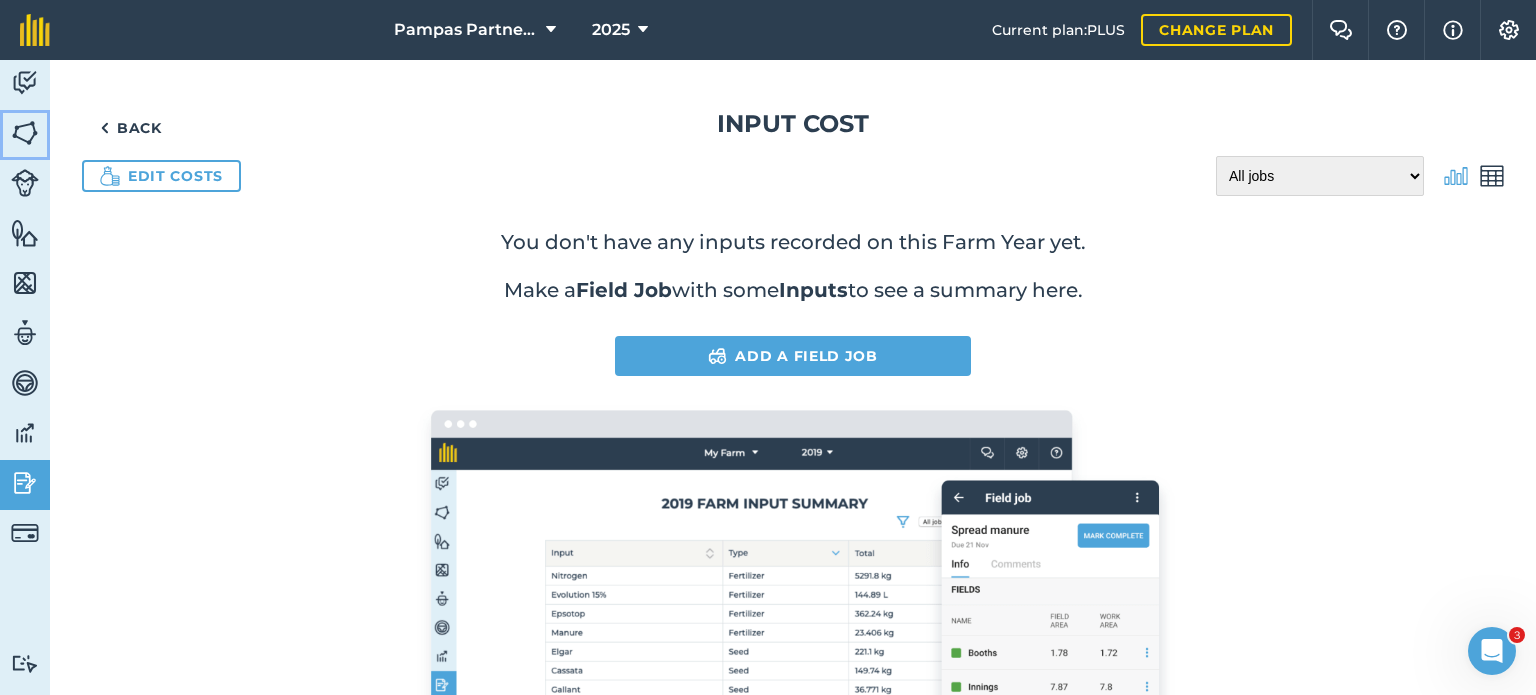 click at bounding box center [25, 133] 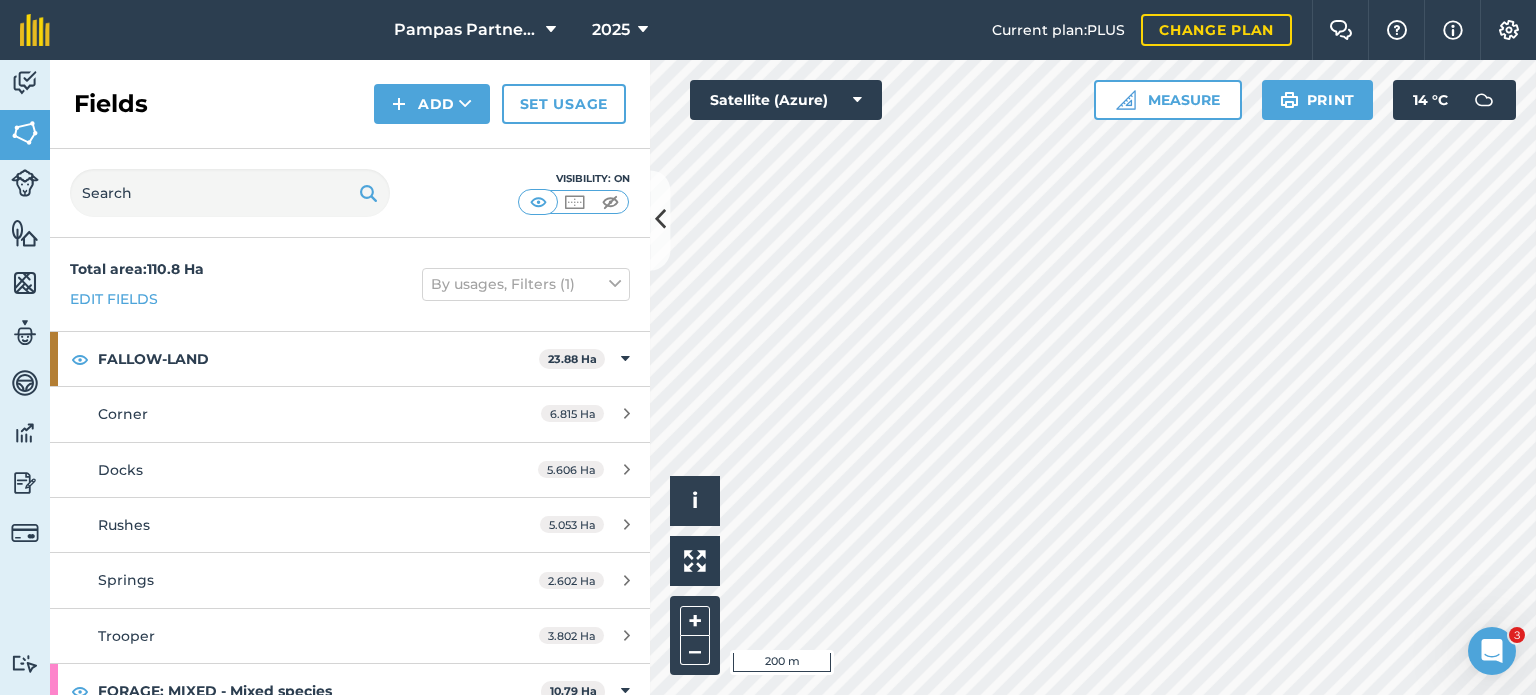 click on "Pampas Partnership 2025 Current plan :  PLUS   Change plan Farm Chat Help Info Settings Pampas Partnership  -  2025 Reproduced with the permission of  Microsoft Printed on  12/07/2025 Field usages No usage set BRASSICAS-FODDER/FORAGE: OTHERS - Rape FALLOW-LAND FORAGE: MIXED - Mixed species Maize OATS PASTURE WHEAT - Durum Wheat Feature types Cut out switch Hydrant Tap Activity Fields Livestock Features Maps Team Vehicles Data Reporting Billing Tutorials Tutorials Fields   Add   Set usage Visibility: On Total area :  110.8   Ha Edit fields By usages, Filters (1) FALLOW-LAND 23.88   Ha Corner 6.815   Ha Docks 5.606   Ha Rushes 5.053   Ha Springs 2.602   Ha Trooper 3.802   Ha FORAGE: MIXED - Mixed species 10.79   Ha Clemie's 6.825   Ha Droopy 3.966   Ha OATS 23.39   Ha Gums 6.375   Ha Maize 7.279   Ha Punch 6.027   Ha Ruts 3.712   Ha PASTURE 52.7   Ha Alamos 4.934   Ha Drone 5.16   Ha K-line 3.388   Ha Lower River 5.755   Ha Peeps 1.043   Ha Pump 6.066   Ha Riverbed 7.257   Ha Road 6.176   Ha" at bounding box center [768, 347] 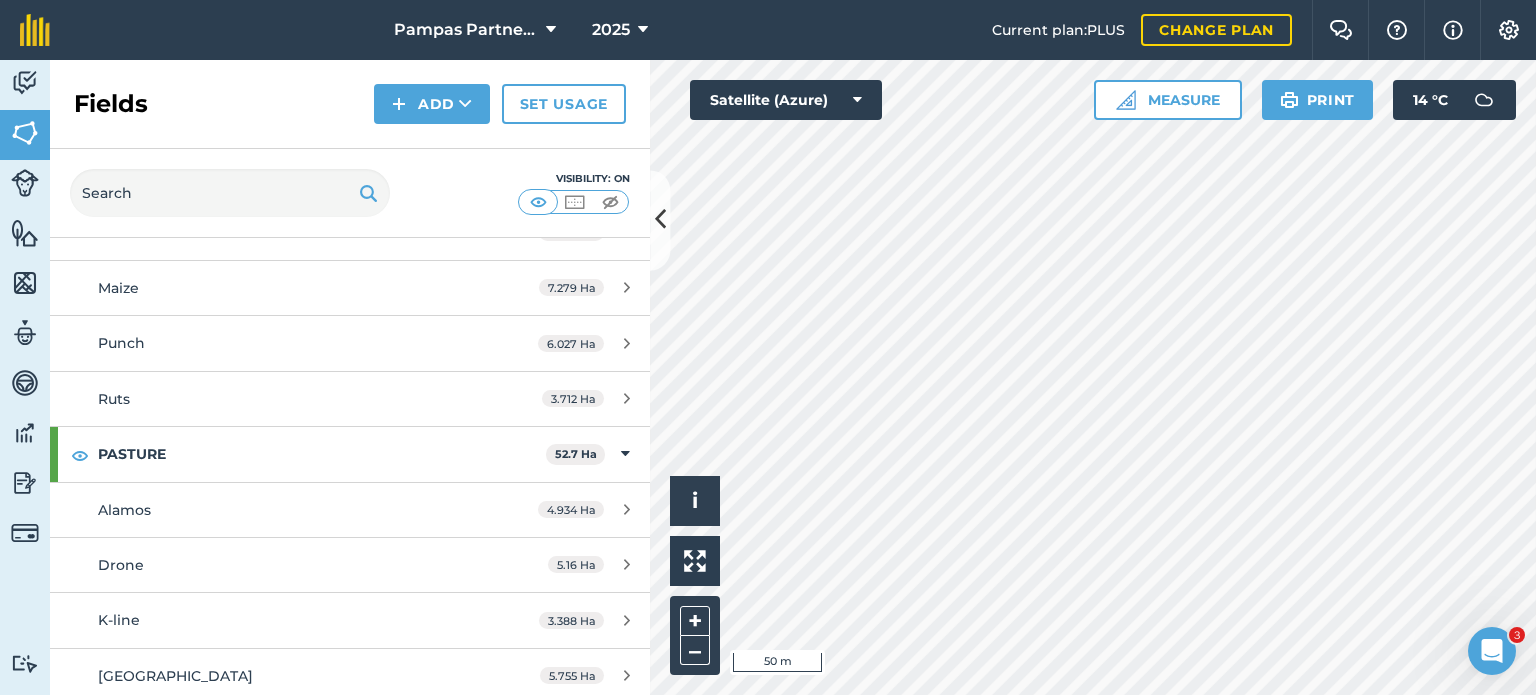 scroll, scrollTop: 0, scrollLeft: 0, axis: both 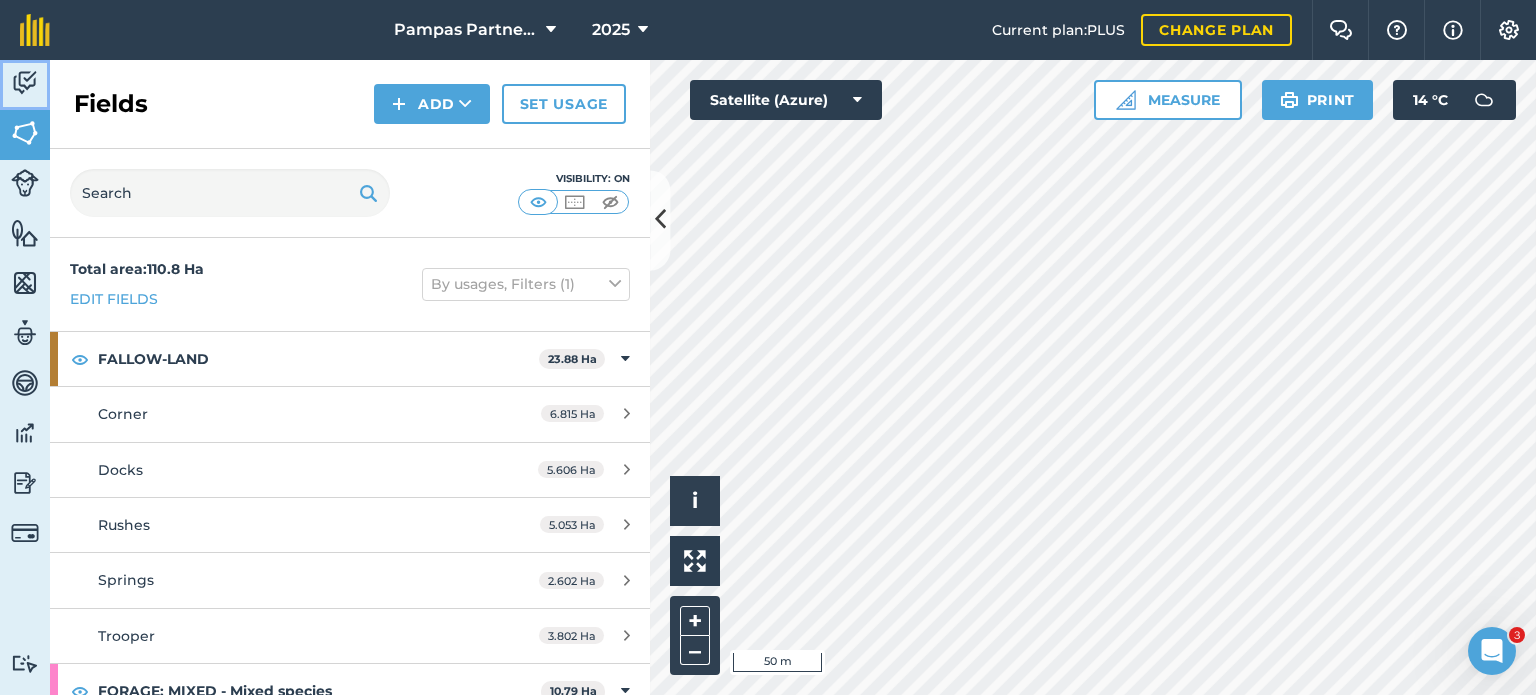 click at bounding box center (25, 83) 